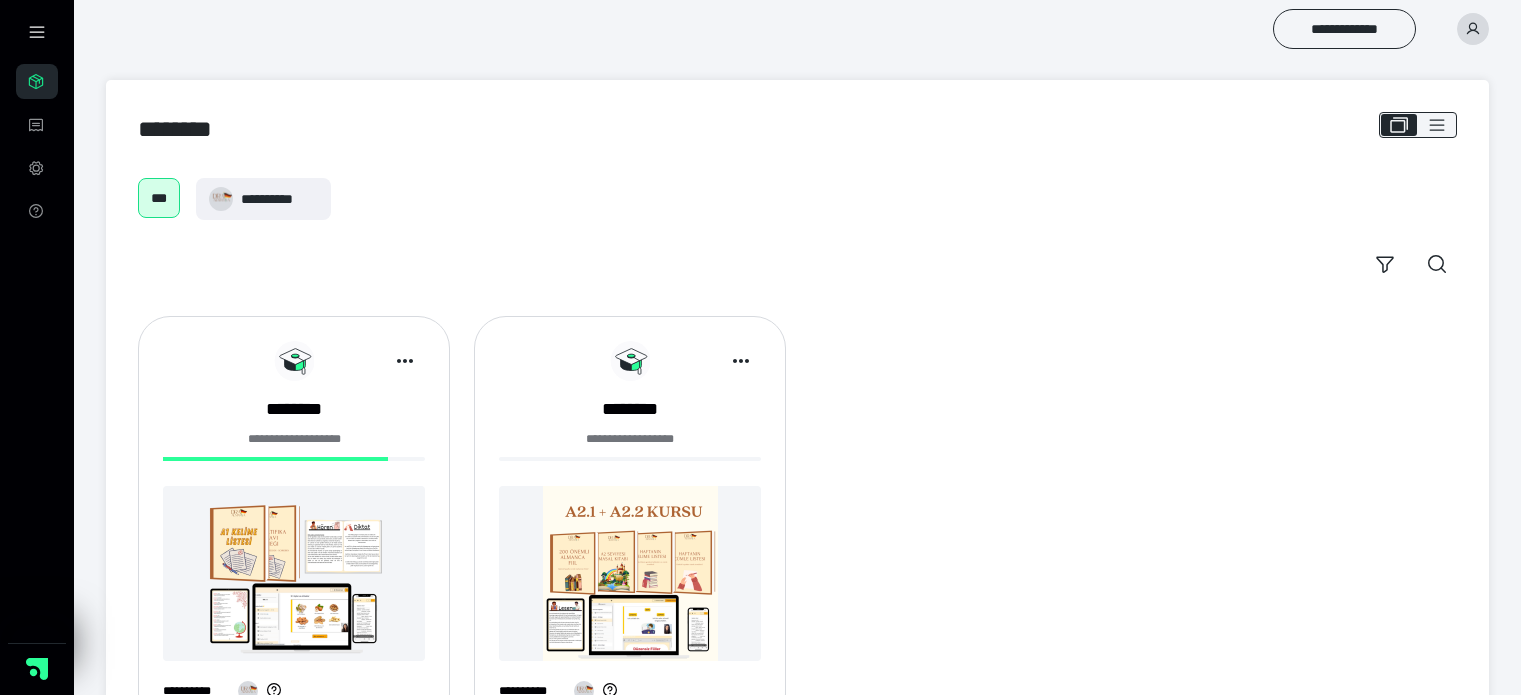 scroll, scrollTop: 0, scrollLeft: 0, axis: both 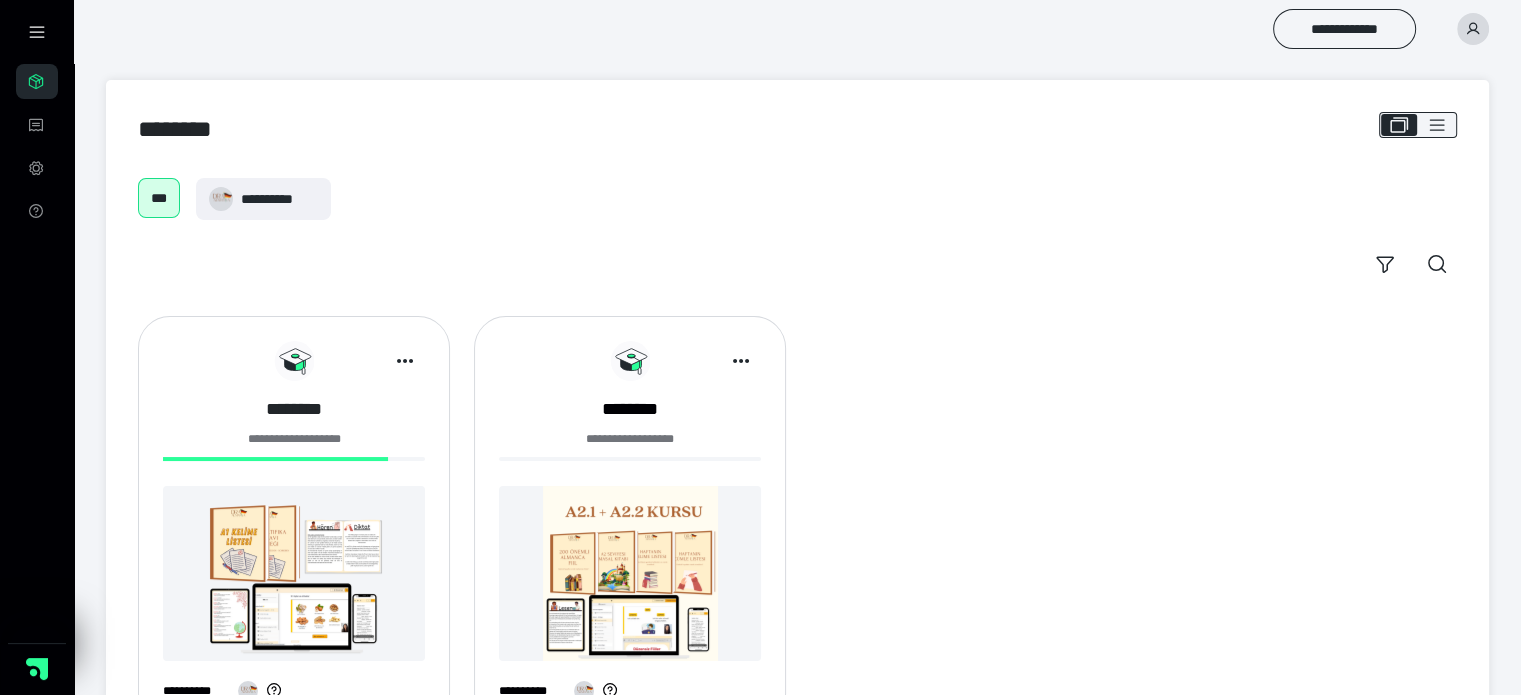 click on "********" at bounding box center [294, 409] 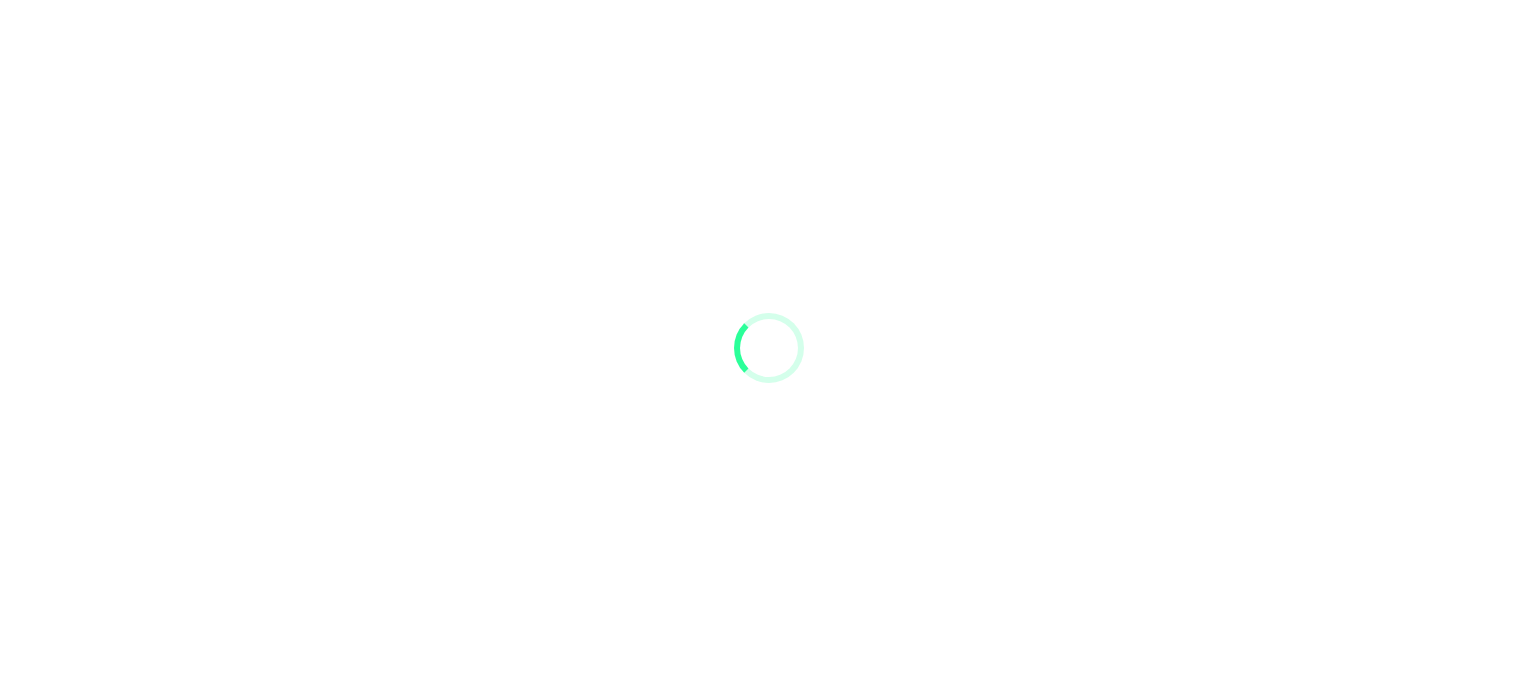 scroll, scrollTop: 0, scrollLeft: 0, axis: both 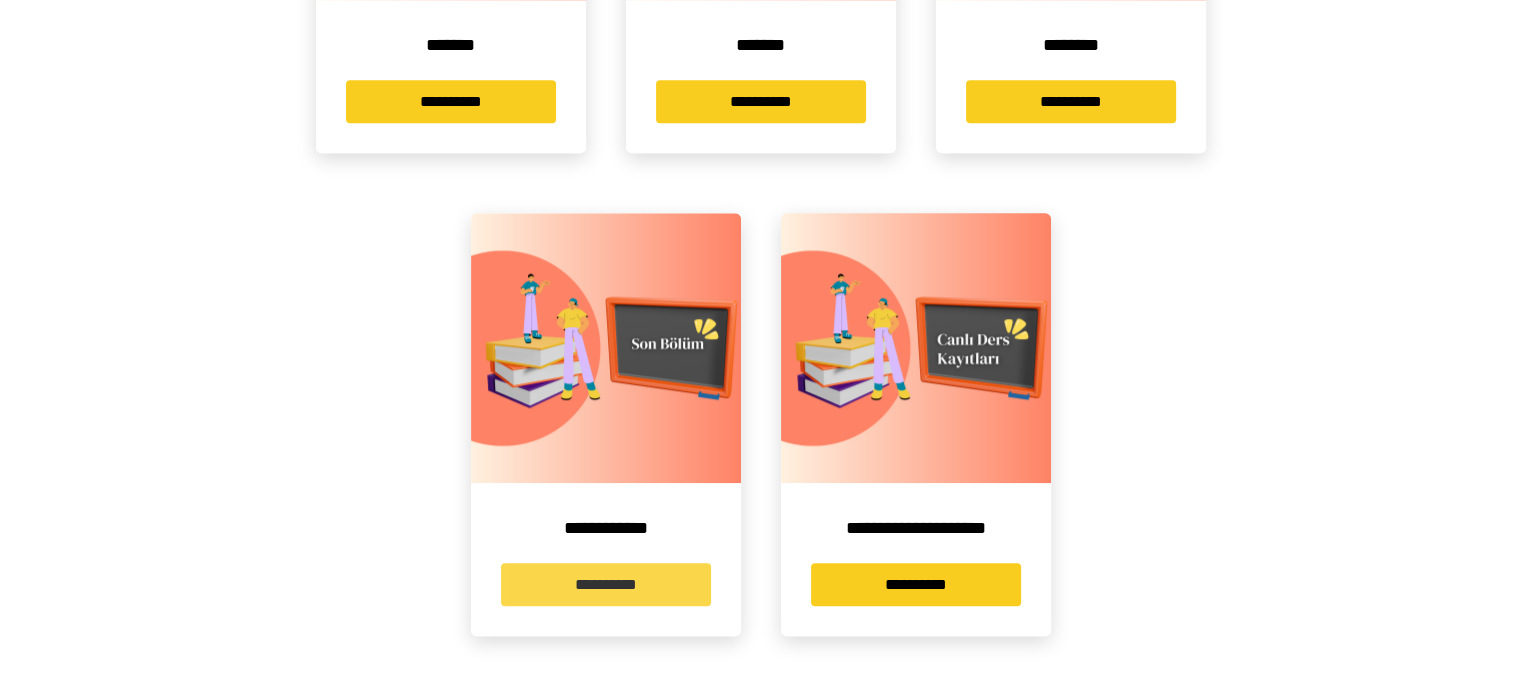 click on "**********" at bounding box center (606, 584) 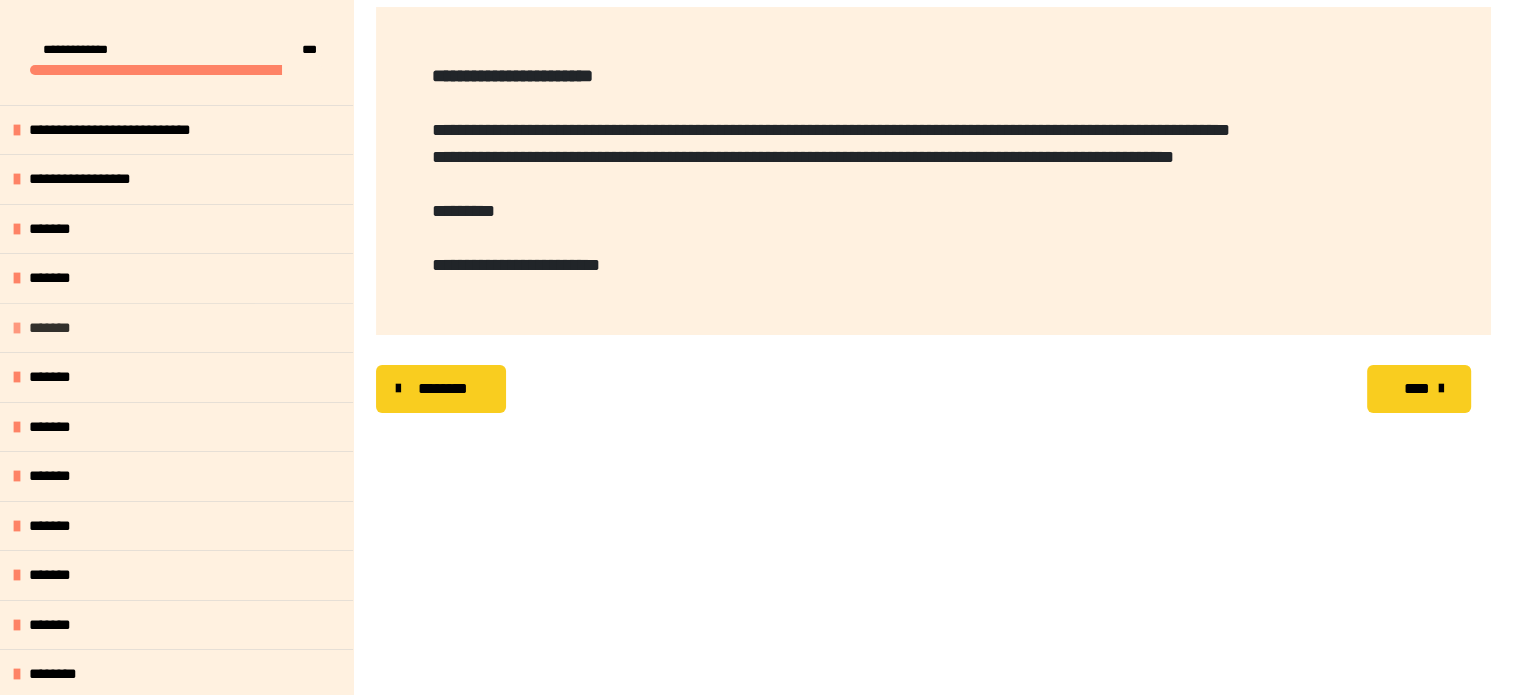 scroll, scrollTop: 356, scrollLeft: 0, axis: vertical 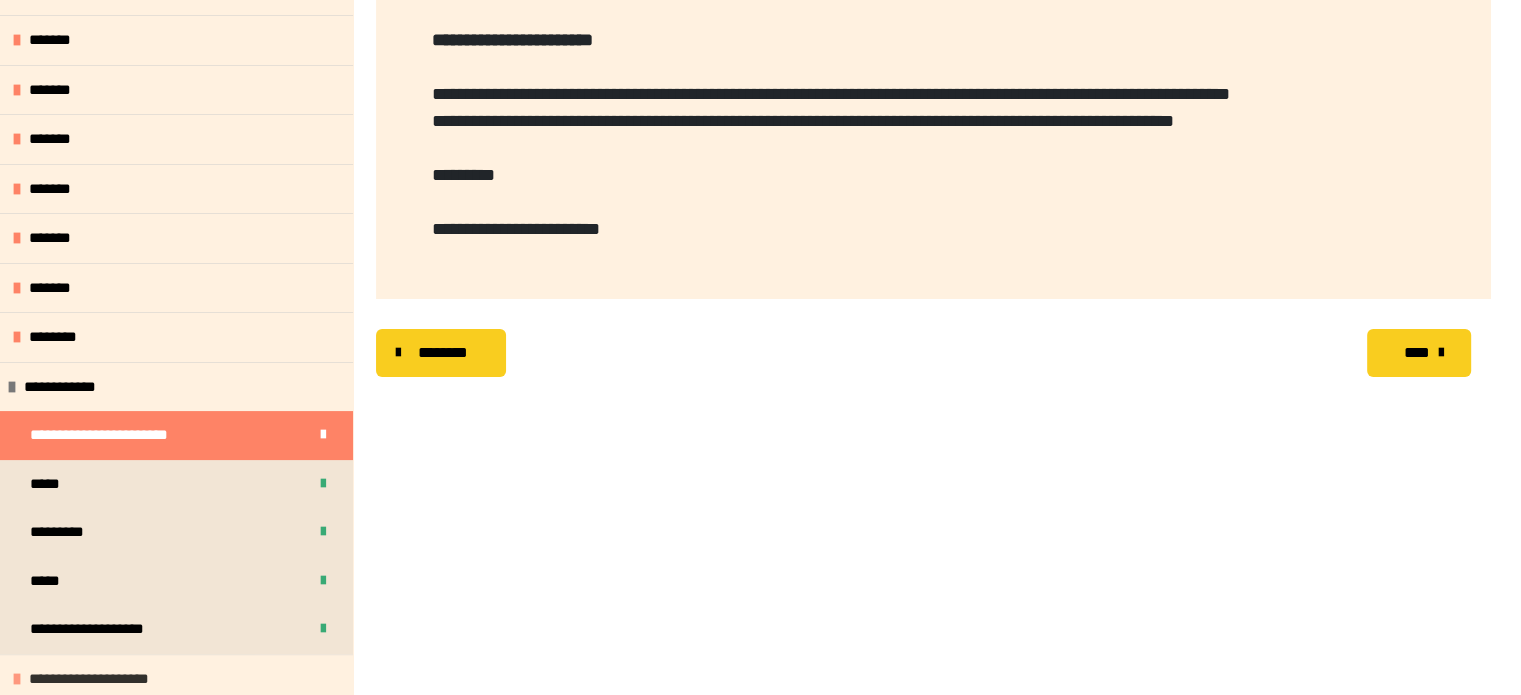 click on "**********" at bounding box center [99, 679] 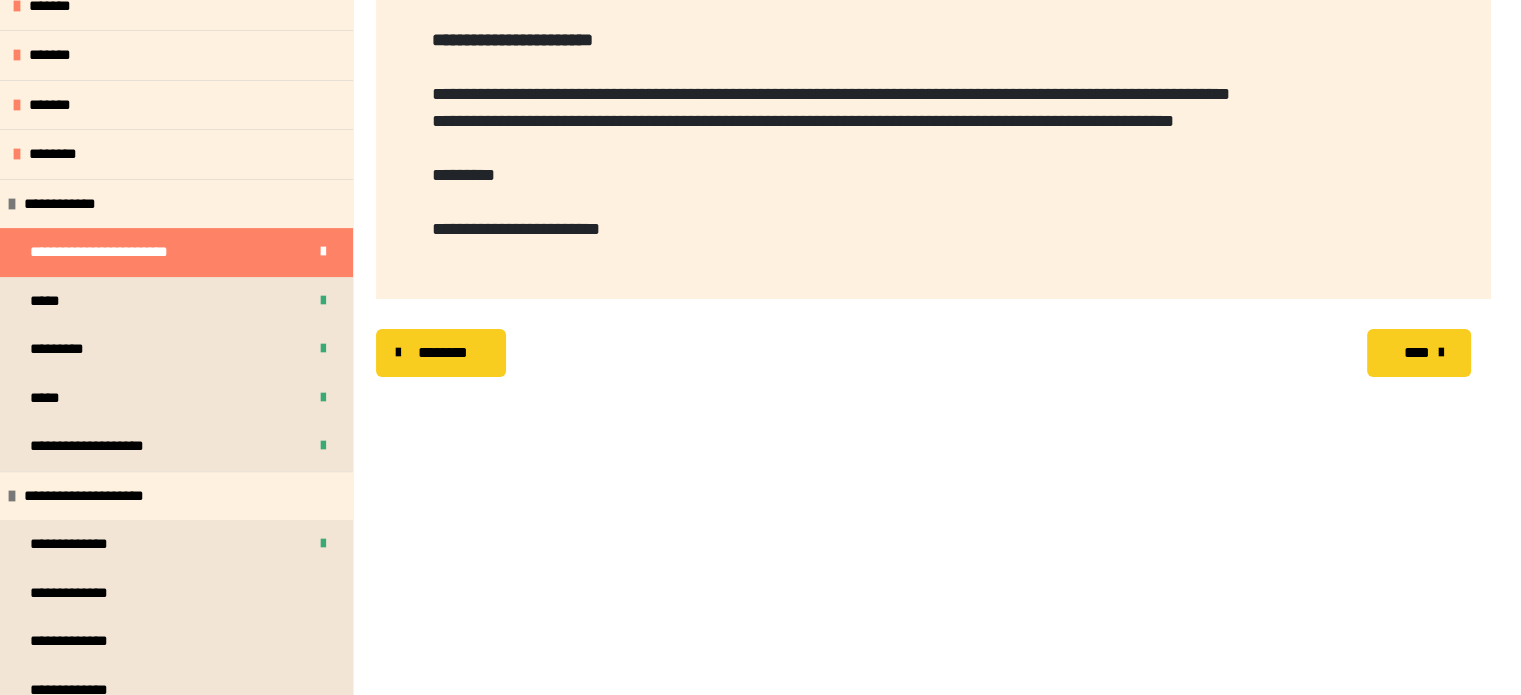 scroll, scrollTop: 531, scrollLeft: 0, axis: vertical 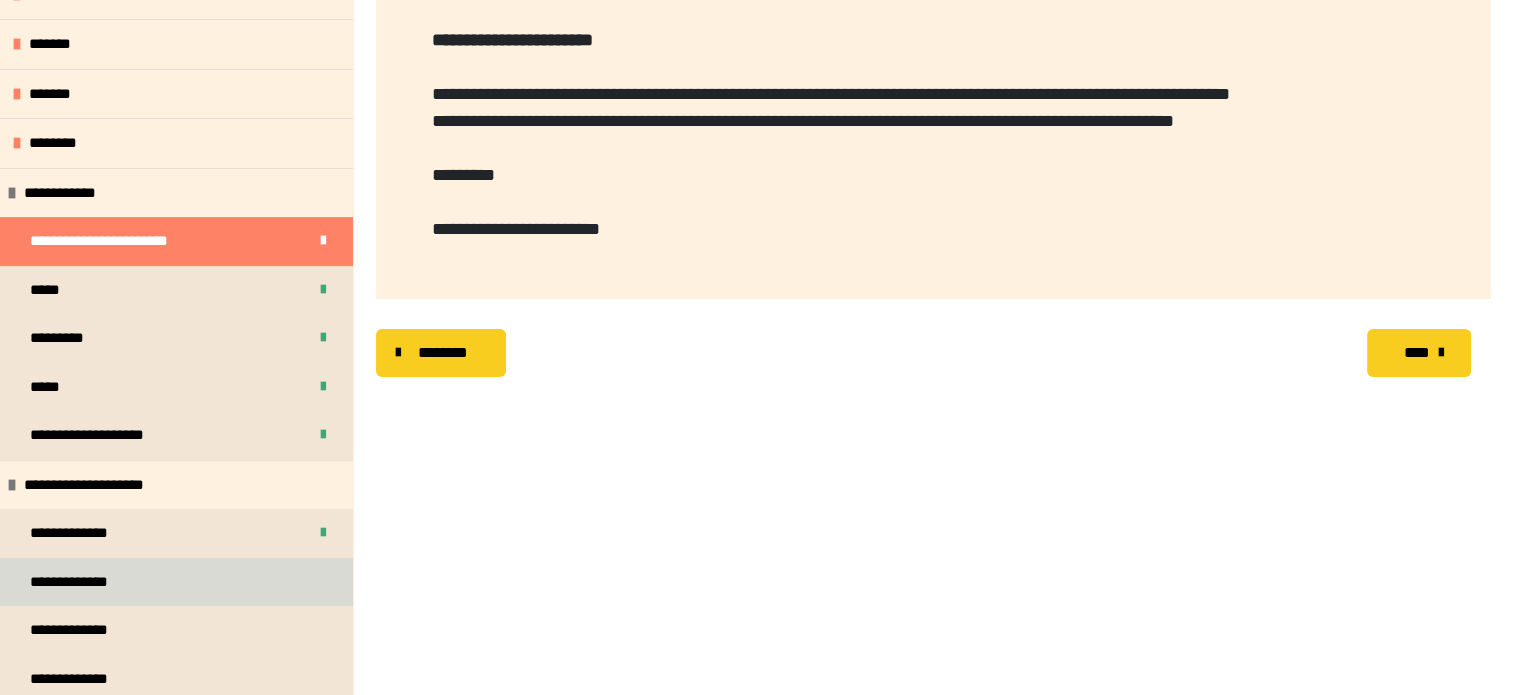 click on "**********" at bounding box center [176, 582] 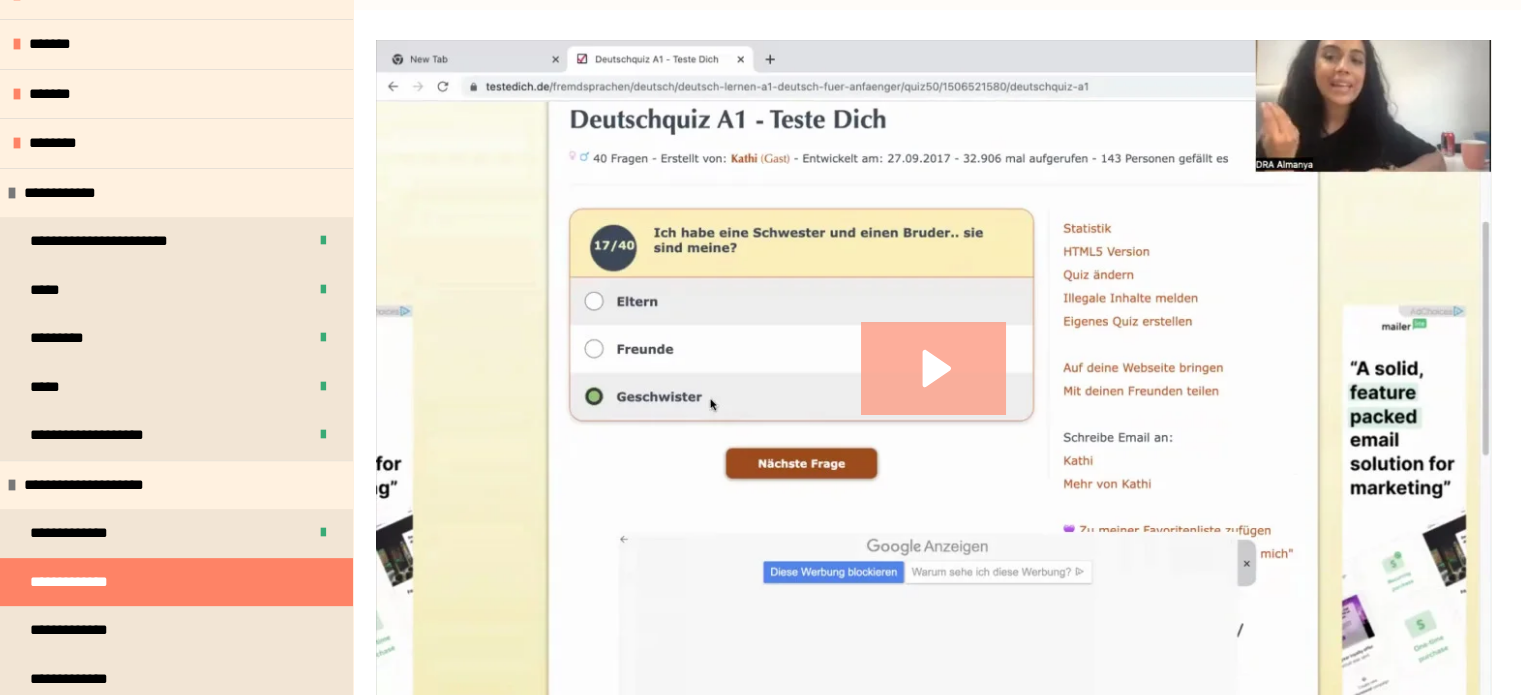 click 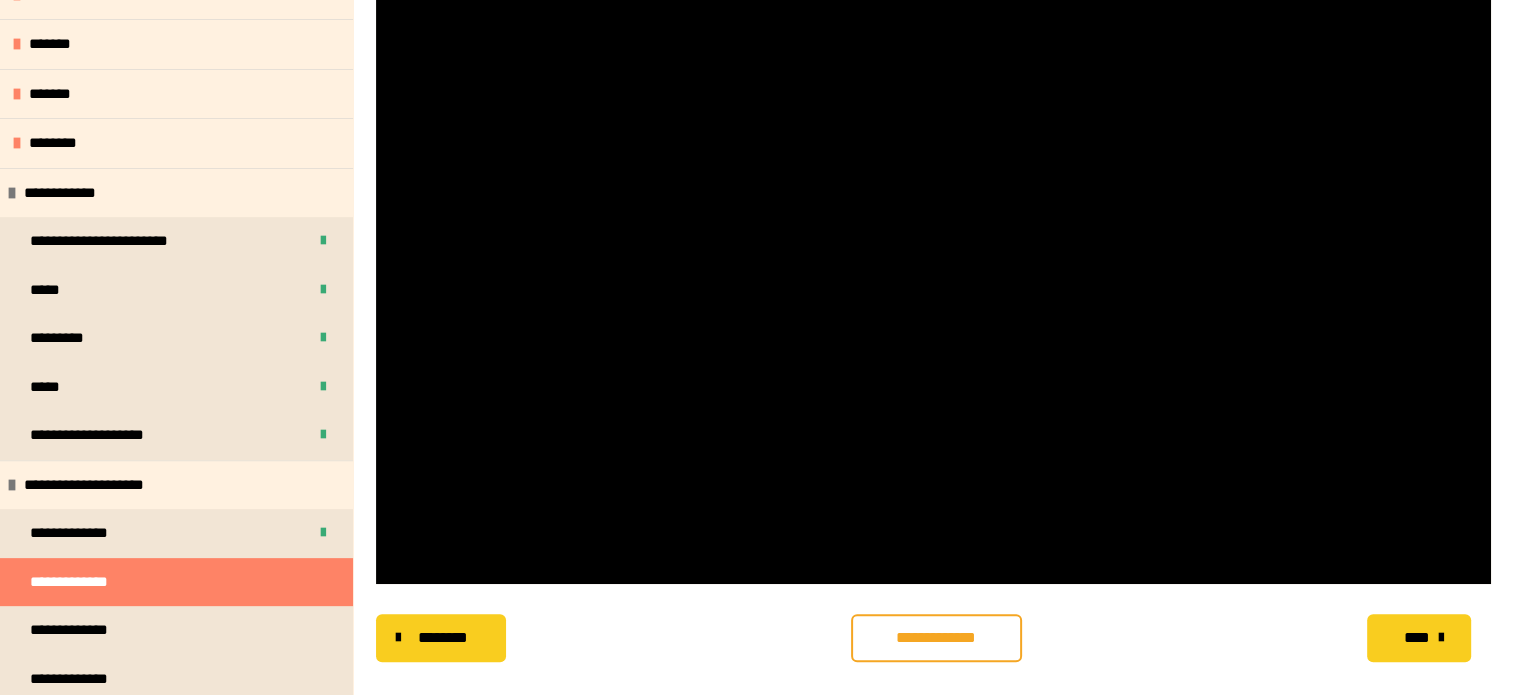 scroll, scrollTop: 443, scrollLeft: 0, axis: vertical 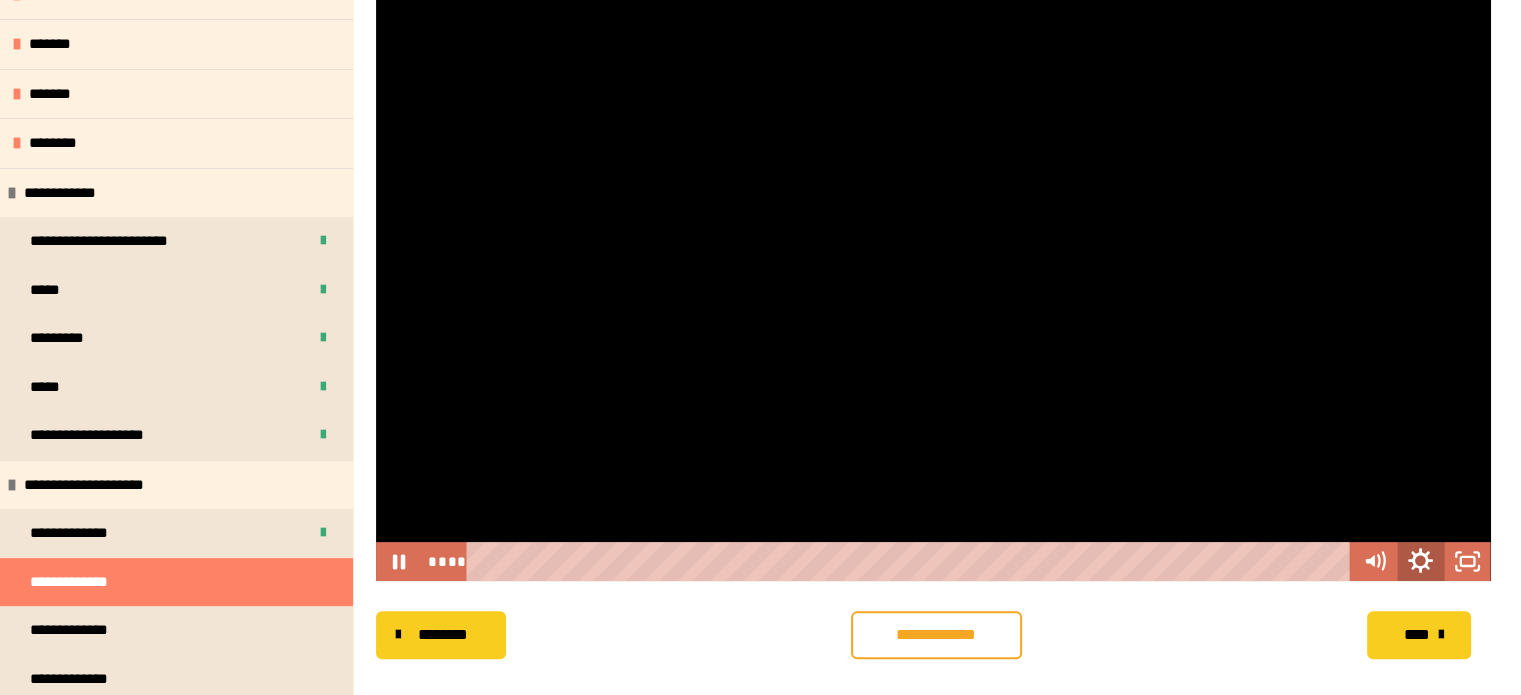 click 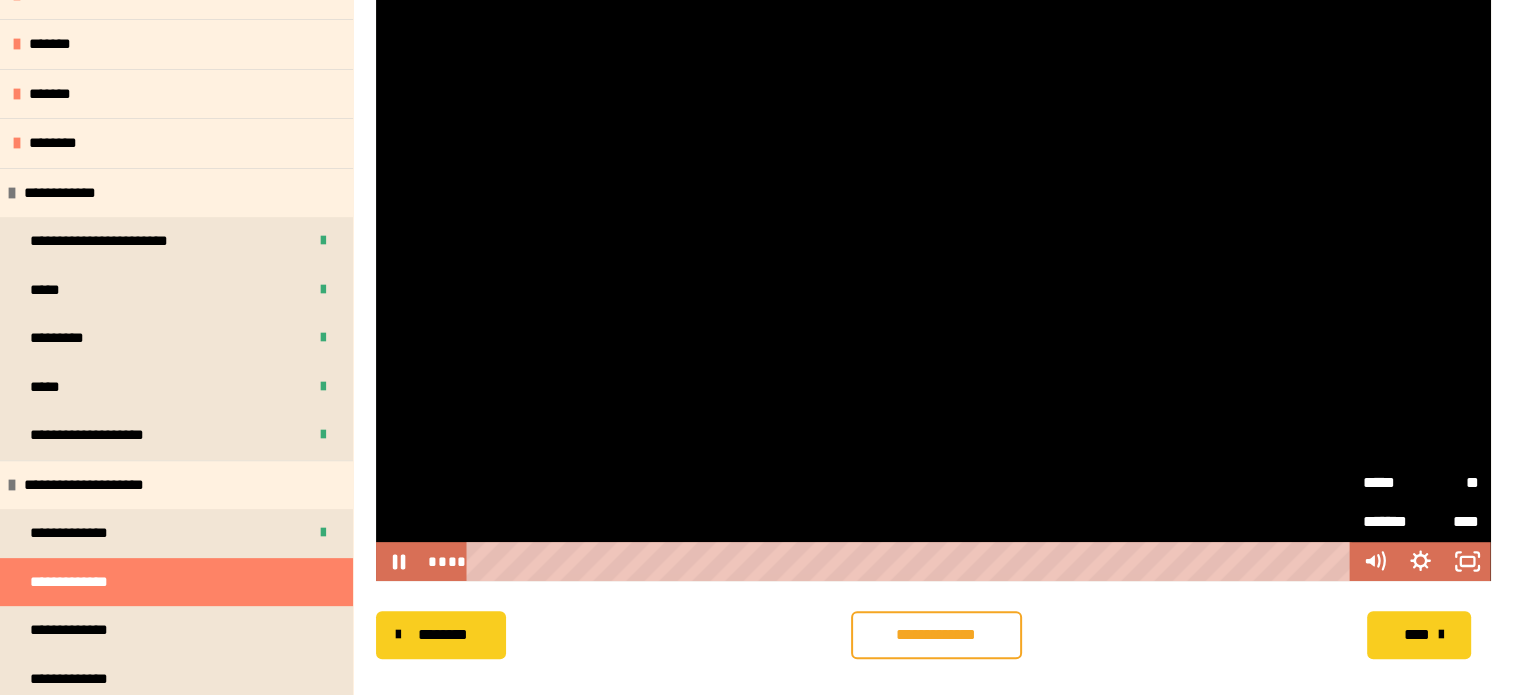 click on "*****" at bounding box center [1392, 482] 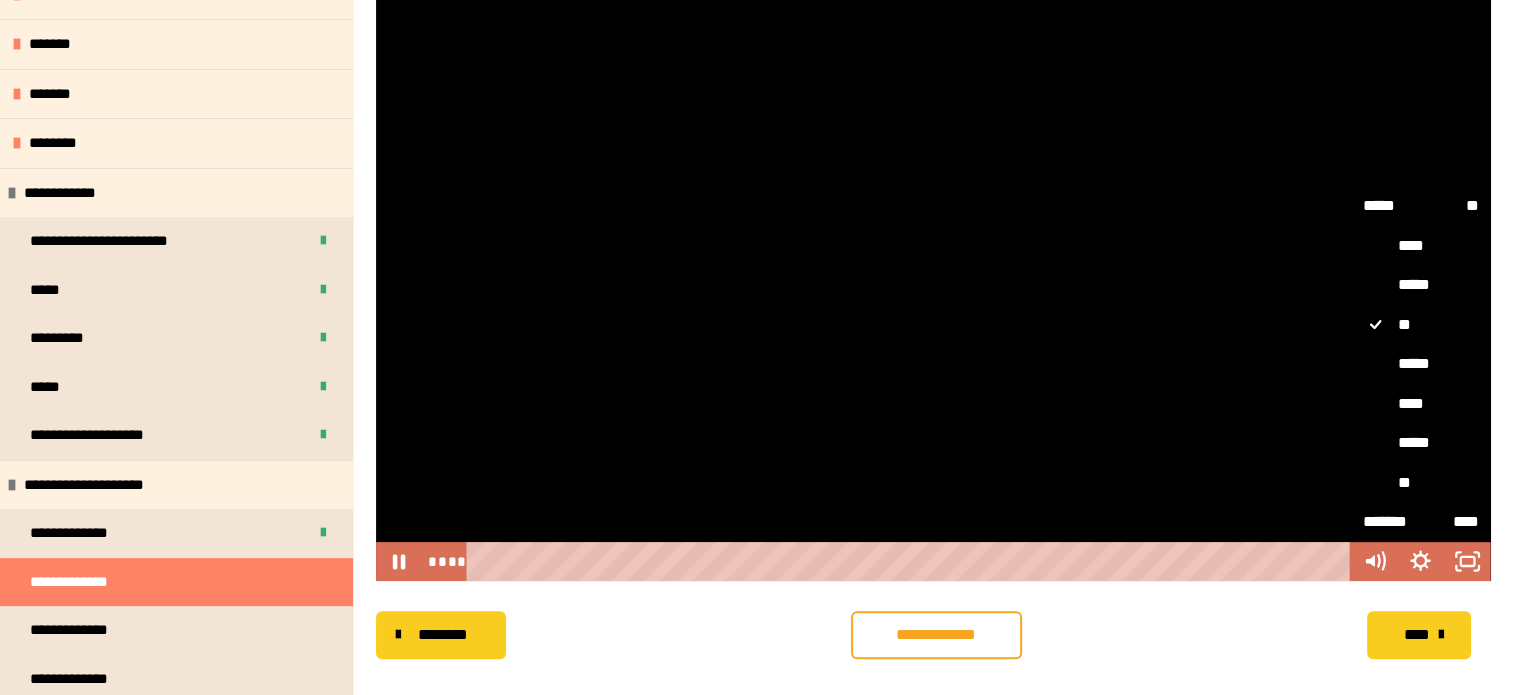 click on "*****" at bounding box center [1420, 285] 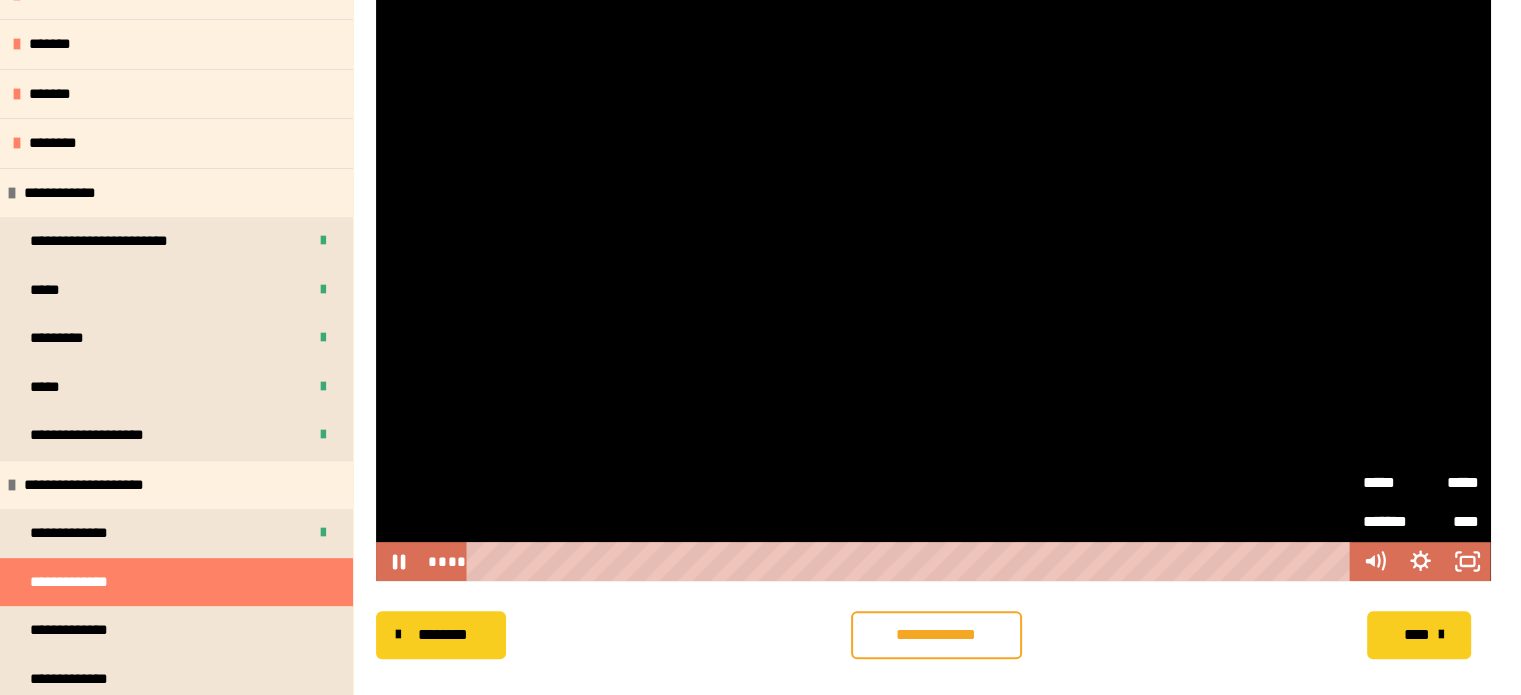 click on "*****" at bounding box center (1450, 482) 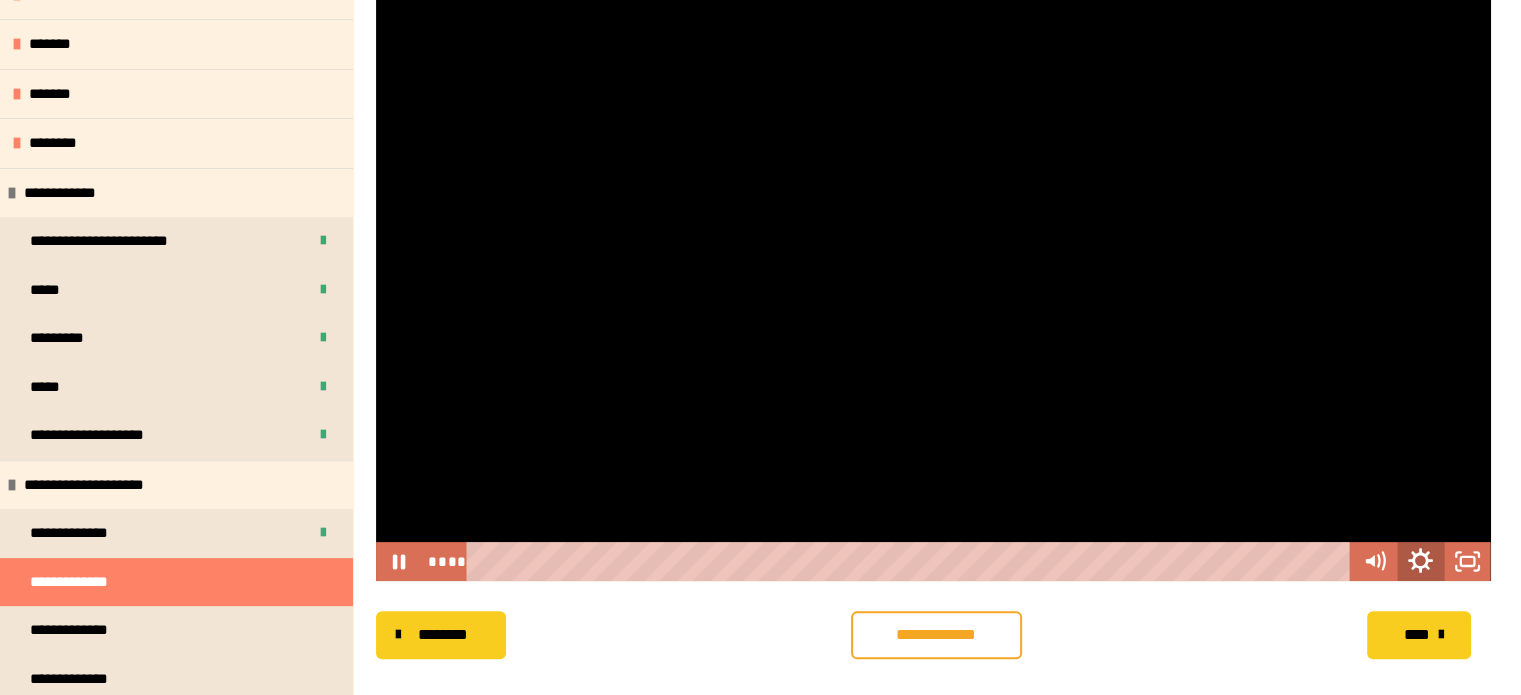 click 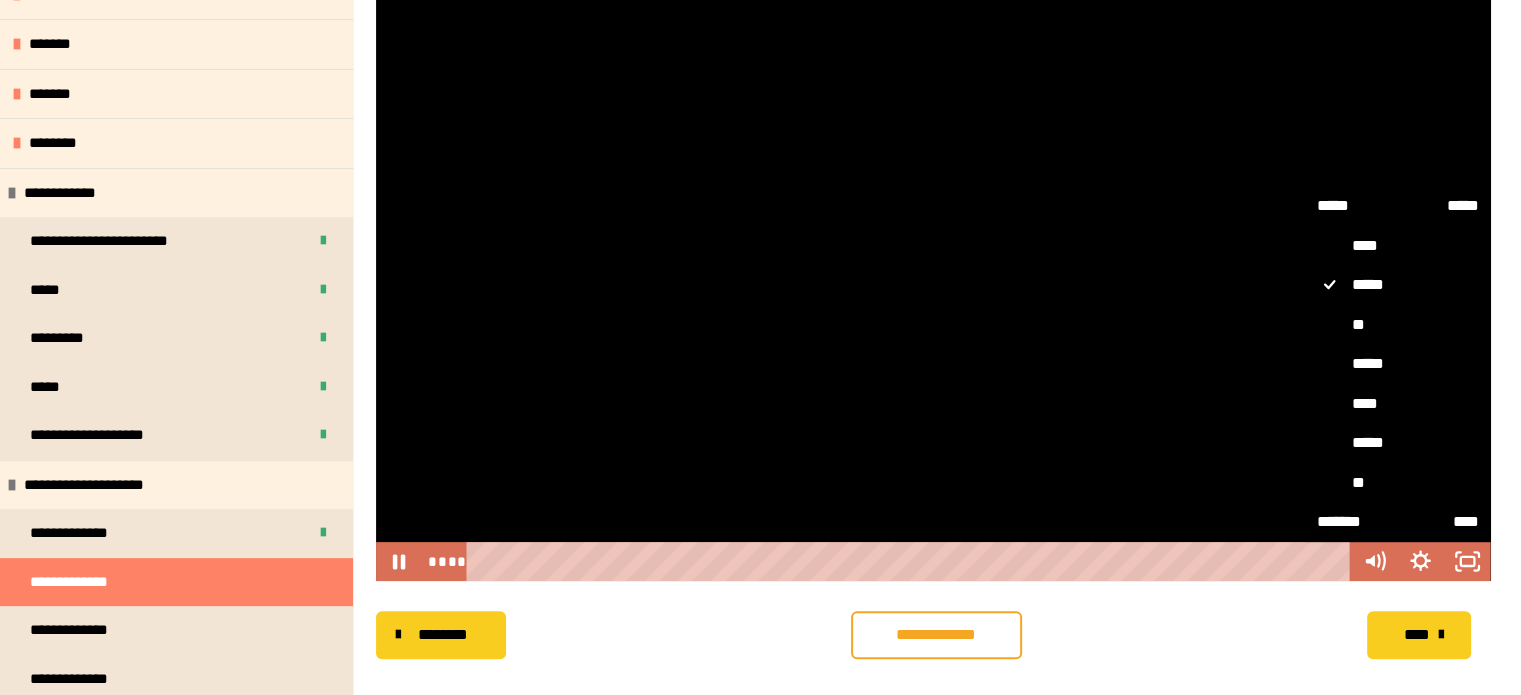 click on "*****" at bounding box center [1398, 364] 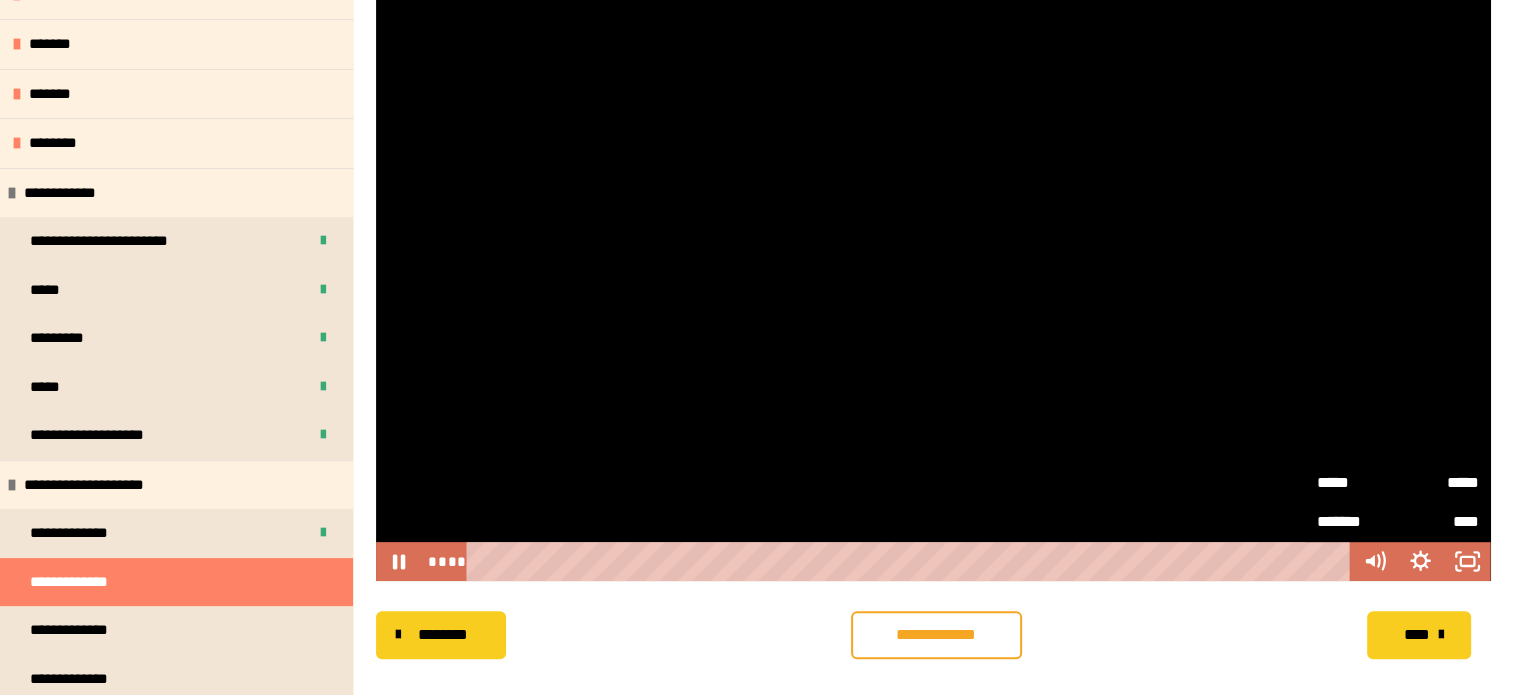 click on "*****" at bounding box center (1438, 482) 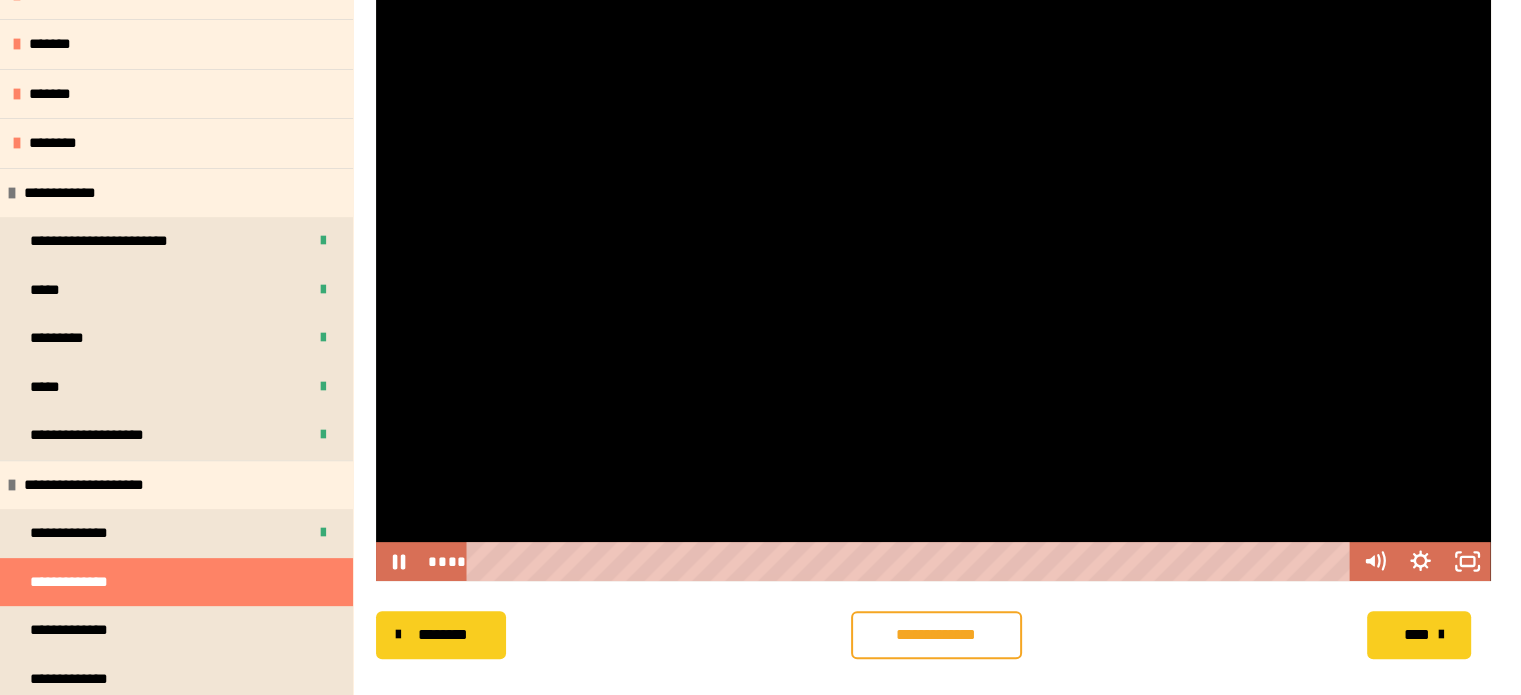 click at bounding box center [933, 232] 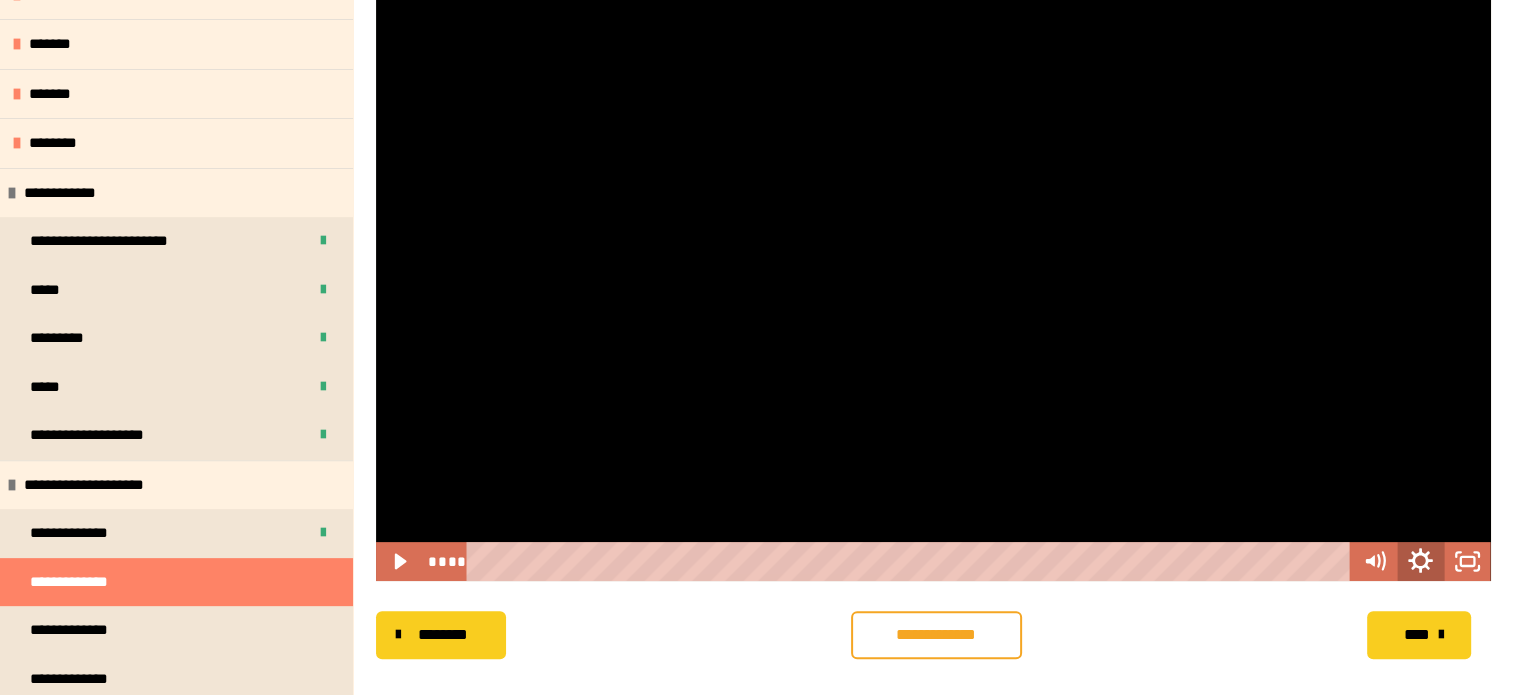 click 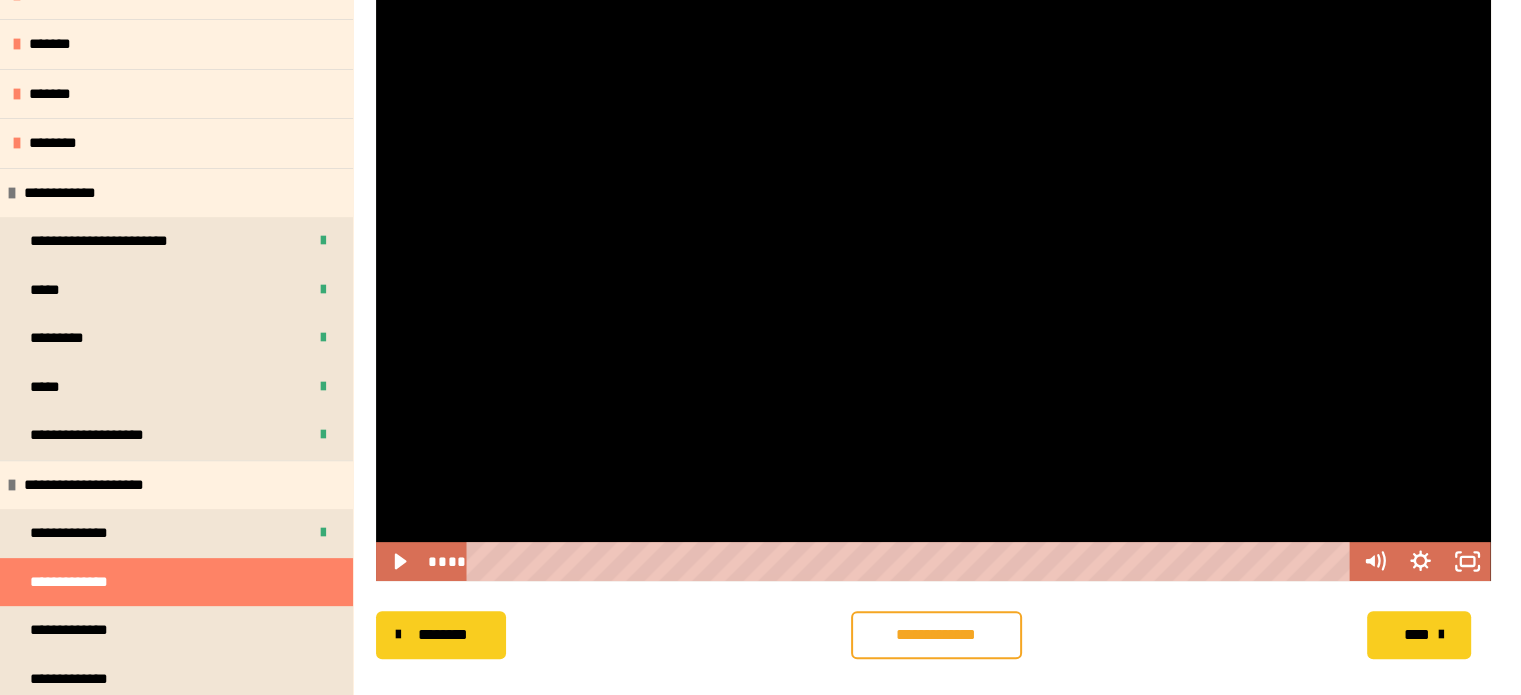 click at bounding box center [933, 232] 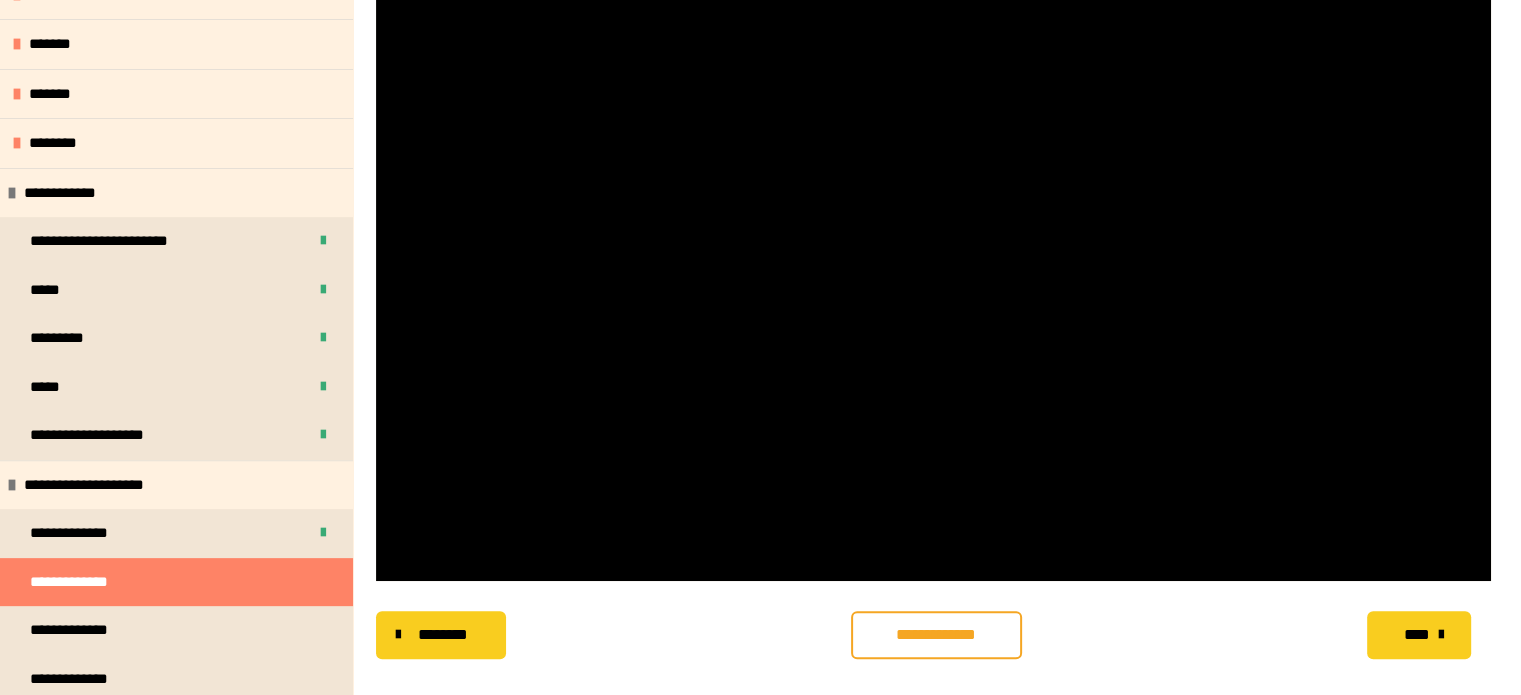 type 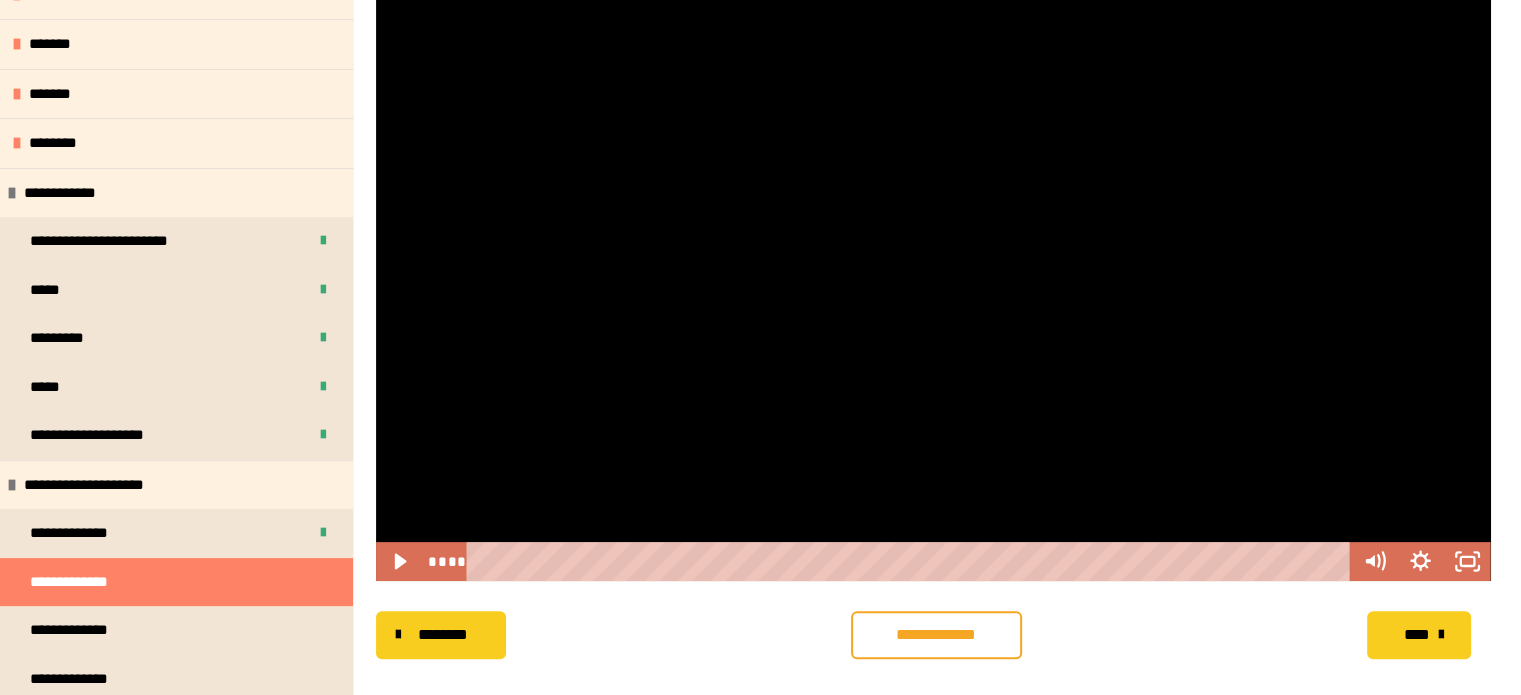 click at bounding box center [376, -116] 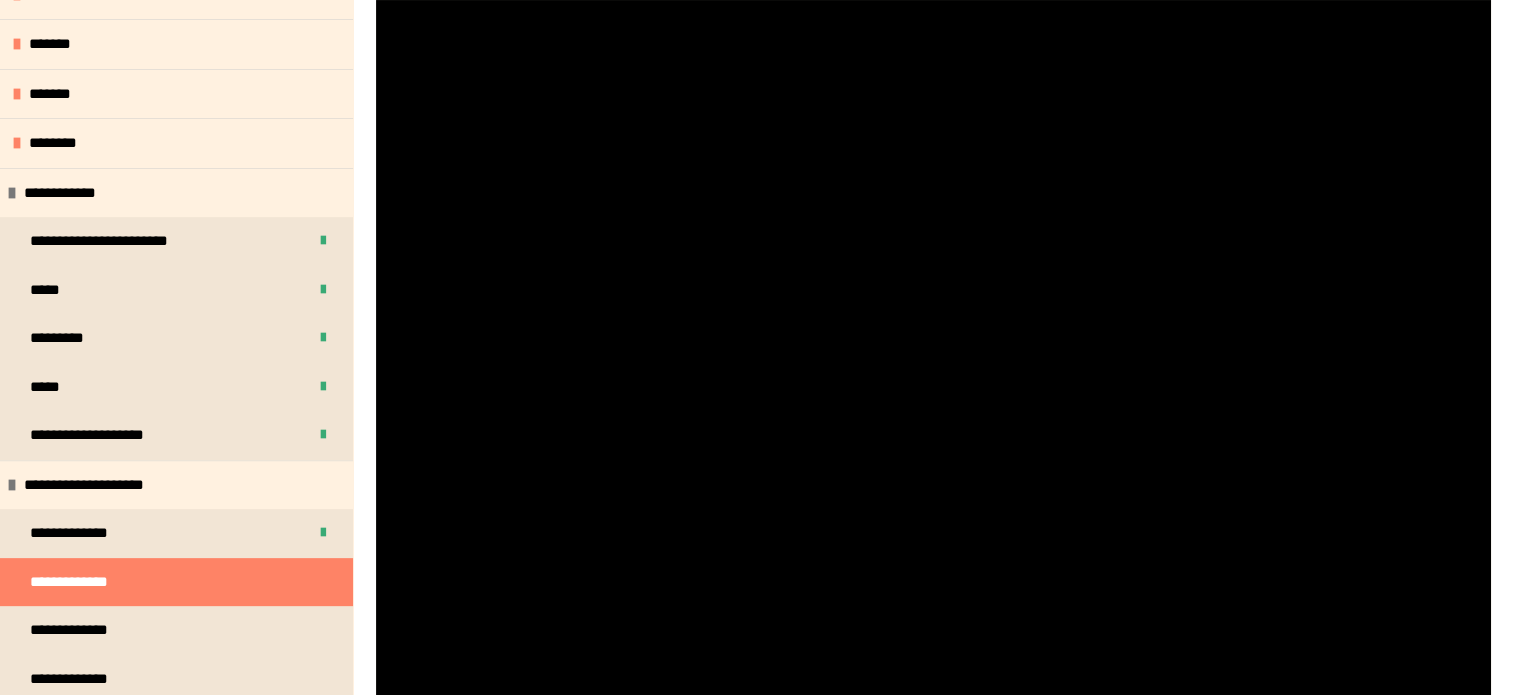 scroll, scrollTop: 321, scrollLeft: 0, axis: vertical 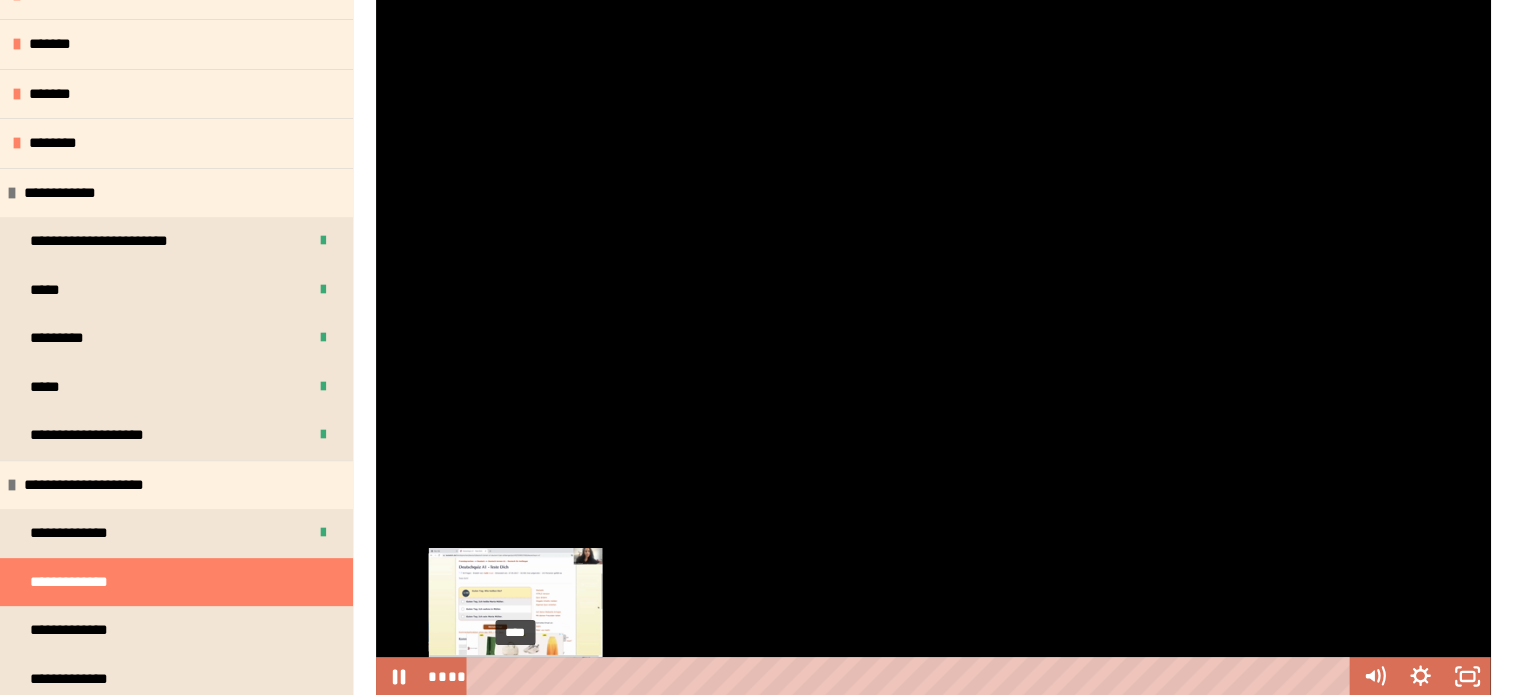 click on "****" at bounding box center (912, 676) 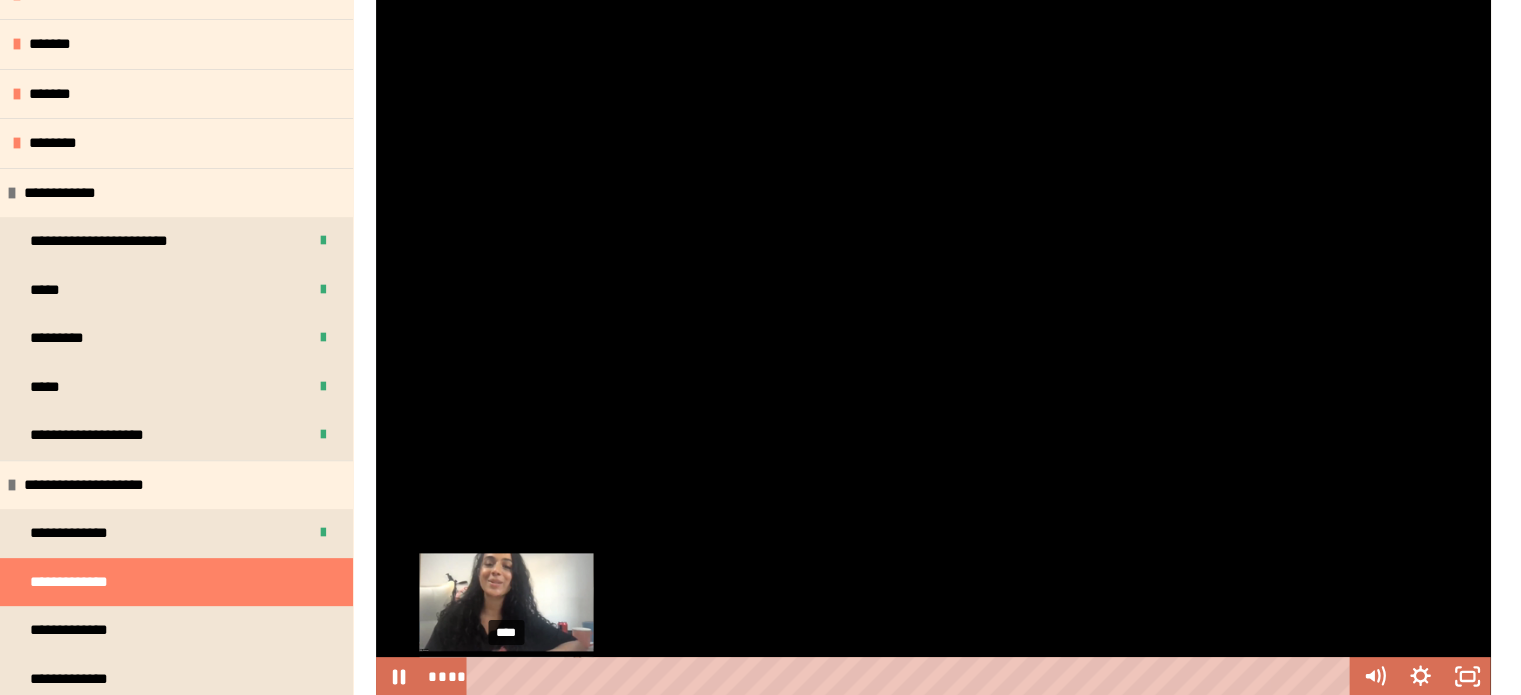 click on "****" at bounding box center [912, 676] 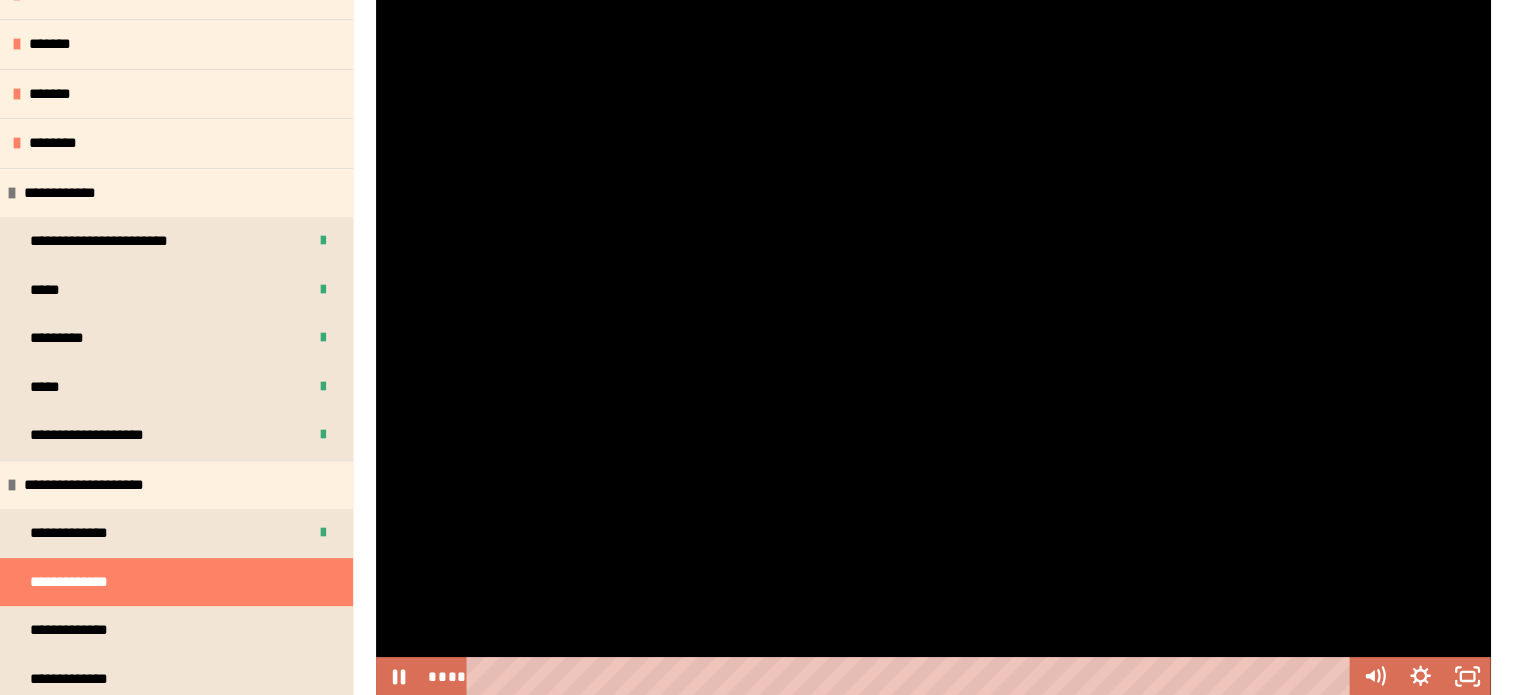 click at bounding box center (933, 347) 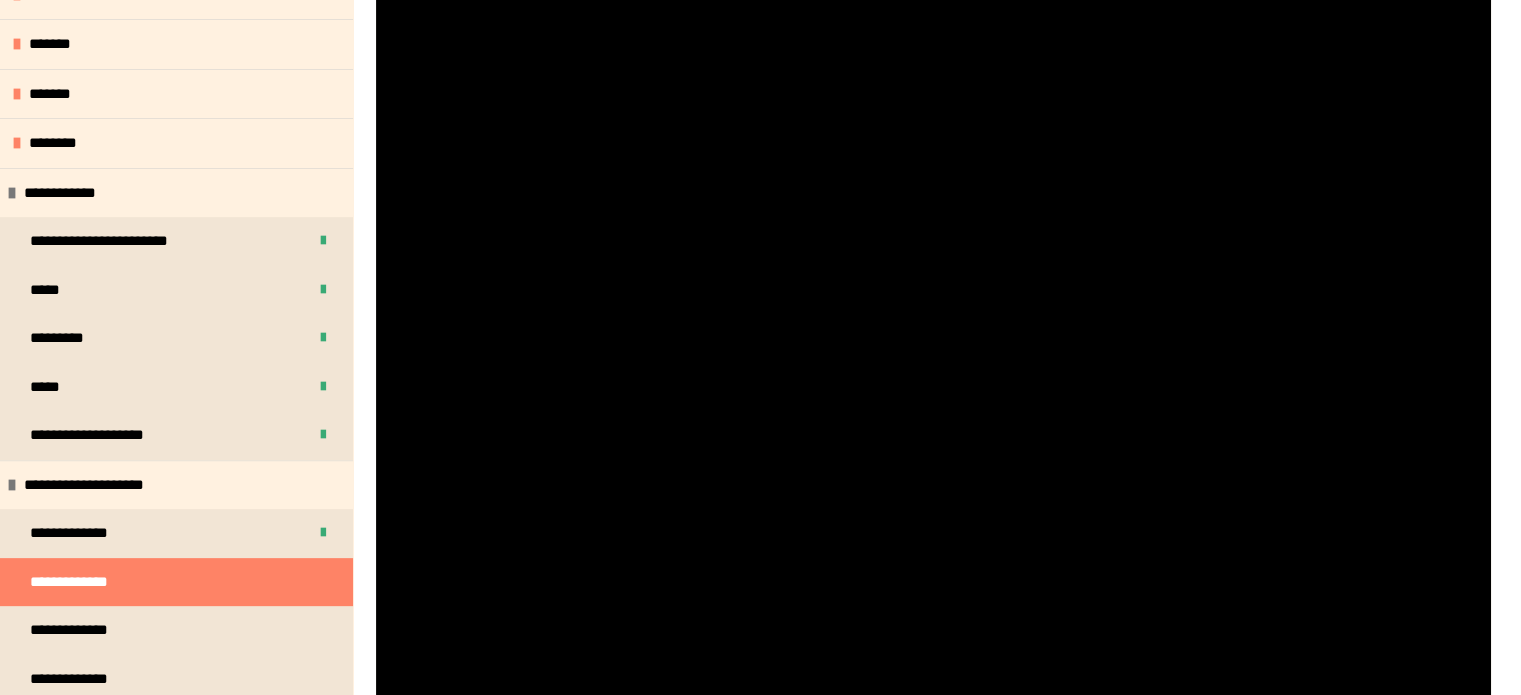 click at bounding box center [376, -1] 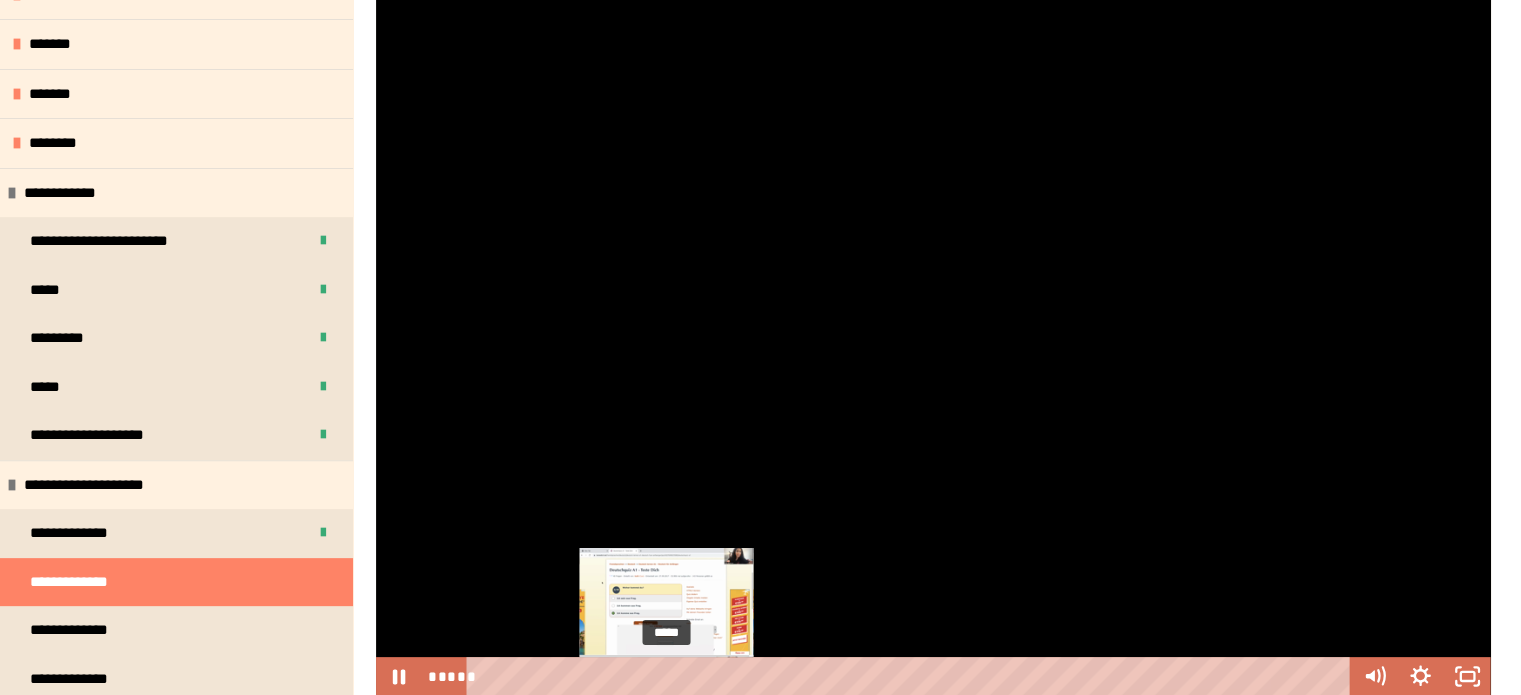 click on "*****" at bounding box center (912, 676) 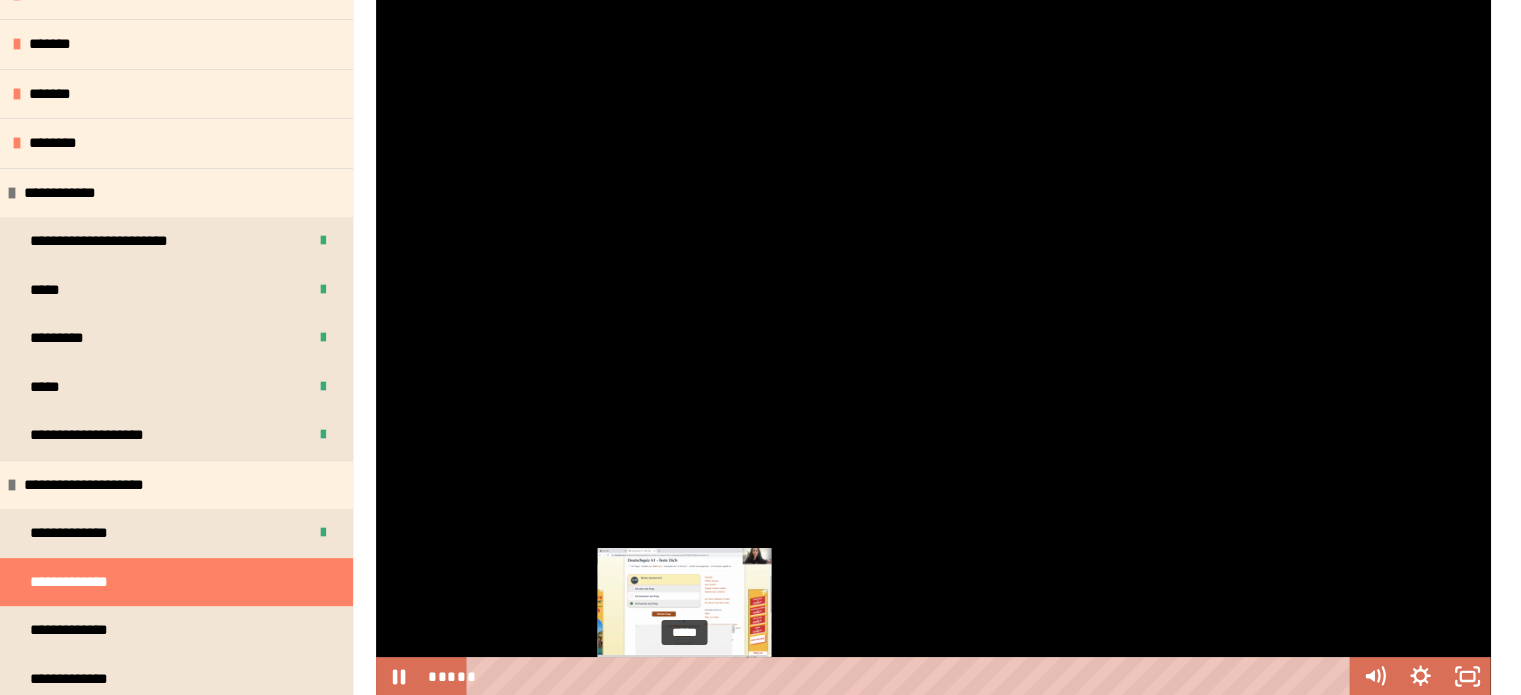 click on "*****" at bounding box center (912, 676) 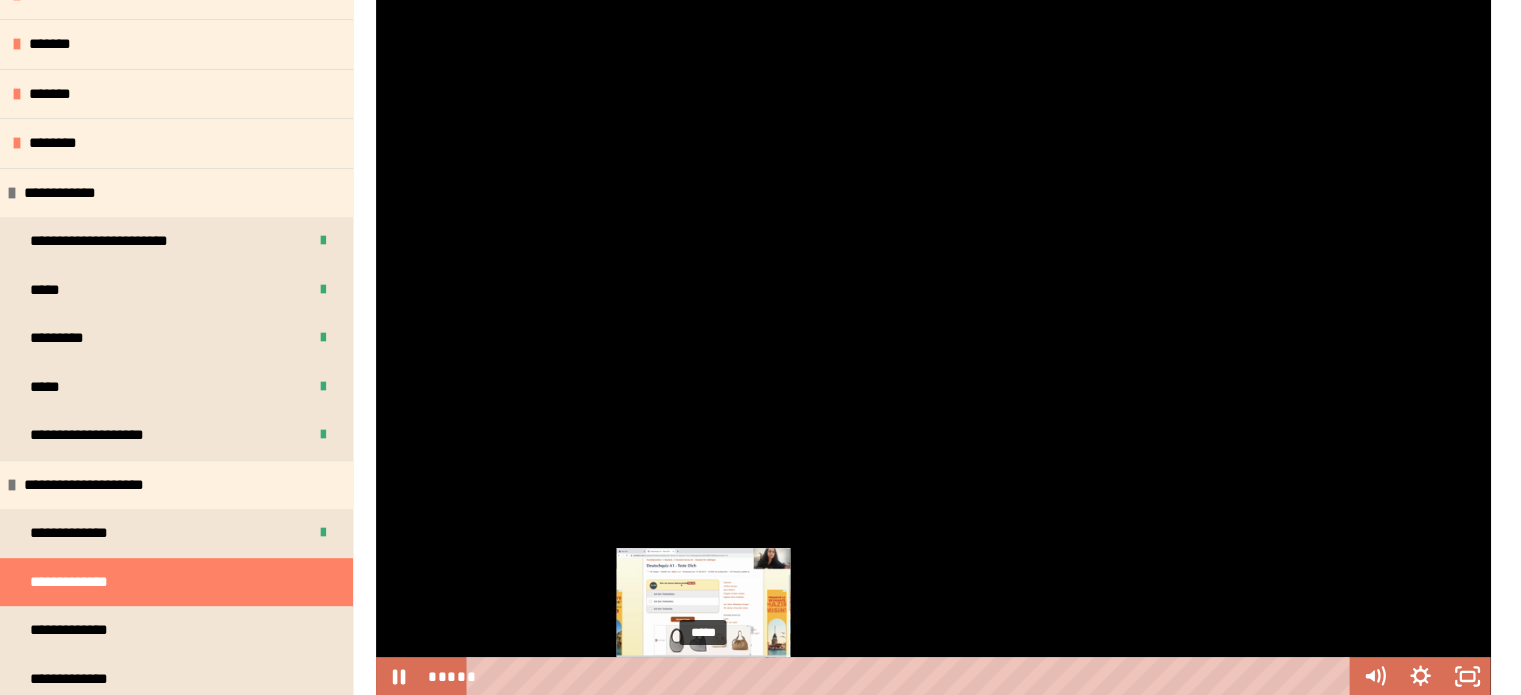 click on "*****" at bounding box center (912, 676) 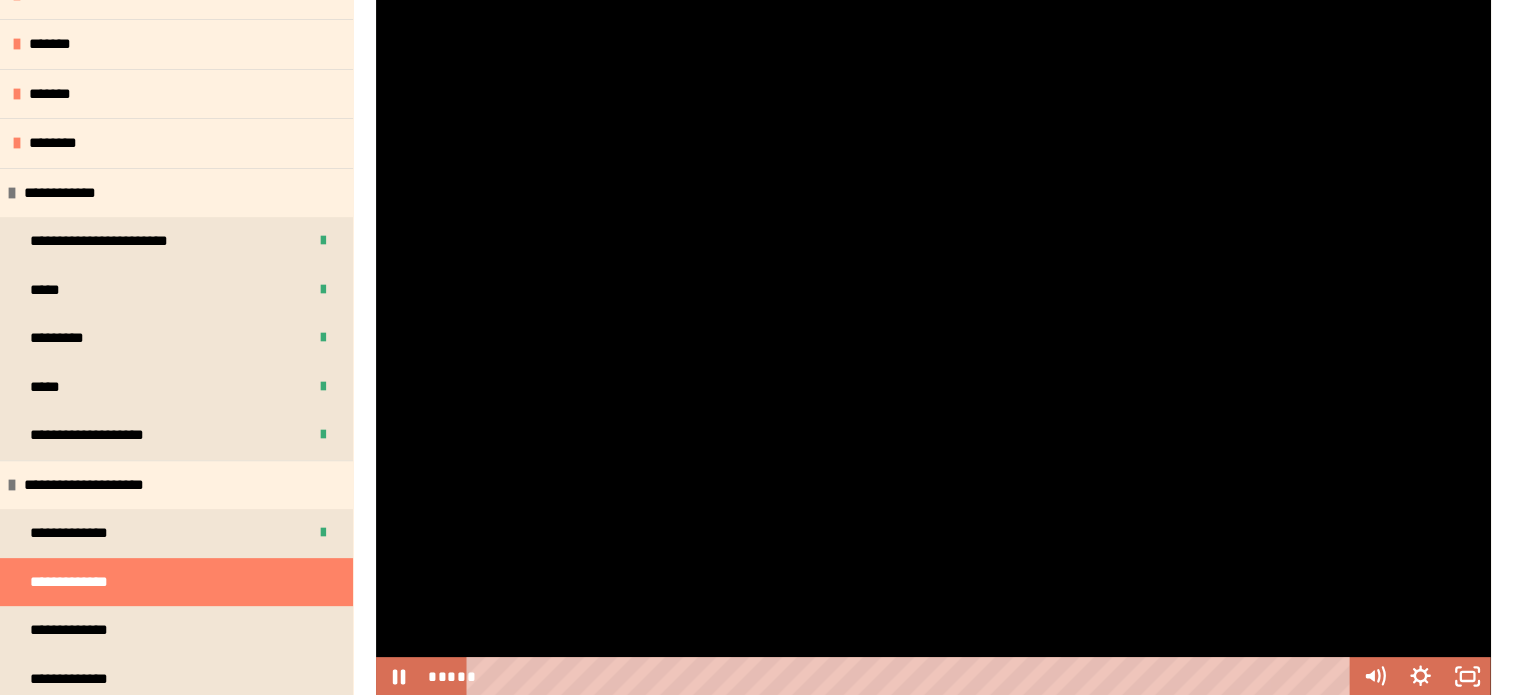 click at bounding box center [933, 347] 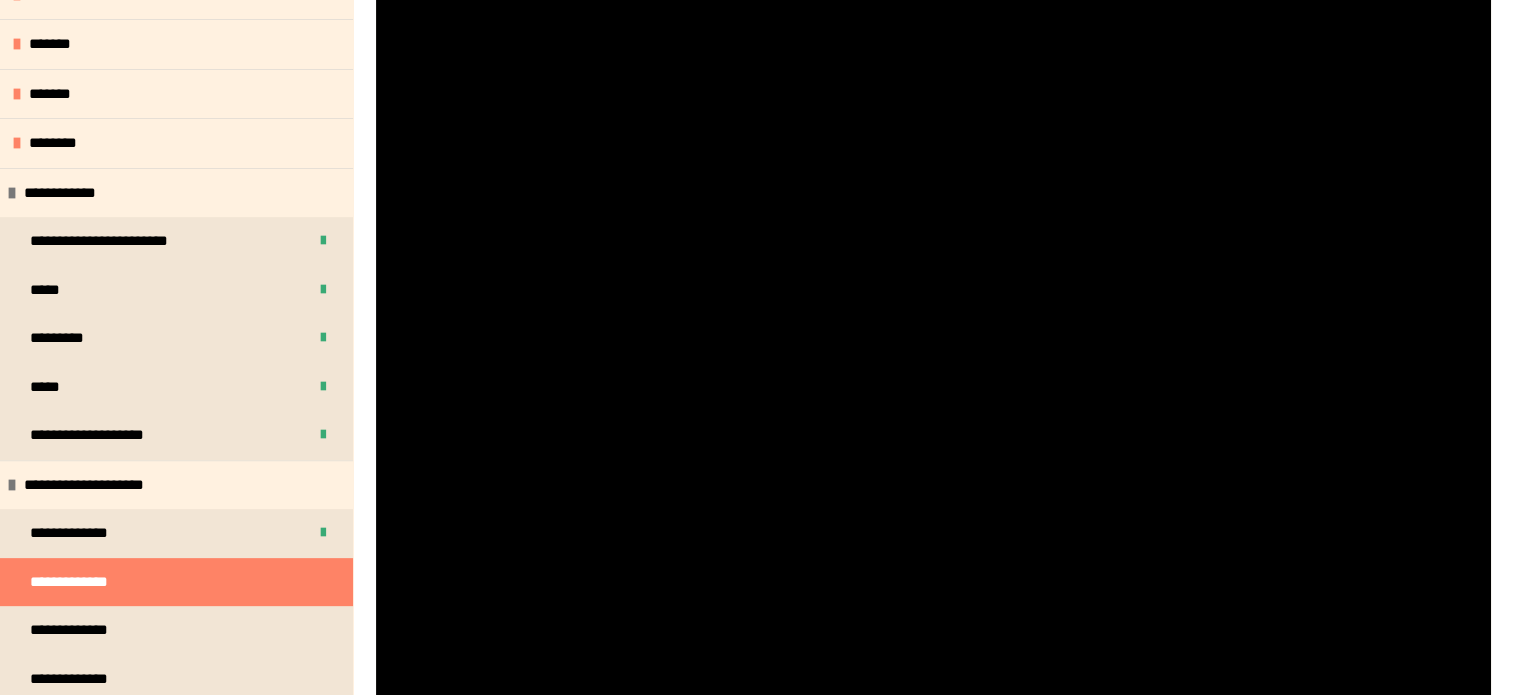 click at bounding box center [933, 347] 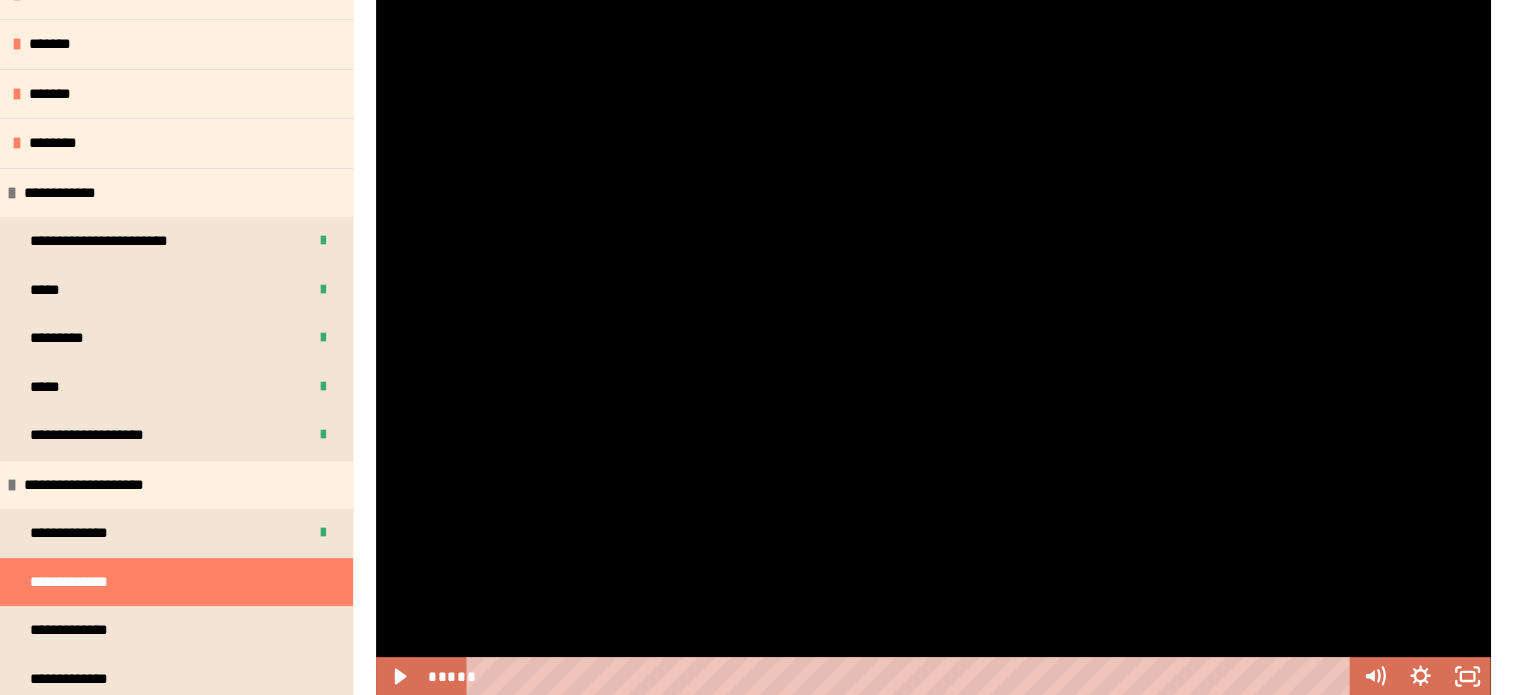 click at bounding box center [933, 347] 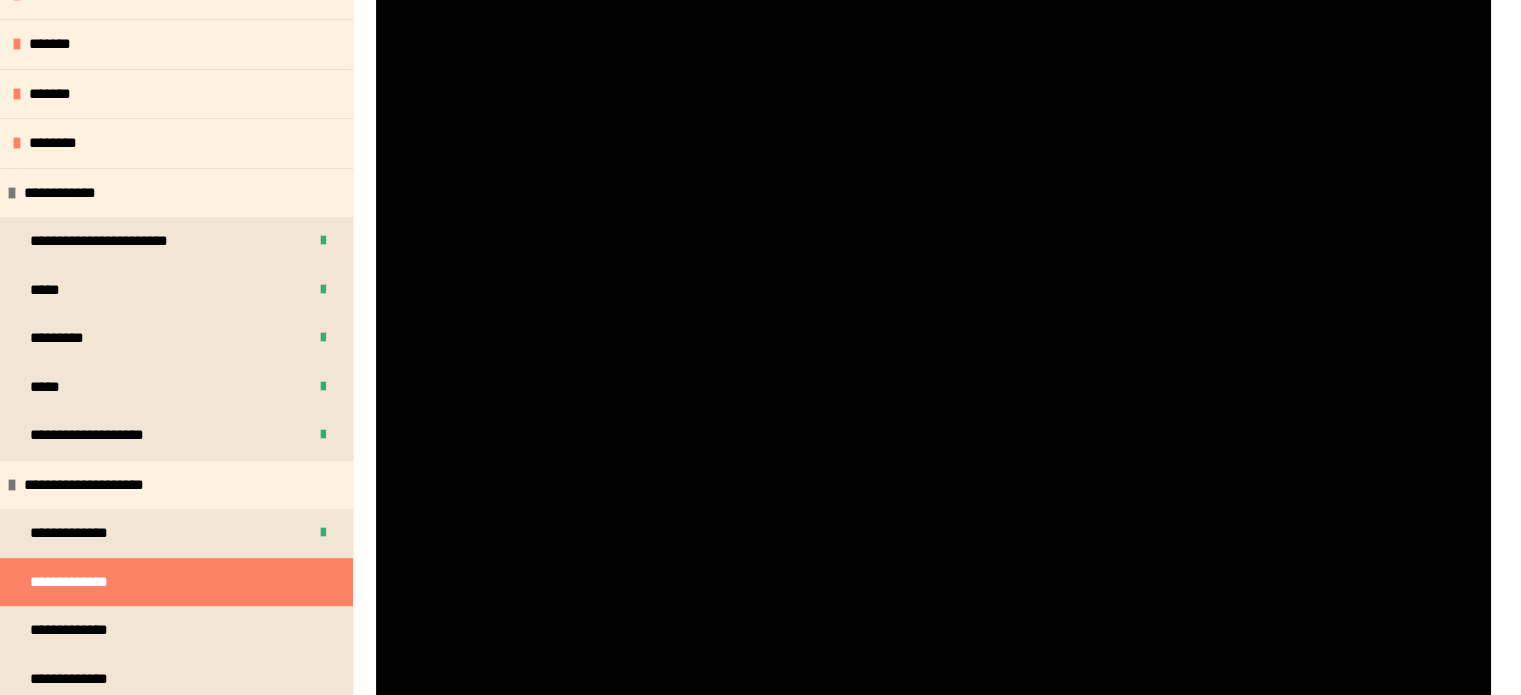 click at bounding box center [376, -1] 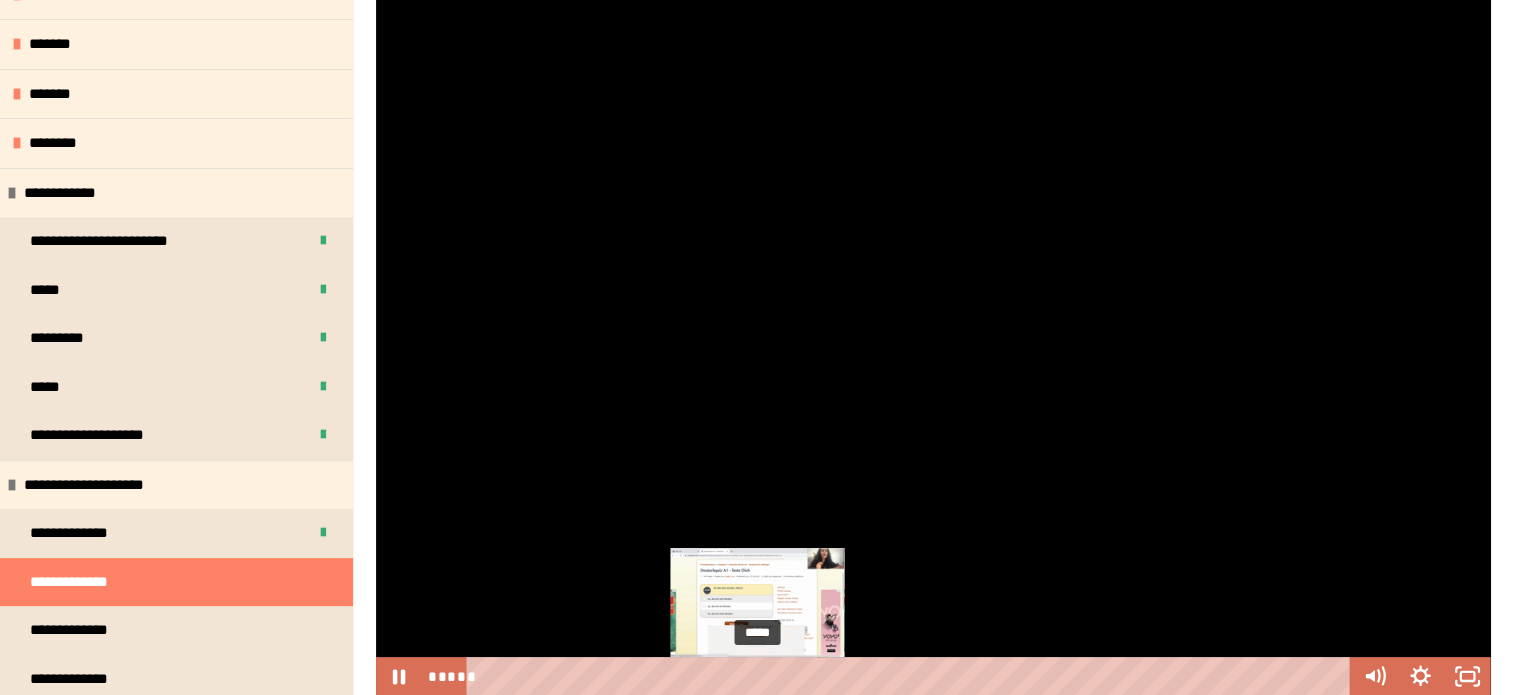 click on "*****" at bounding box center [912, 676] 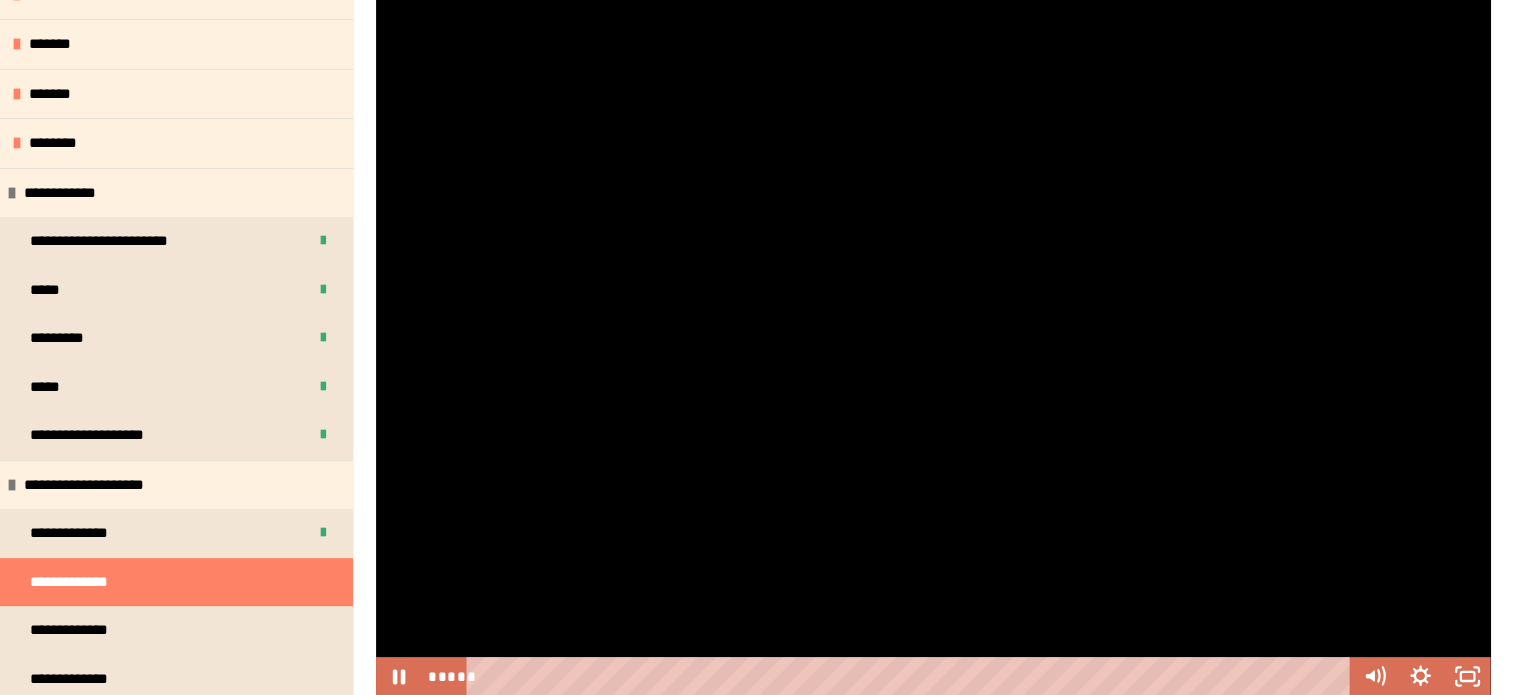 click at bounding box center [933, 347] 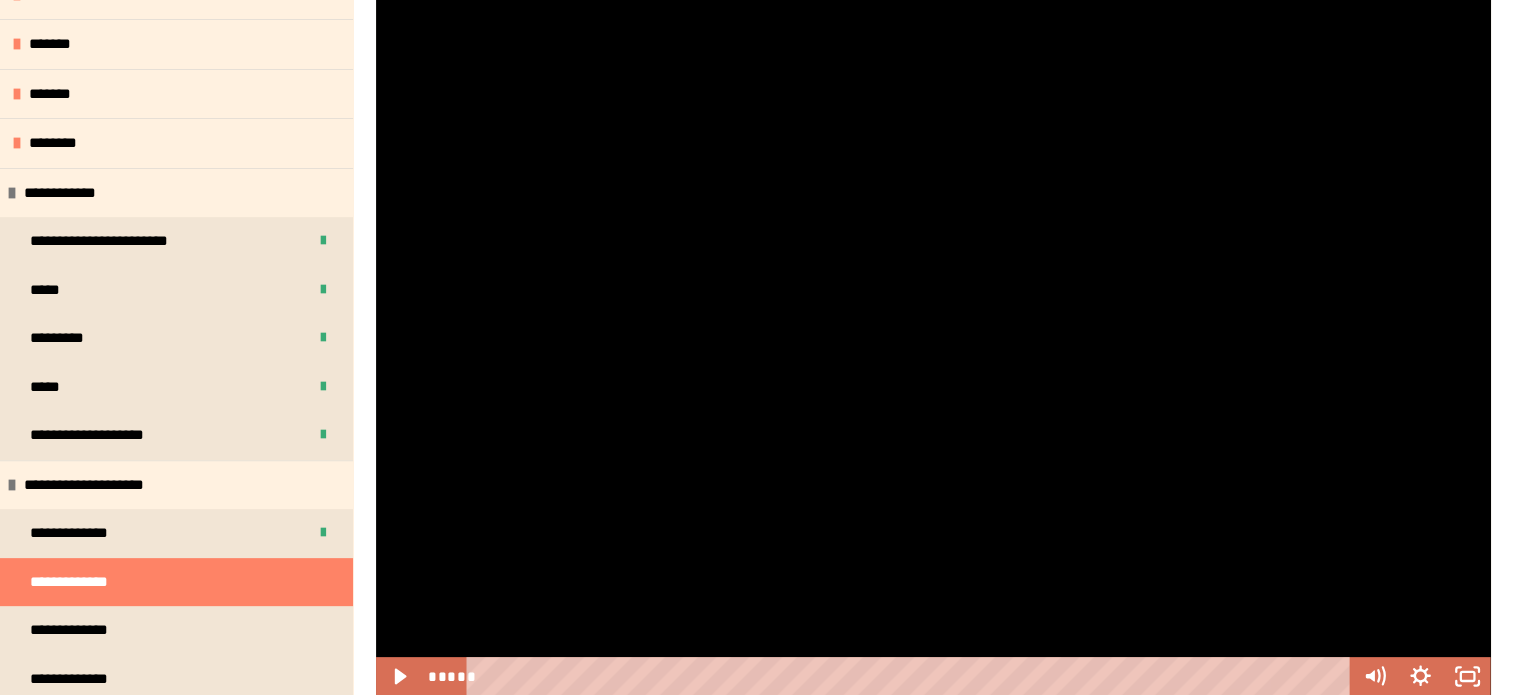 click at bounding box center (933, 347) 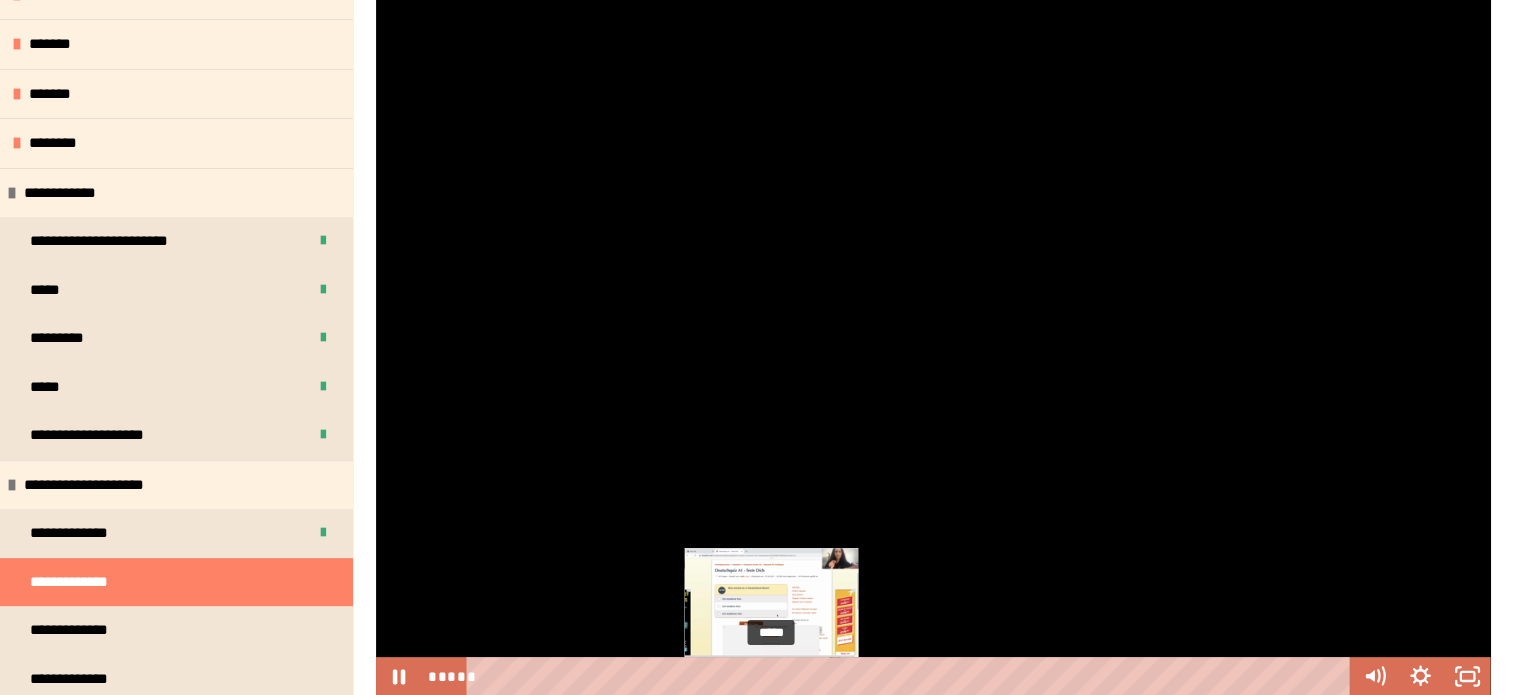 click on "*****" at bounding box center (912, 676) 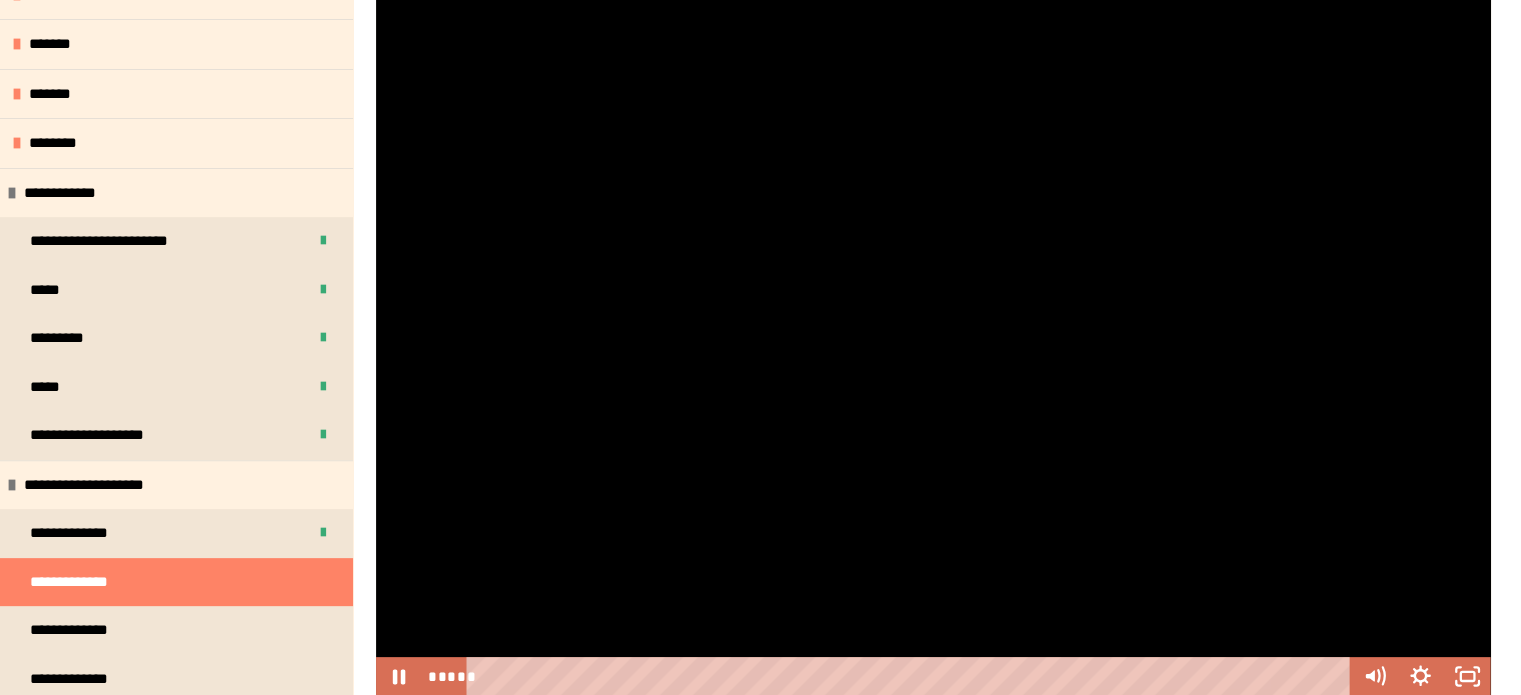 click at bounding box center (933, 347) 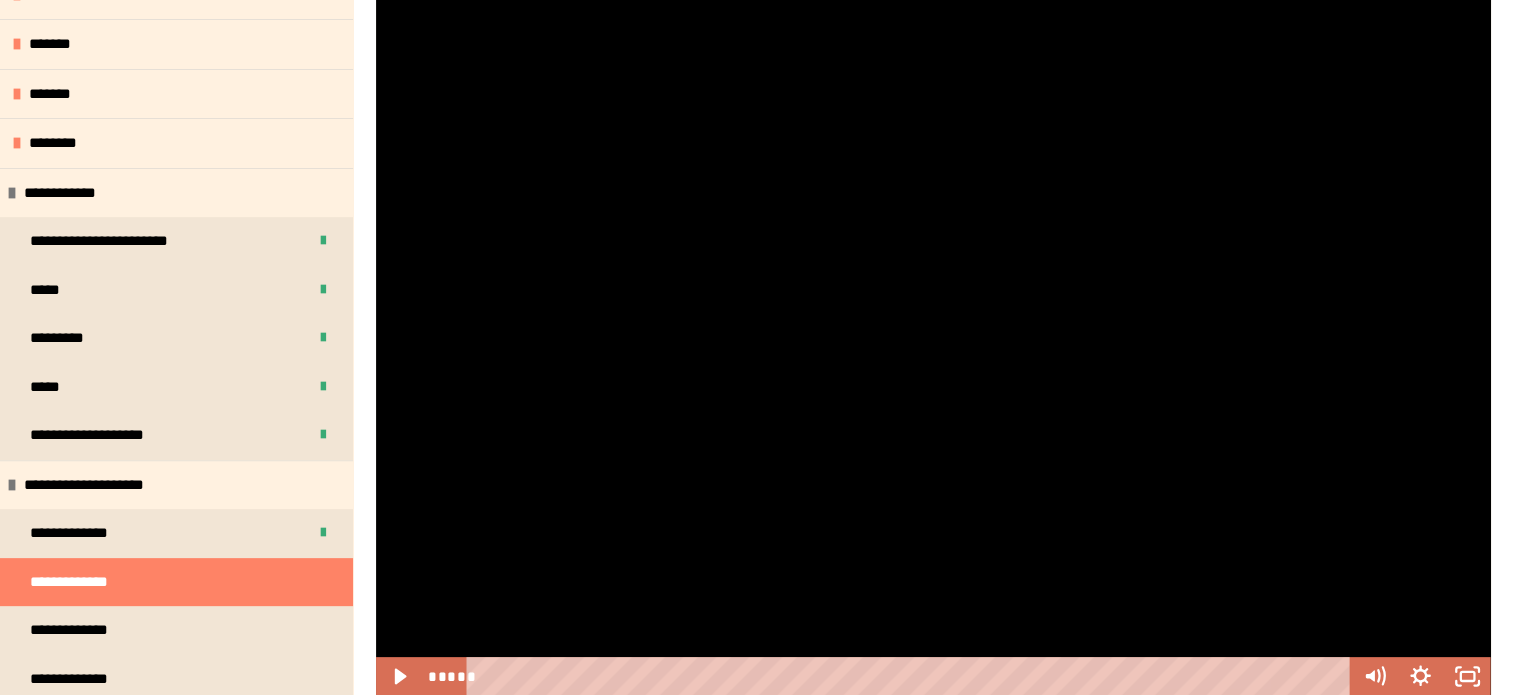 click at bounding box center (933, 347) 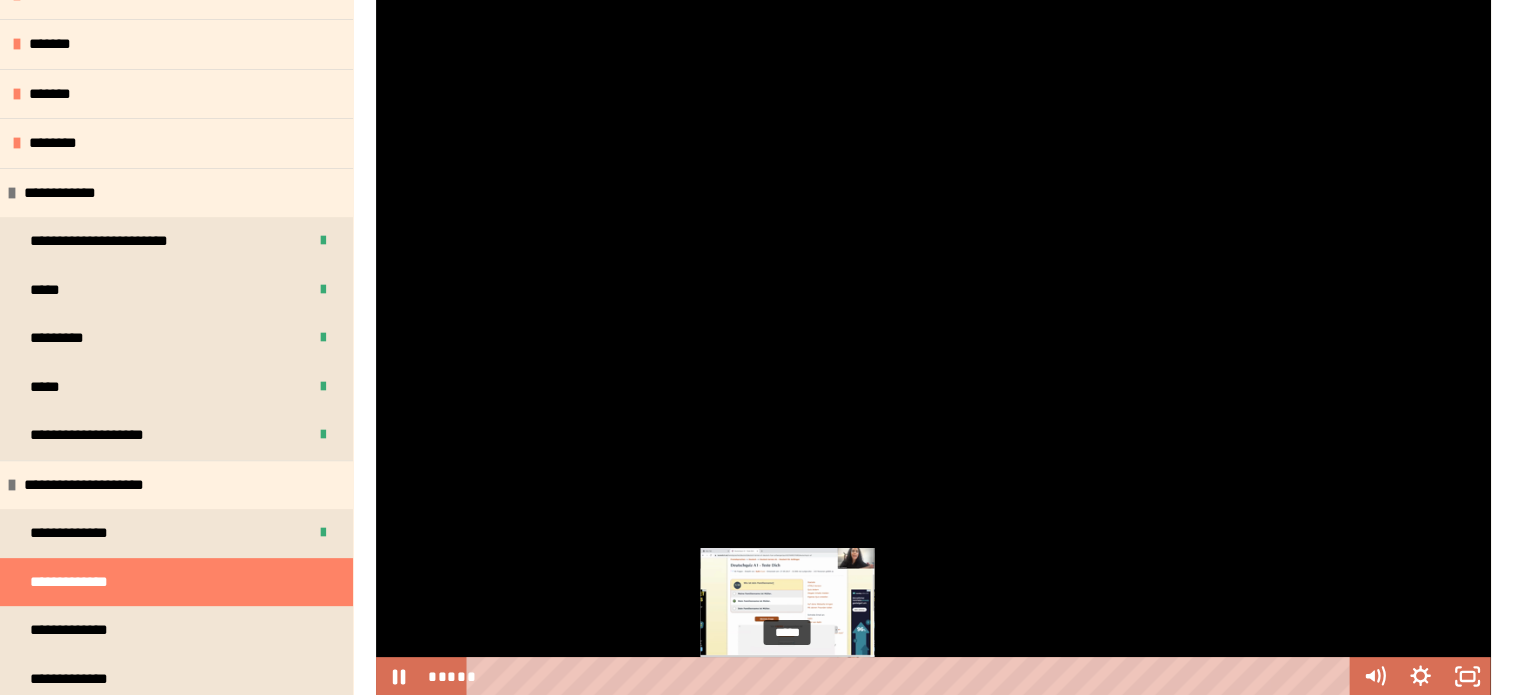 click on "*****" at bounding box center (912, 676) 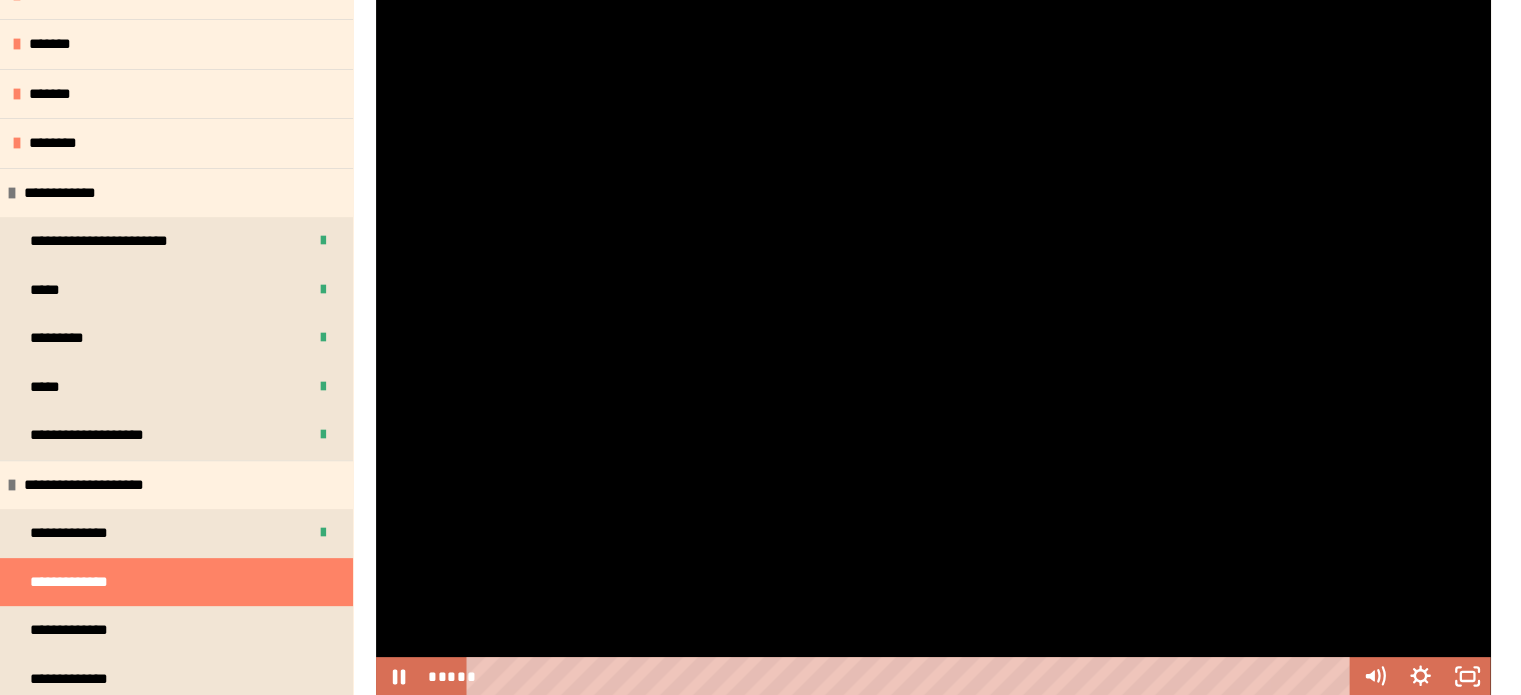 click at bounding box center [933, 347] 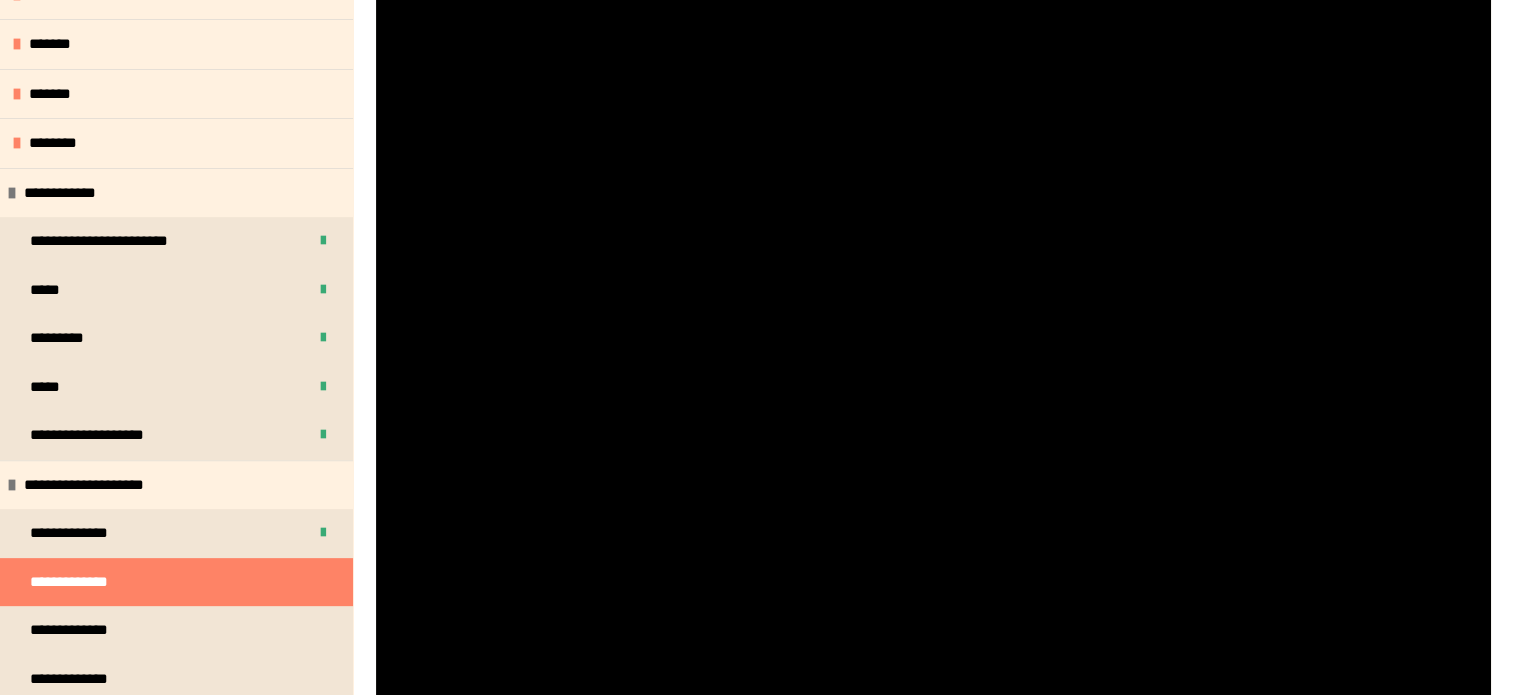 click at bounding box center [933, 347] 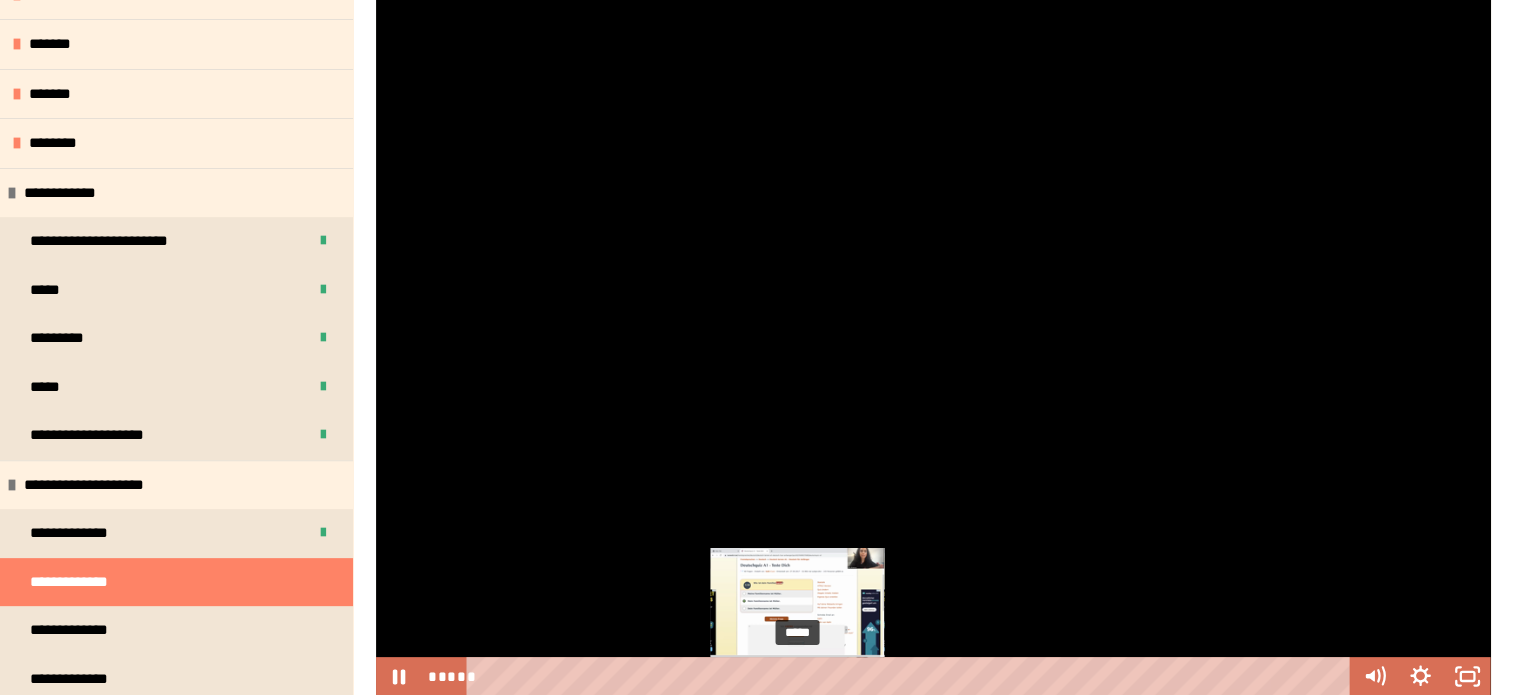click on "*****" at bounding box center [912, 676] 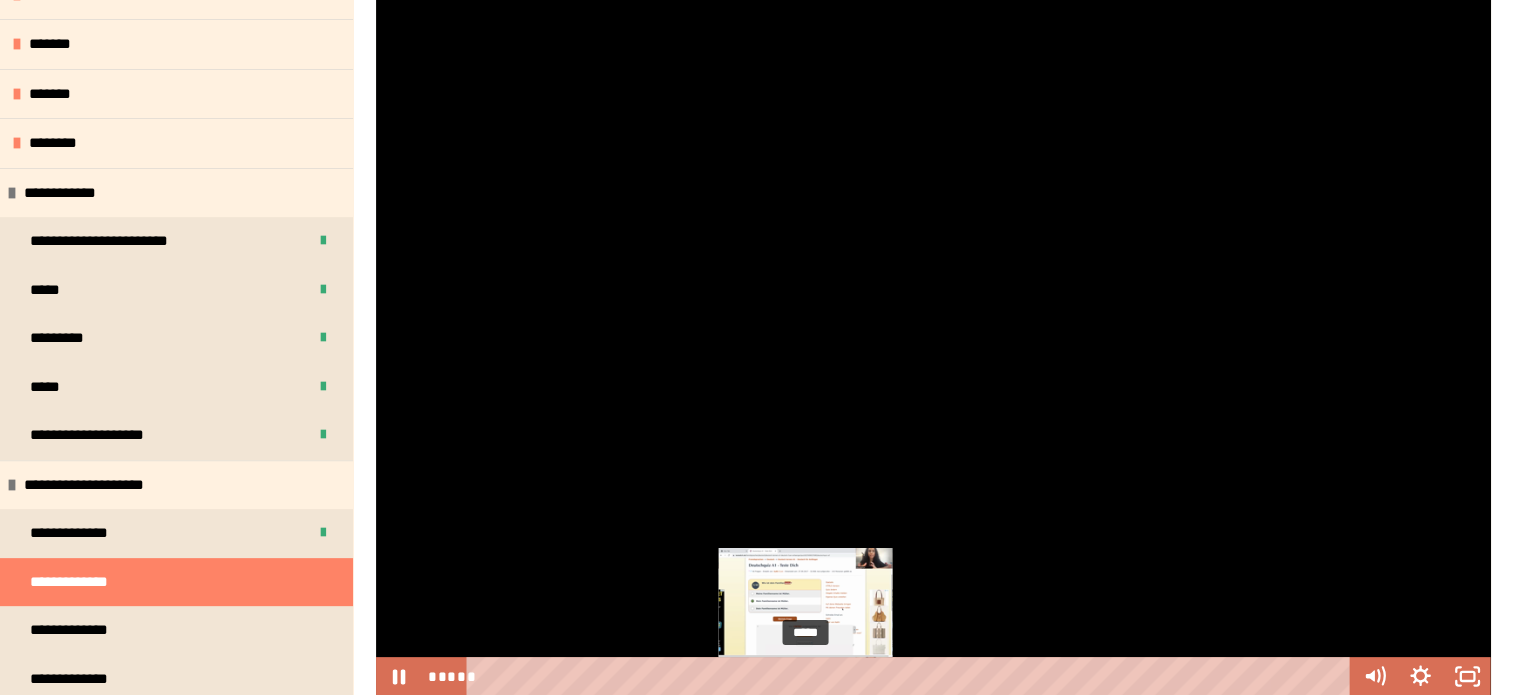 click on "*****" at bounding box center (912, 676) 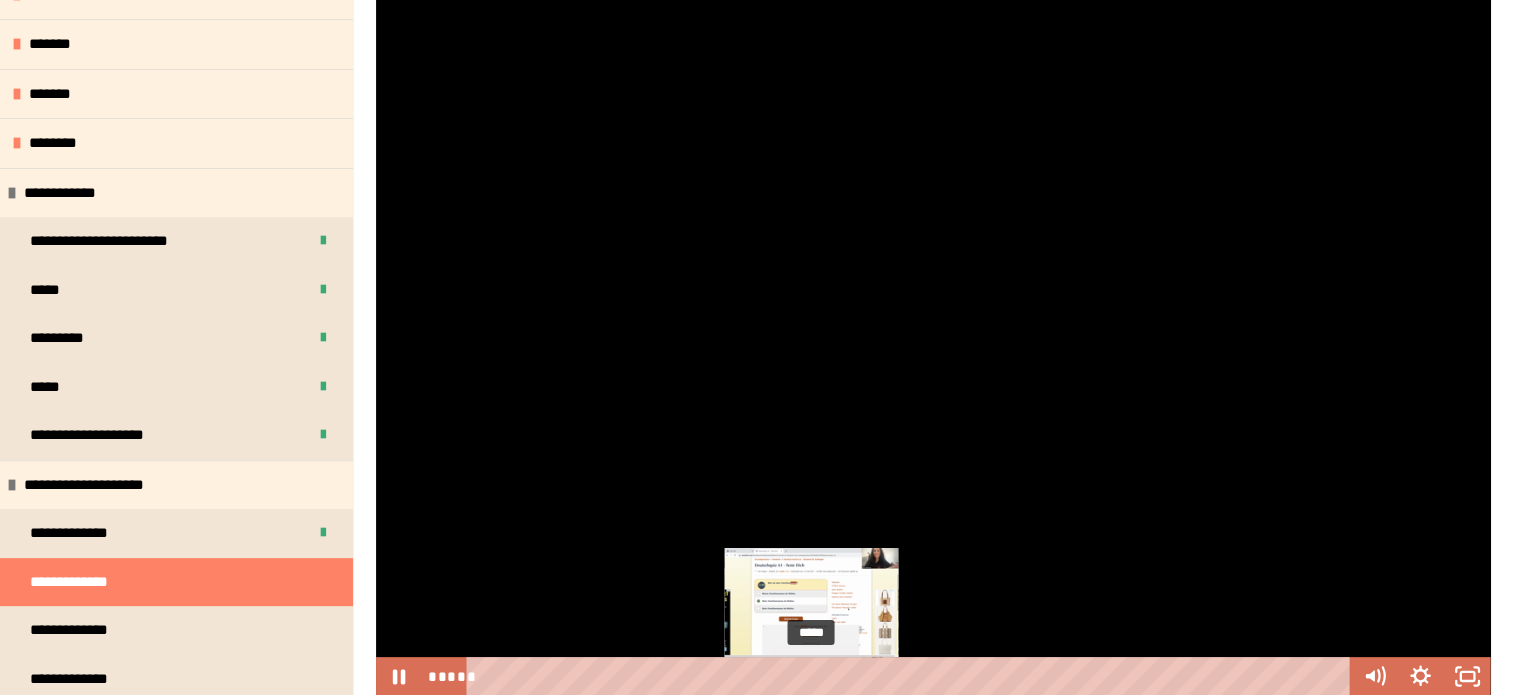 click on "*****" at bounding box center (912, 676) 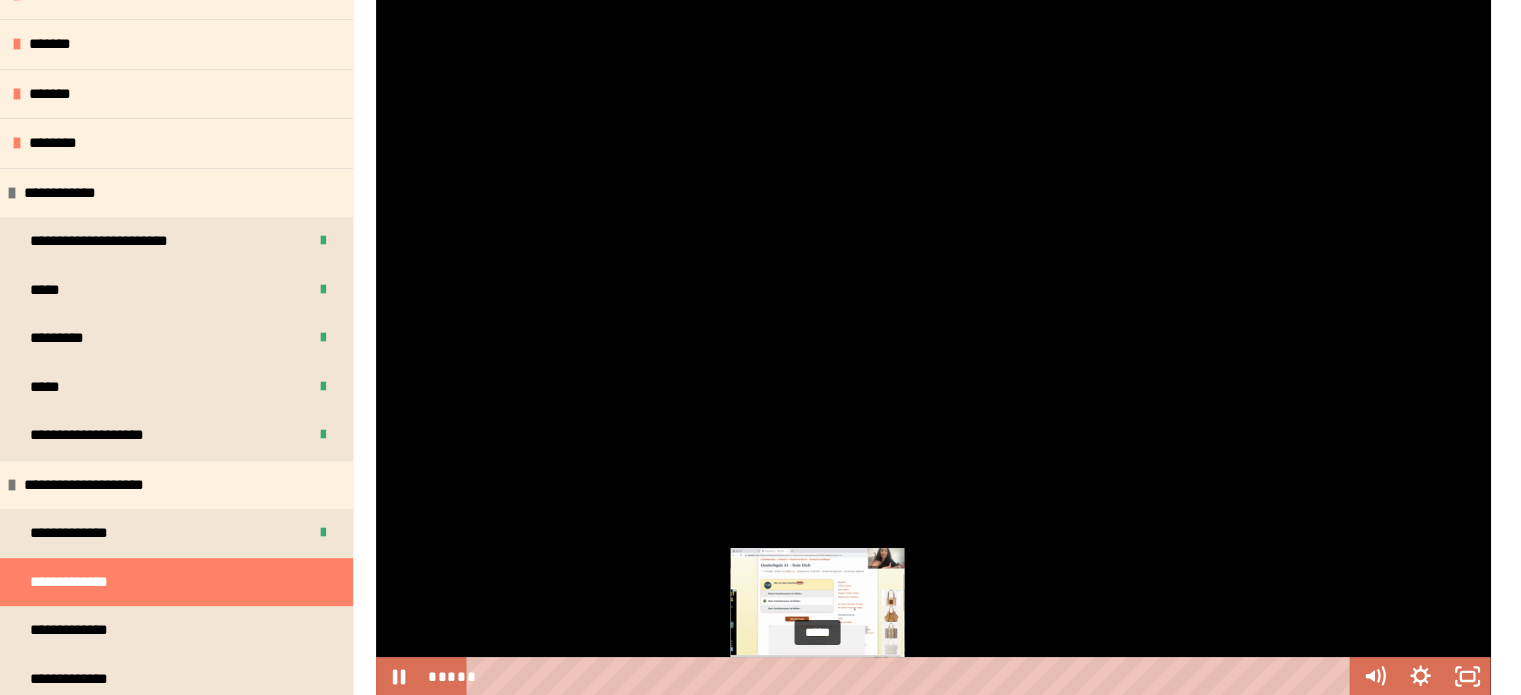 click on "*****" at bounding box center (912, 676) 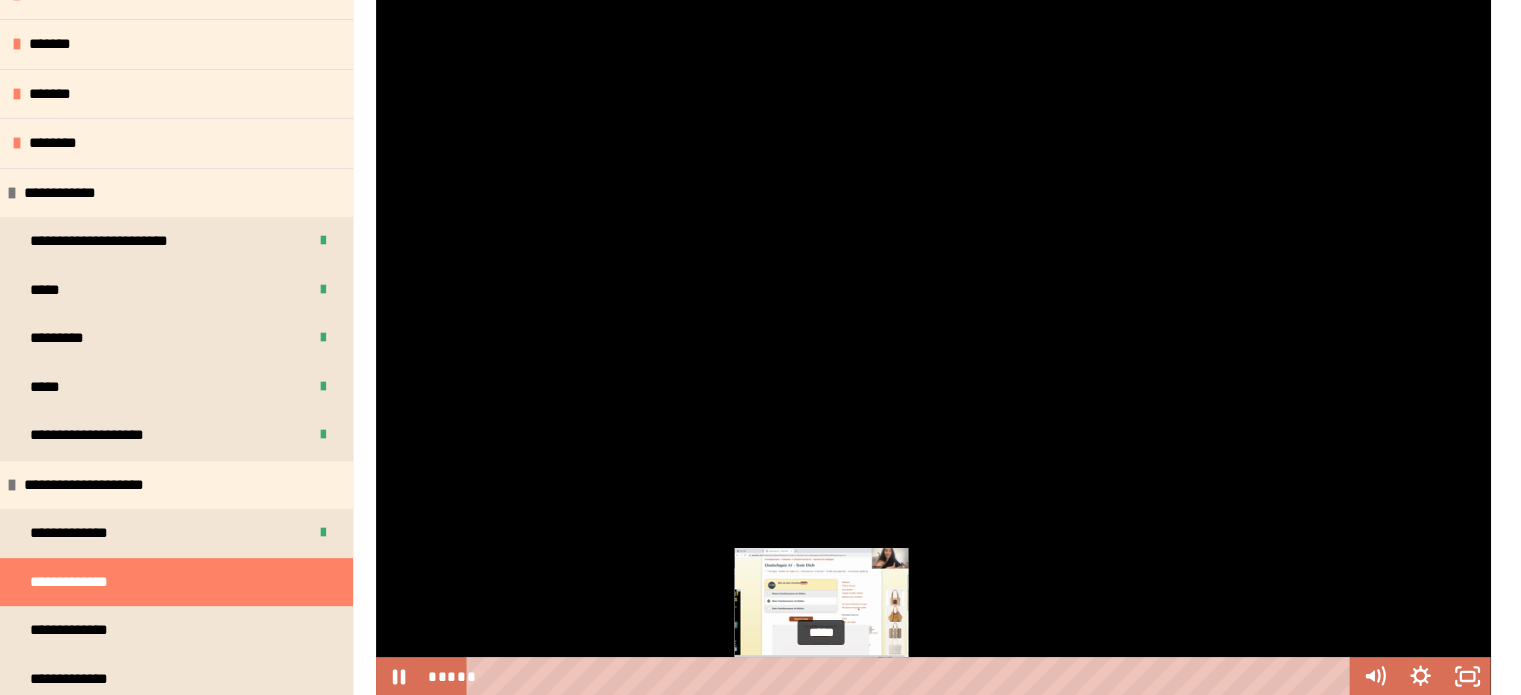 click at bounding box center [821, 676] 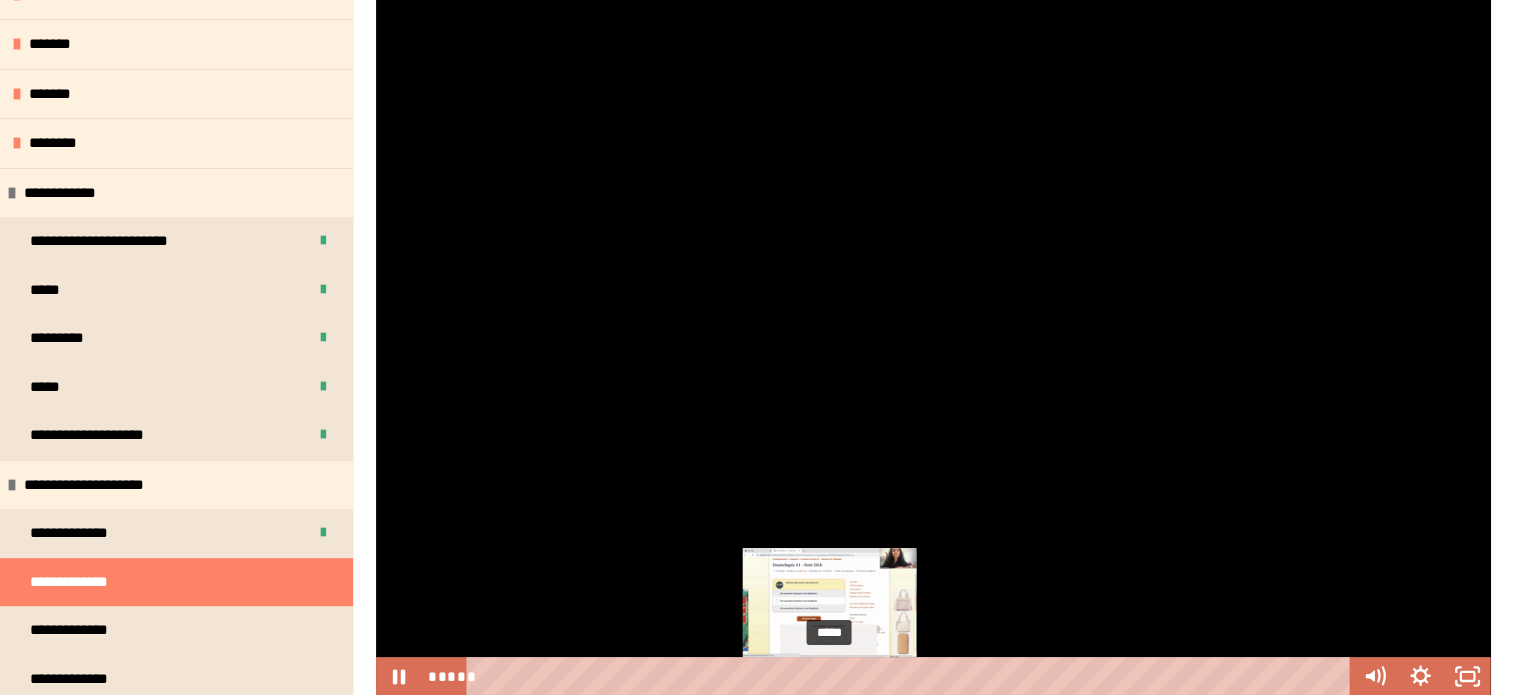 click on "*****" at bounding box center [912, 676] 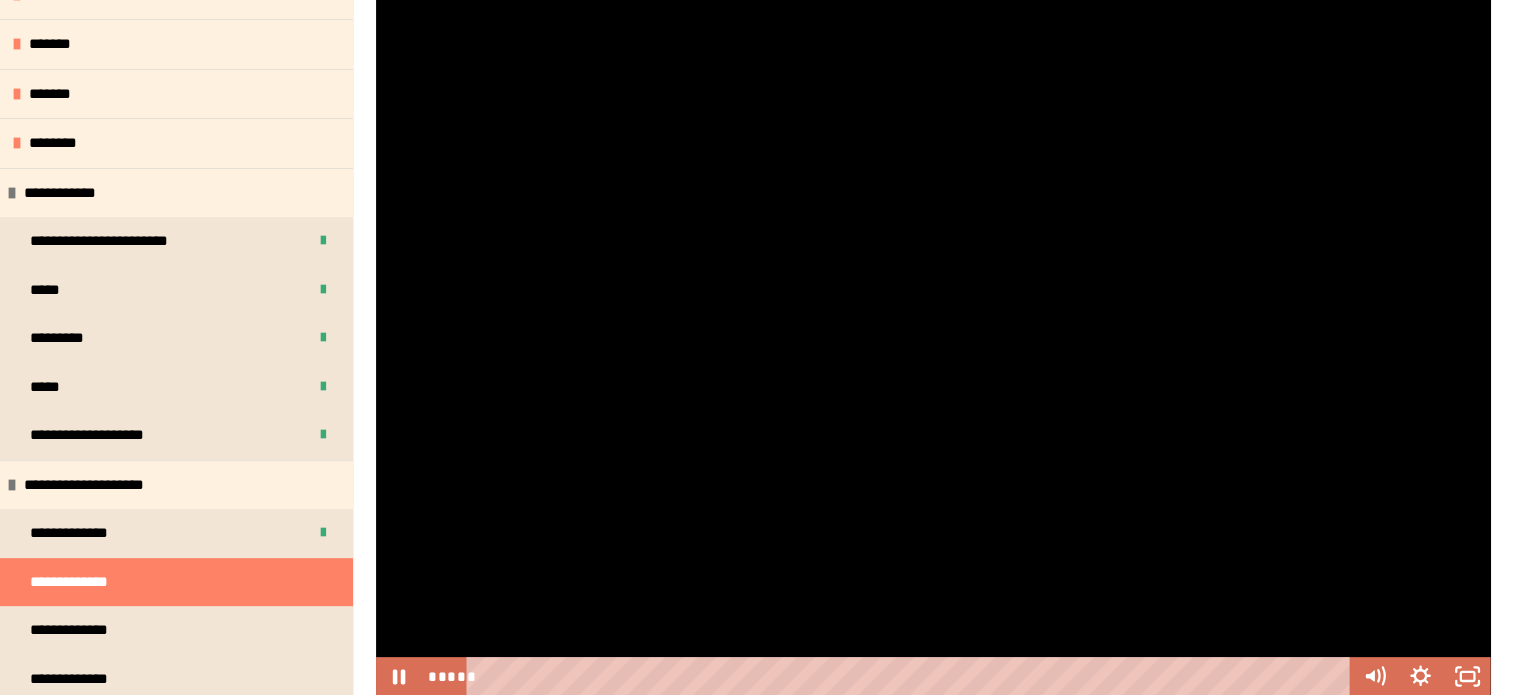 click at bounding box center [933, 347] 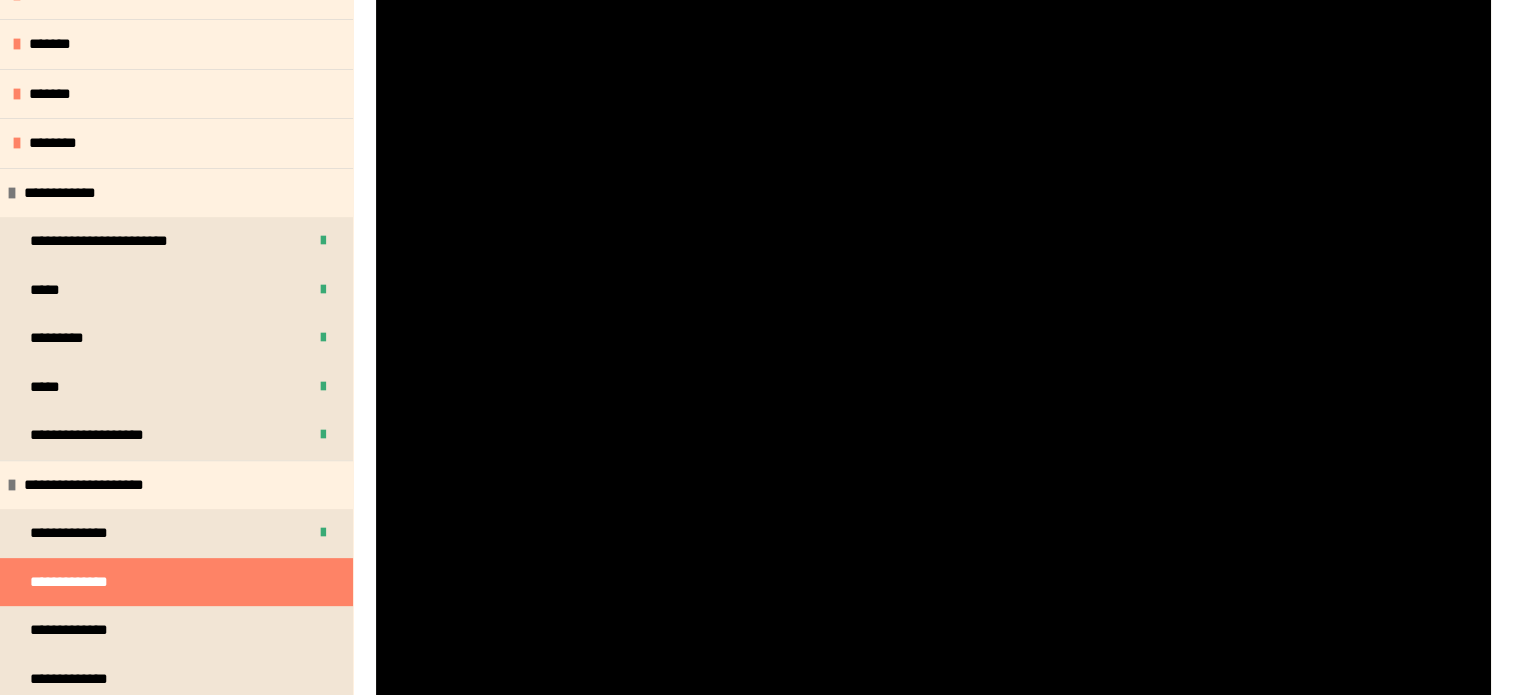 click at bounding box center (933, 347) 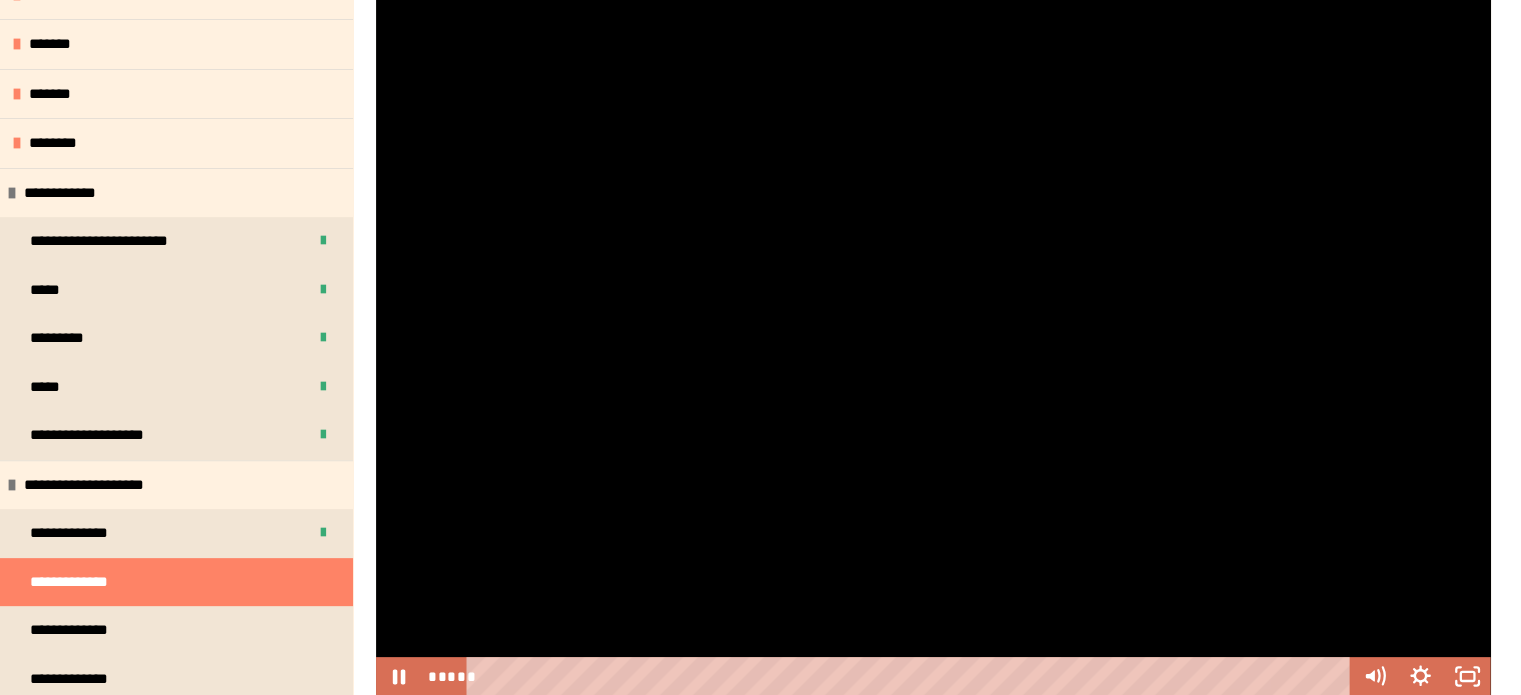 click at bounding box center (933, 347) 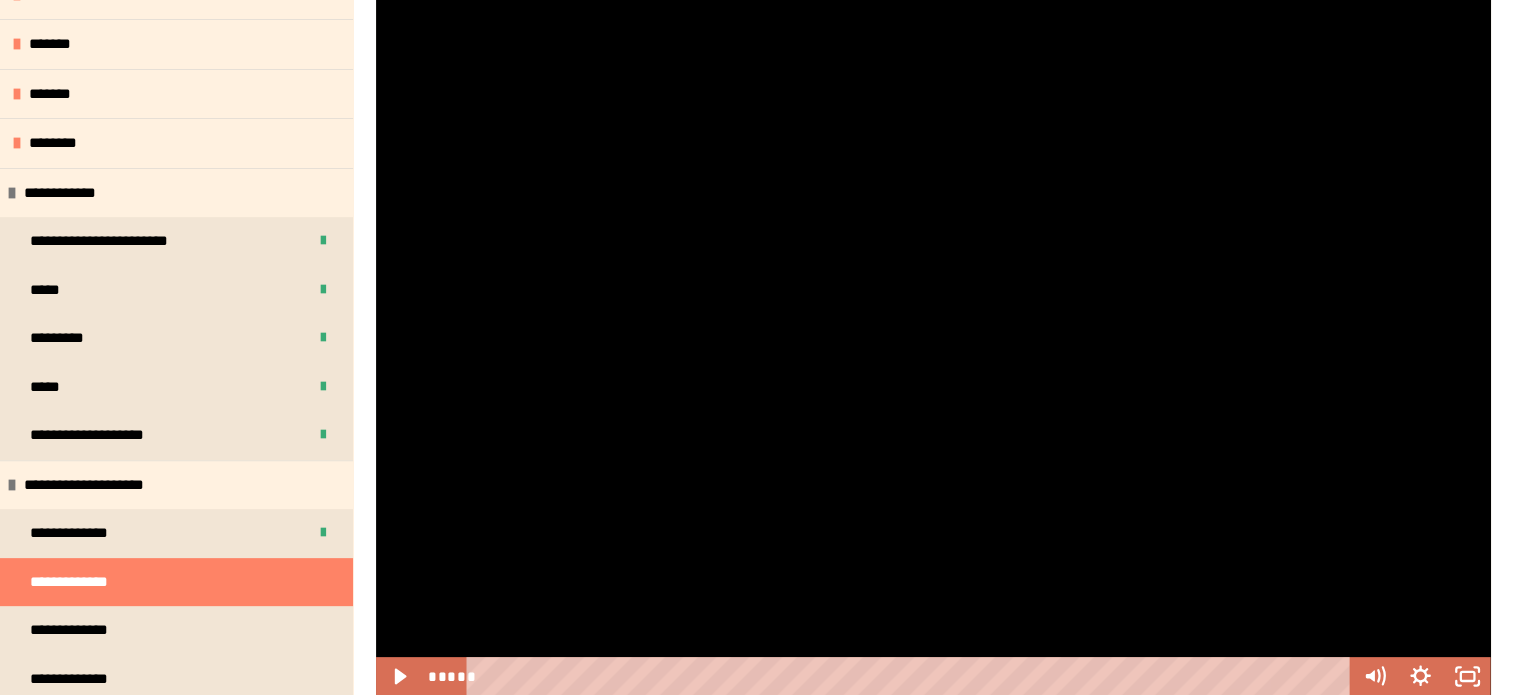click at bounding box center [933, 347] 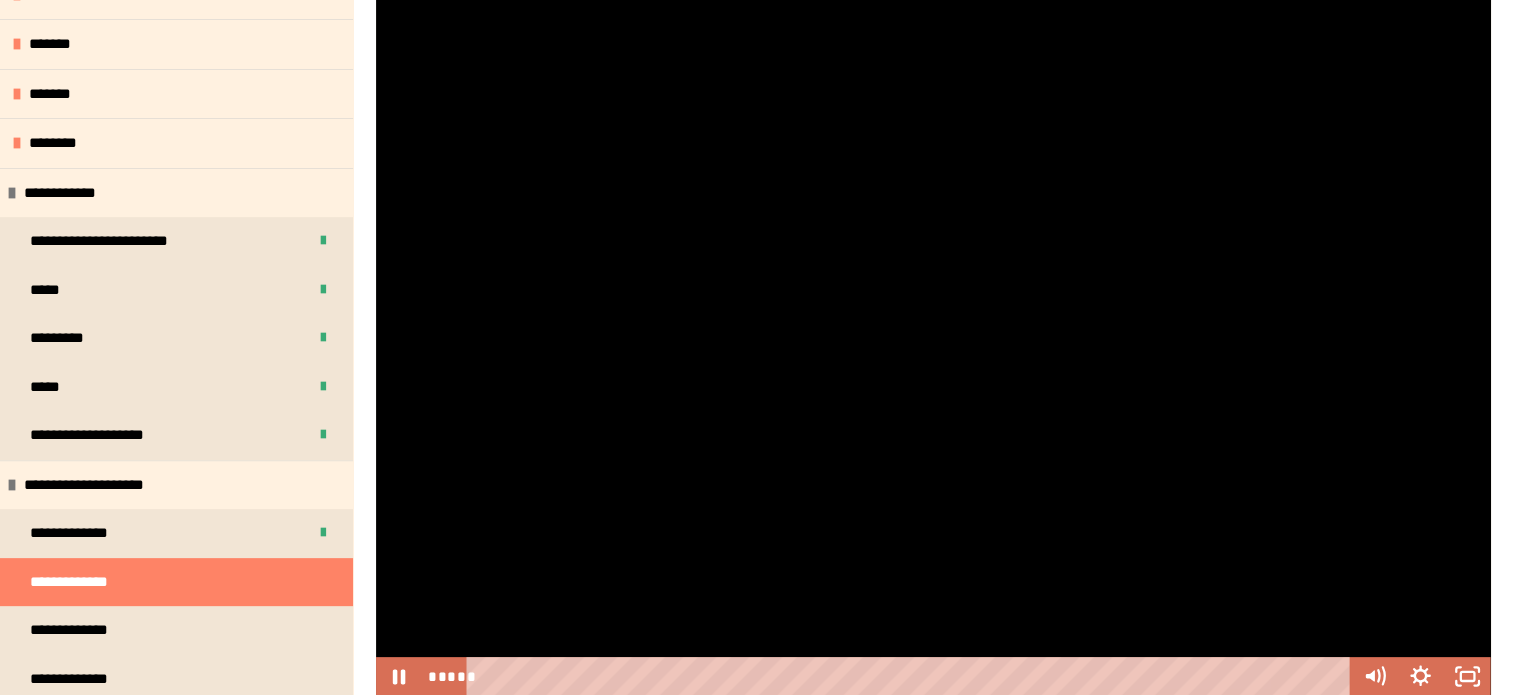 click at bounding box center [933, 347] 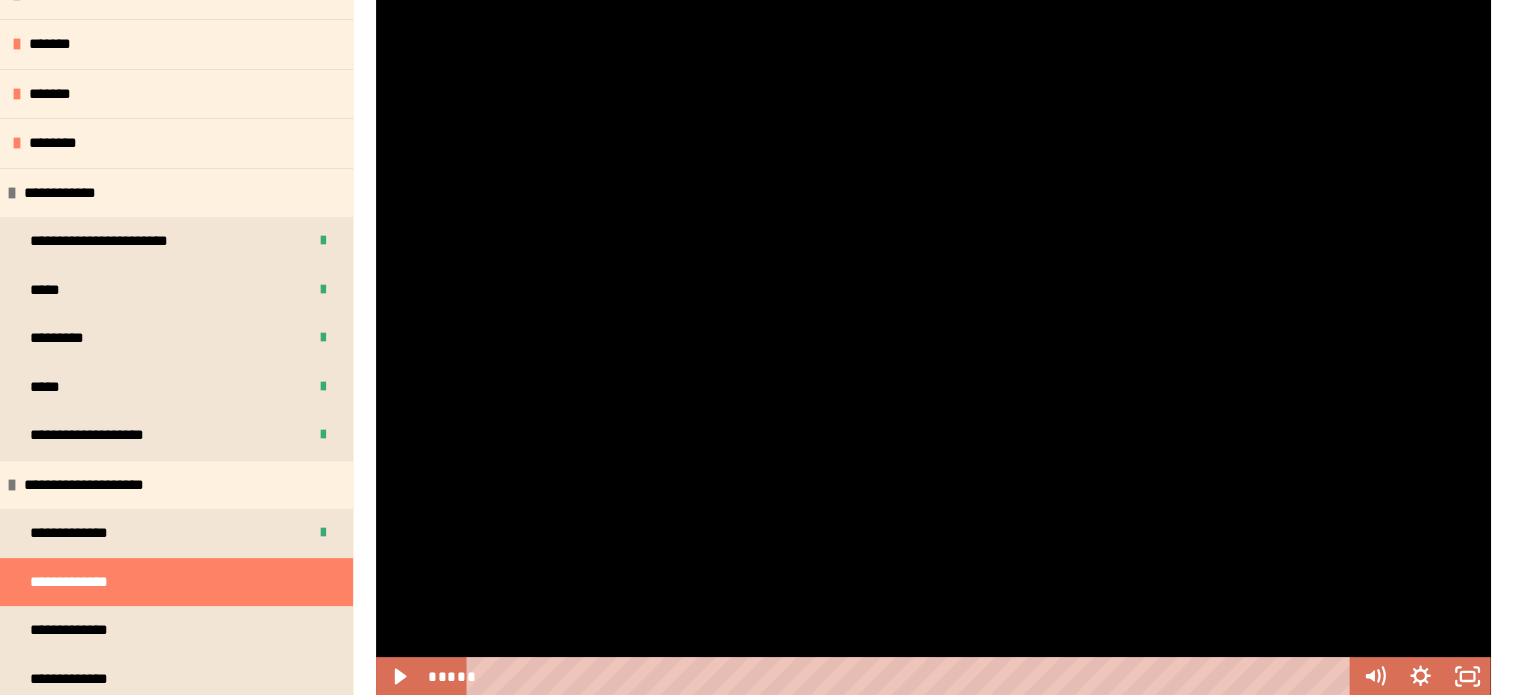click at bounding box center (933, 347) 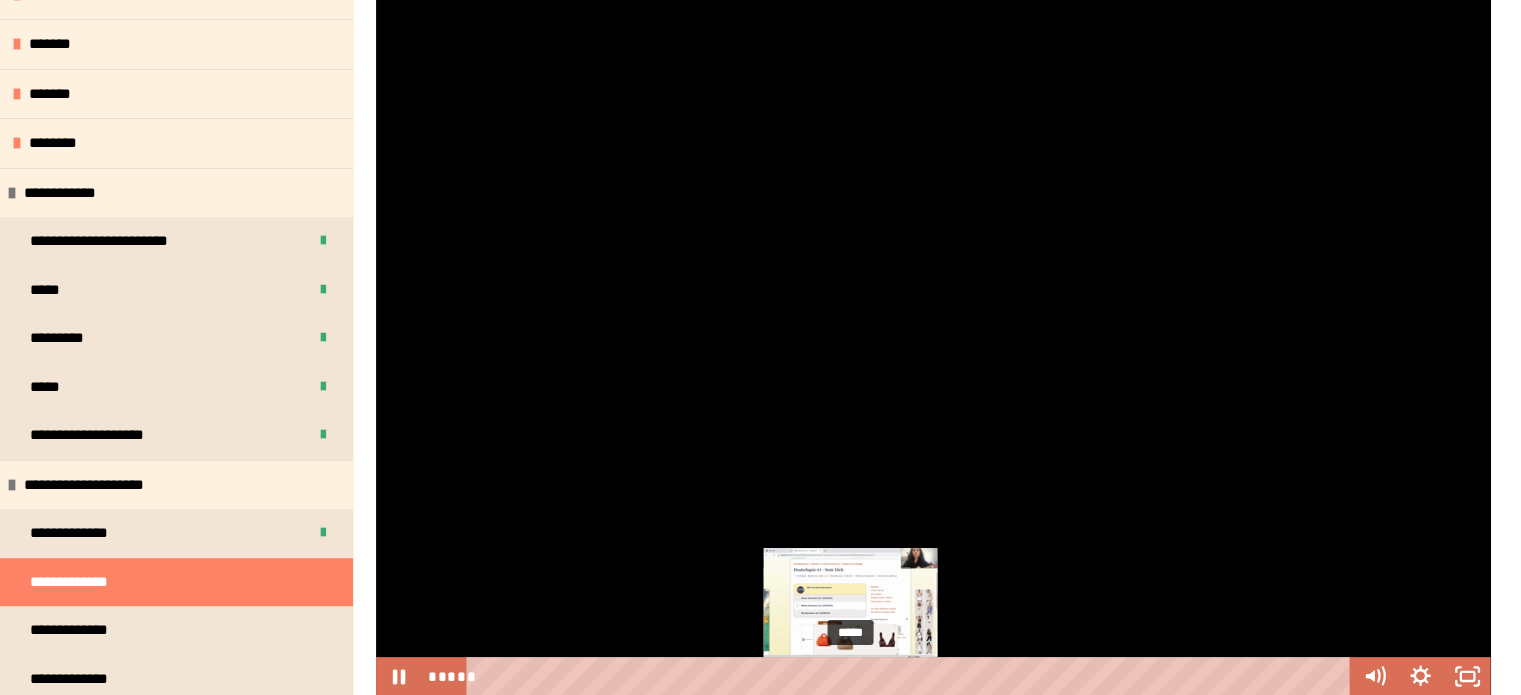 click on "*****" at bounding box center (912, 676) 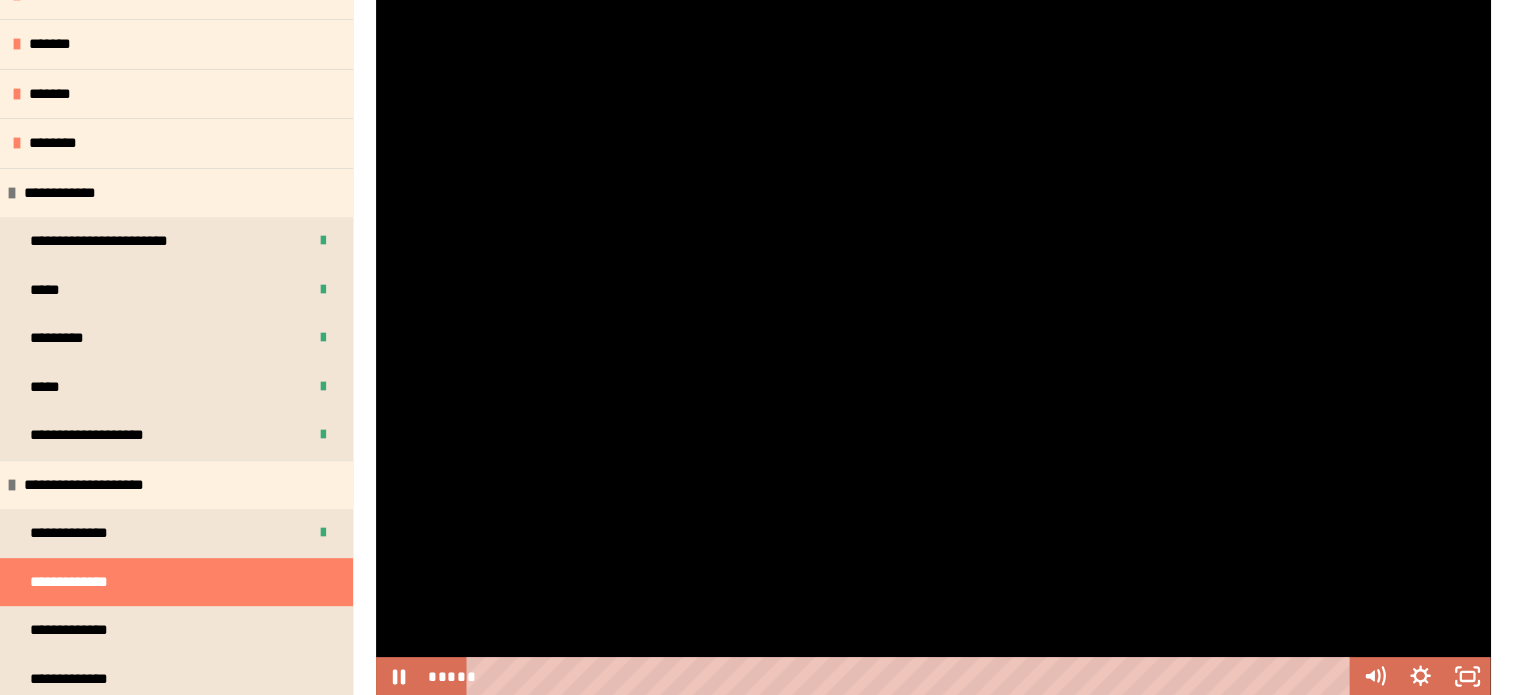 click at bounding box center (933, 347) 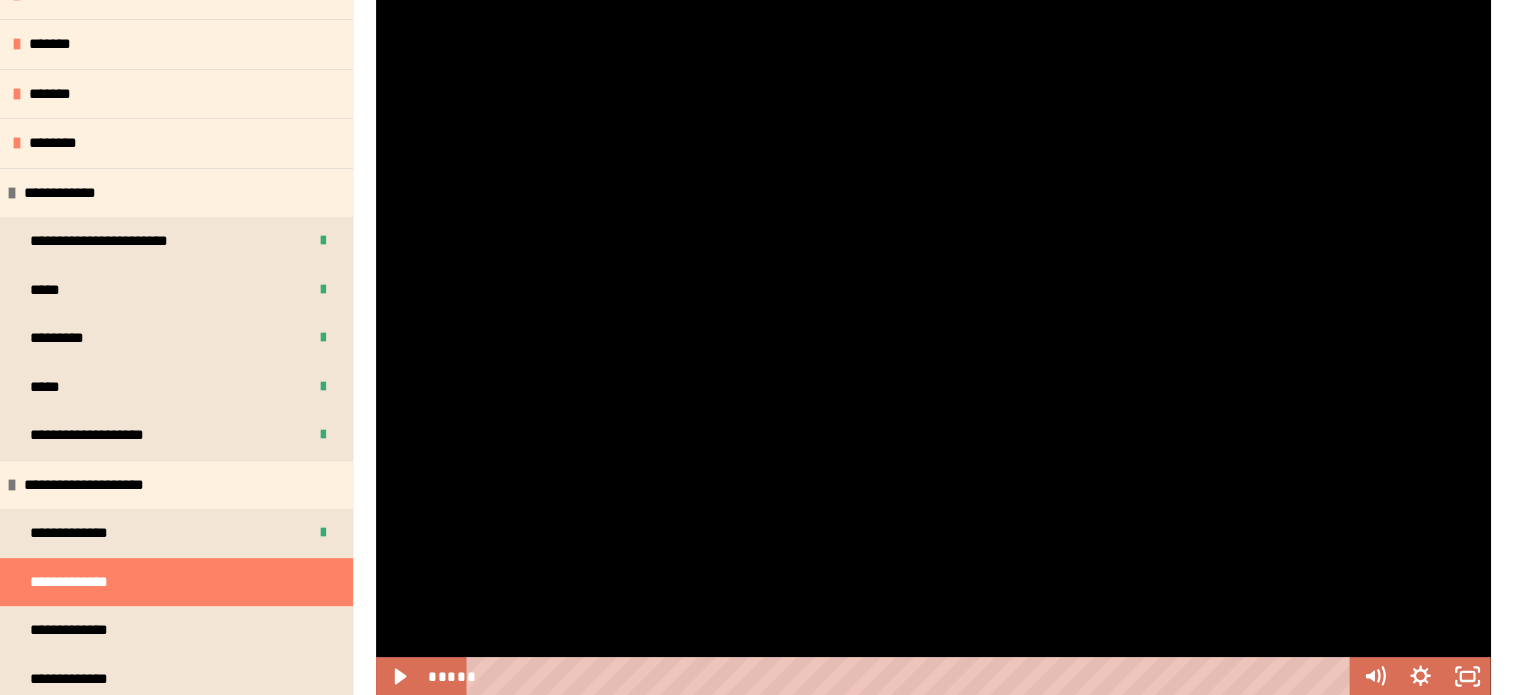 click at bounding box center [933, 347] 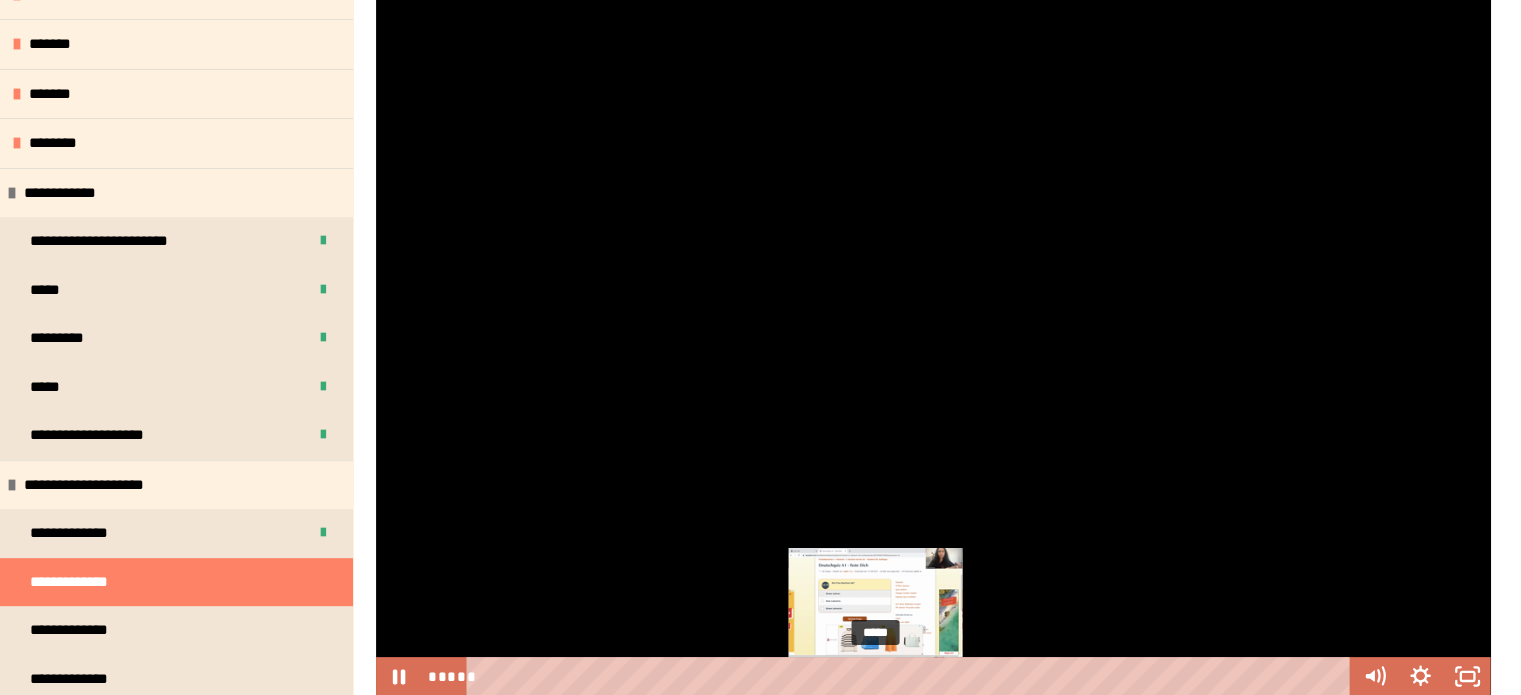 click on "*****" at bounding box center (912, 676) 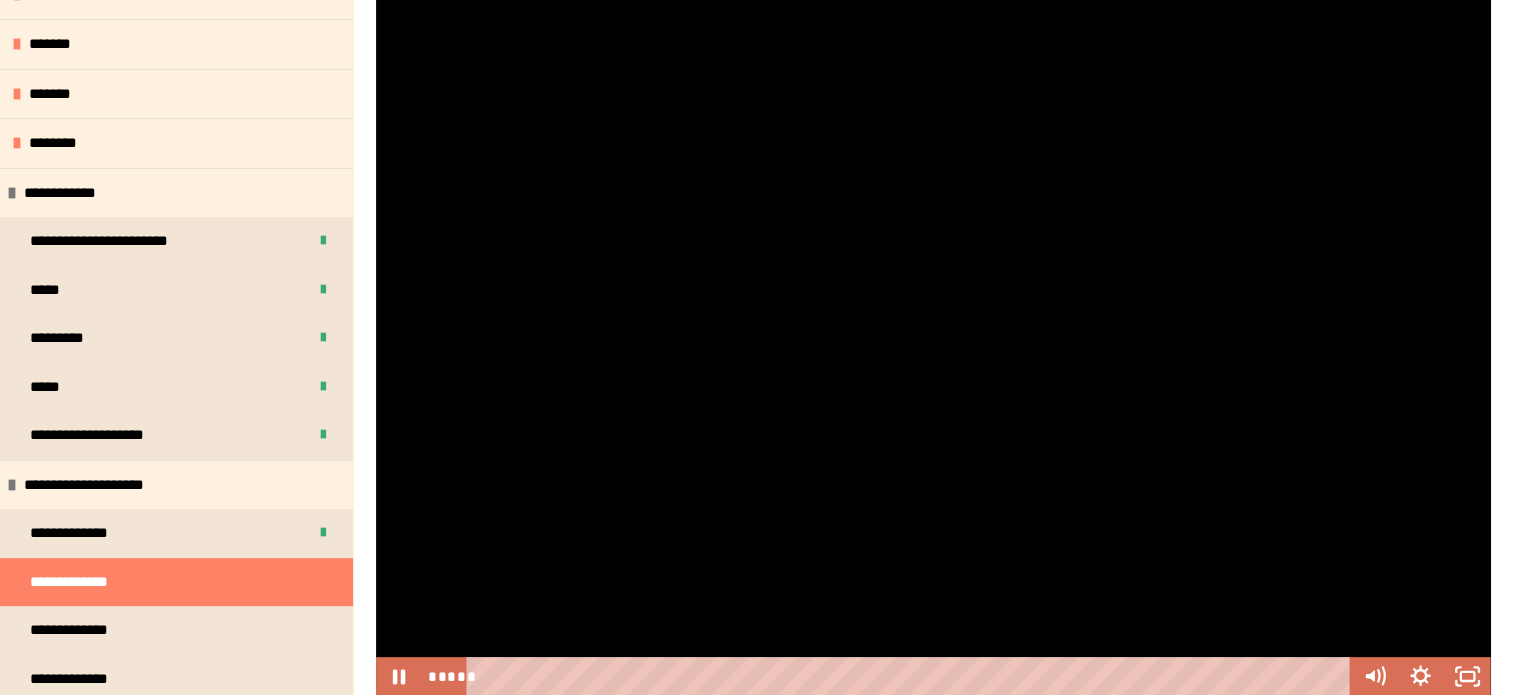 click at bounding box center [933, 347] 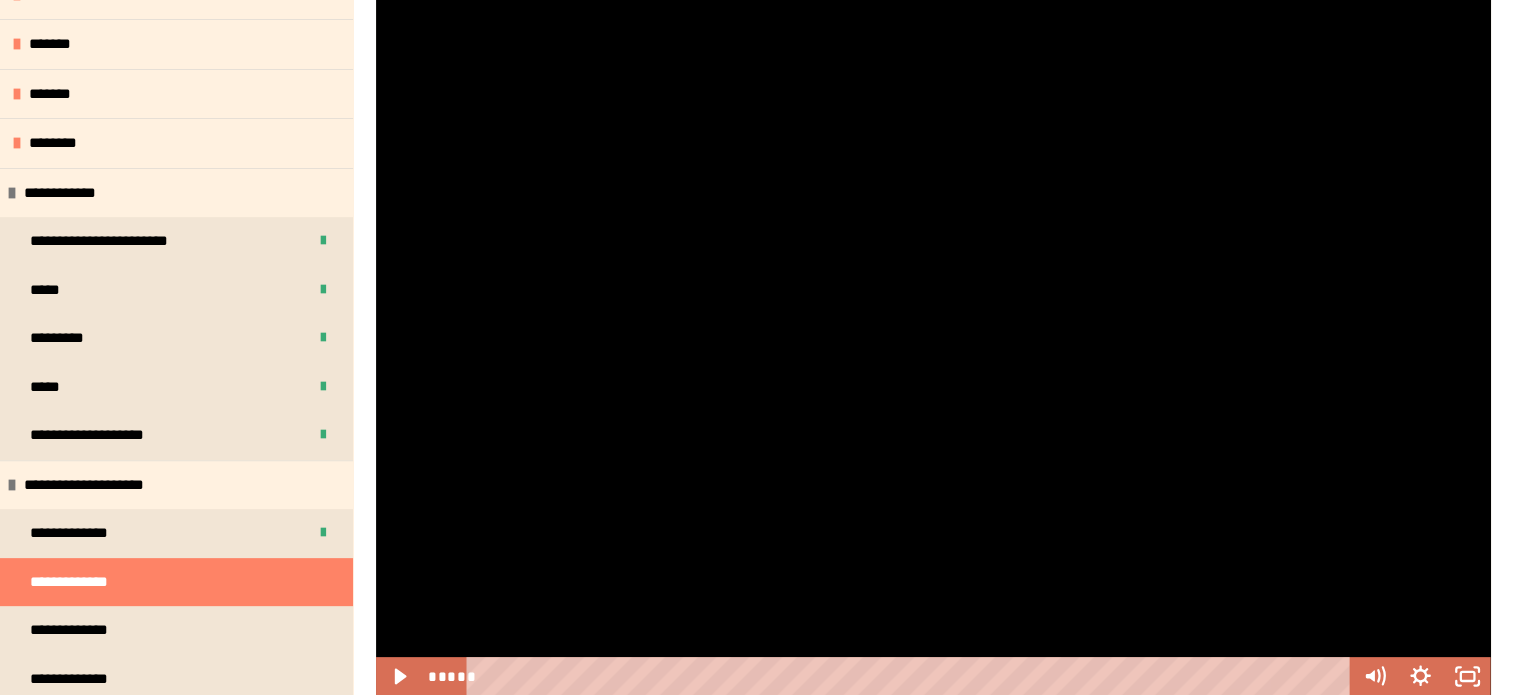 click at bounding box center (933, 347) 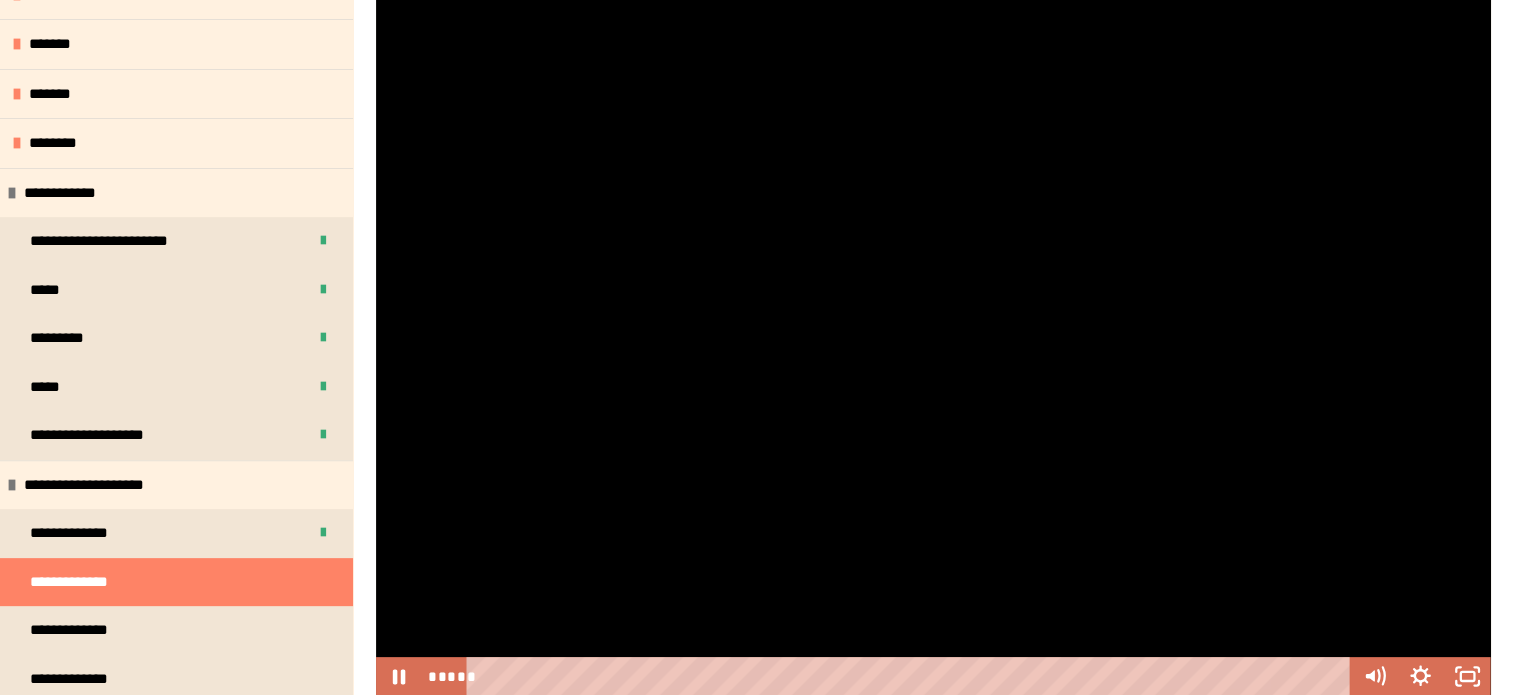 click at bounding box center (933, 347) 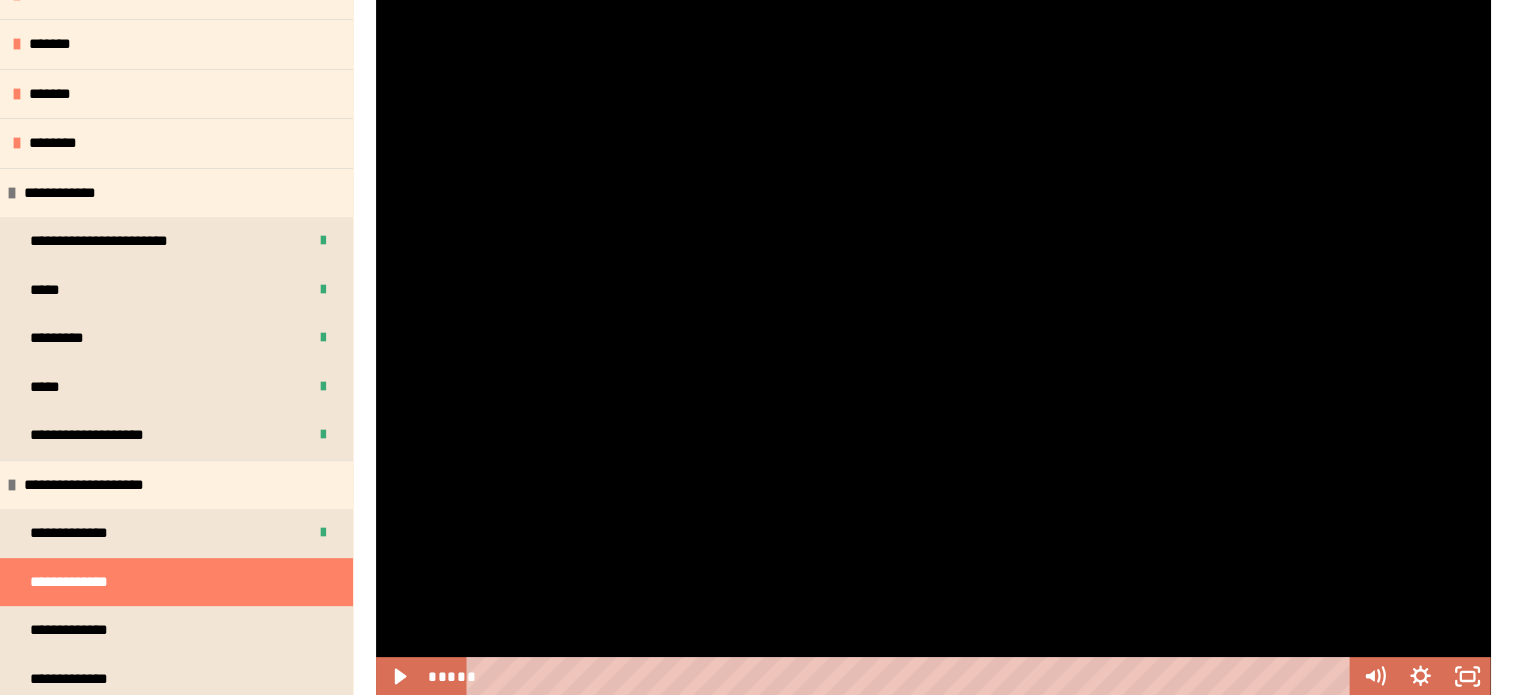 click at bounding box center (933, 347) 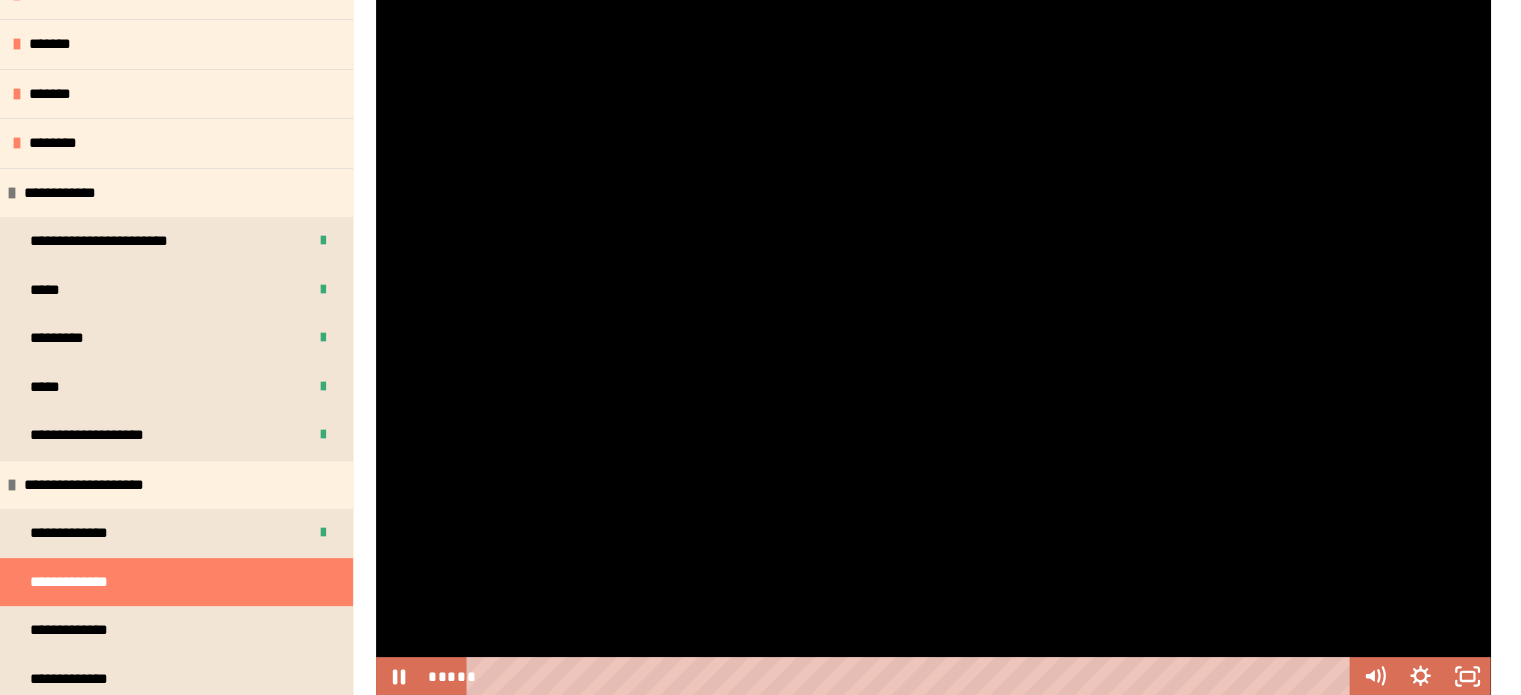 click at bounding box center [933, 347] 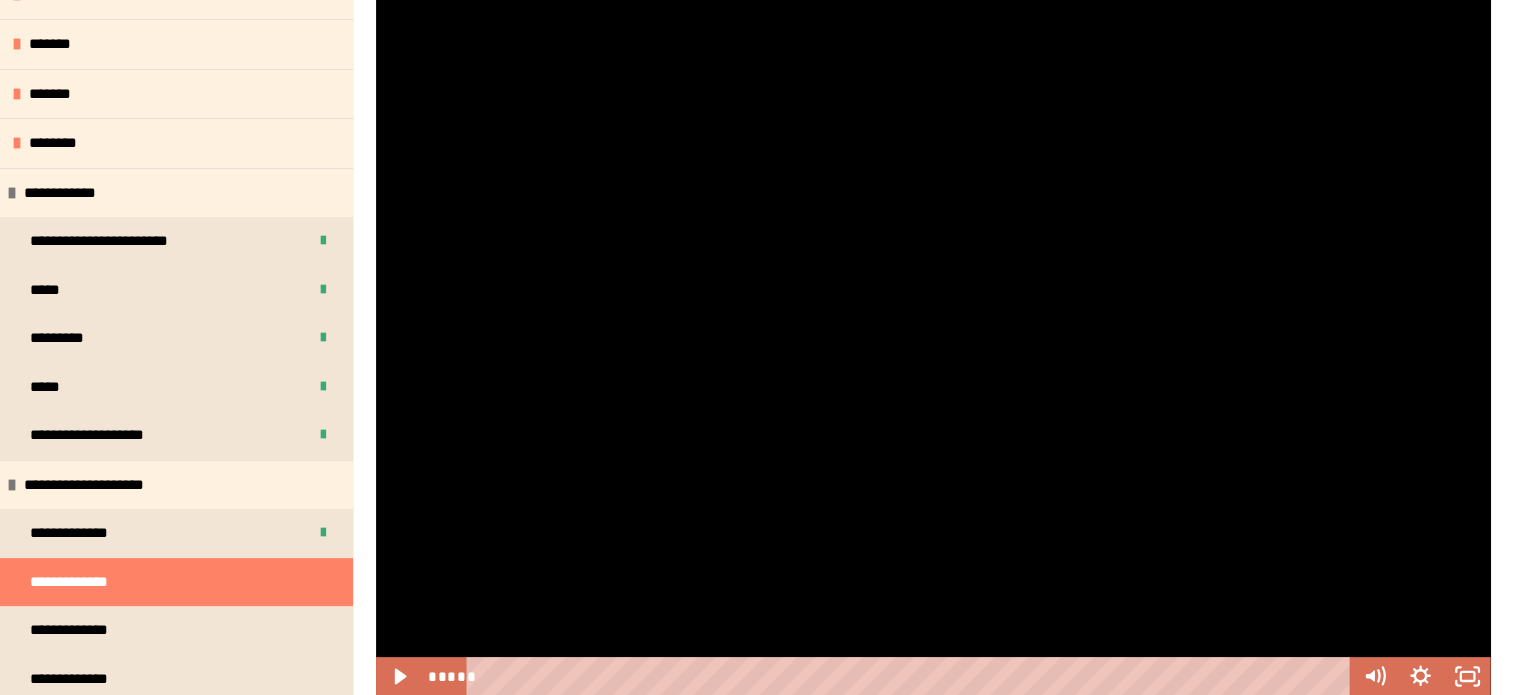 click at bounding box center [933, 347] 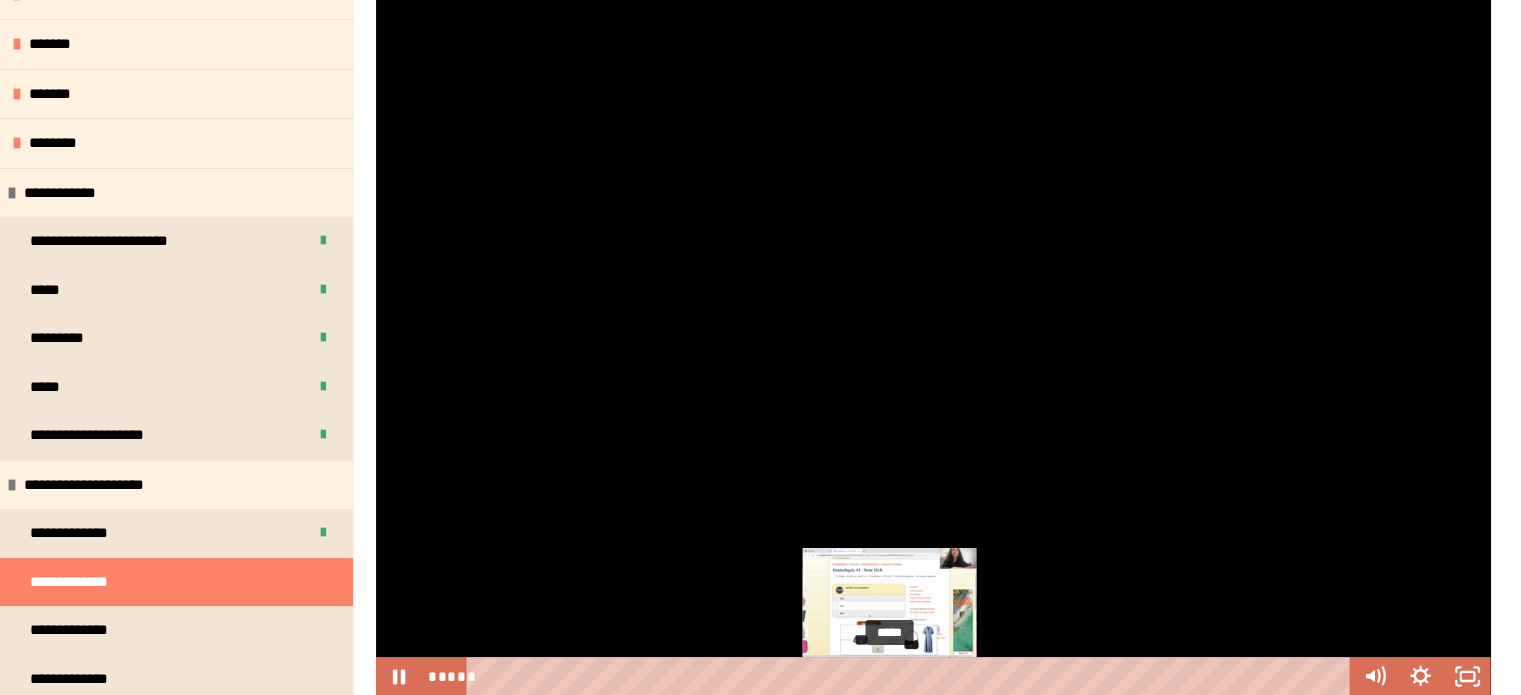click on "*****" at bounding box center (912, 676) 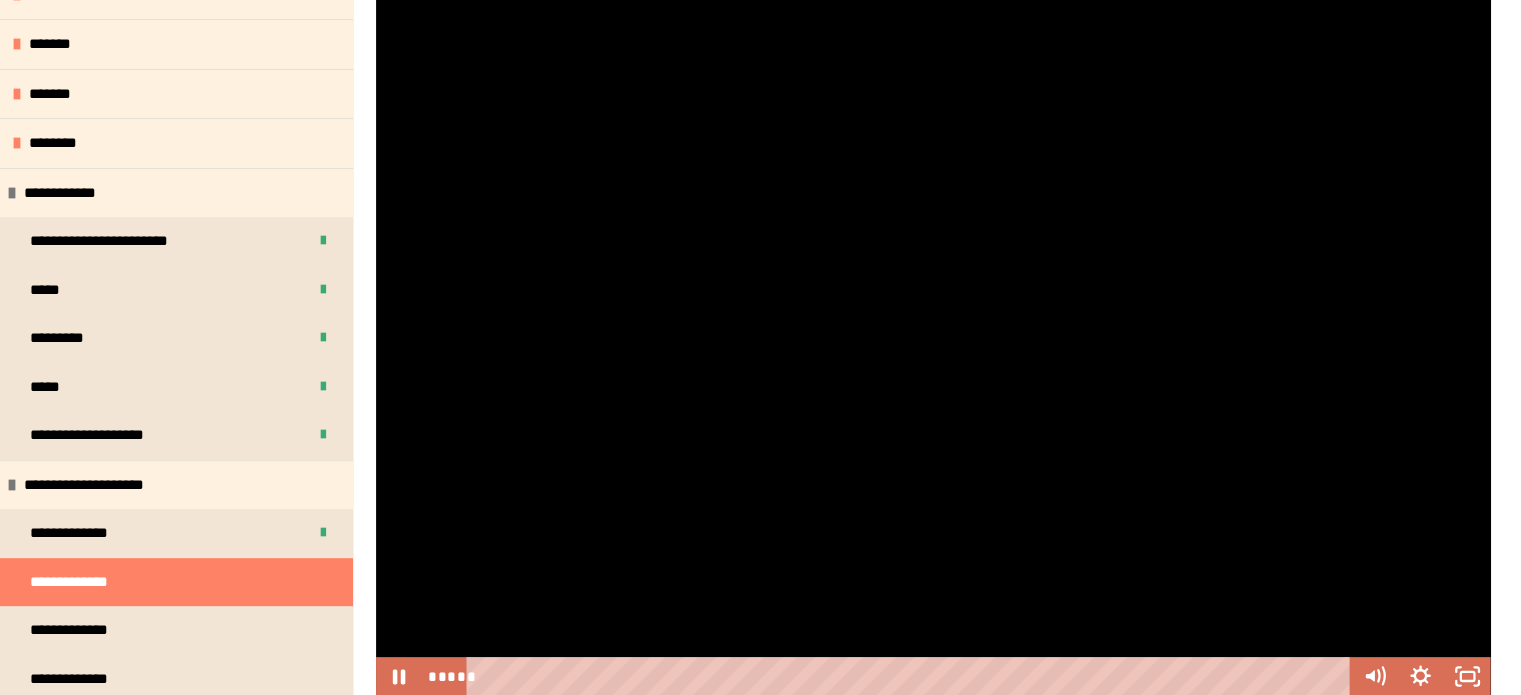 click at bounding box center [933, 347] 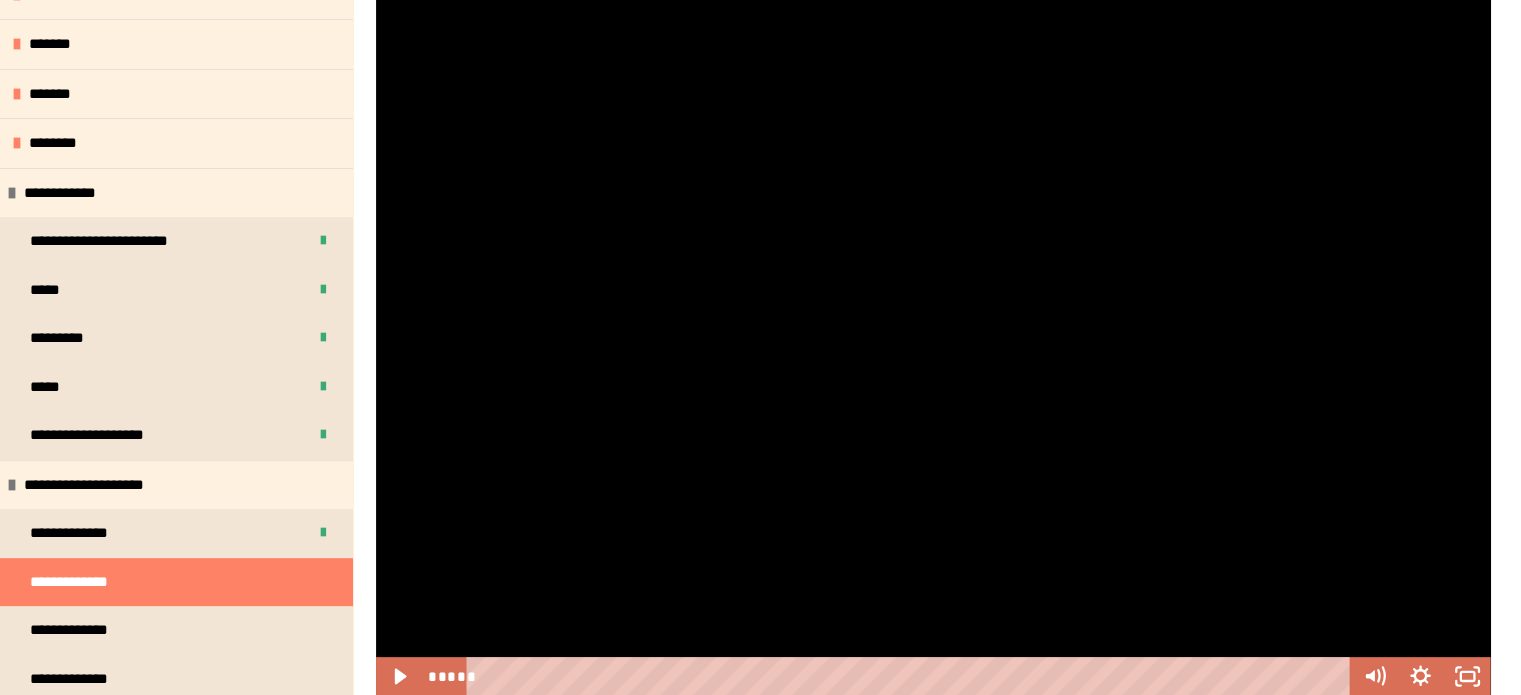 click at bounding box center (933, 347) 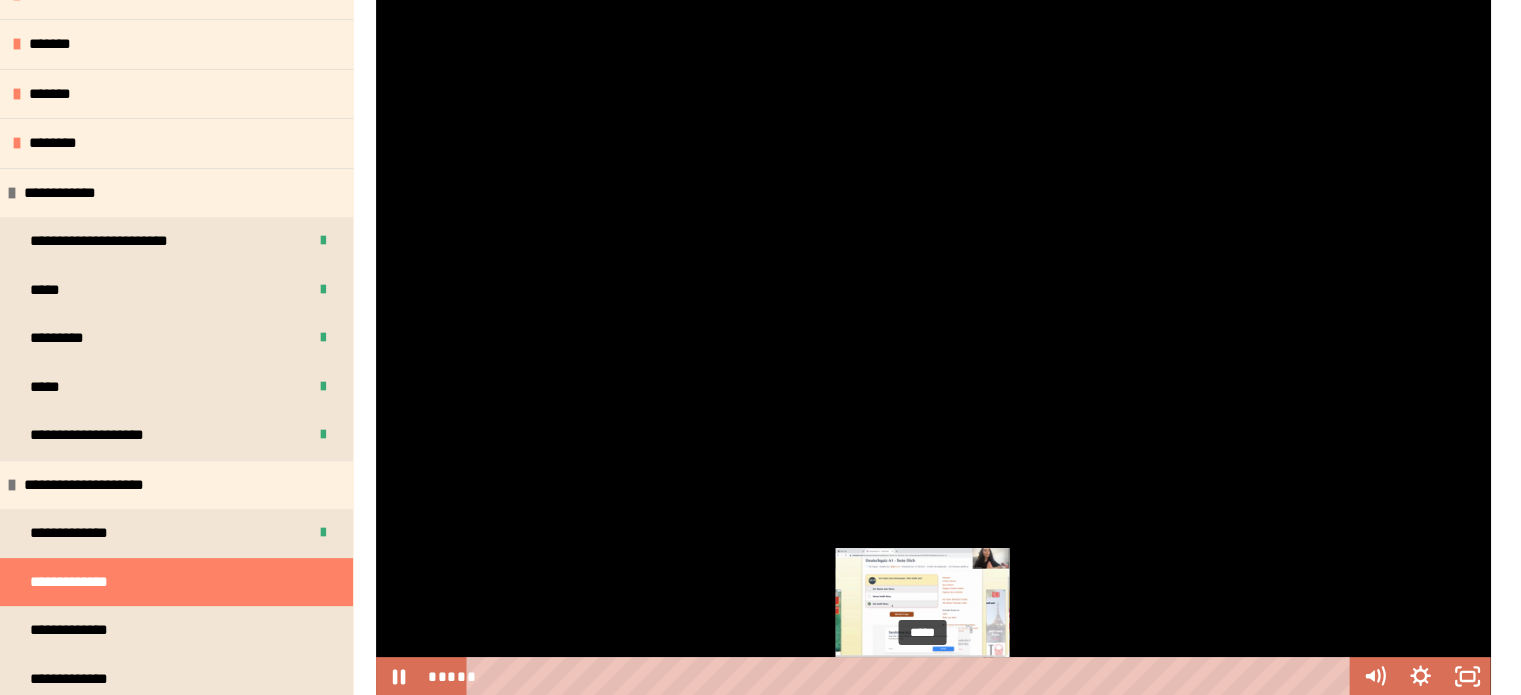 click on "*****" at bounding box center [912, 676] 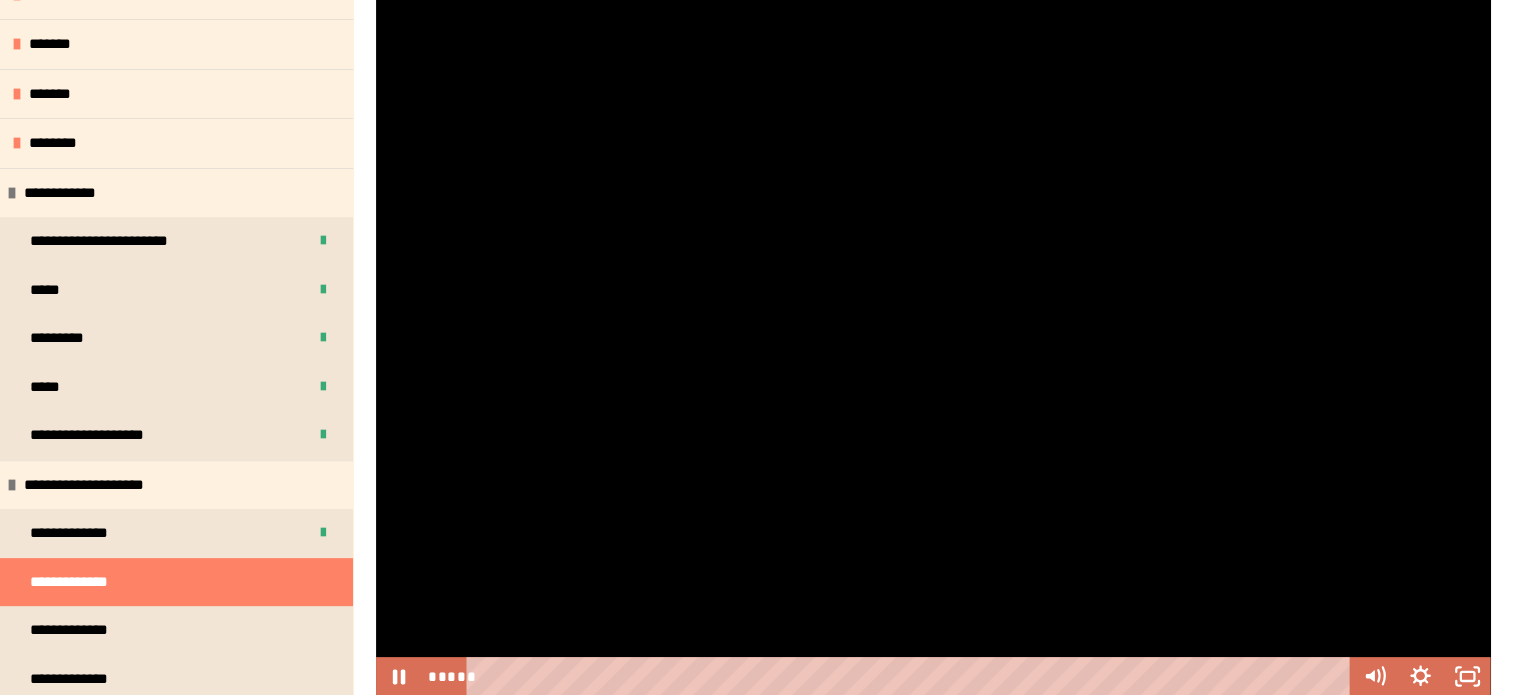click at bounding box center (933, 347) 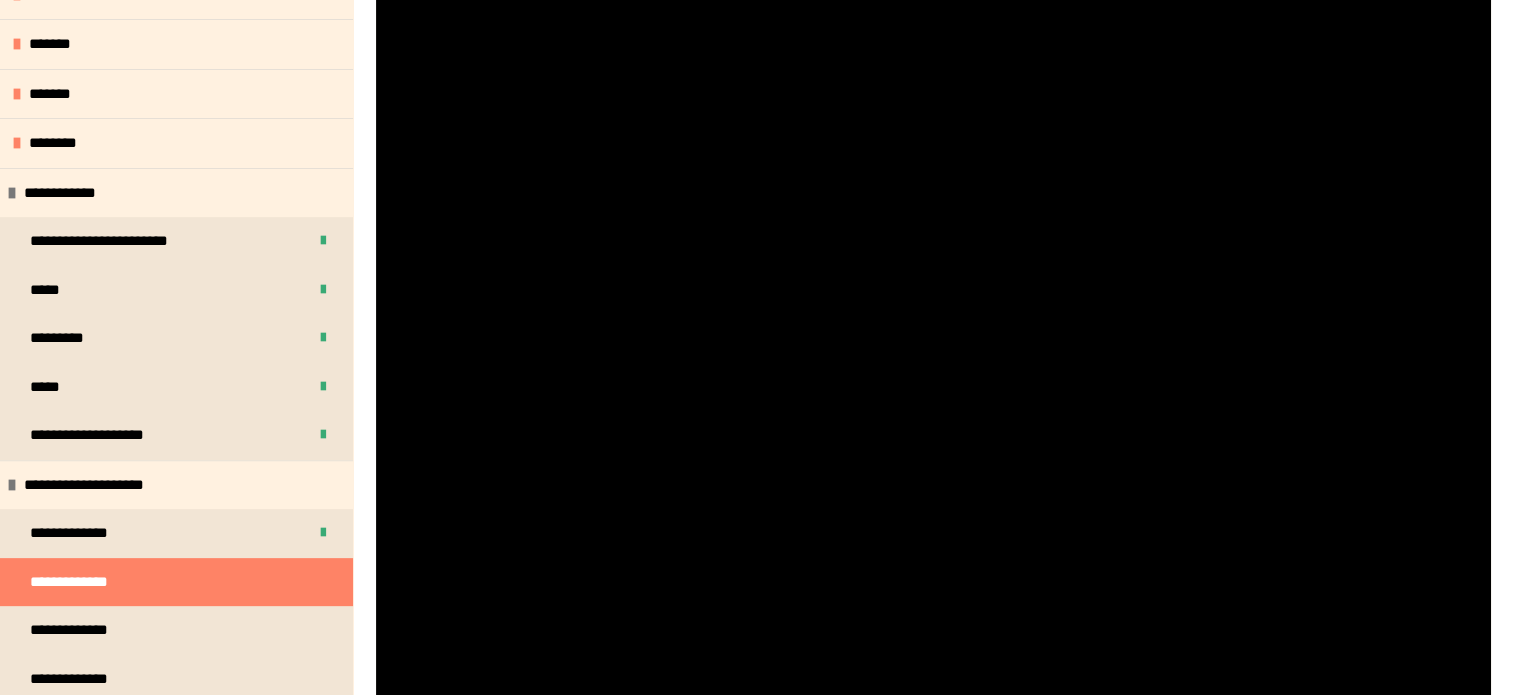 click at bounding box center [933, 347] 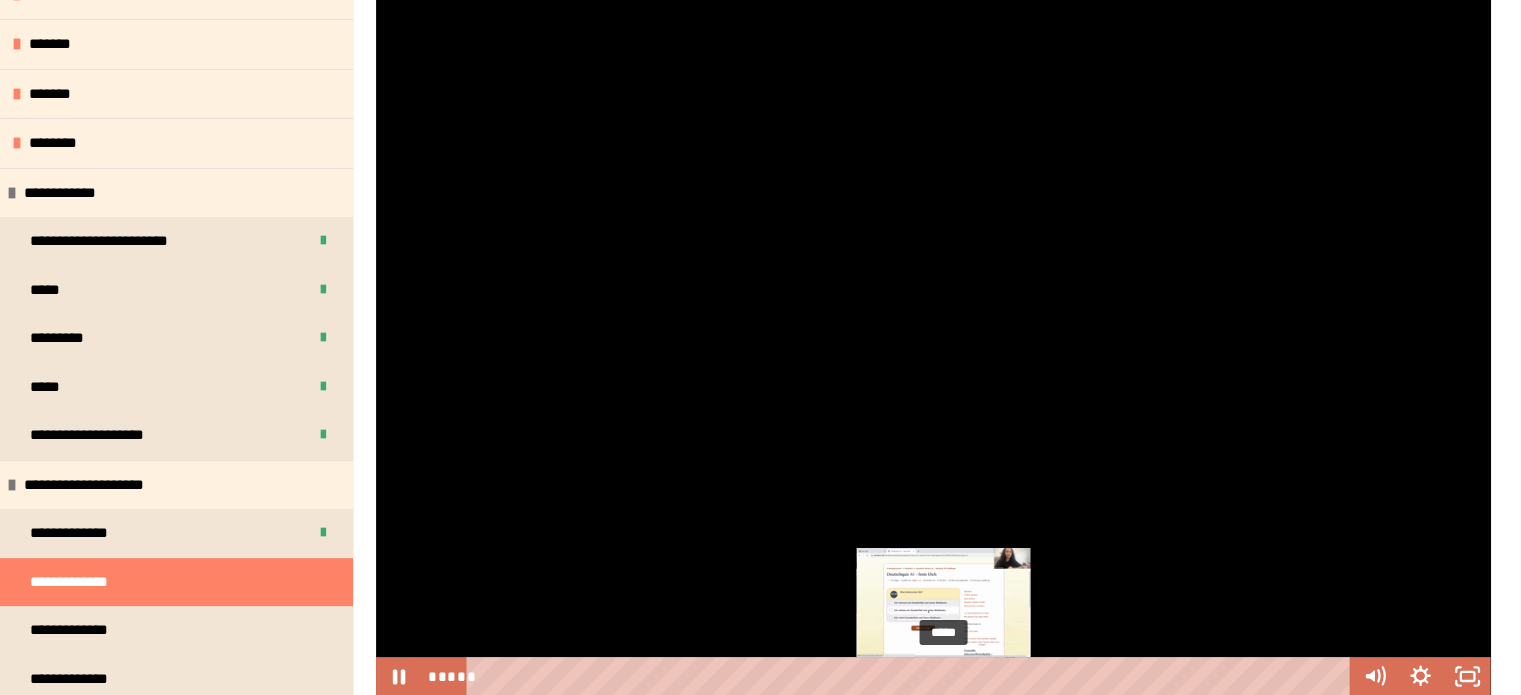 click on "*****" at bounding box center (912, 676) 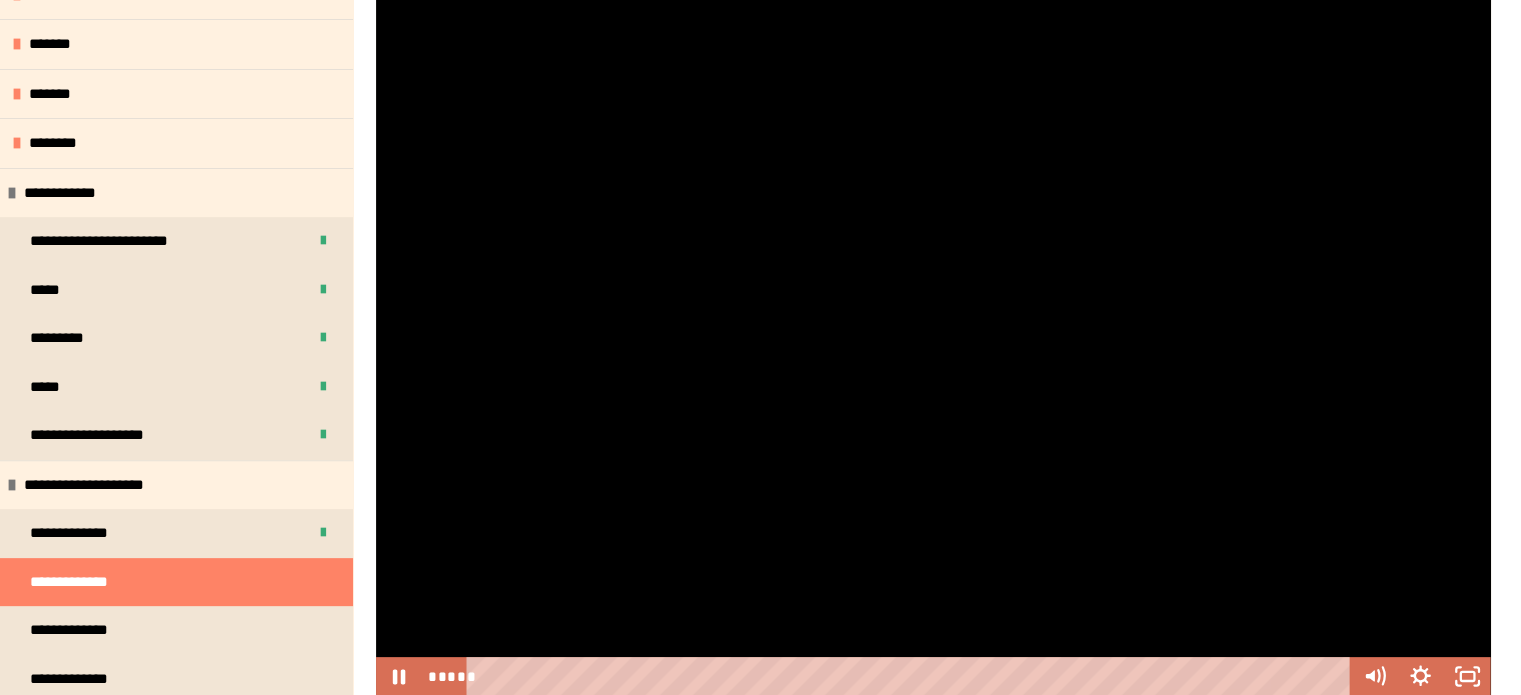 click at bounding box center [933, 347] 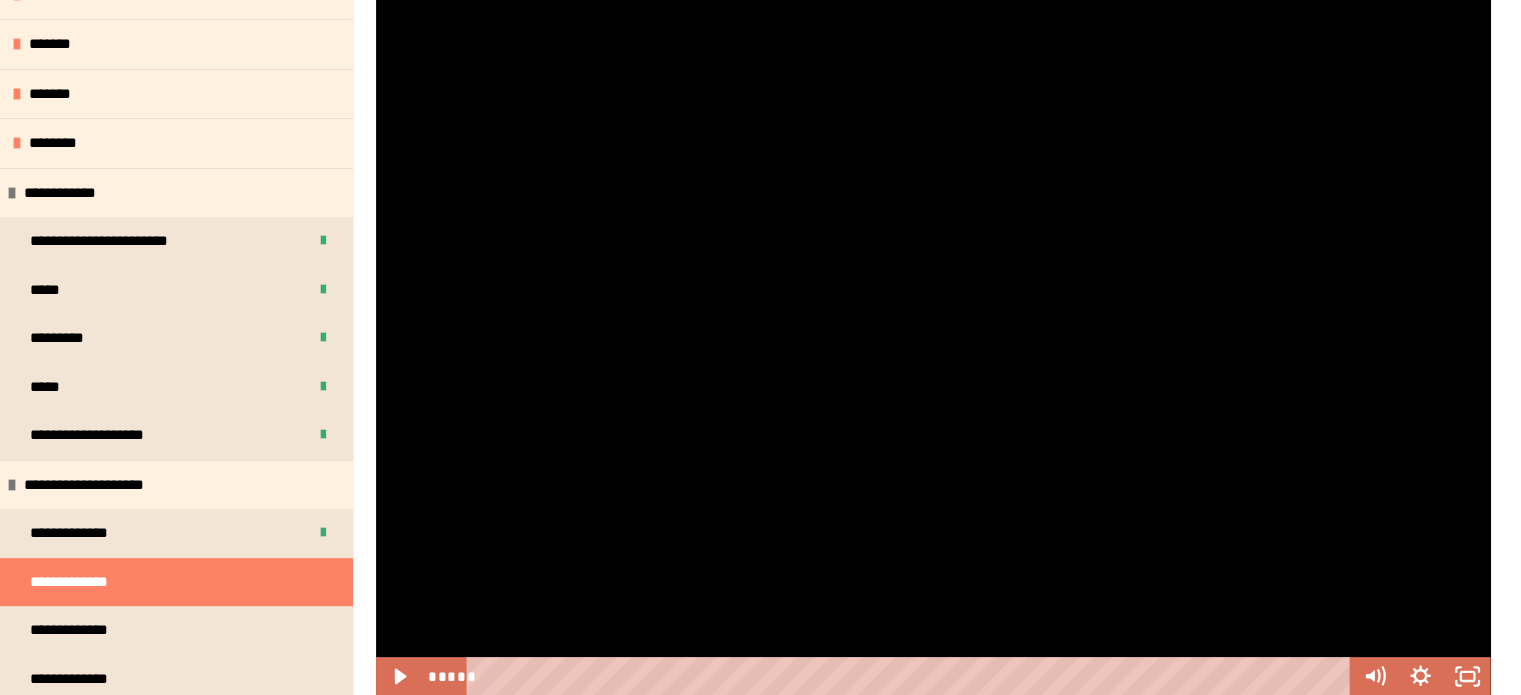 click at bounding box center (933, 347) 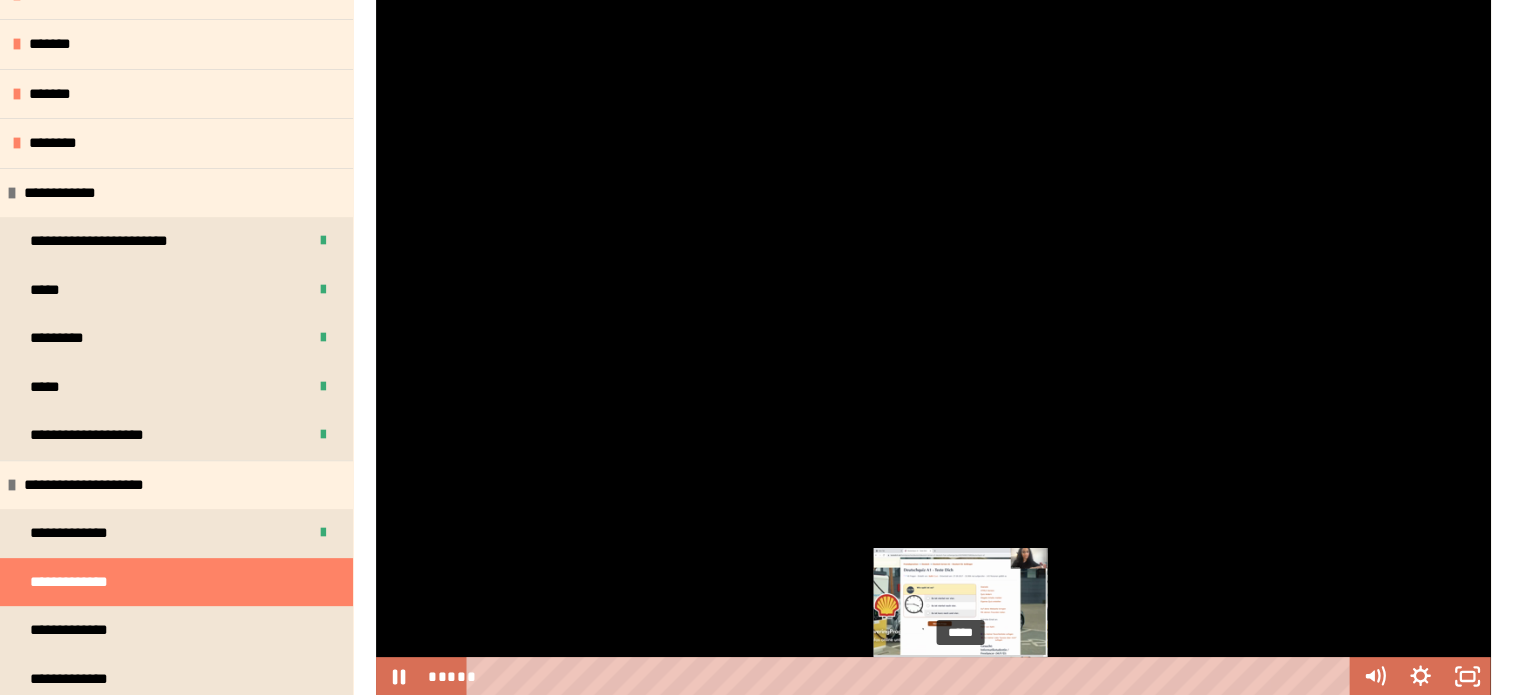 click on "*****" at bounding box center (912, 676) 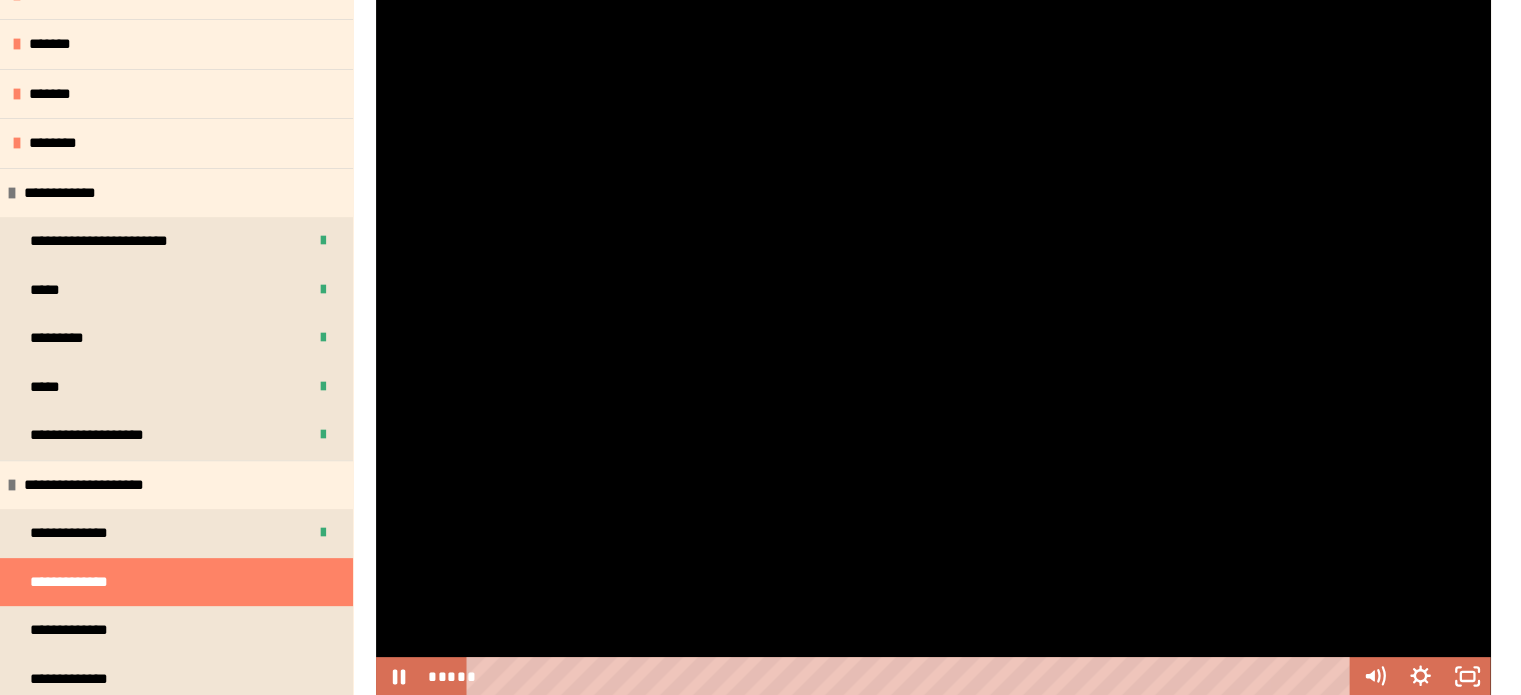 click at bounding box center (933, 347) 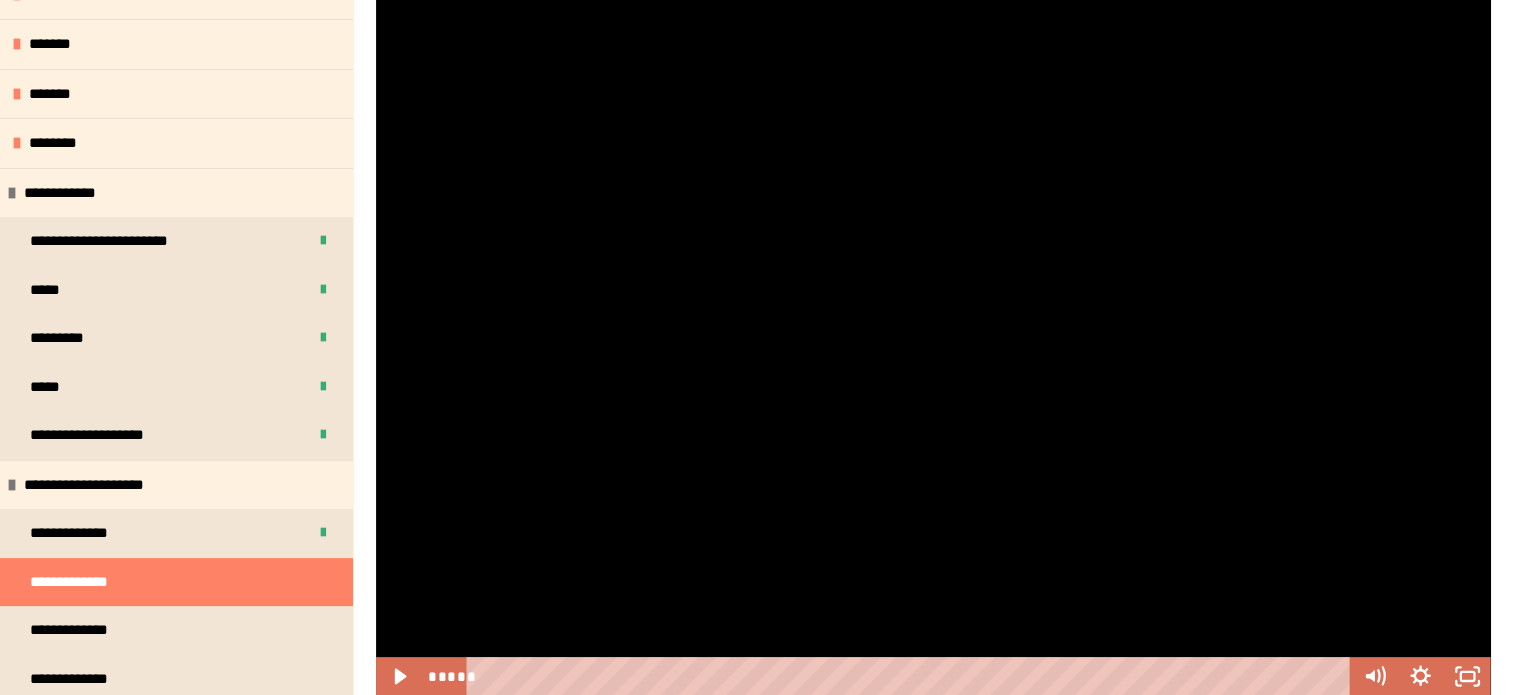 click at bounding box center [933, 347] 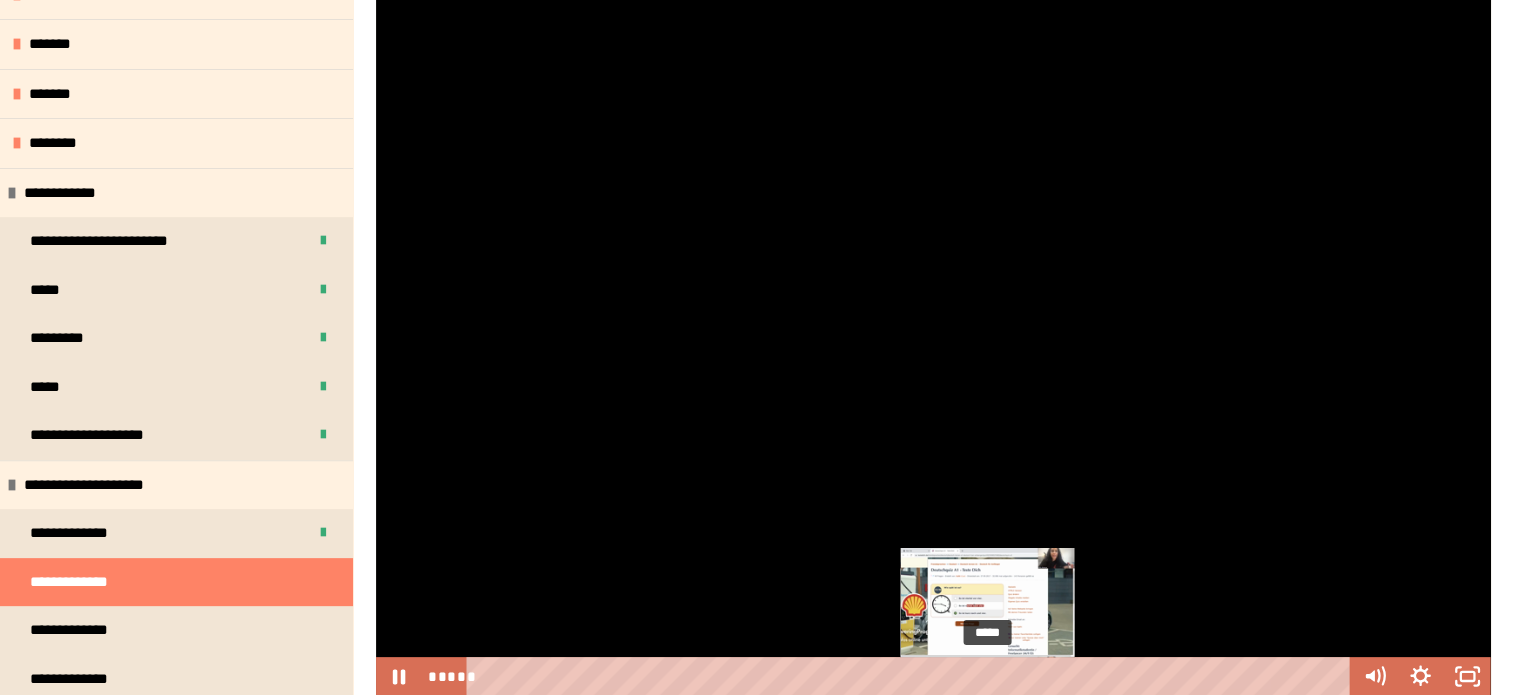 click on "*****" at bounding box center [912, 676] 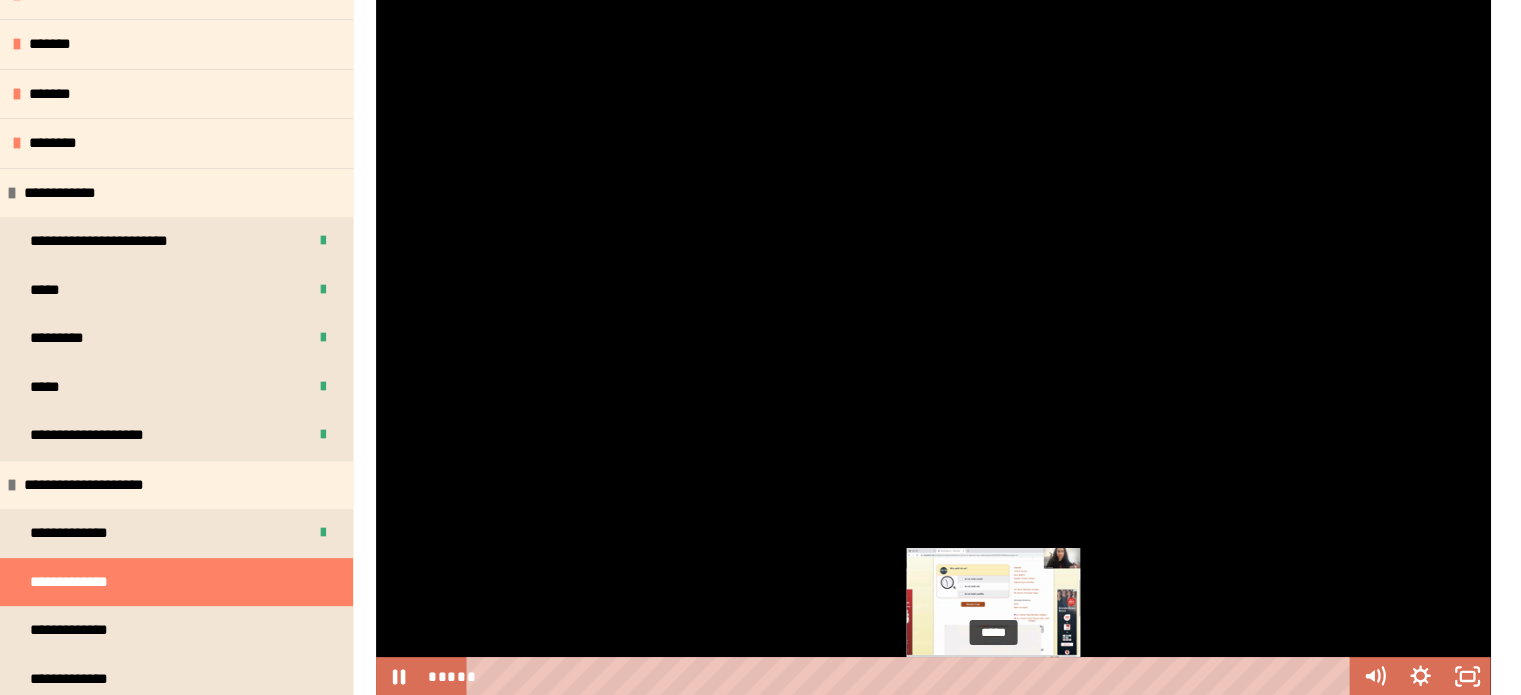 click at bounding box center [993, 676] 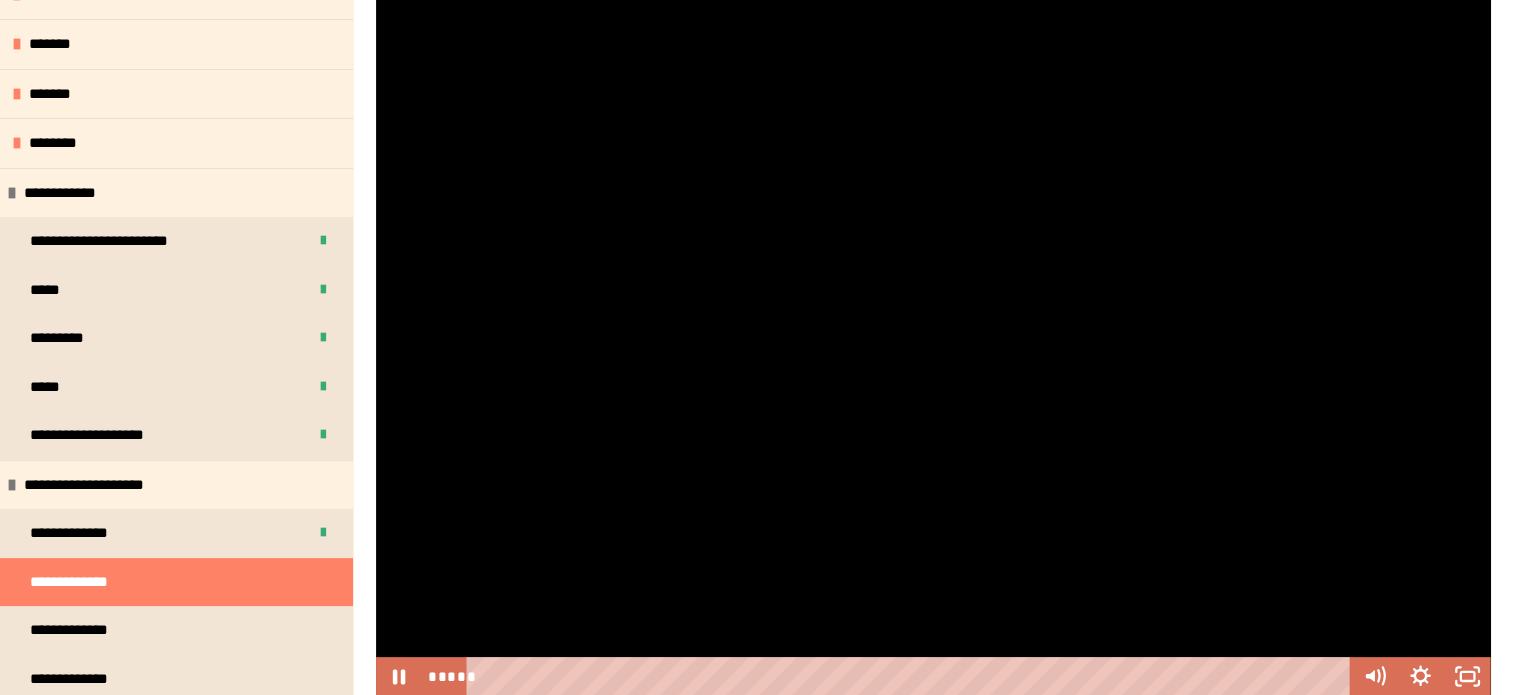 click at bounding box center (933, 347) 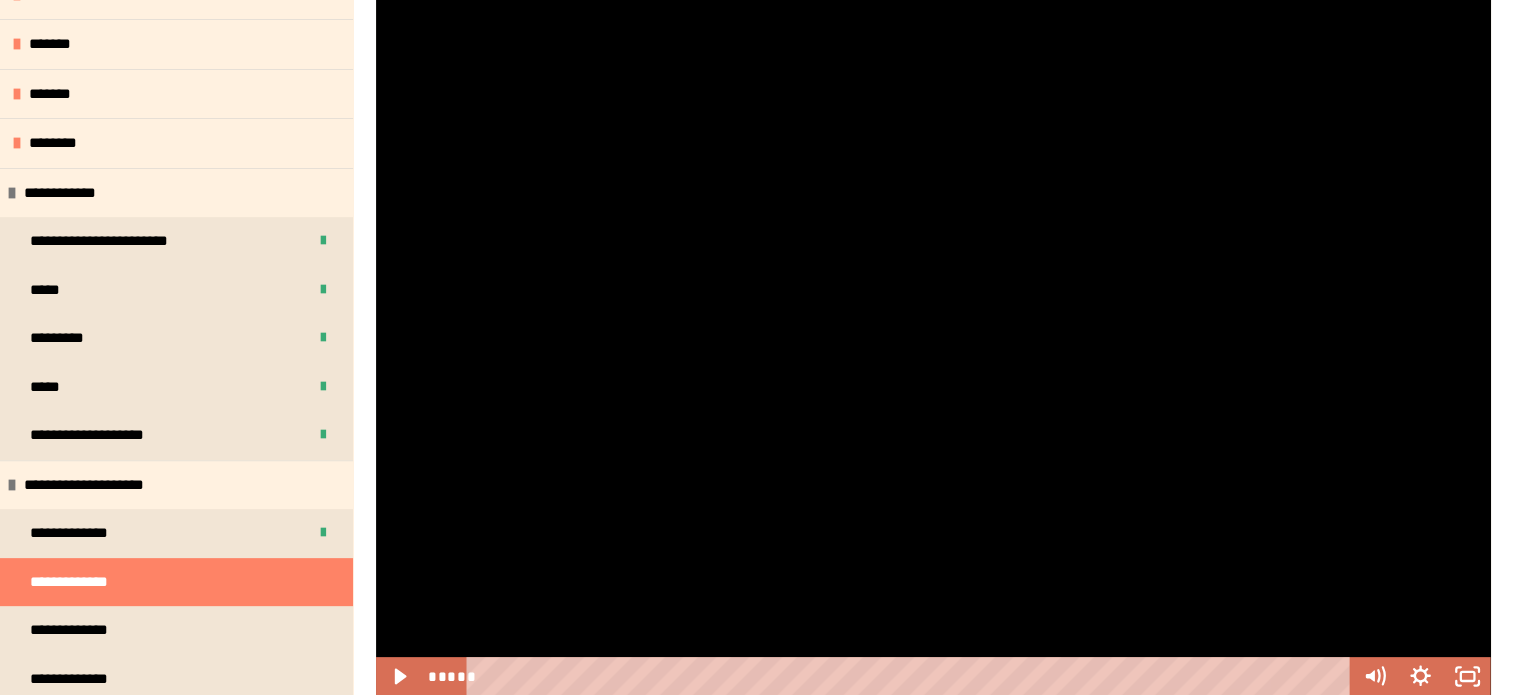 click at bounding box center (933, 347) 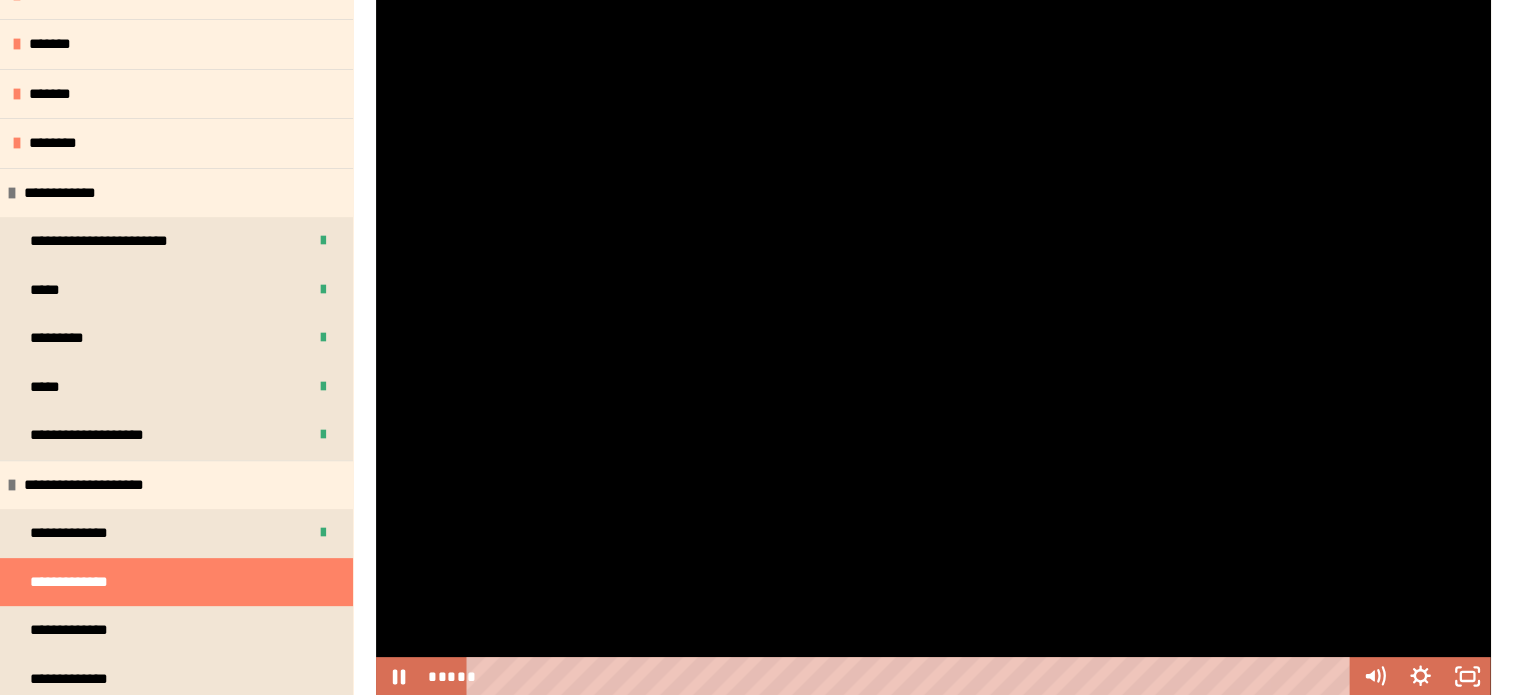click at bounding box center (933, 347) 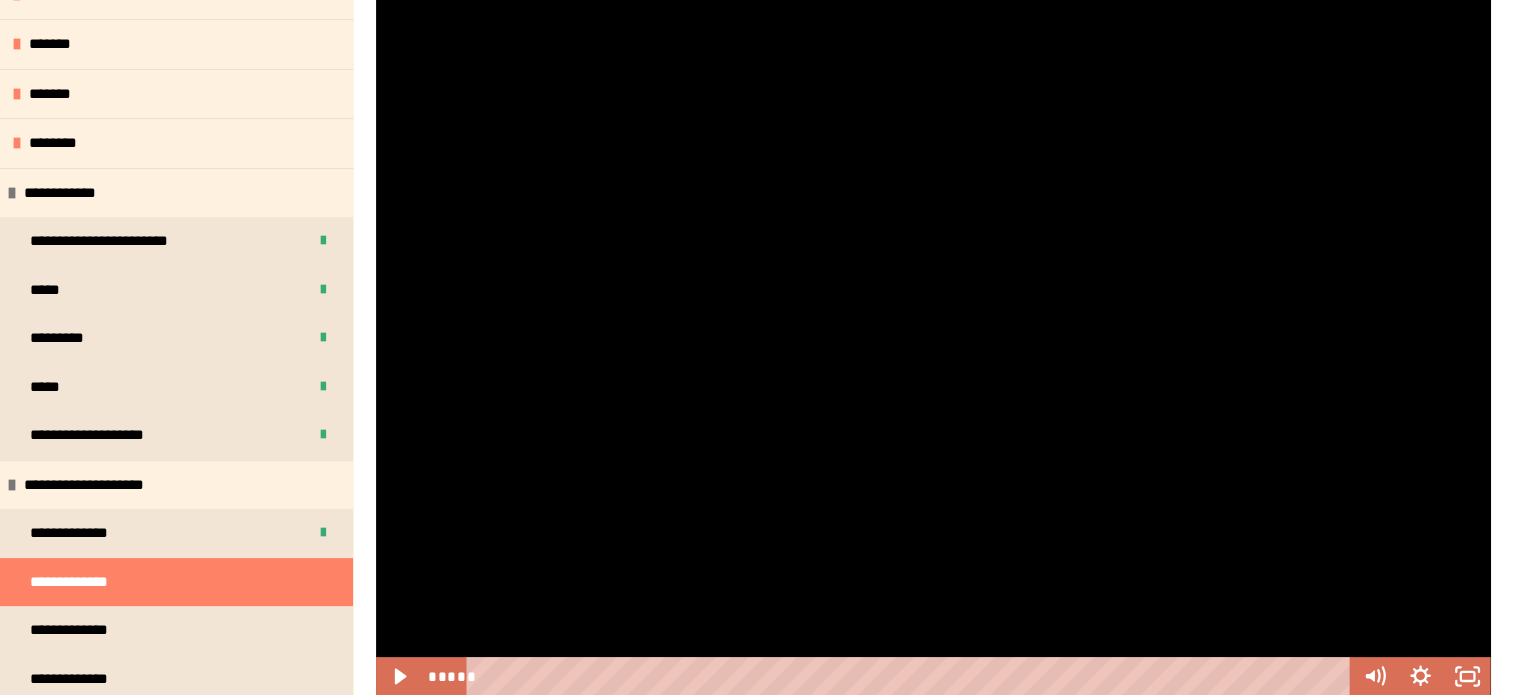 click at bounding box center (933, 347) 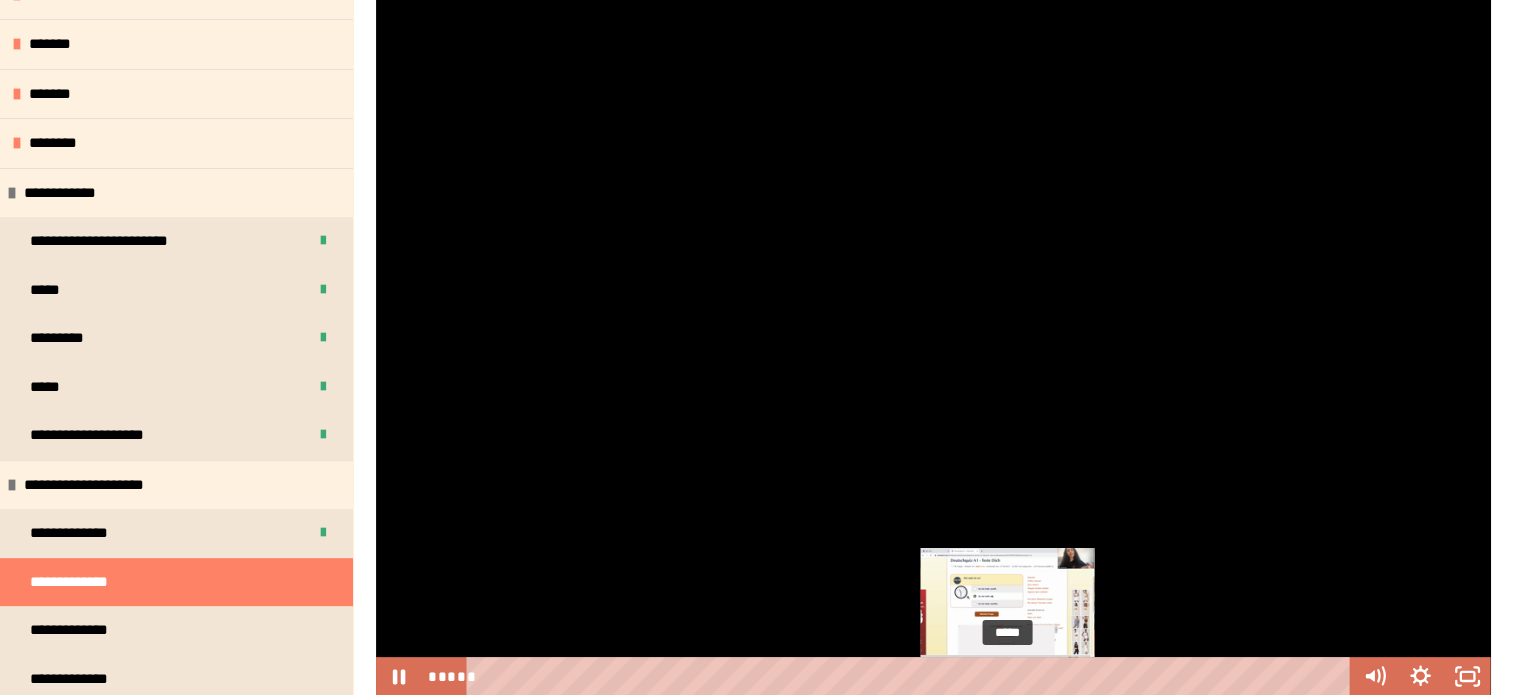 click on "*****" at bounding box center (912, 676) 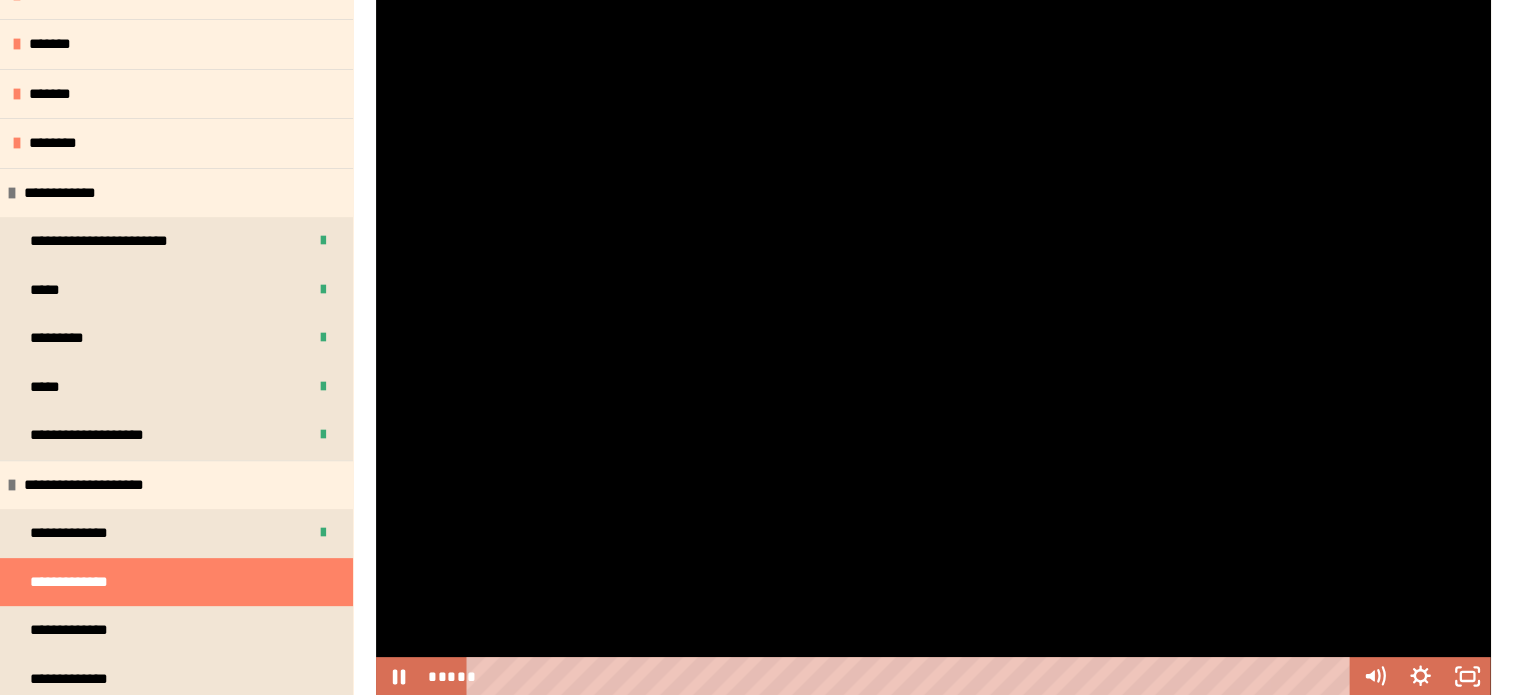 click at bounding box center [933, 347] 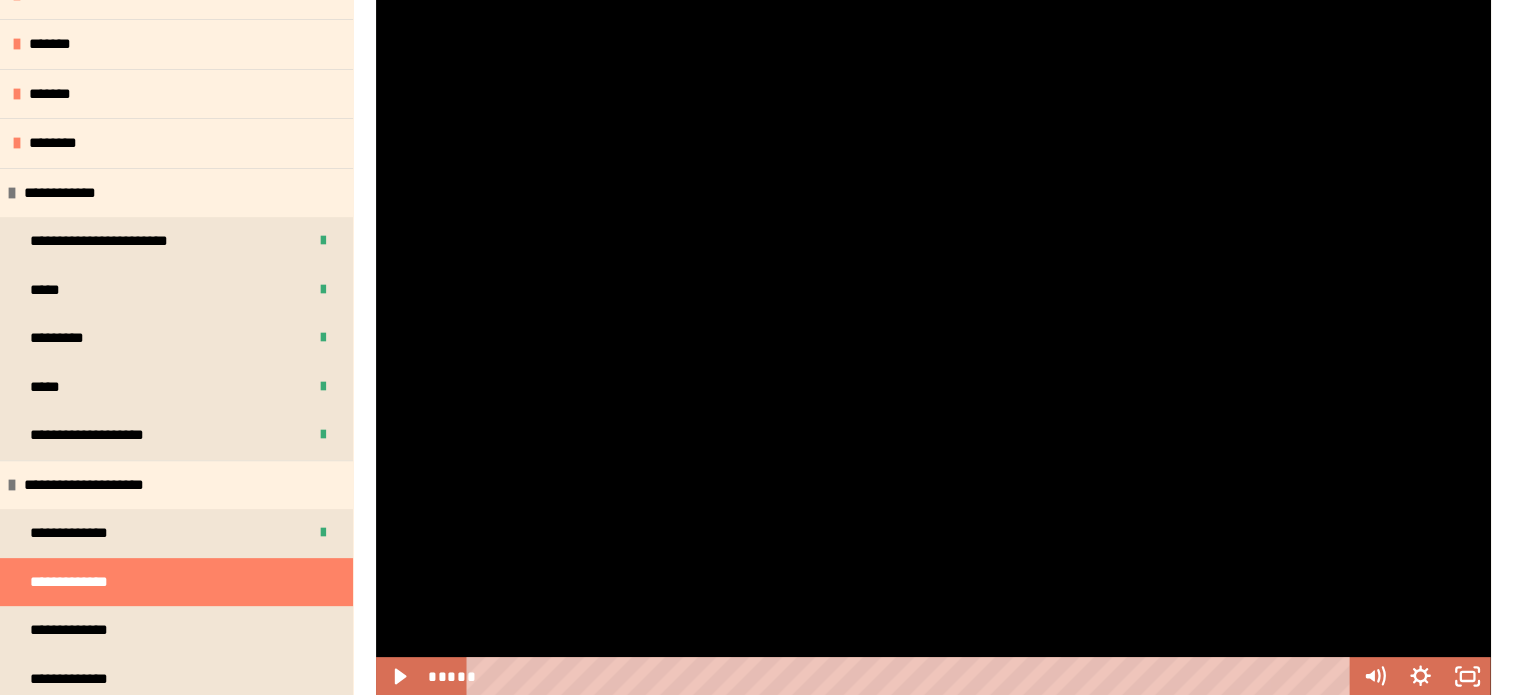 click at bounding box center [933, 347] 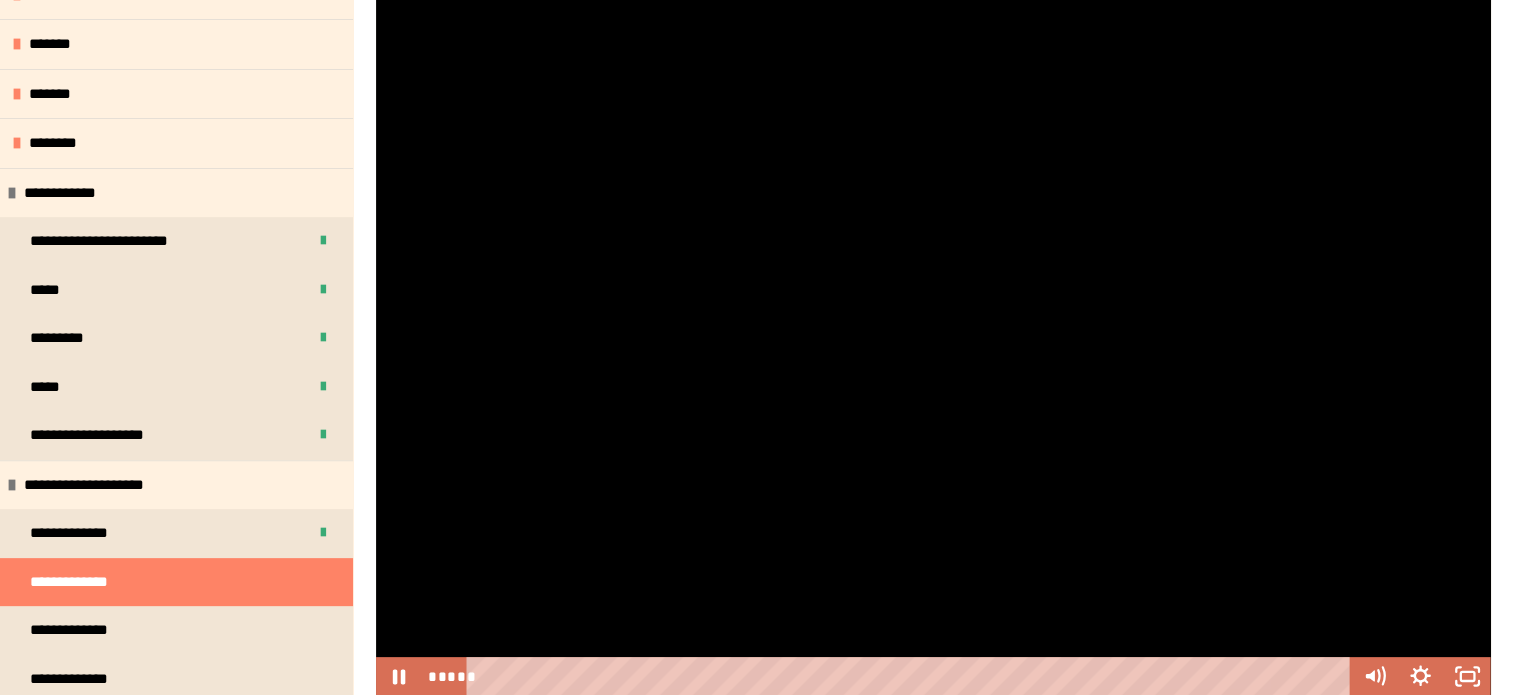 click at bounding box center [933, 347] 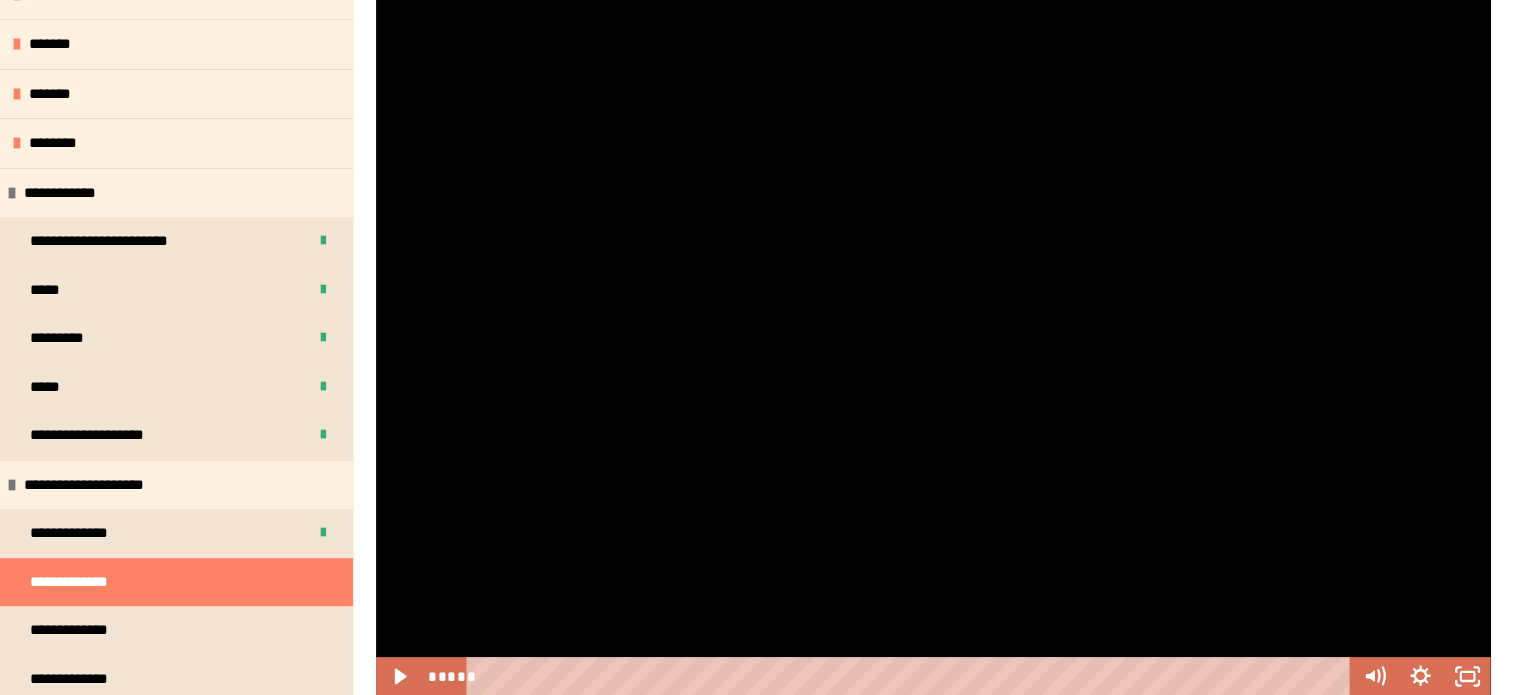 click at bounding box center [933, 347] 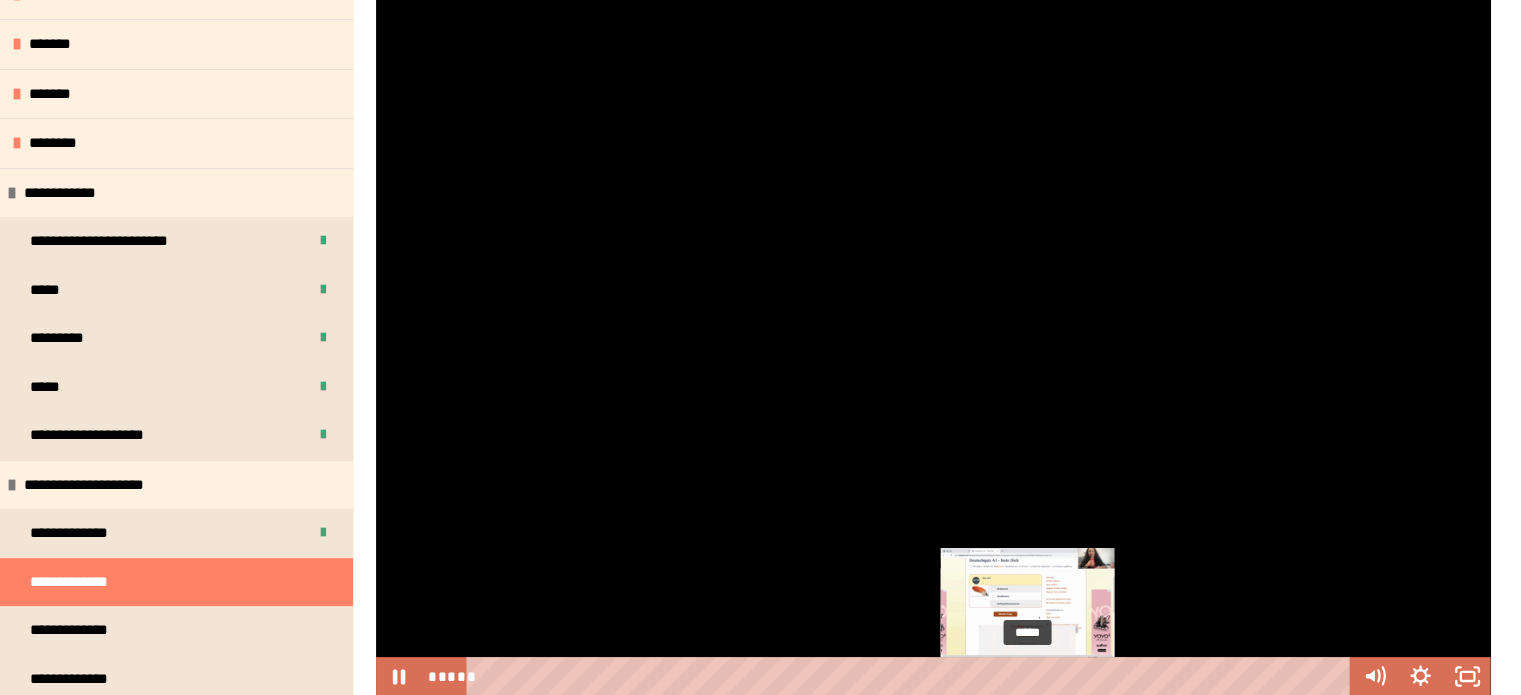 click on "*****" at bounding box center [912, 676] 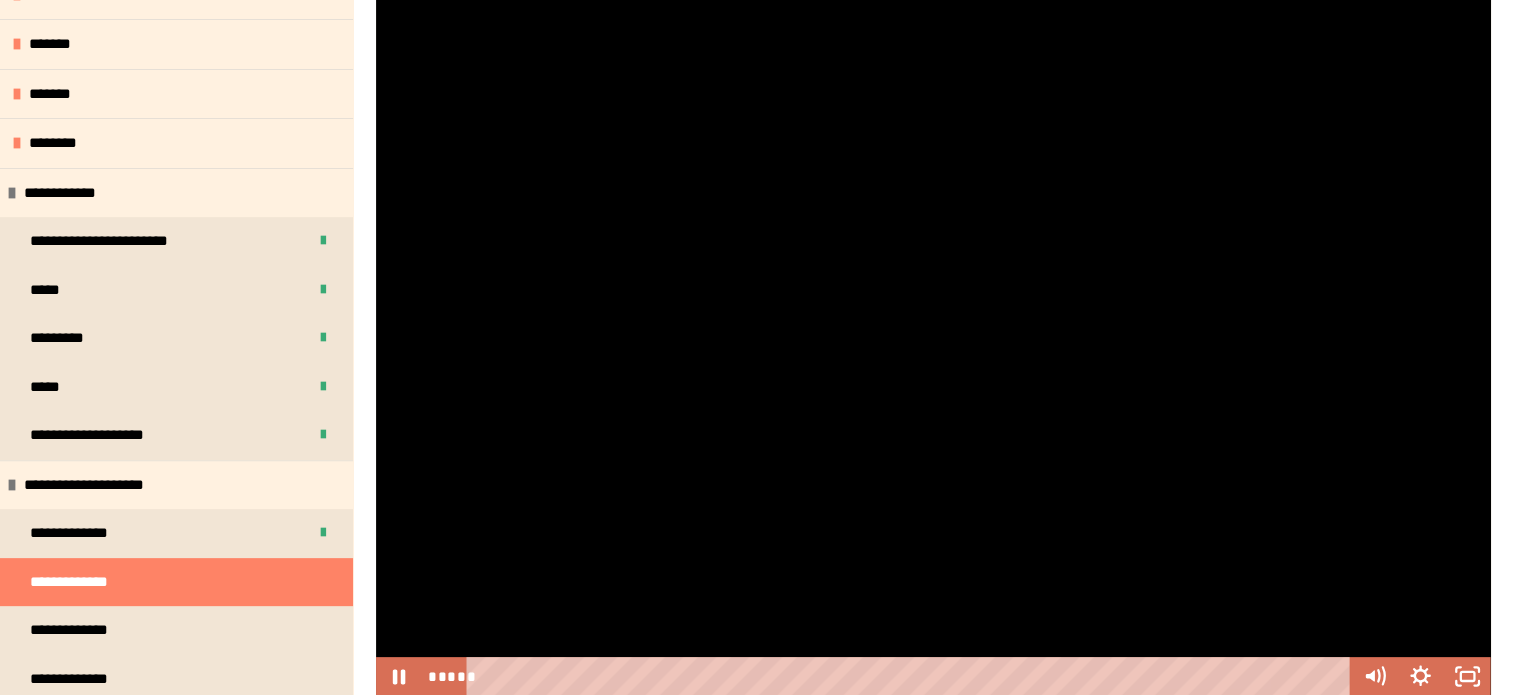 click at bounding box center [933, 347] 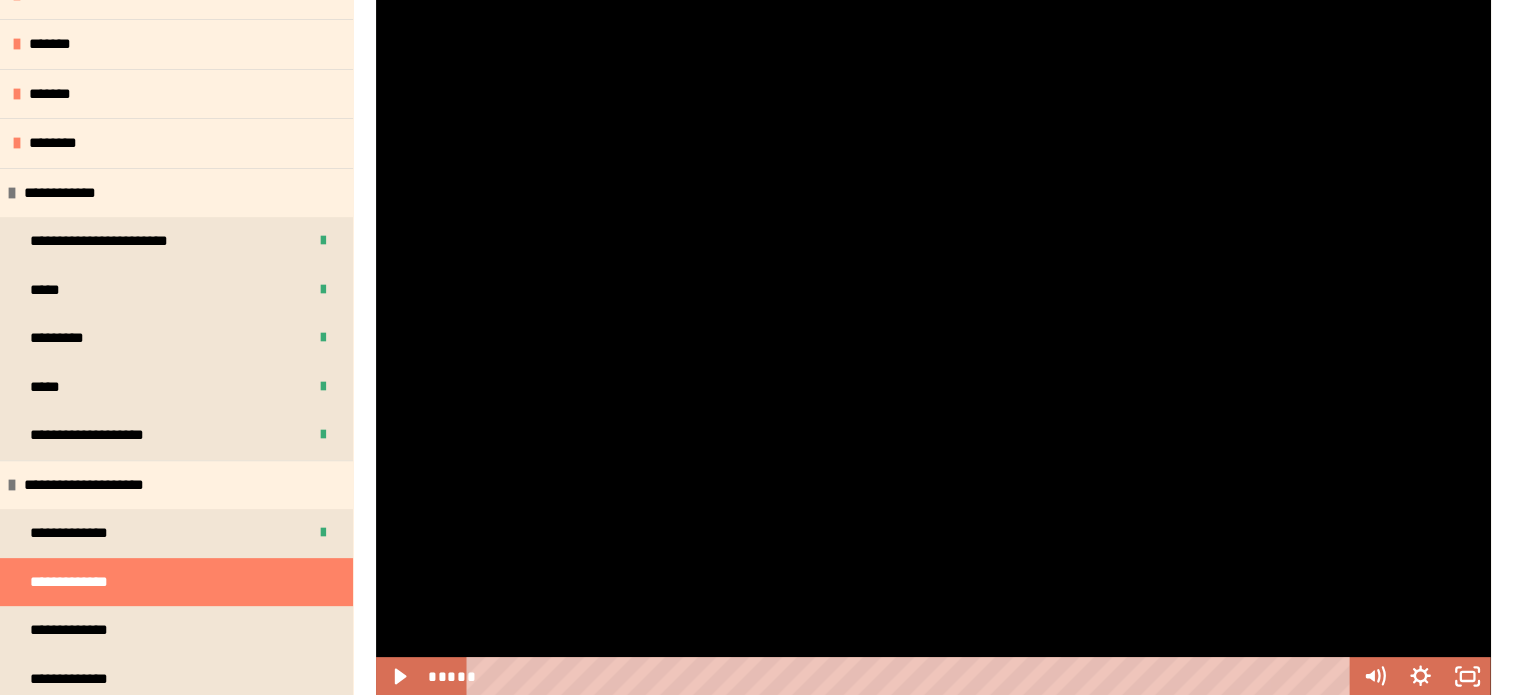 click at bounding box center [933, 347] 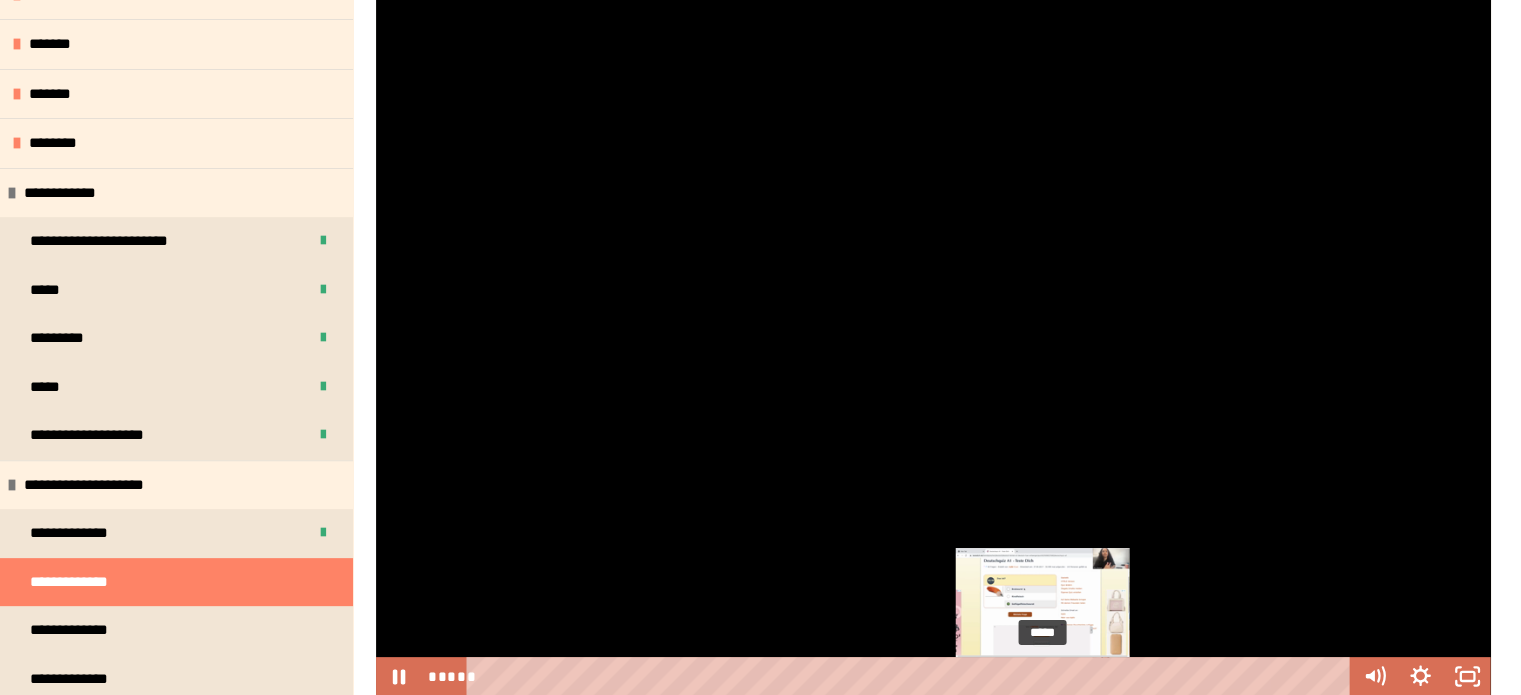 click on "*****" at bounding box center [912, 676] 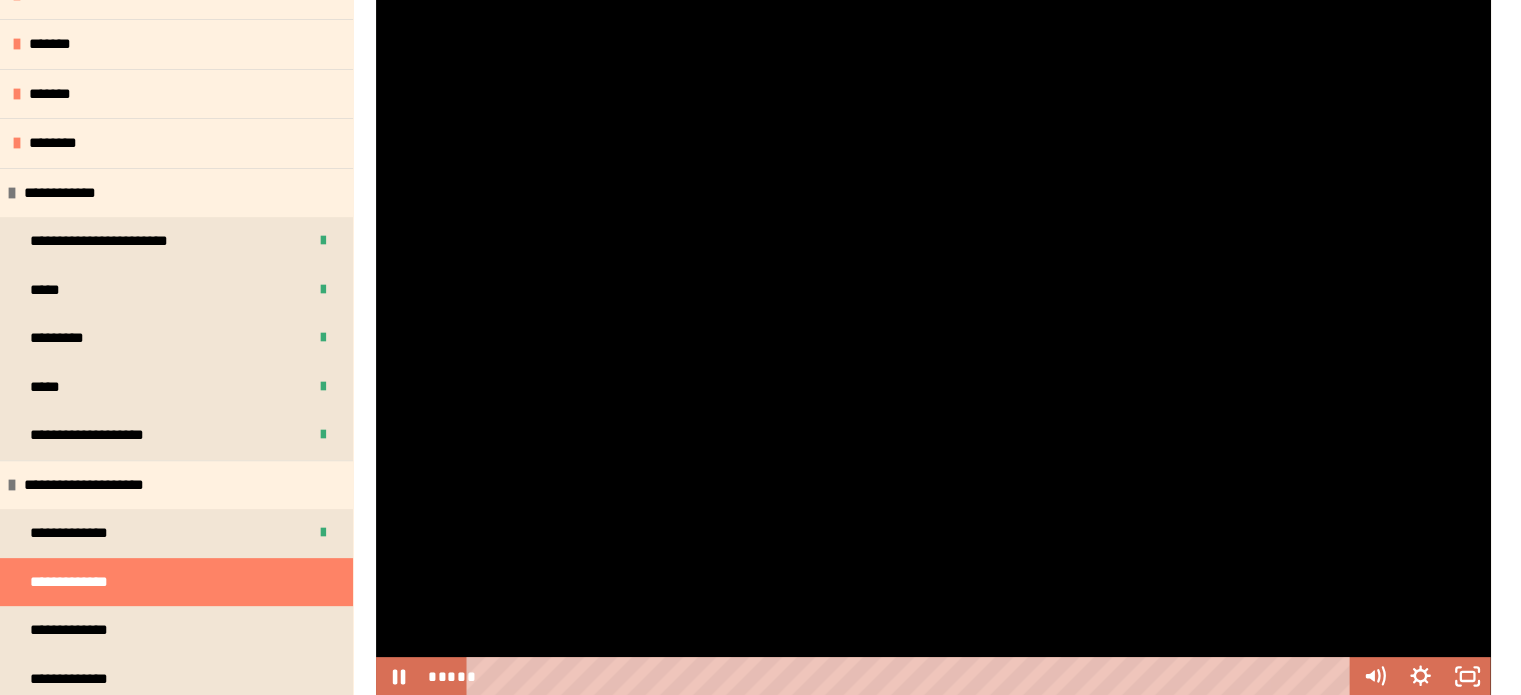 click at bounding box center [933, 347] 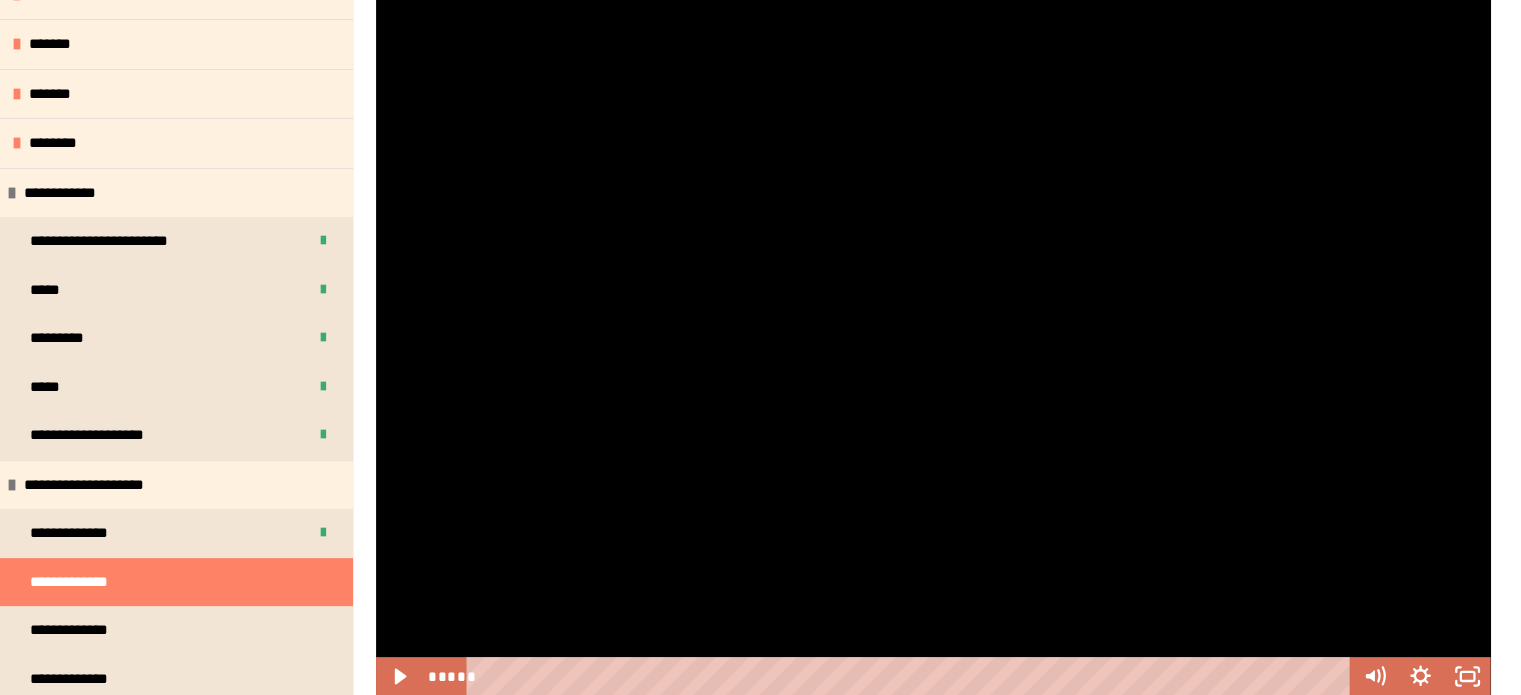 click at bounding box center [933, 347] 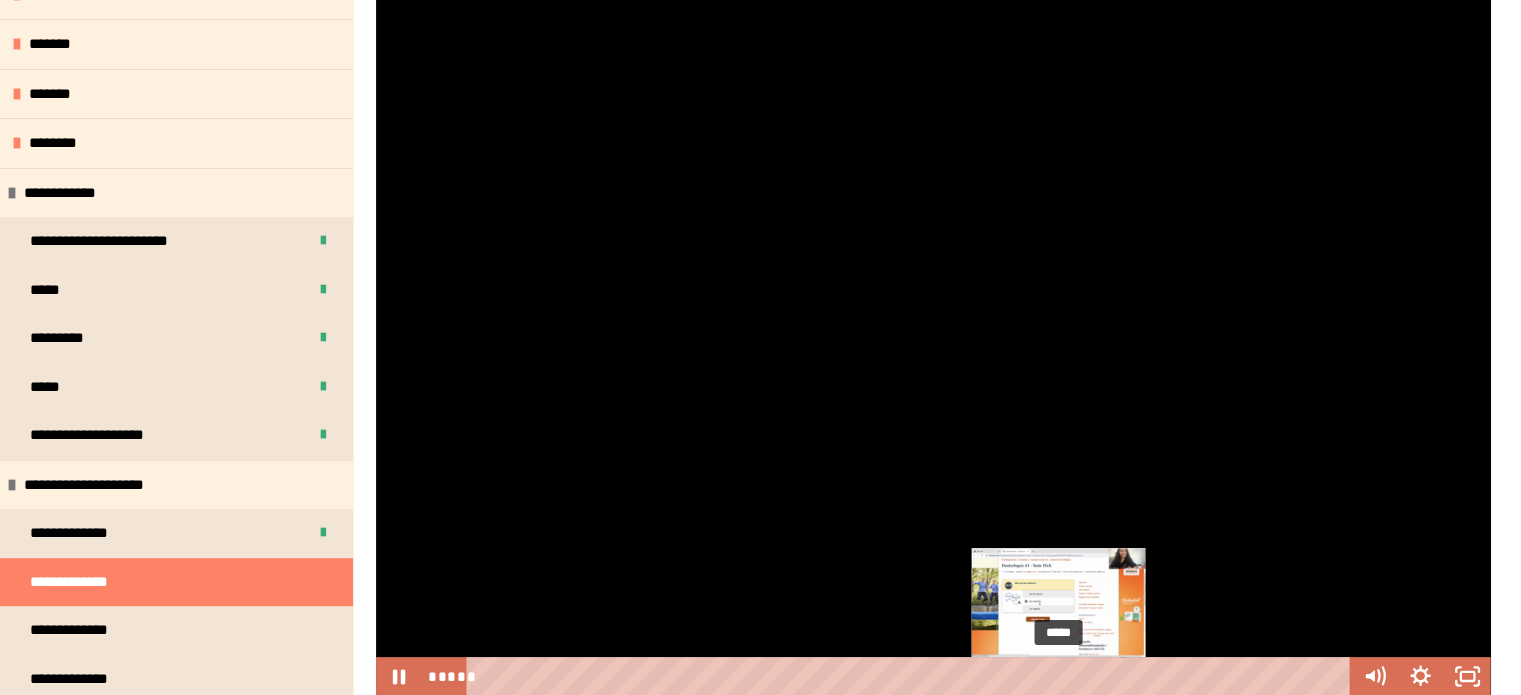 click on "*****" at bounding box center [912, 676] 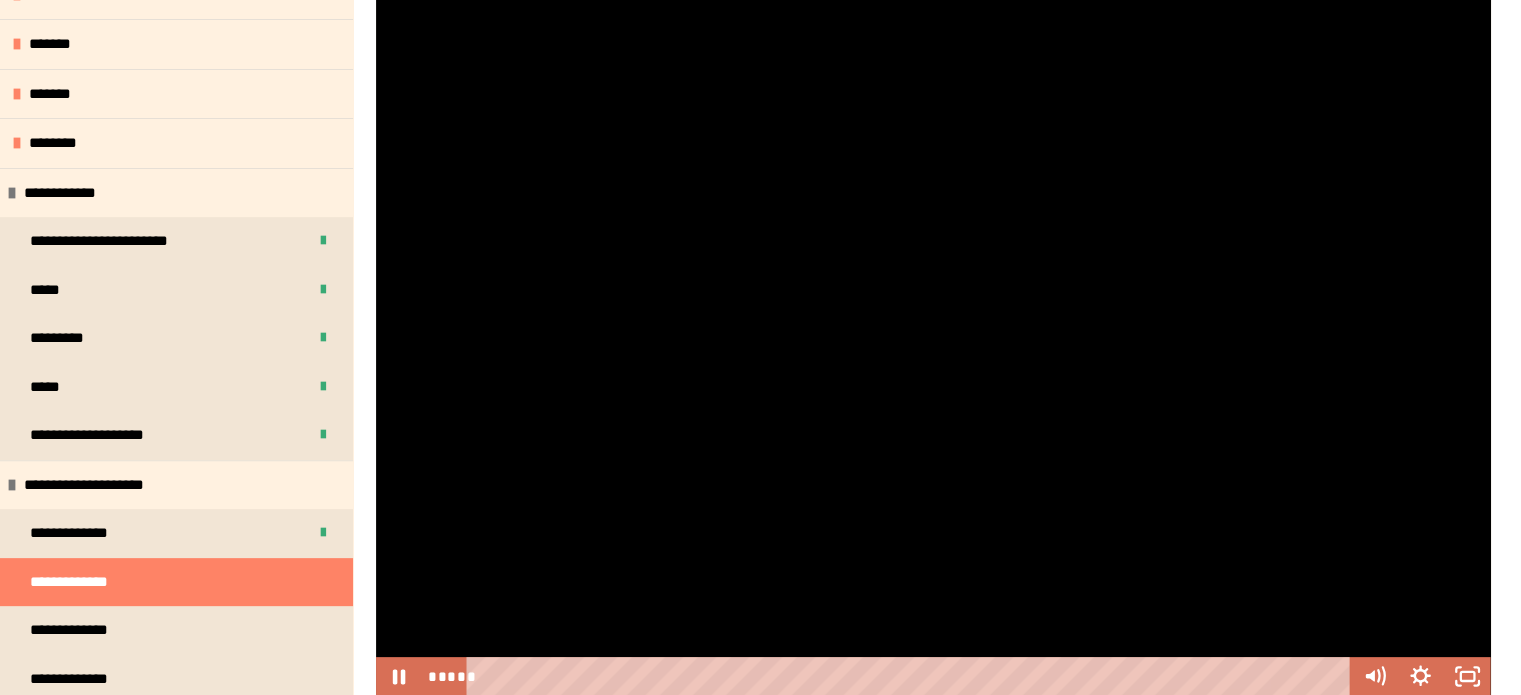 click at bounding box center [933, 347] 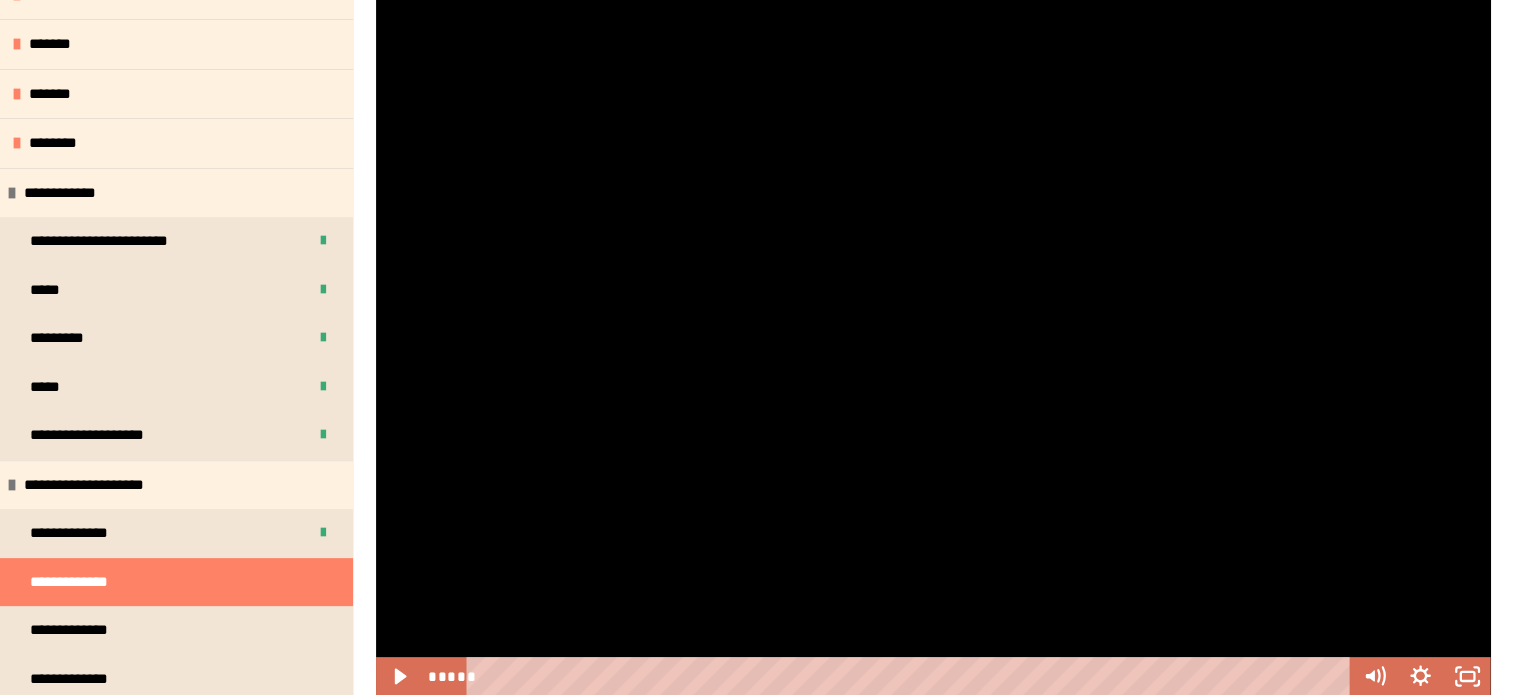 click at bounding box center [933, 347] 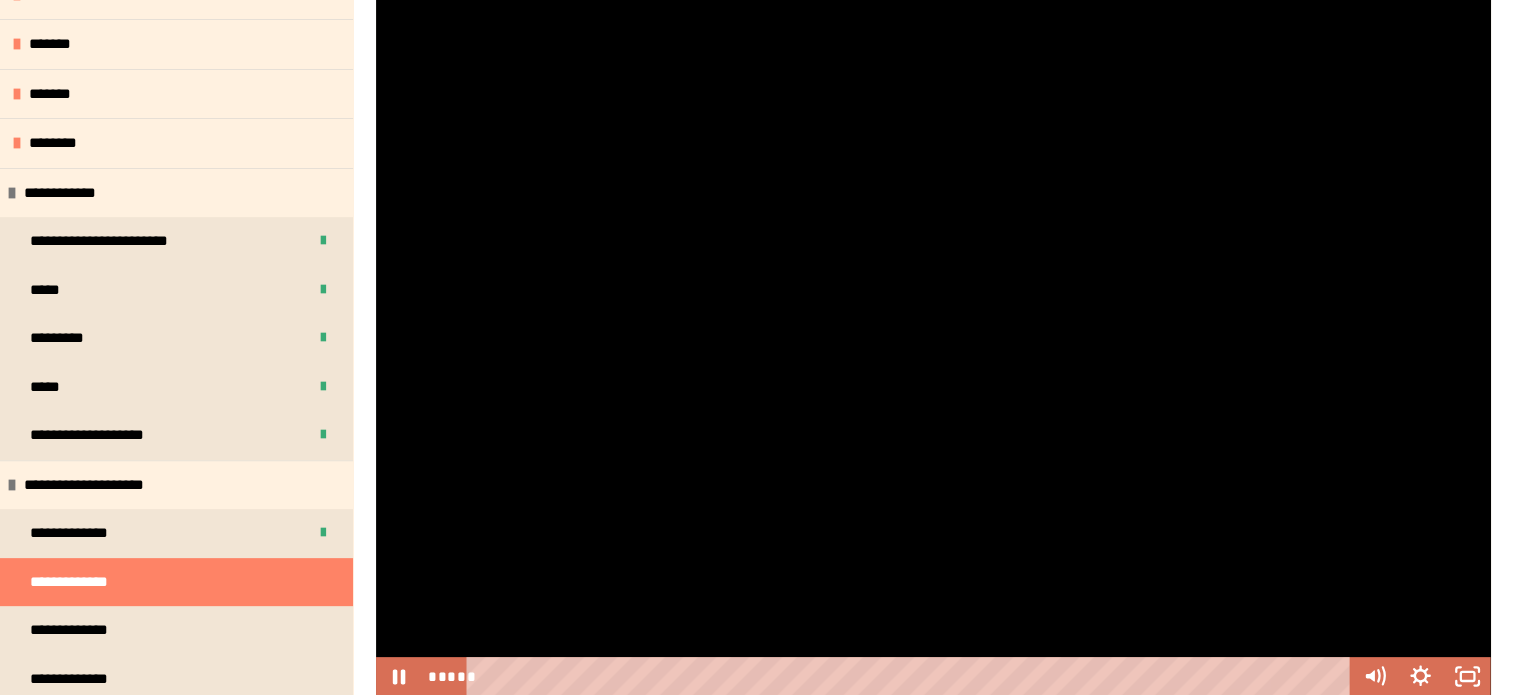 click at bounding box center (933, 347) 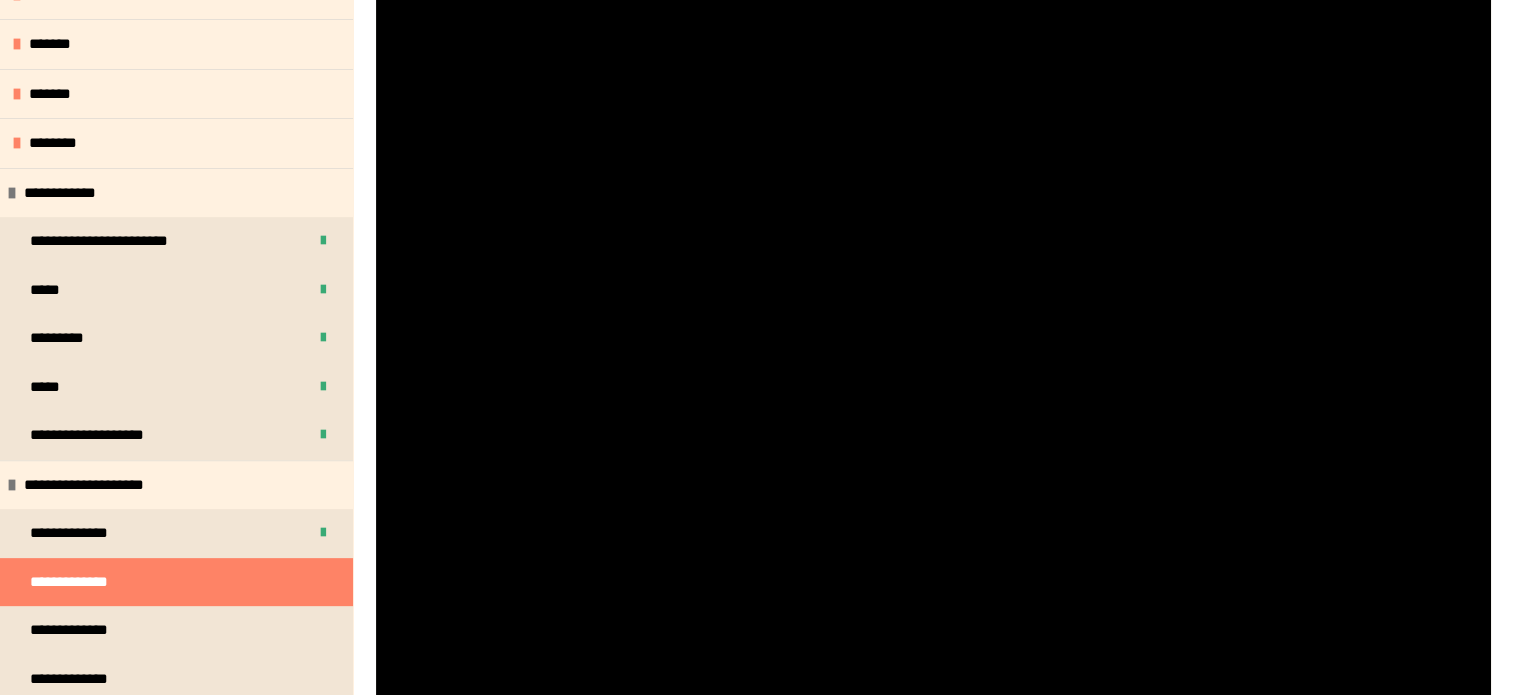 click at bounding box center [933, 347] 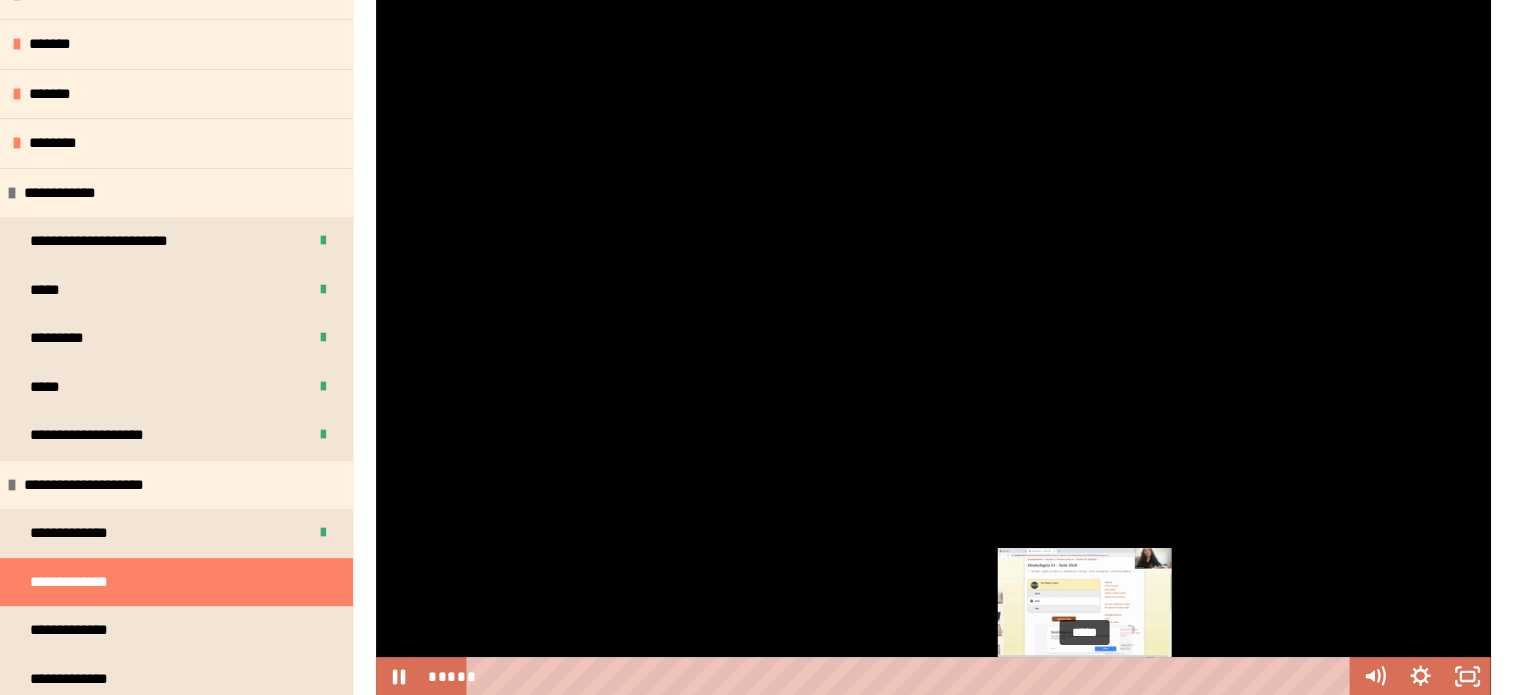 click on "*****" at bounding box center [912, 676] 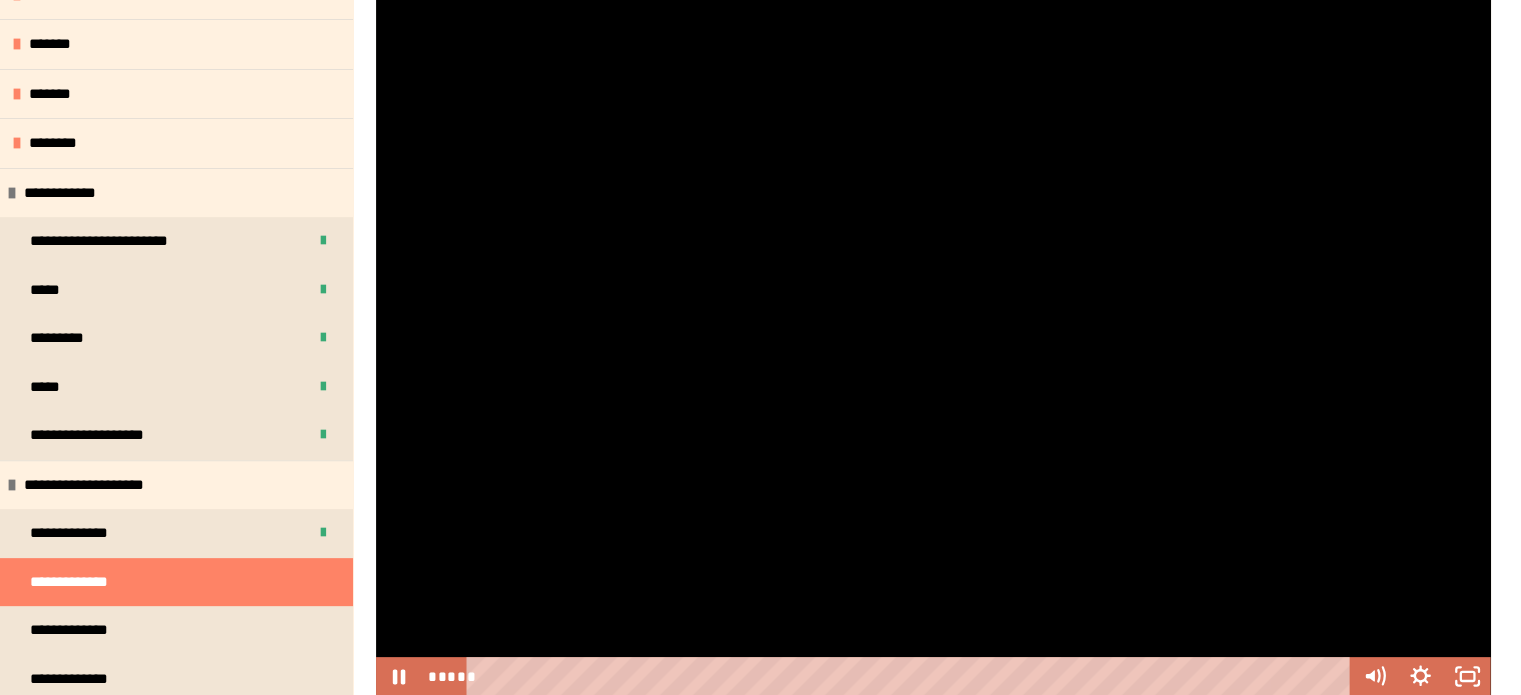 click at bounding box center (933, 347) 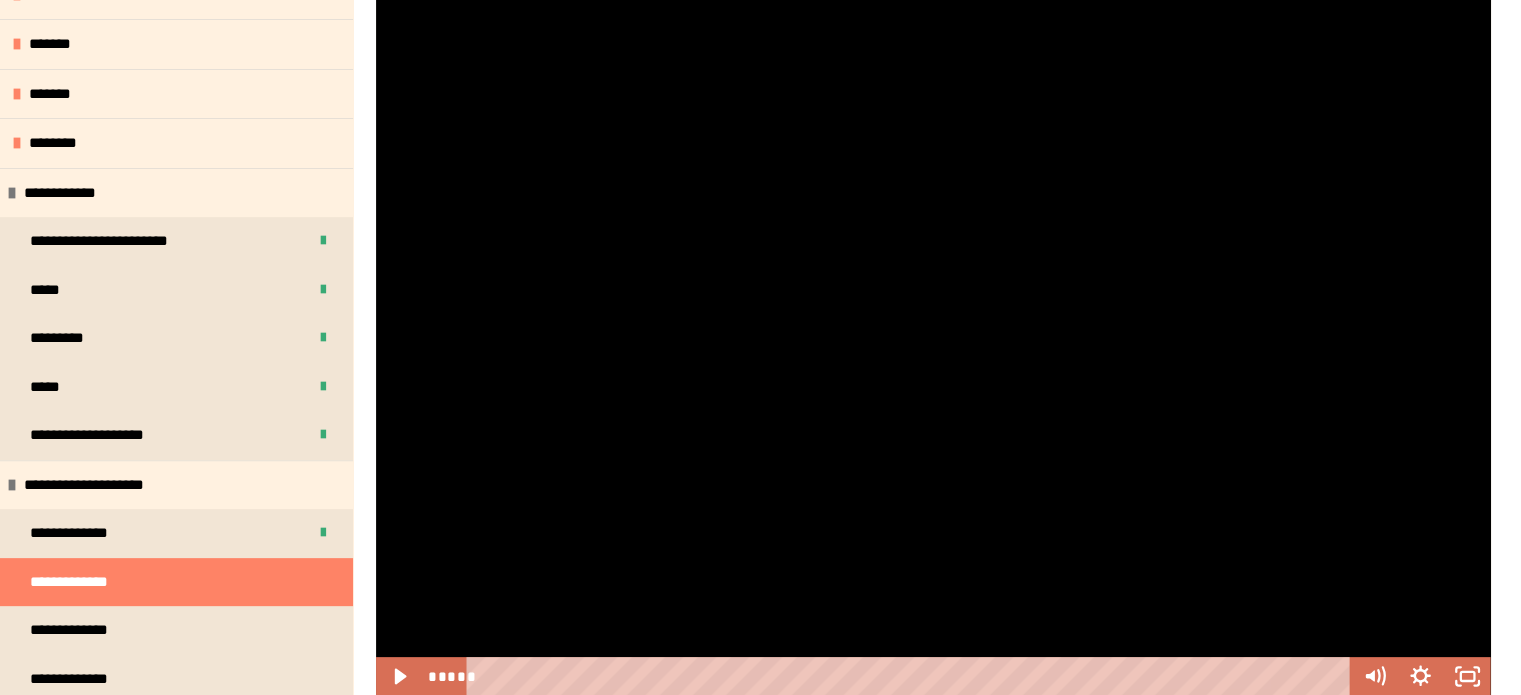 click at bounding box center [933, 347] 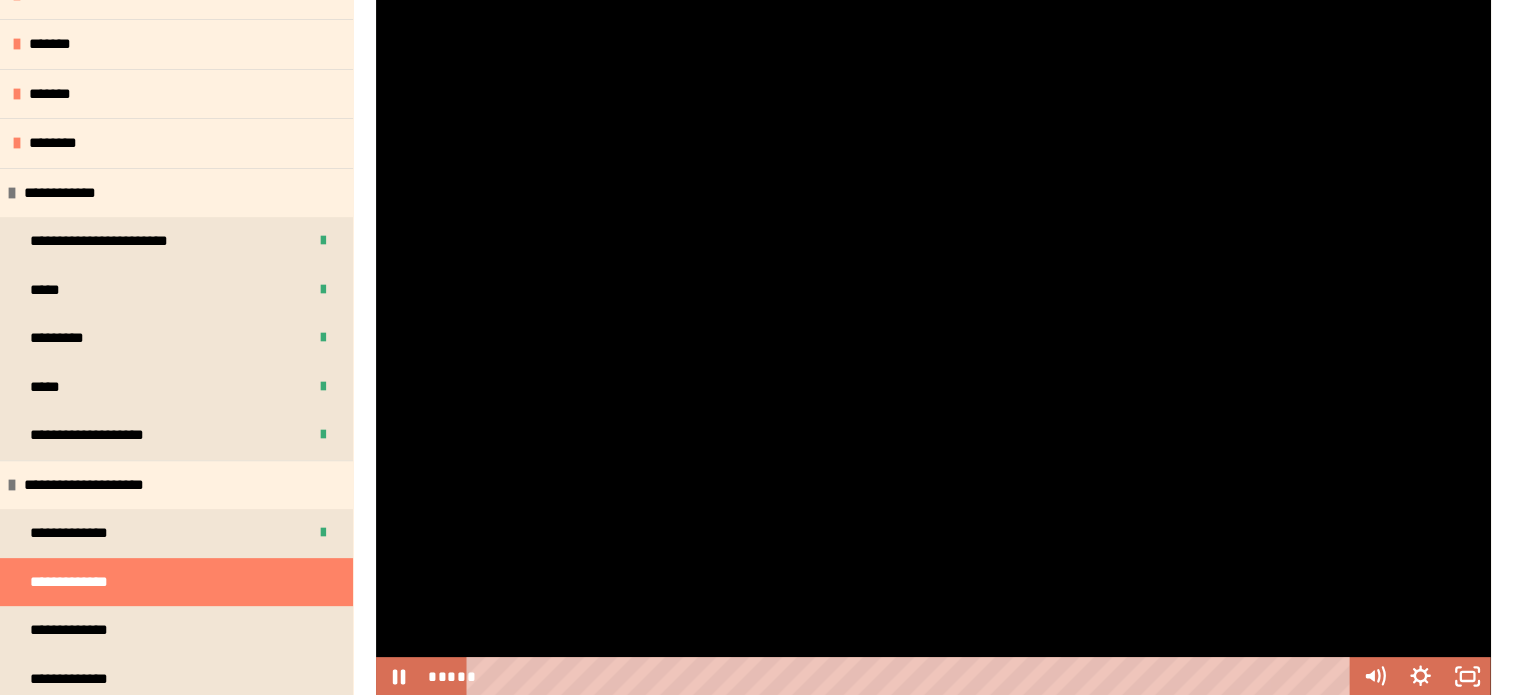 click at bounding box center (933, 347) 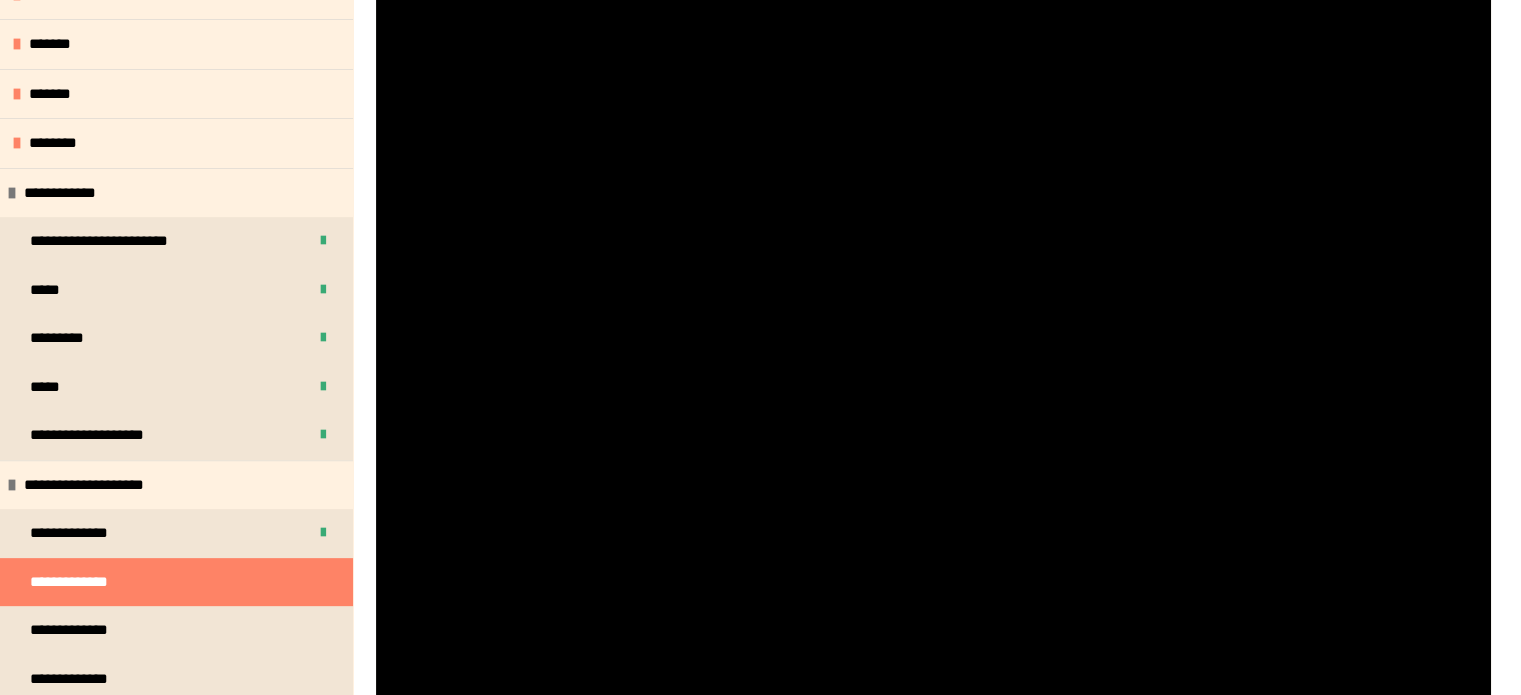 click at bounding box center [933, 347] 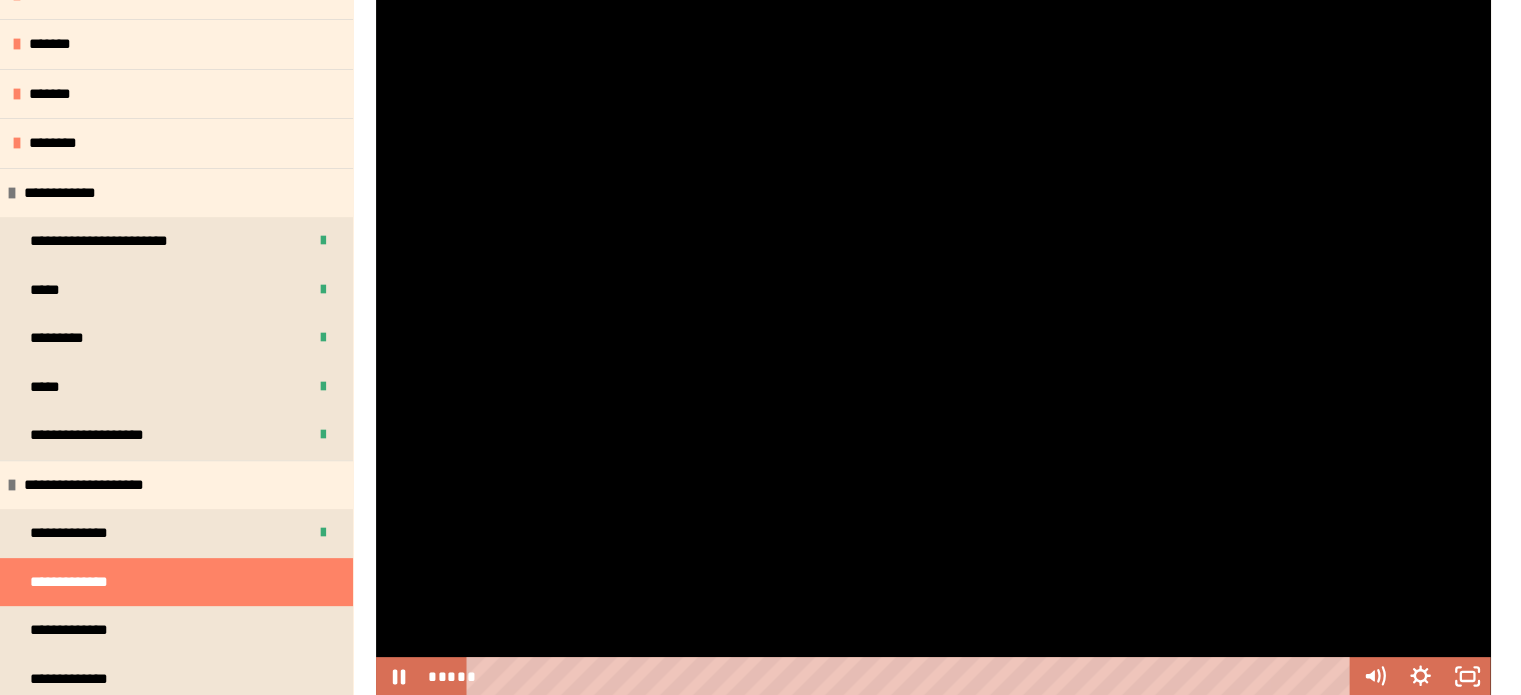 click at bounding box center (933, 347) 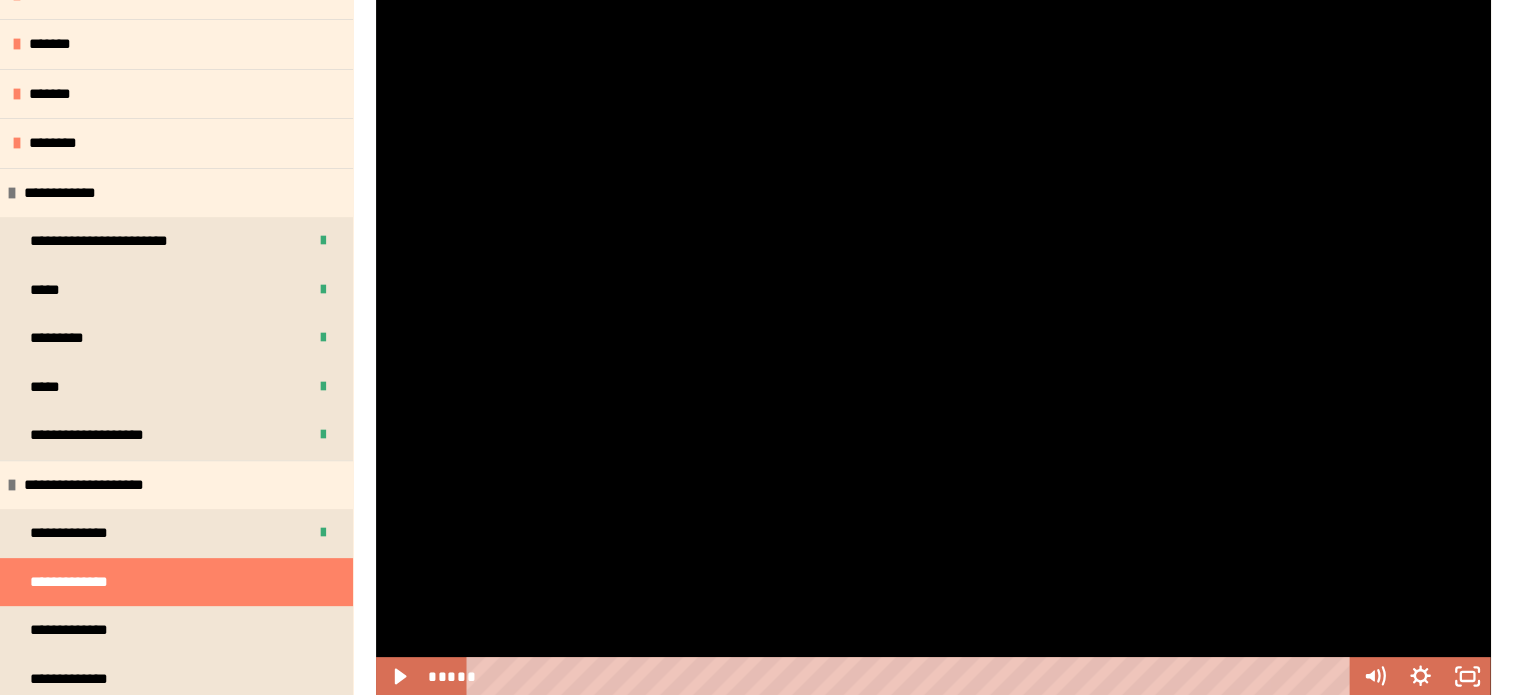 click at bounding box center [933, 347] 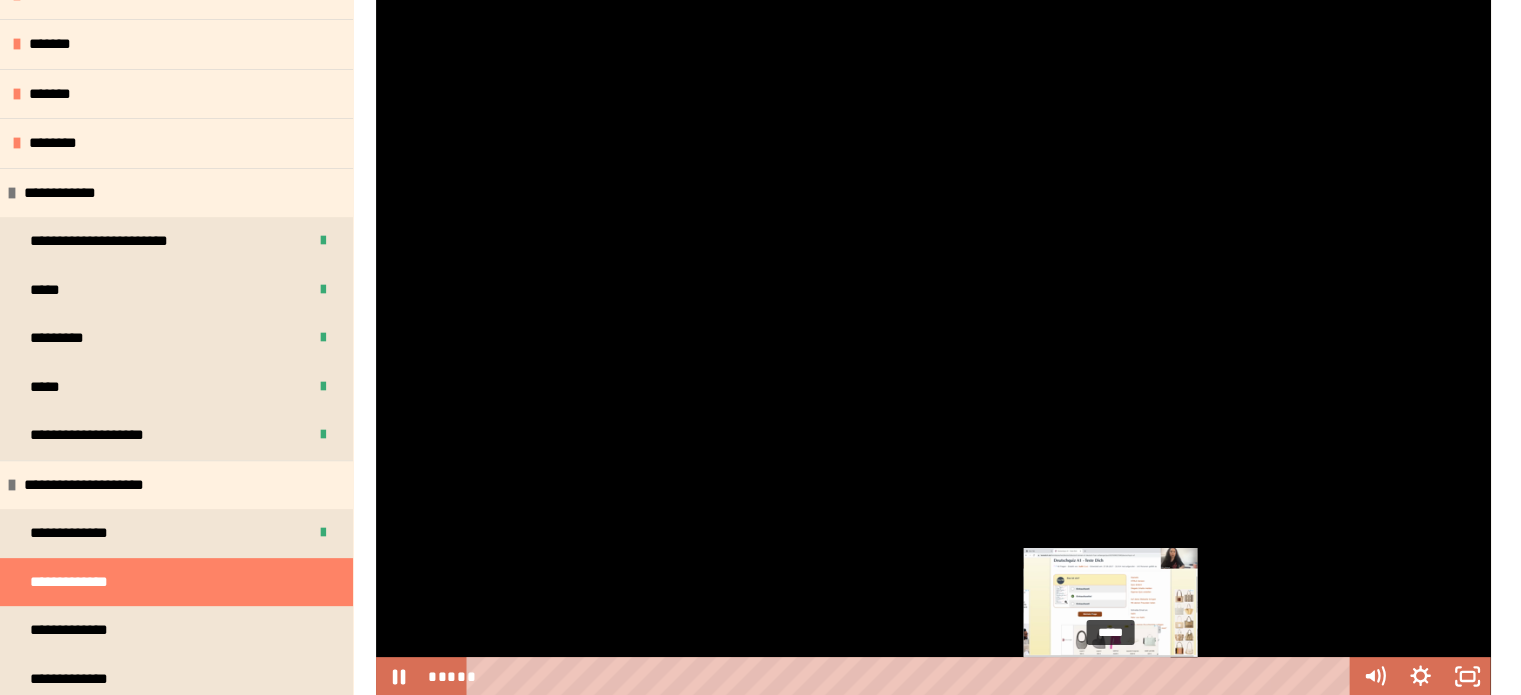 click on "*****" at bounding box center (912, 676) 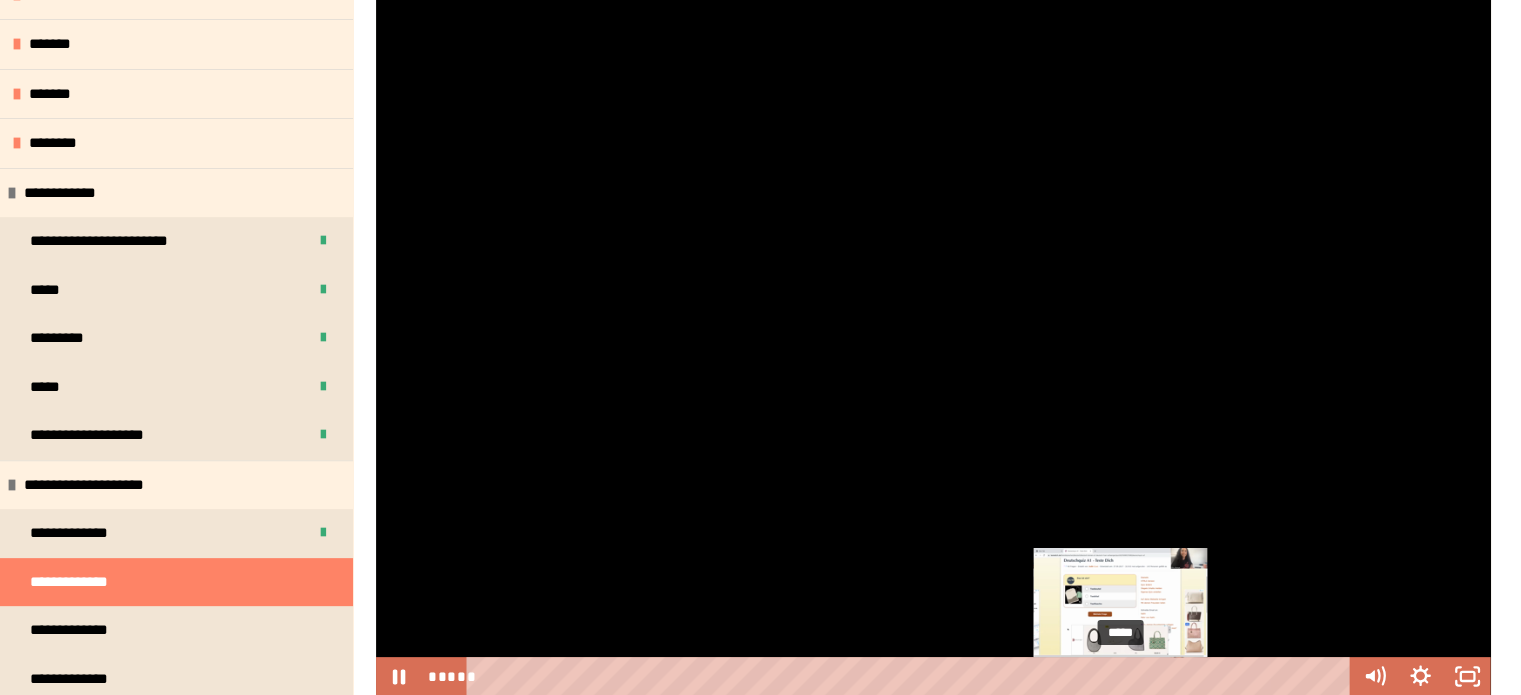 click on "*****" at bounding box center (912, 676) 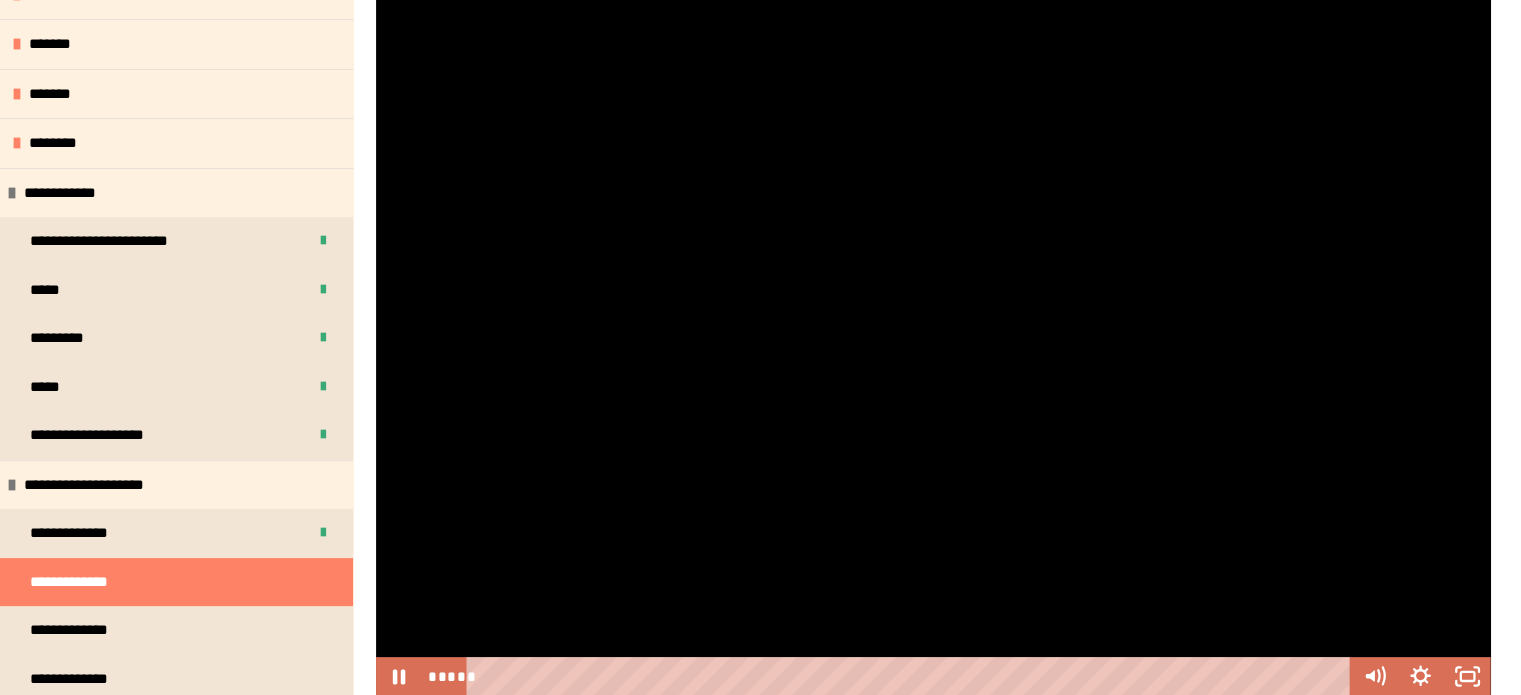 click at bounding box center (933, 347) 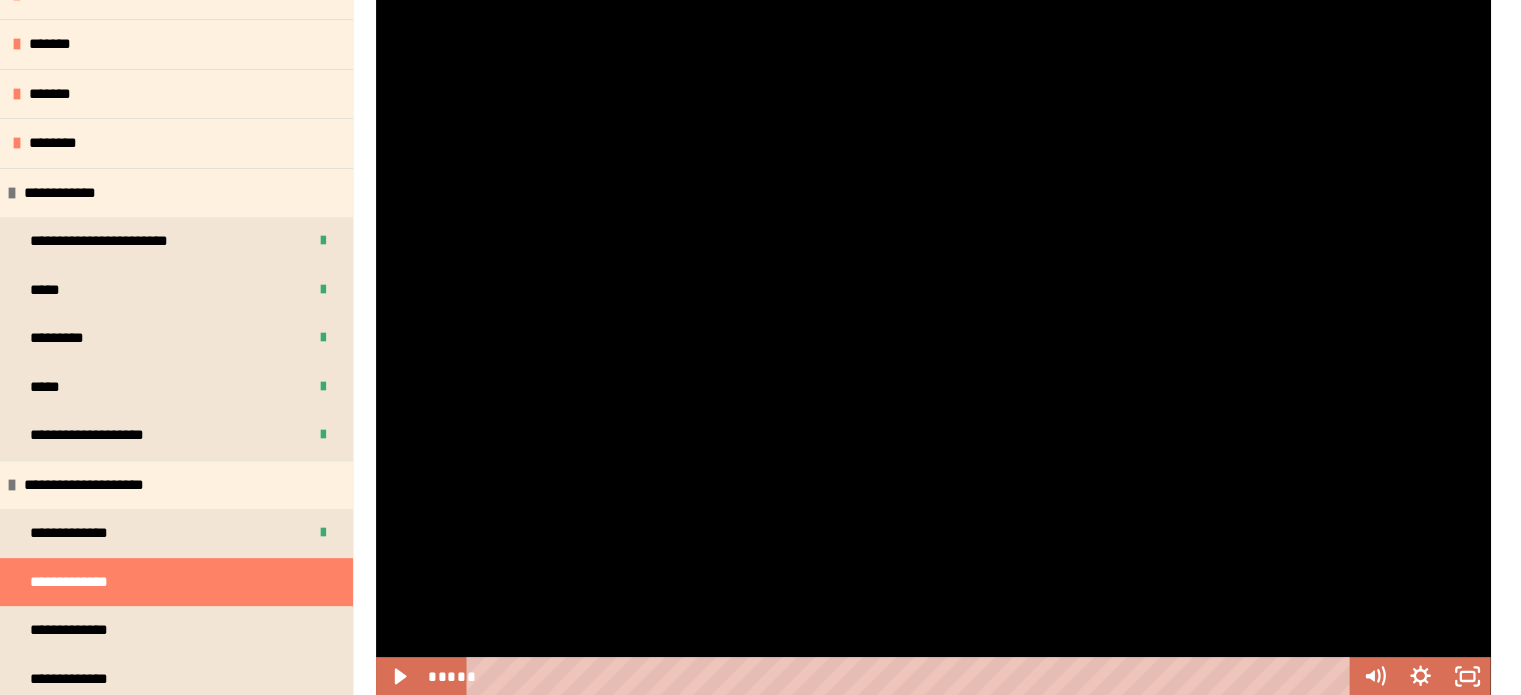 click at bounding box center (933, 347) 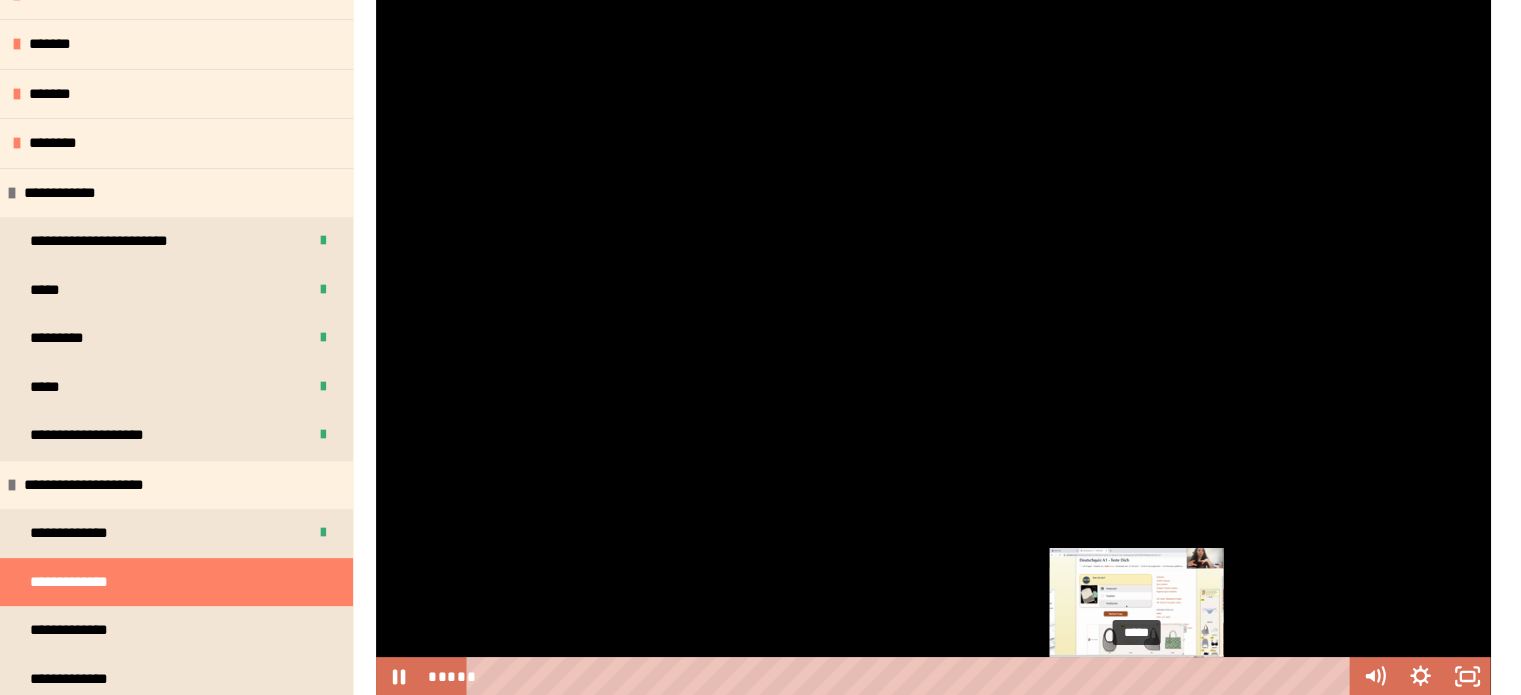 click on "*****" at bounding box center (912, 676) 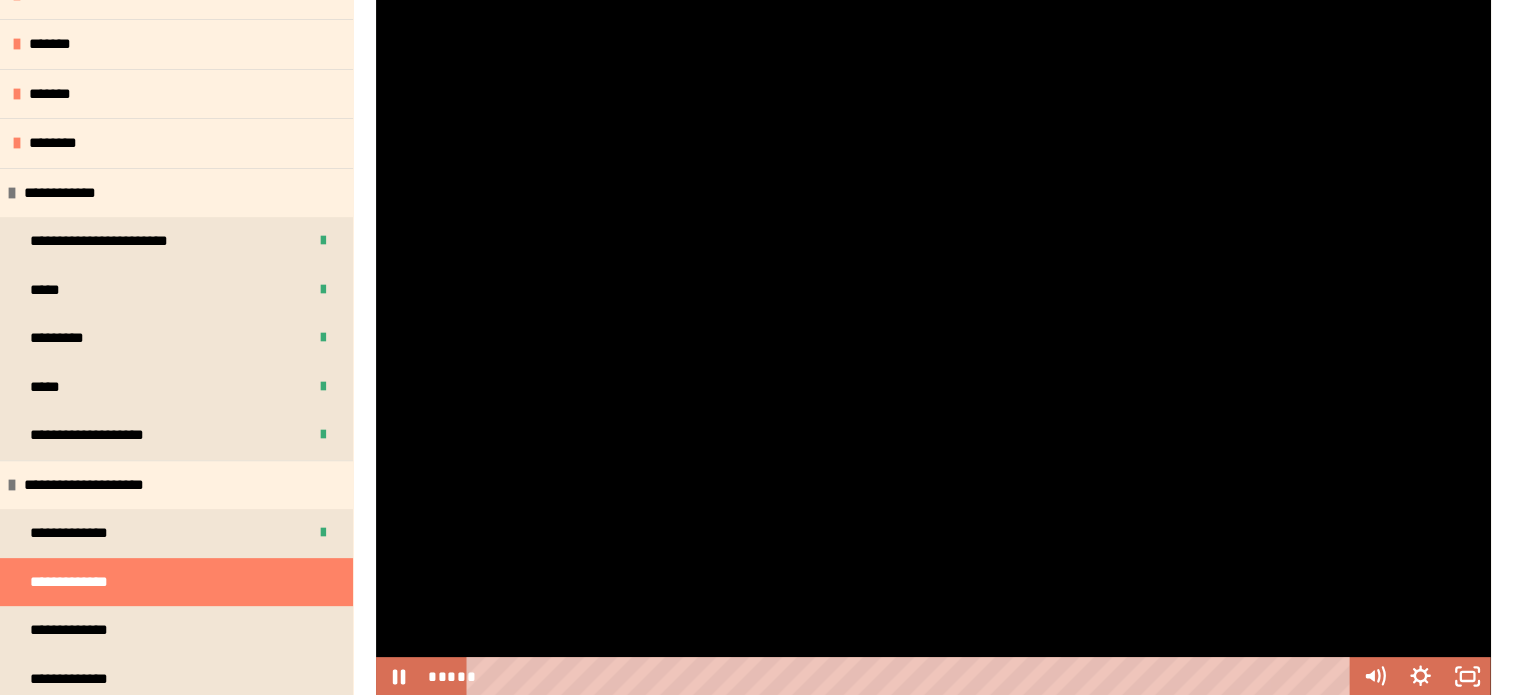 click at bounding box center (933, 347) 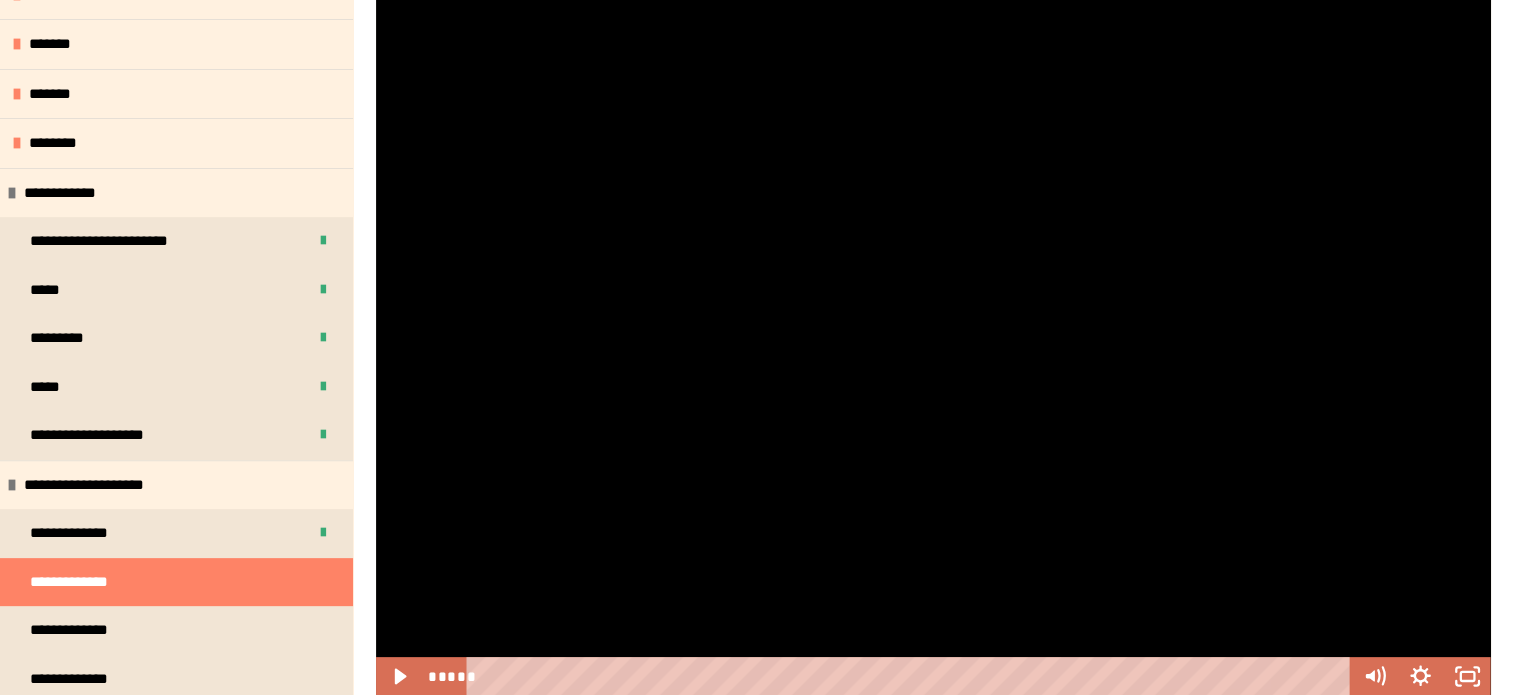 click at bounding box center [933, 347] 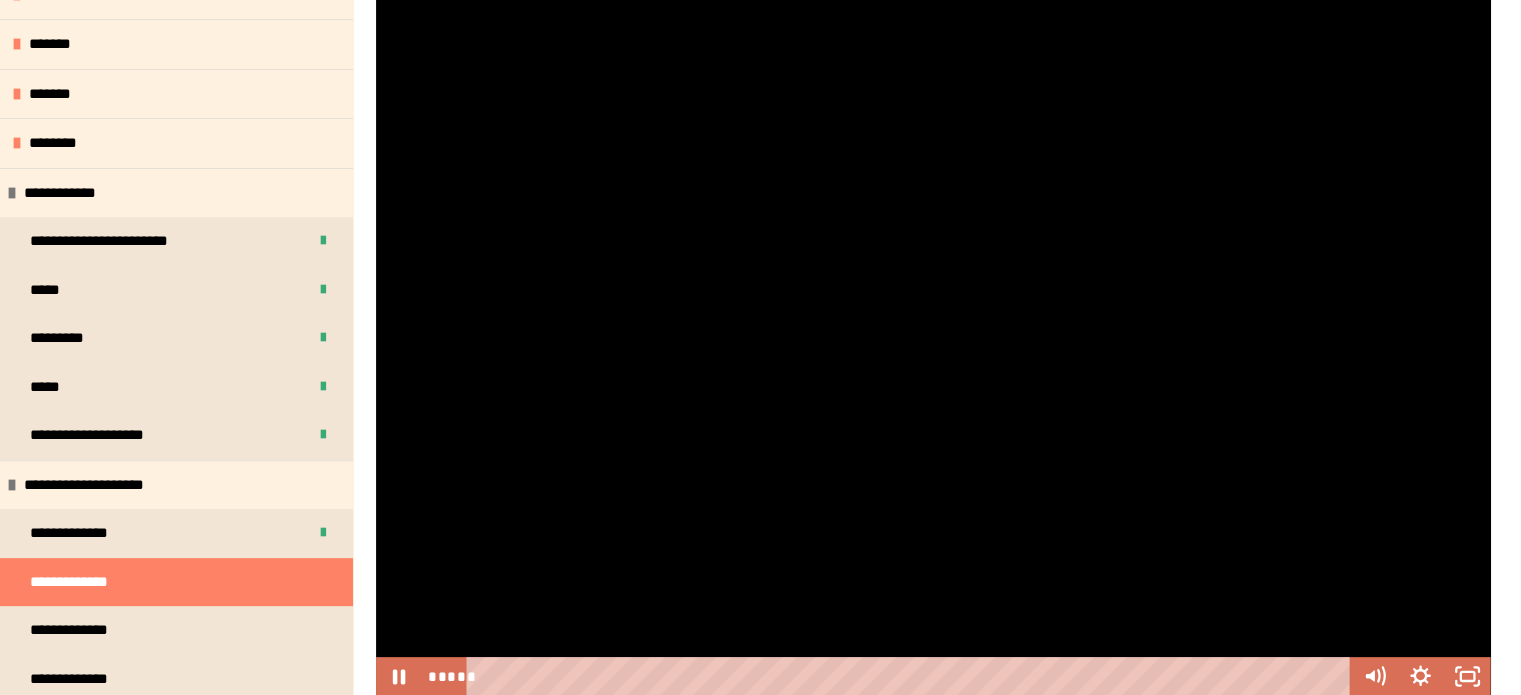 click at bounding box center (933, 347) 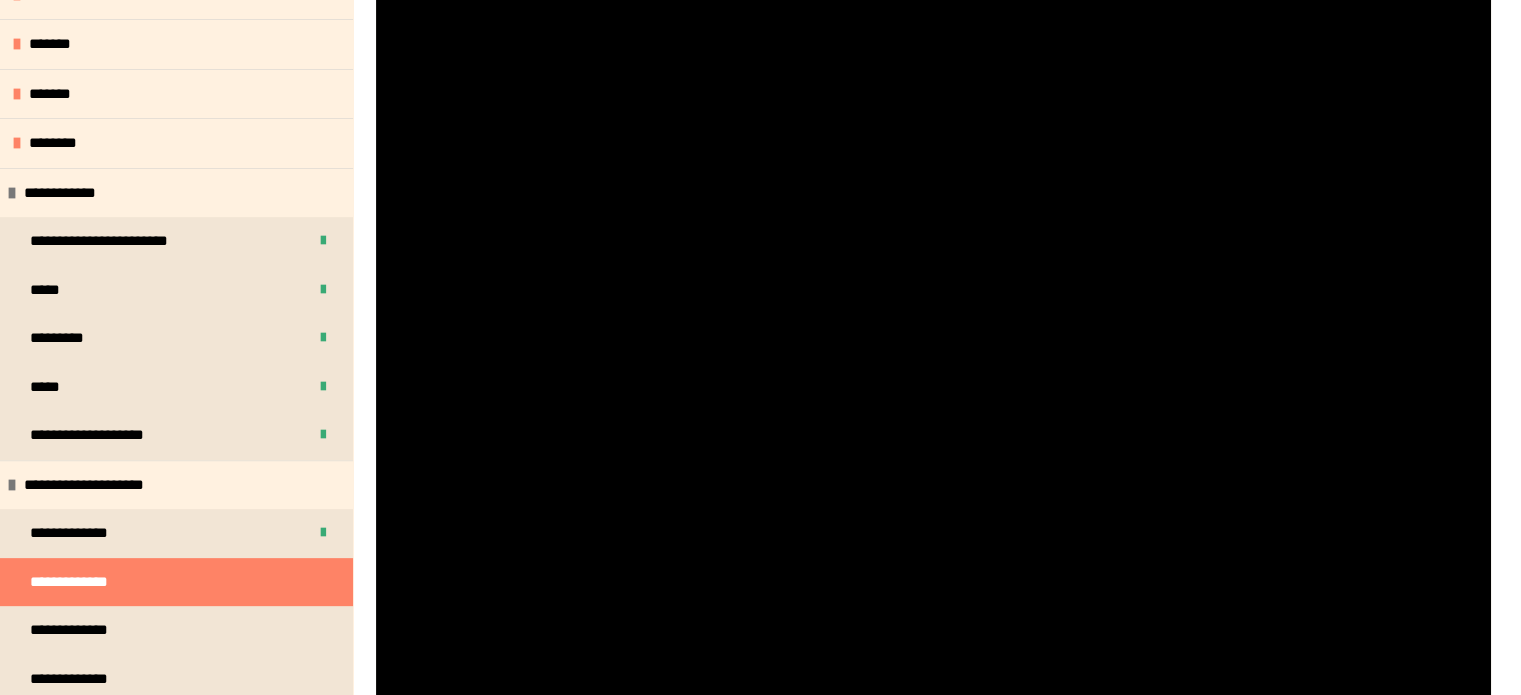click at bounding box center (933, 347) 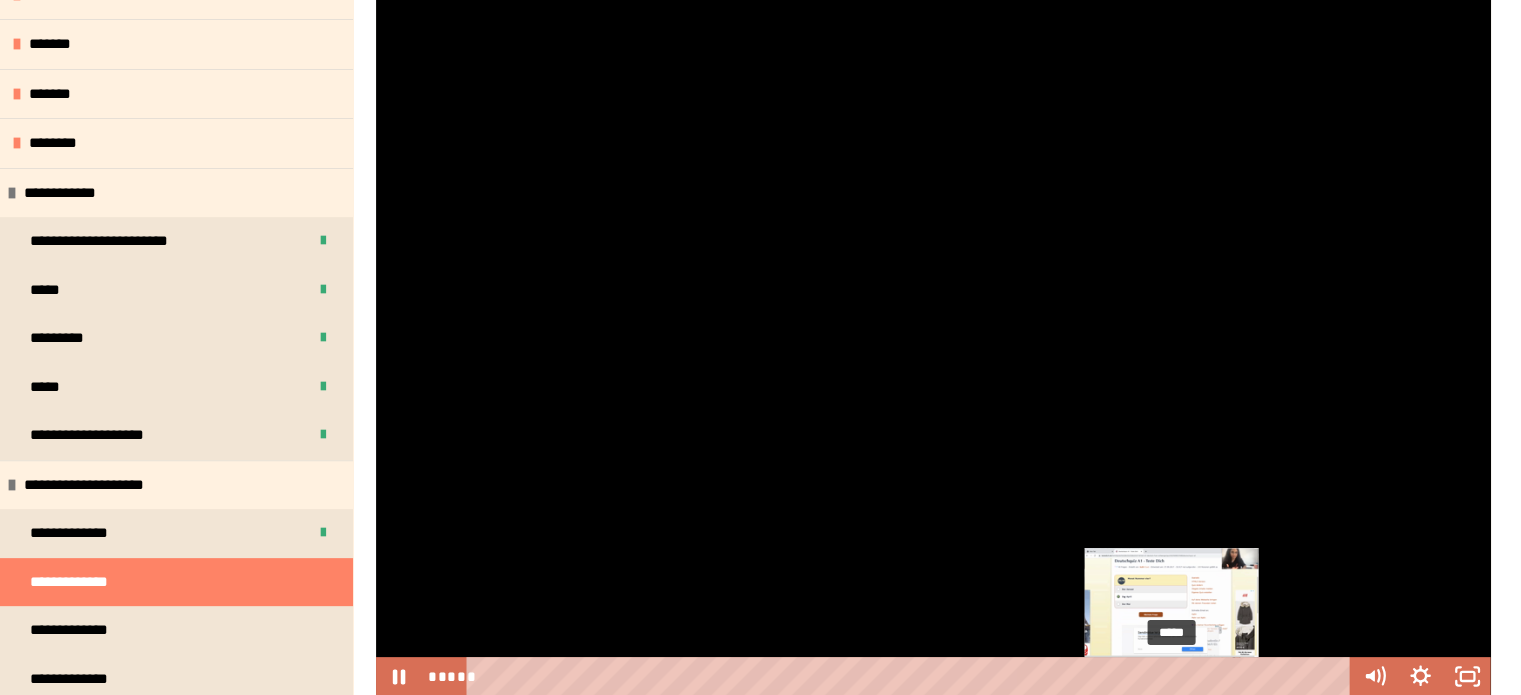 click on "*****" at bounding box center (912, 676) 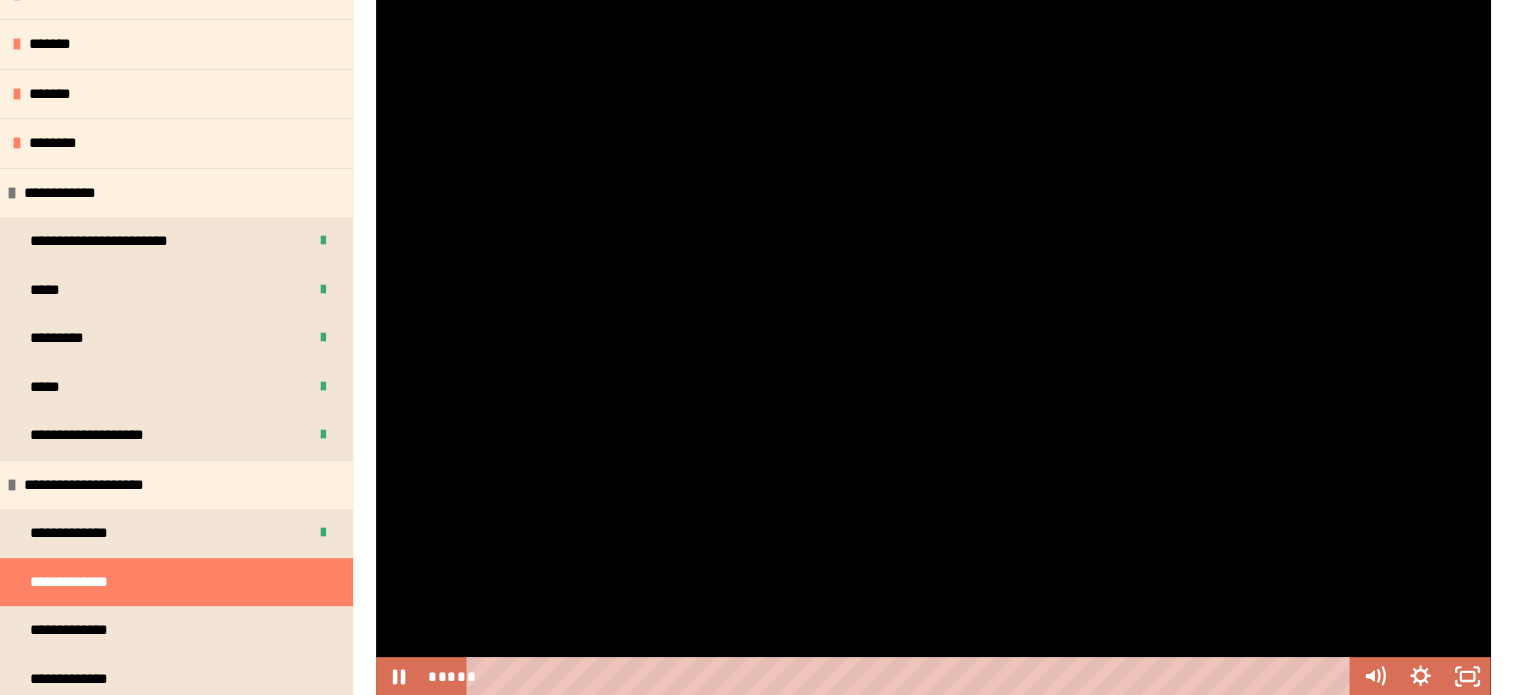 click at bounding box center [933, 347] 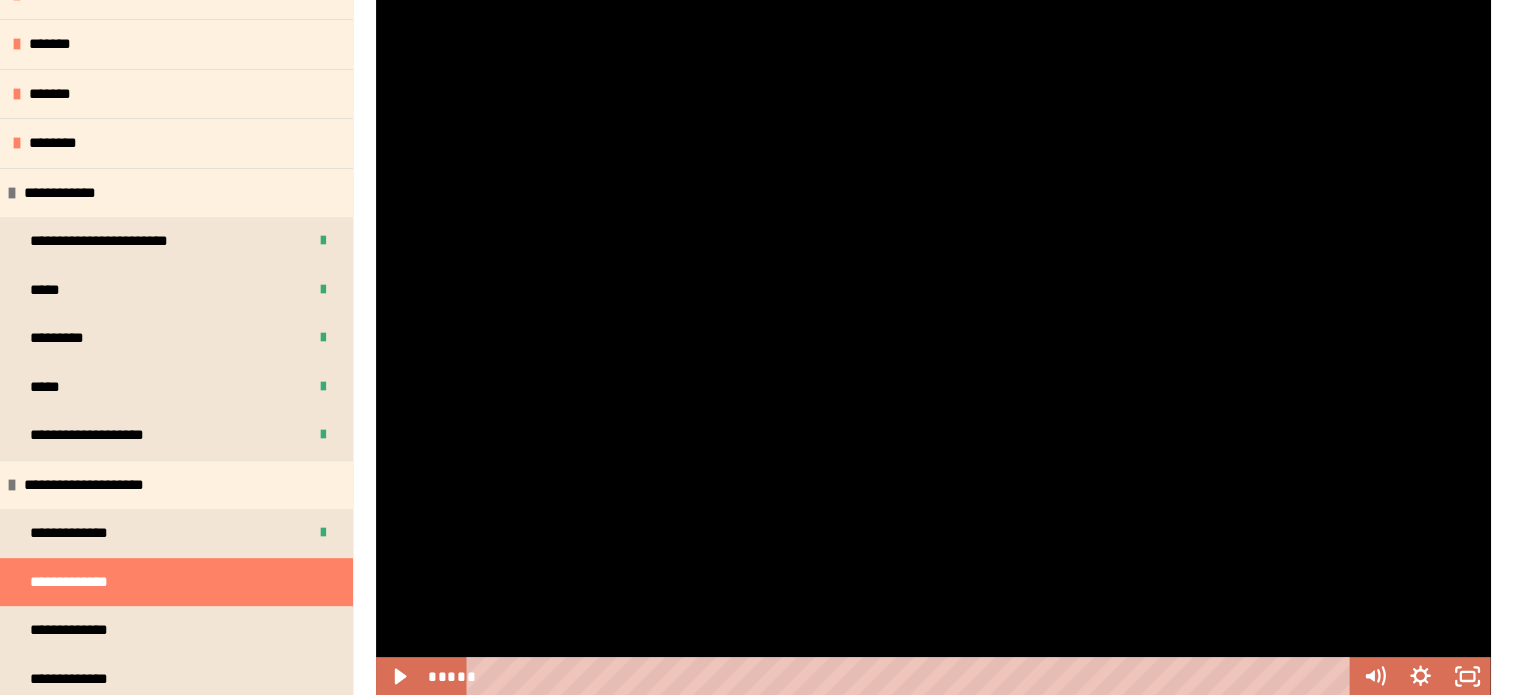 click at bounding box center (933, 347) 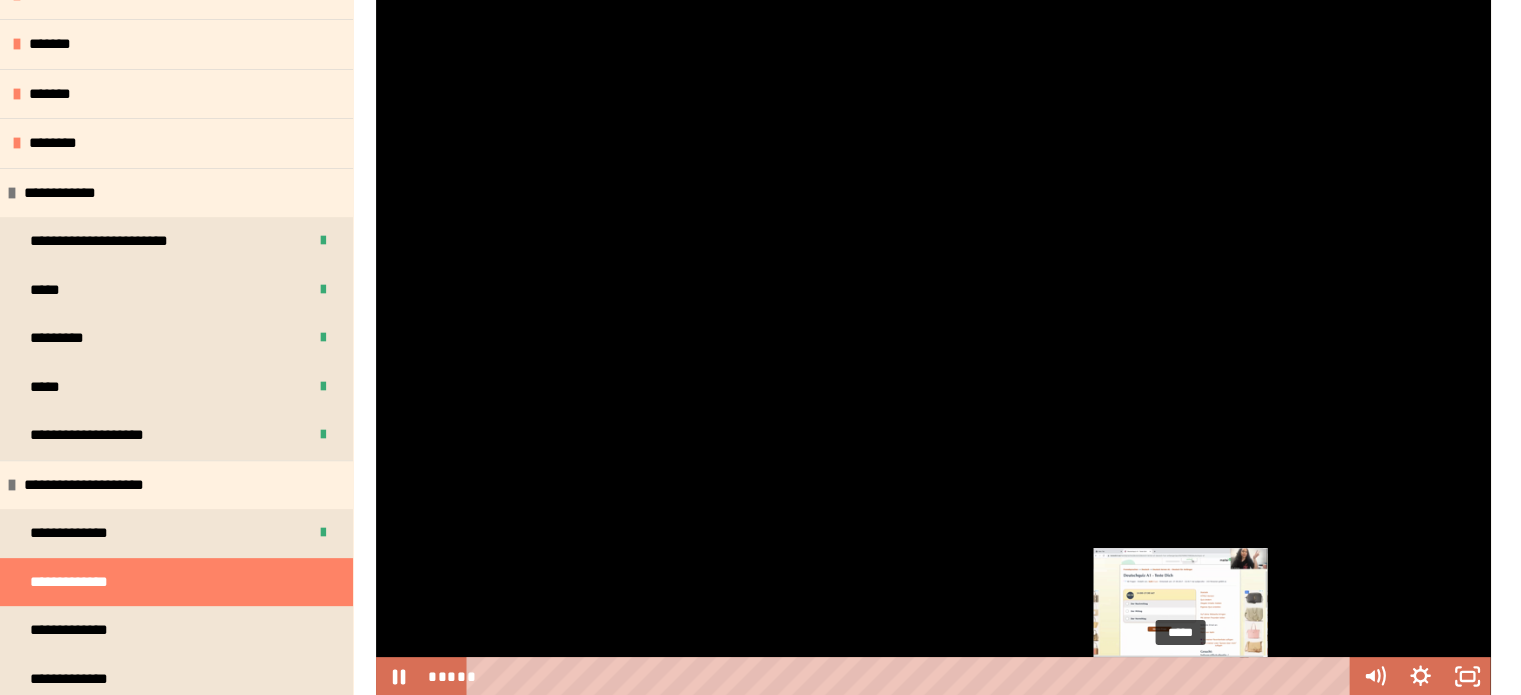 click on "*****" at bounding box center (912, 676) 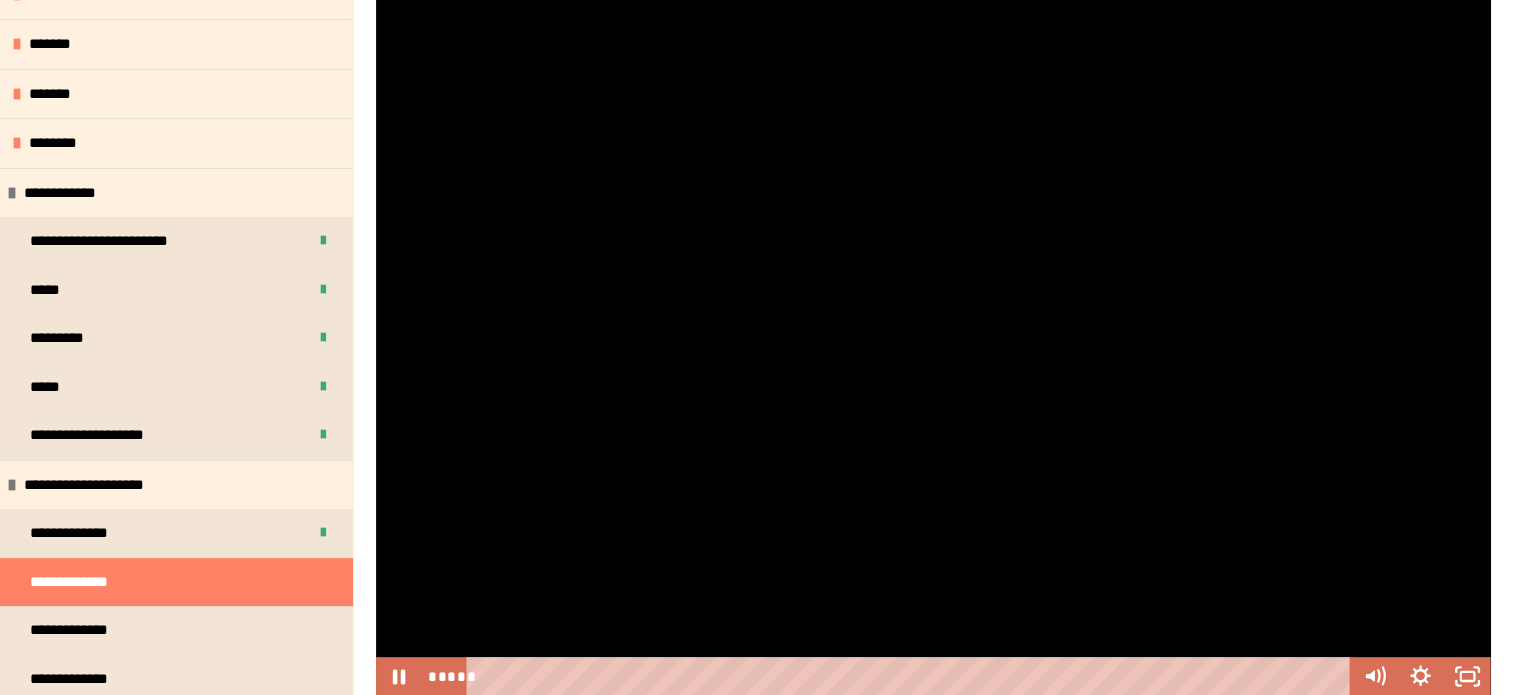 click at bounding box center [933, 347] 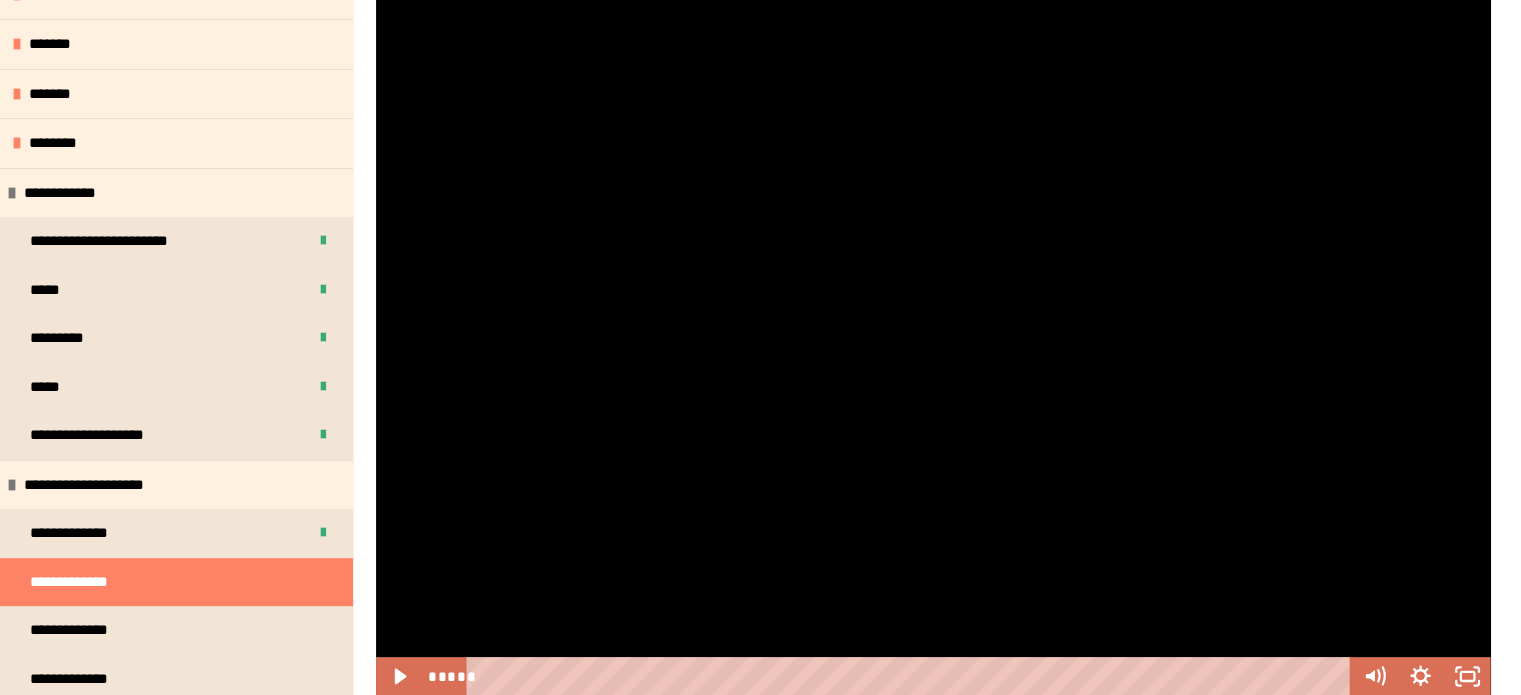click at bounding box center (933, 347) 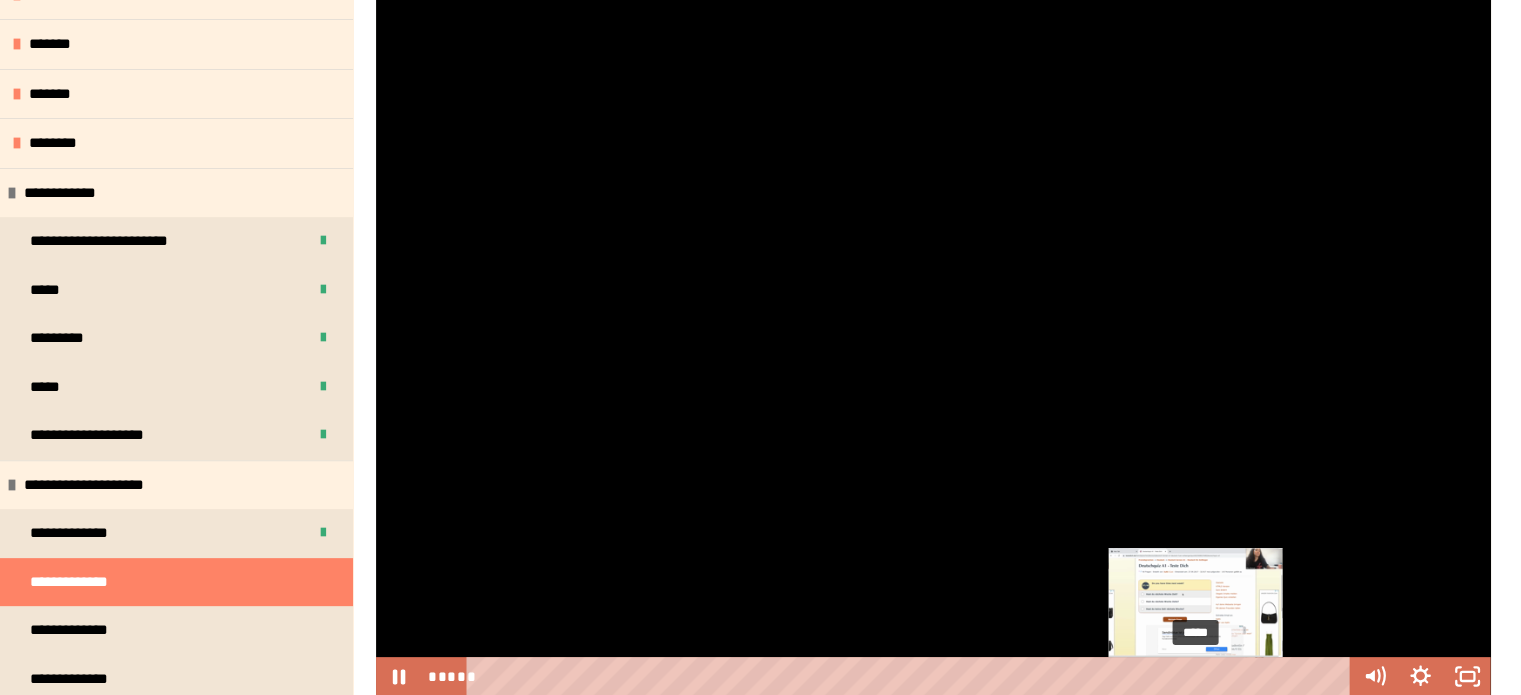 click on "*****" at bounding box center [912, 676] 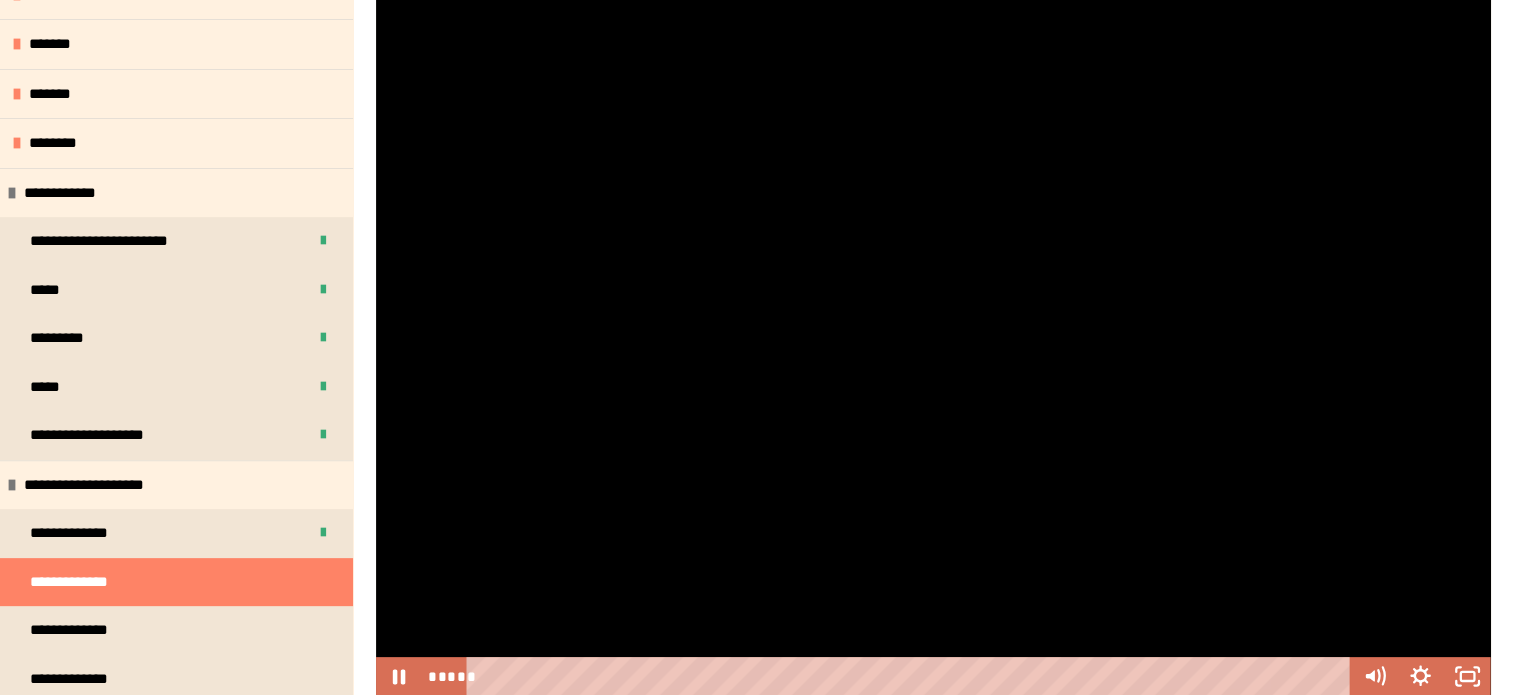 click at bounding box center [933, 347] 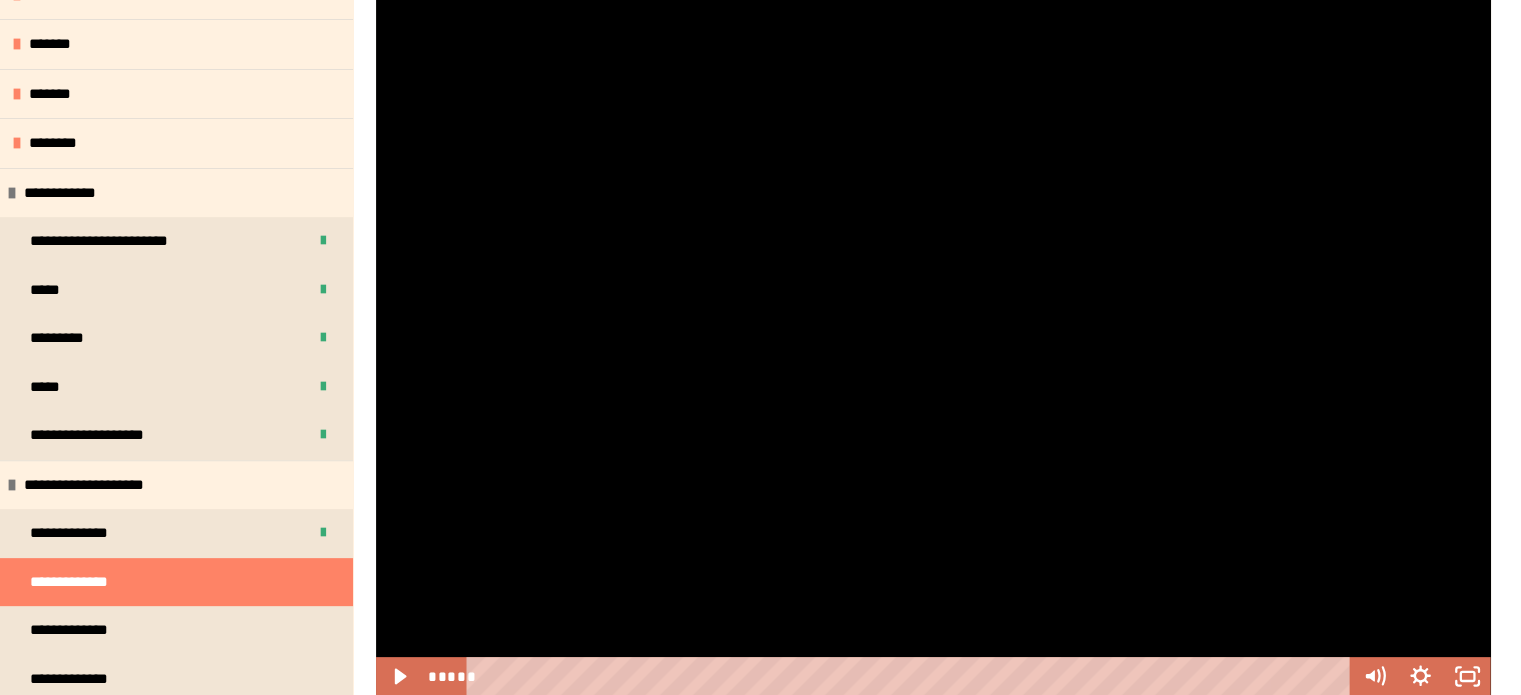 click at bounding box center [933, 347] 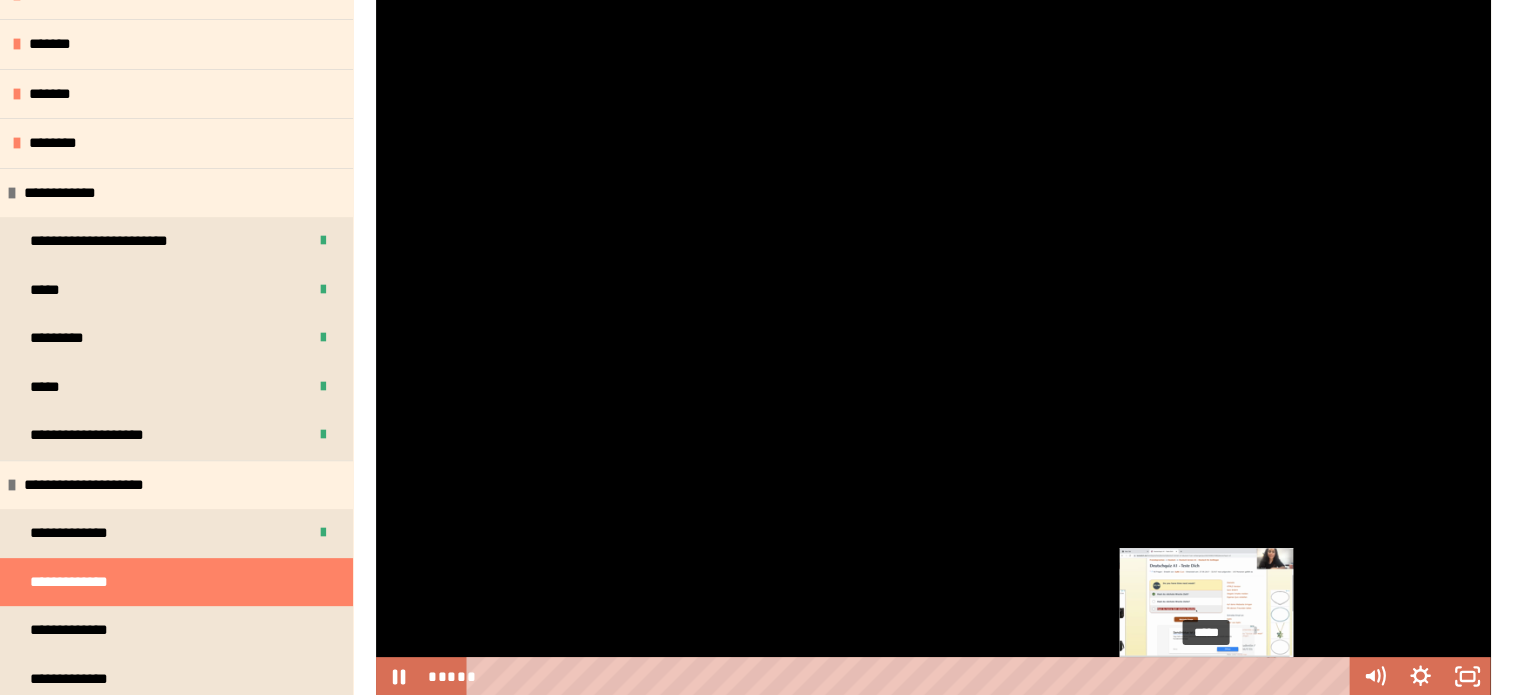 click at bounding box center [1206, 676] 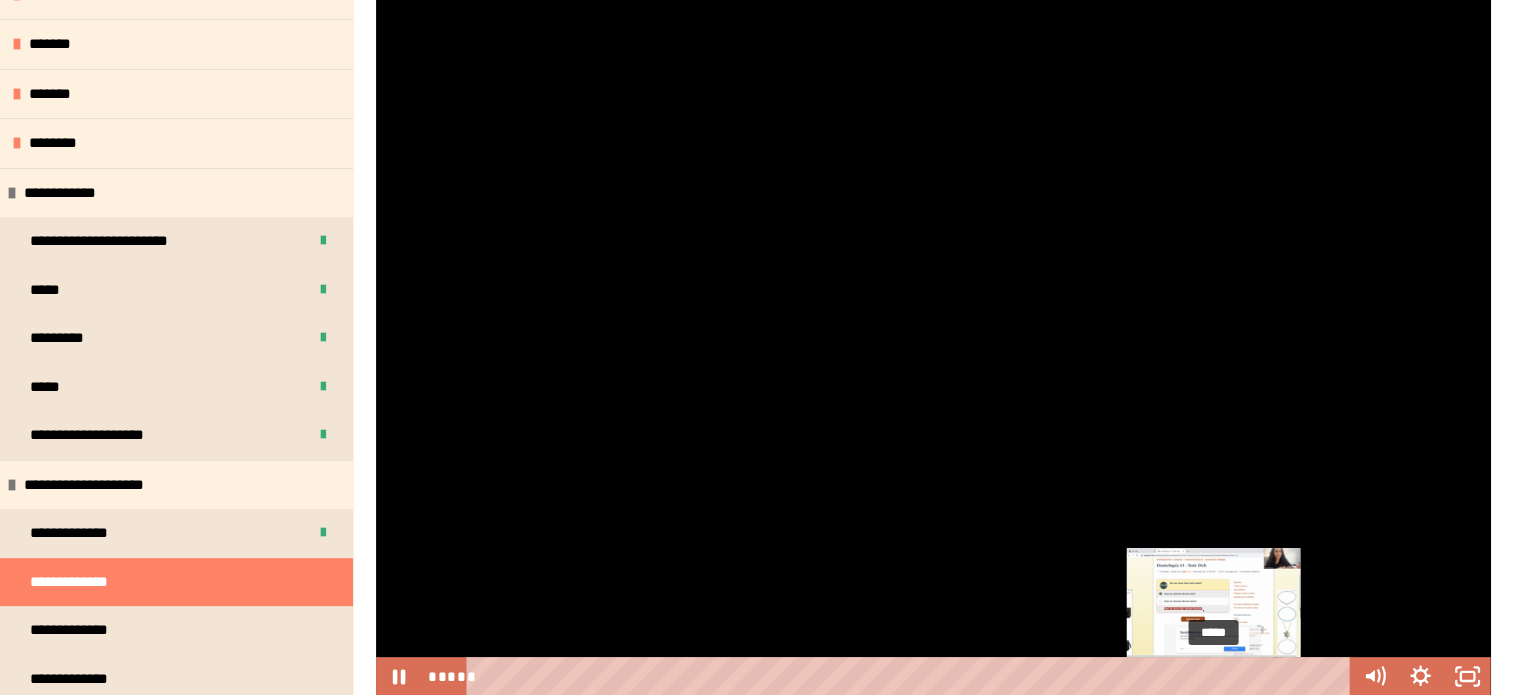 click on "*****" at bounding box center (912, 676) 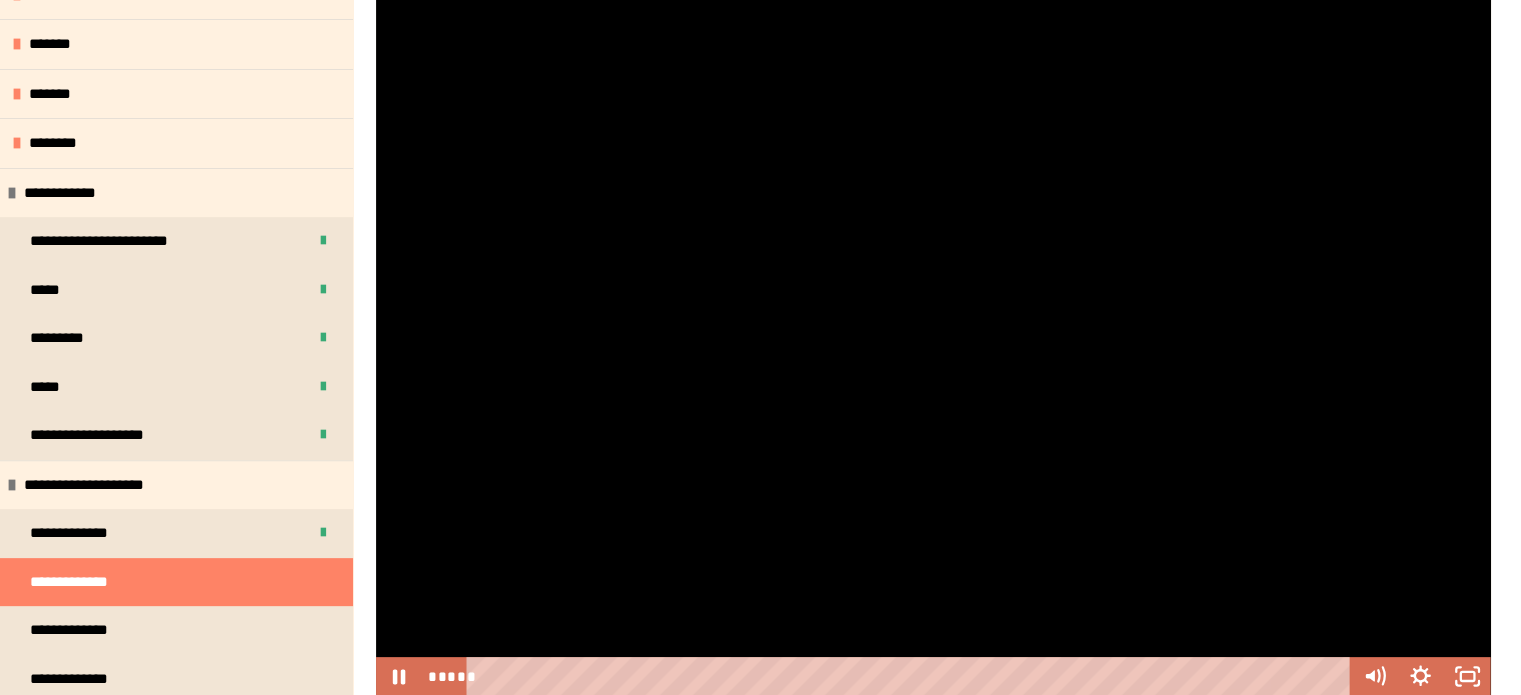 click at bounding box center [933, 347] 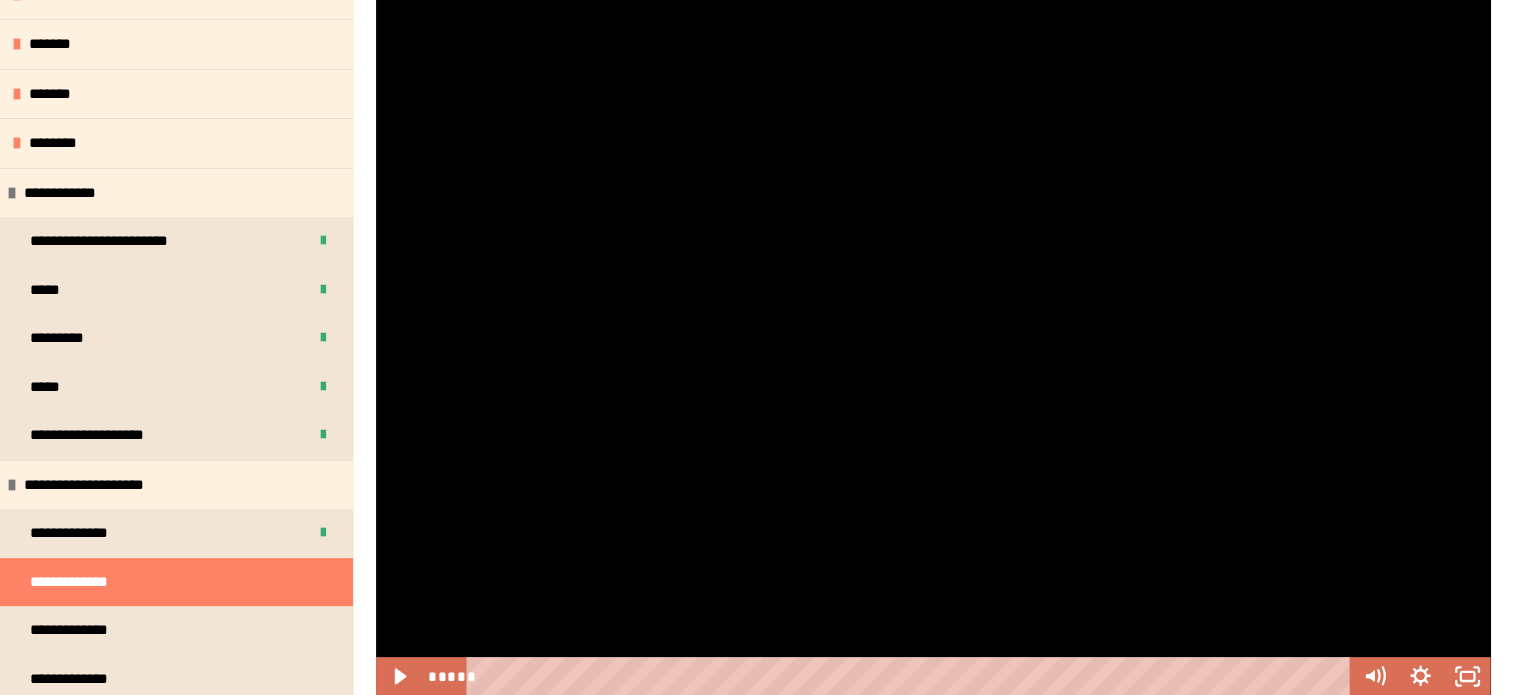 click at bounding box center (933, 347) 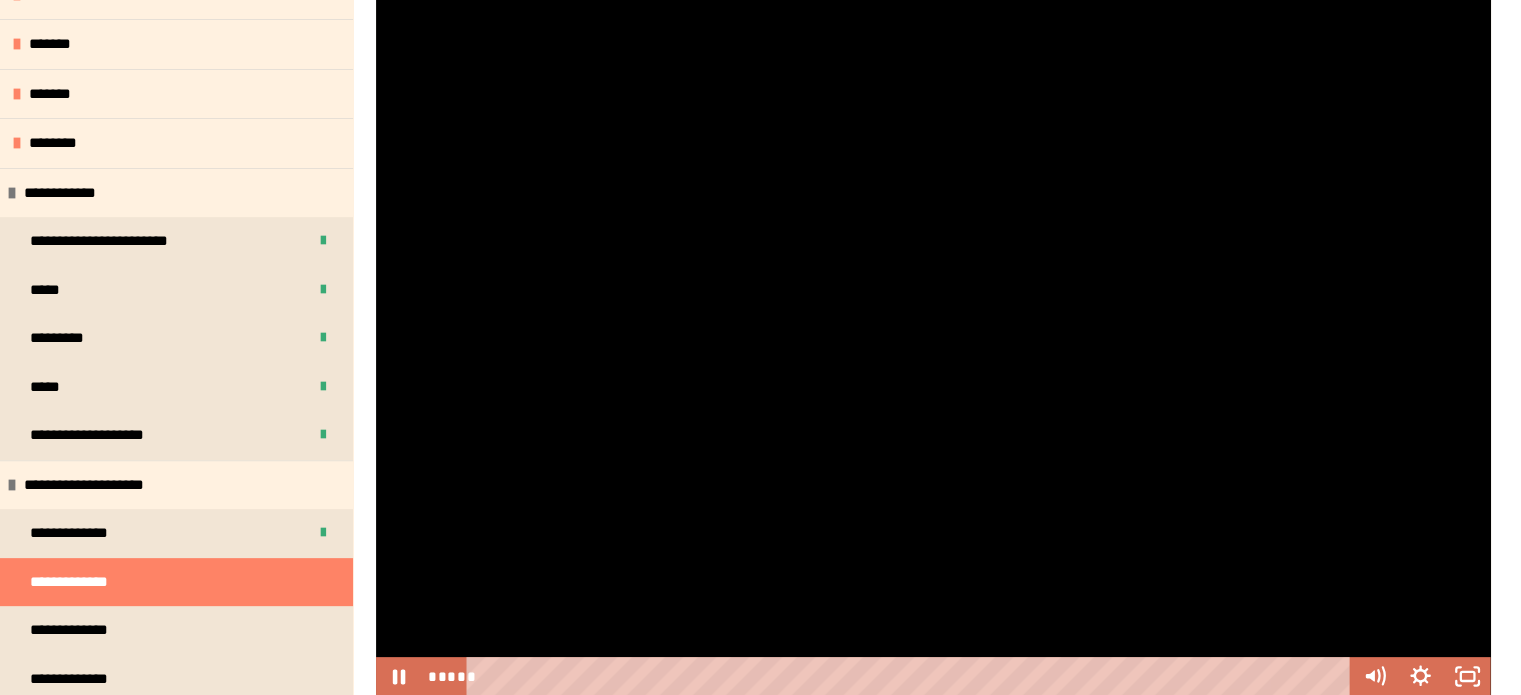 click at bounding box center (933, 347) 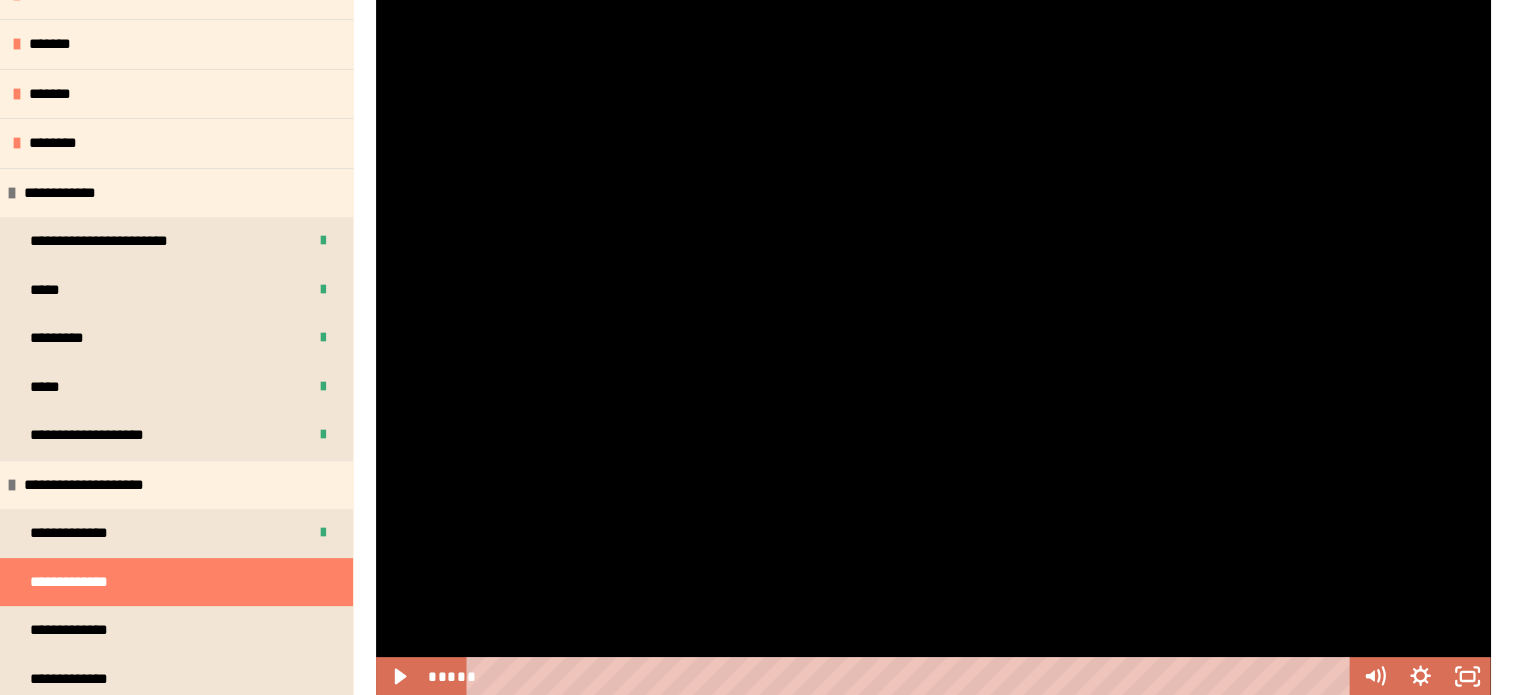 click at bounding box center [933, 347] 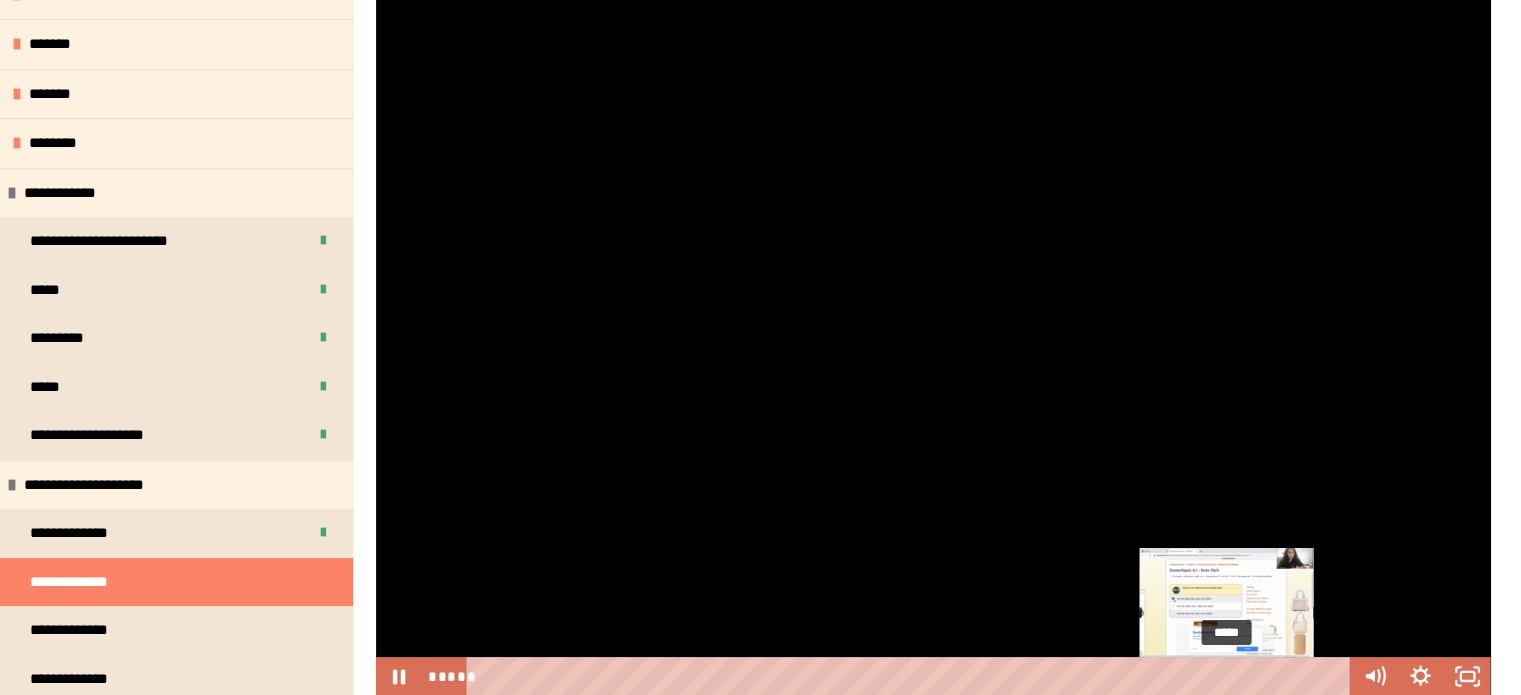click on "*****" at bounding box center (912, 676) 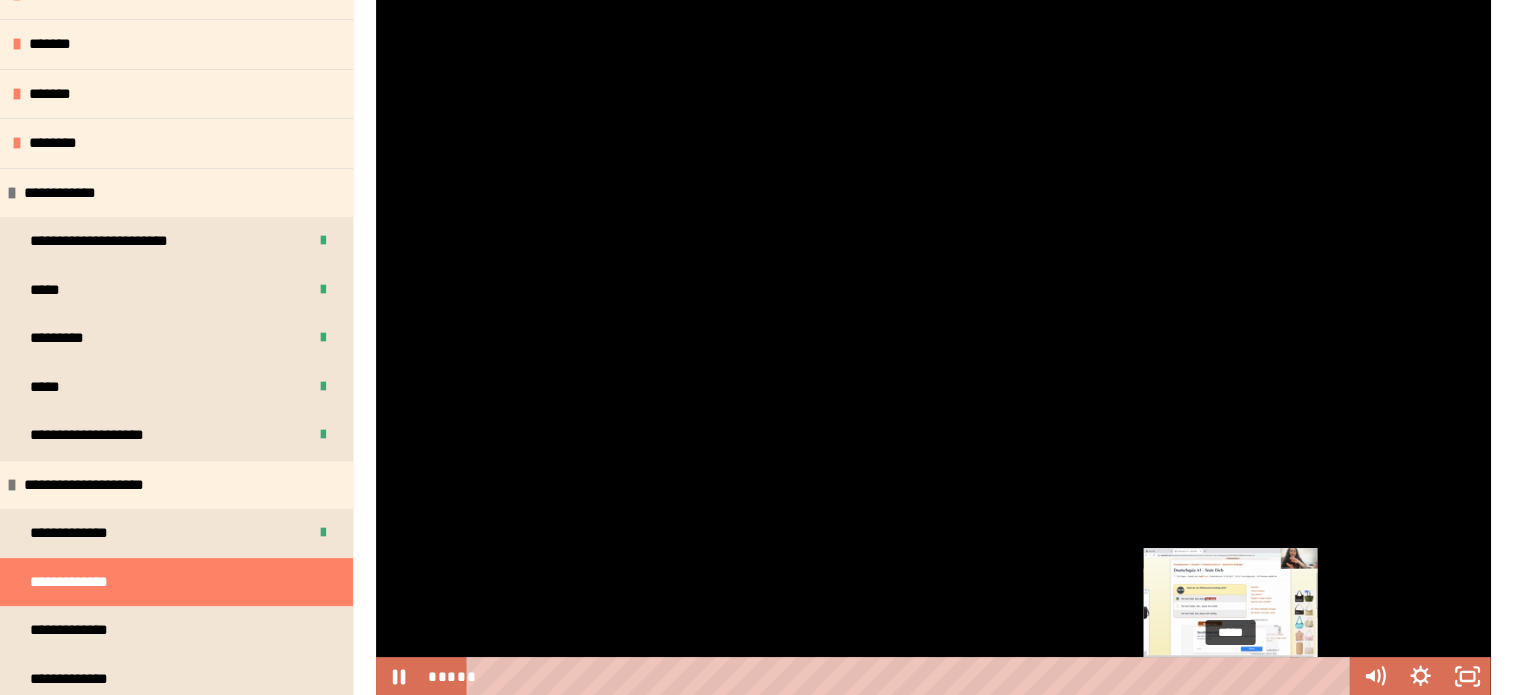click at bounding box center [1230, 676] 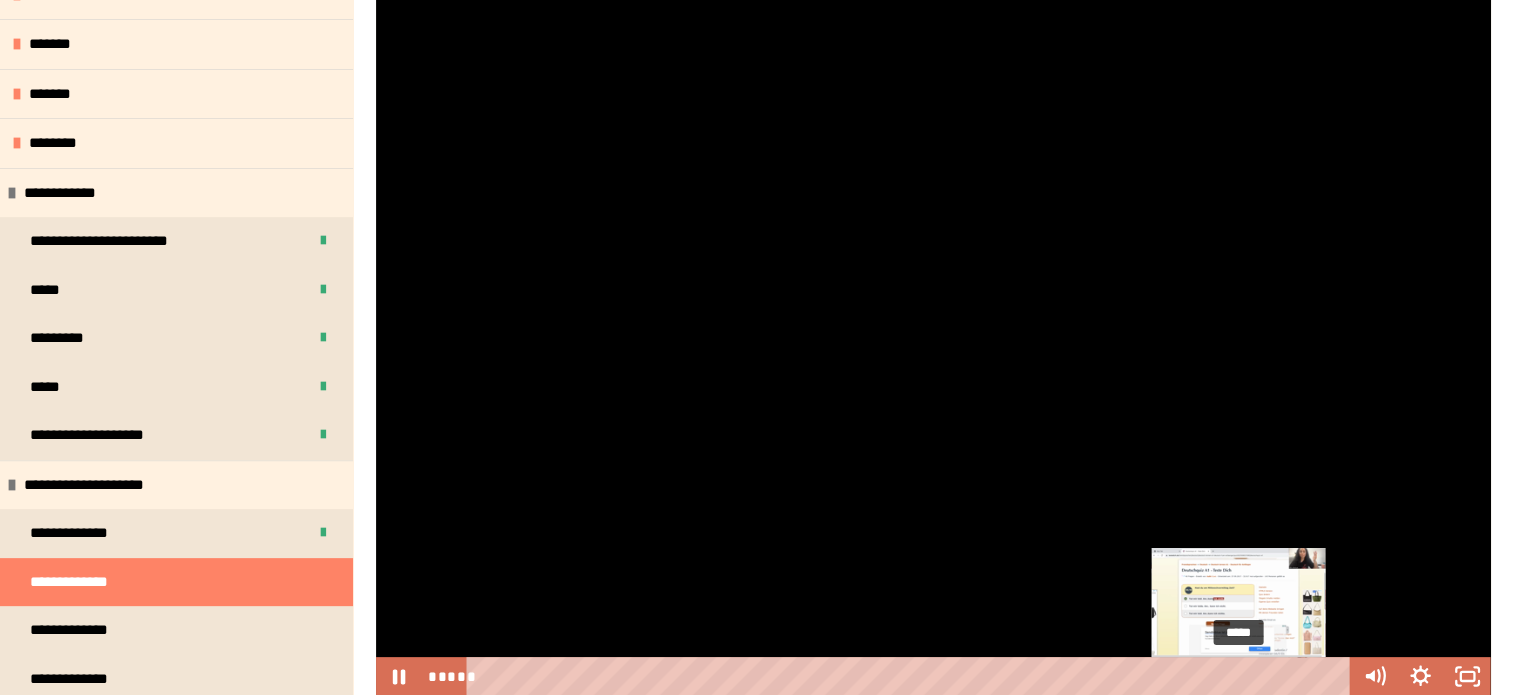 click on "*****" at bounding box center (912, 676) 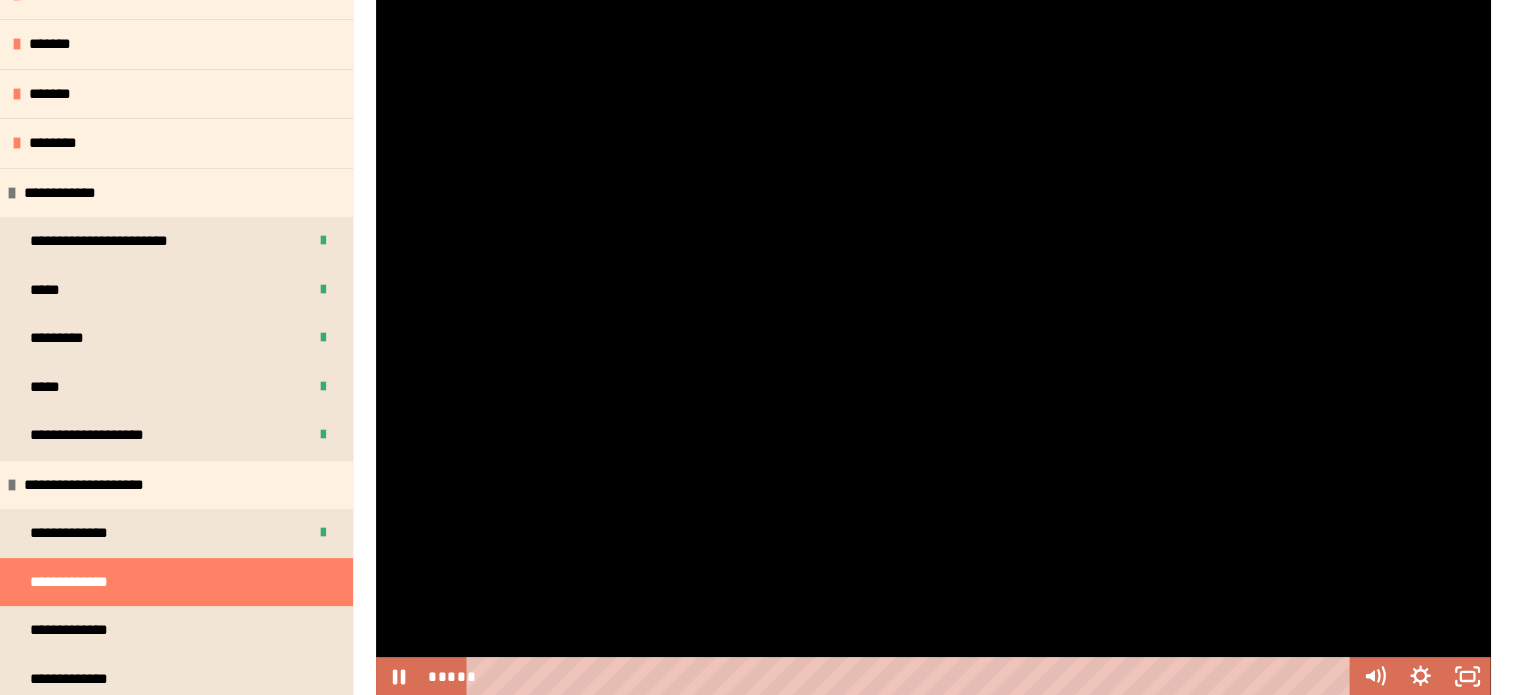 click at bounding box center [933, 347] 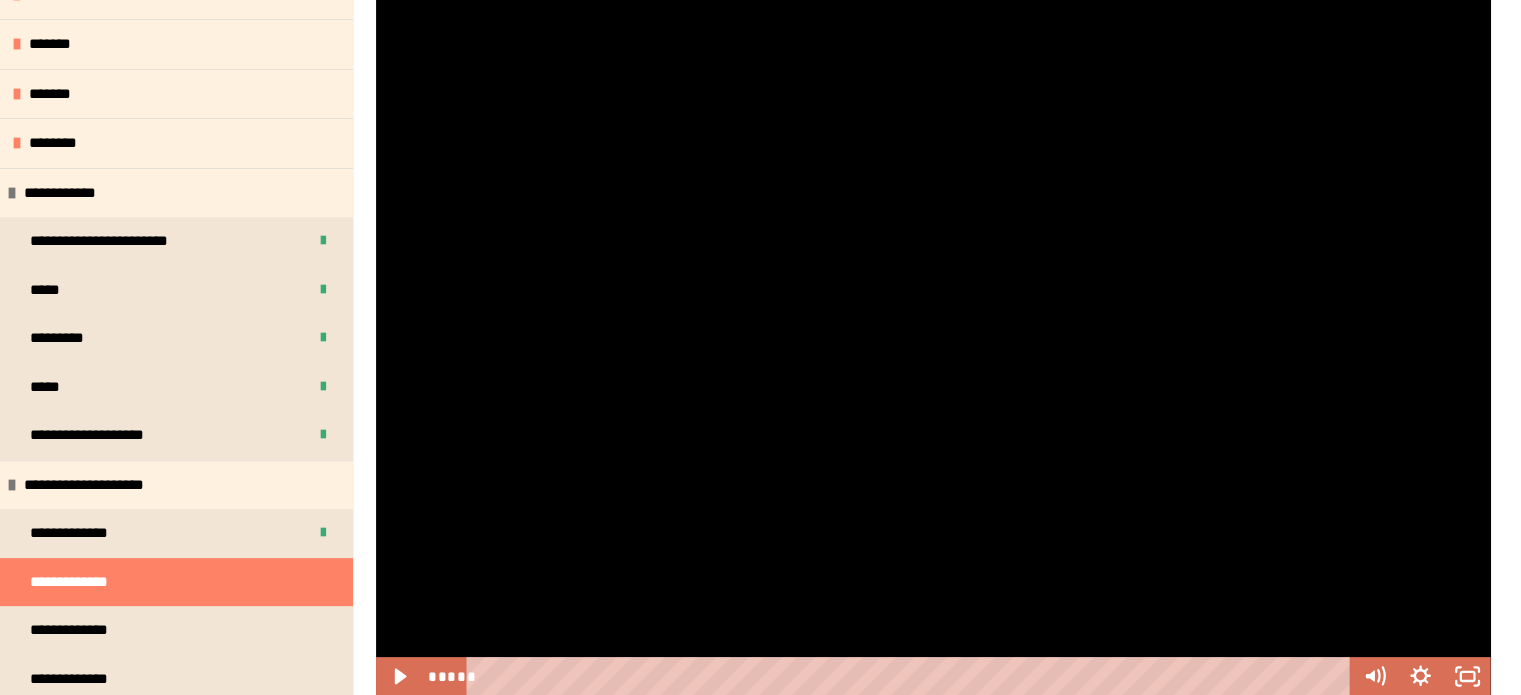 click at bounding box center (933, 347) 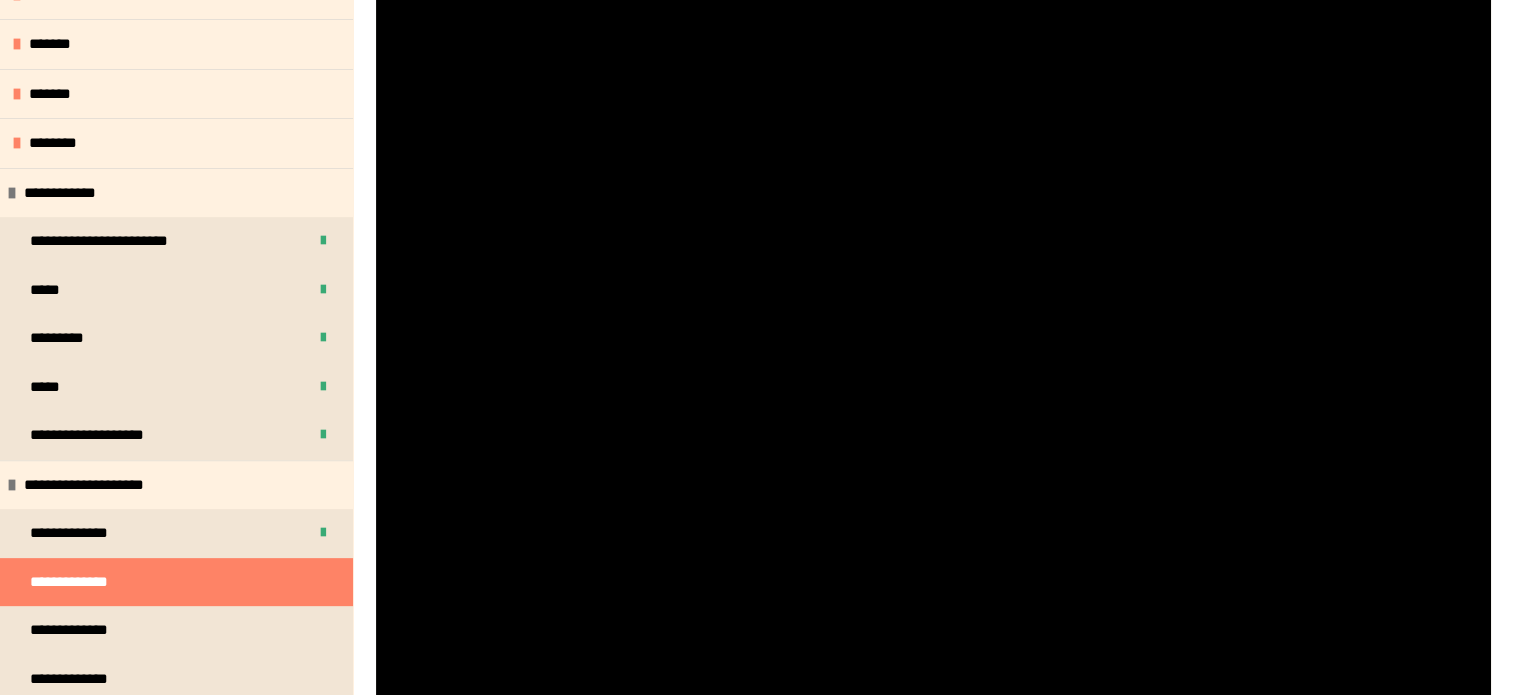 click at bounding box center (933, 347) 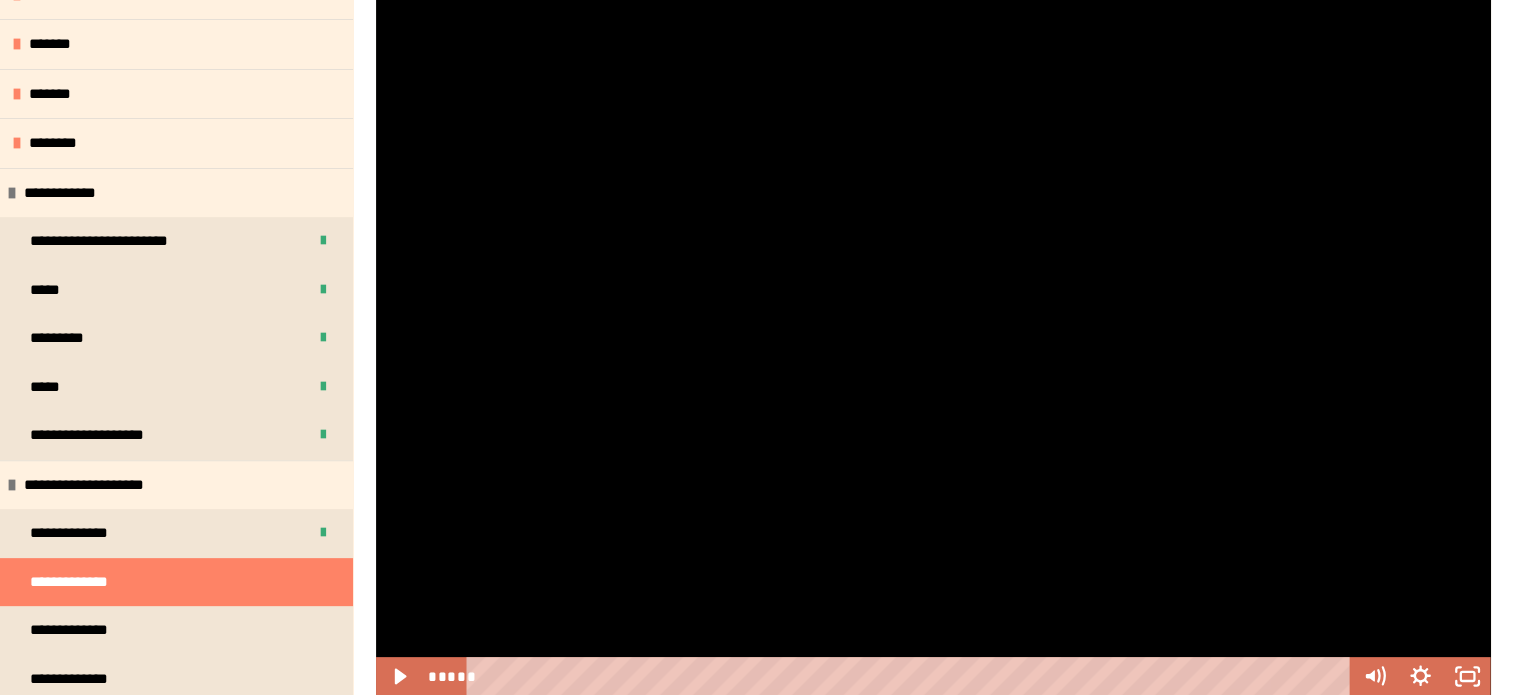 click at bounding box center [933, 347] 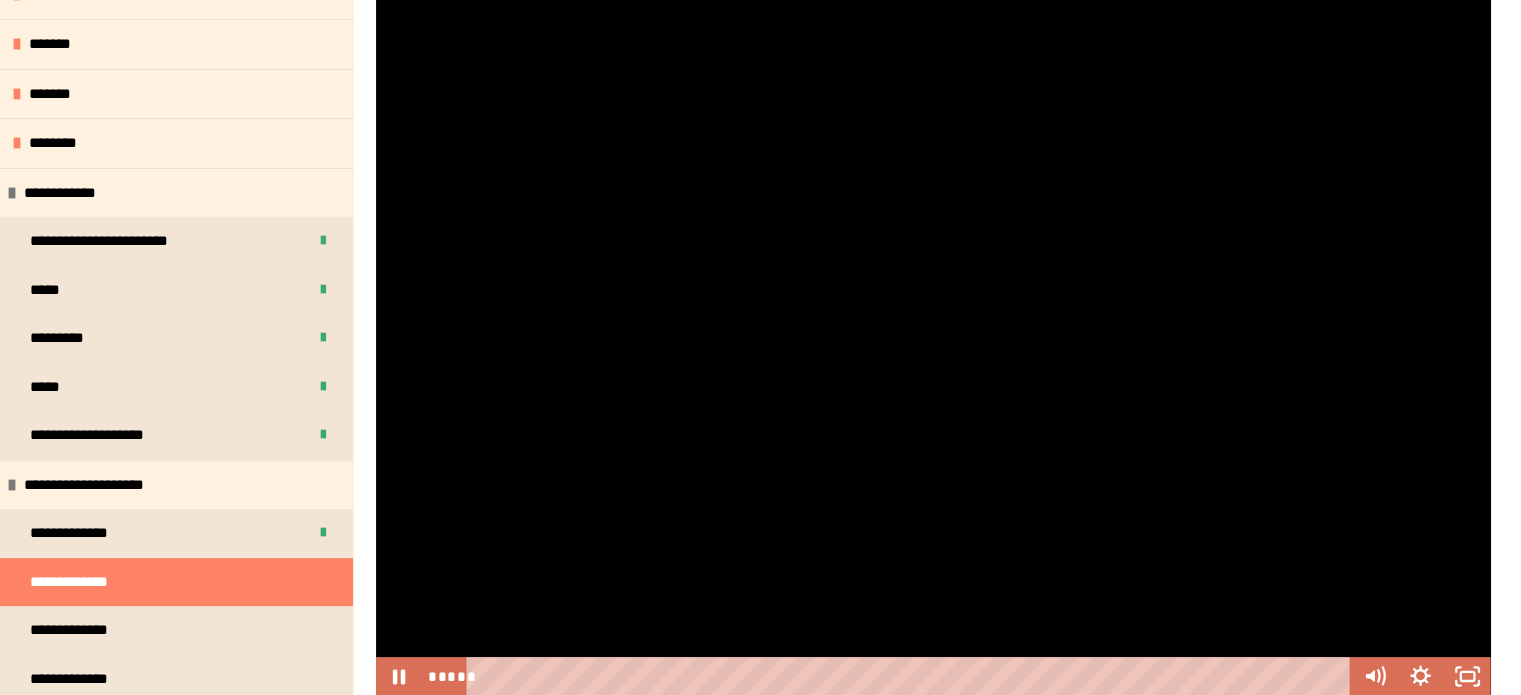 click at bounding box center (933, 347) 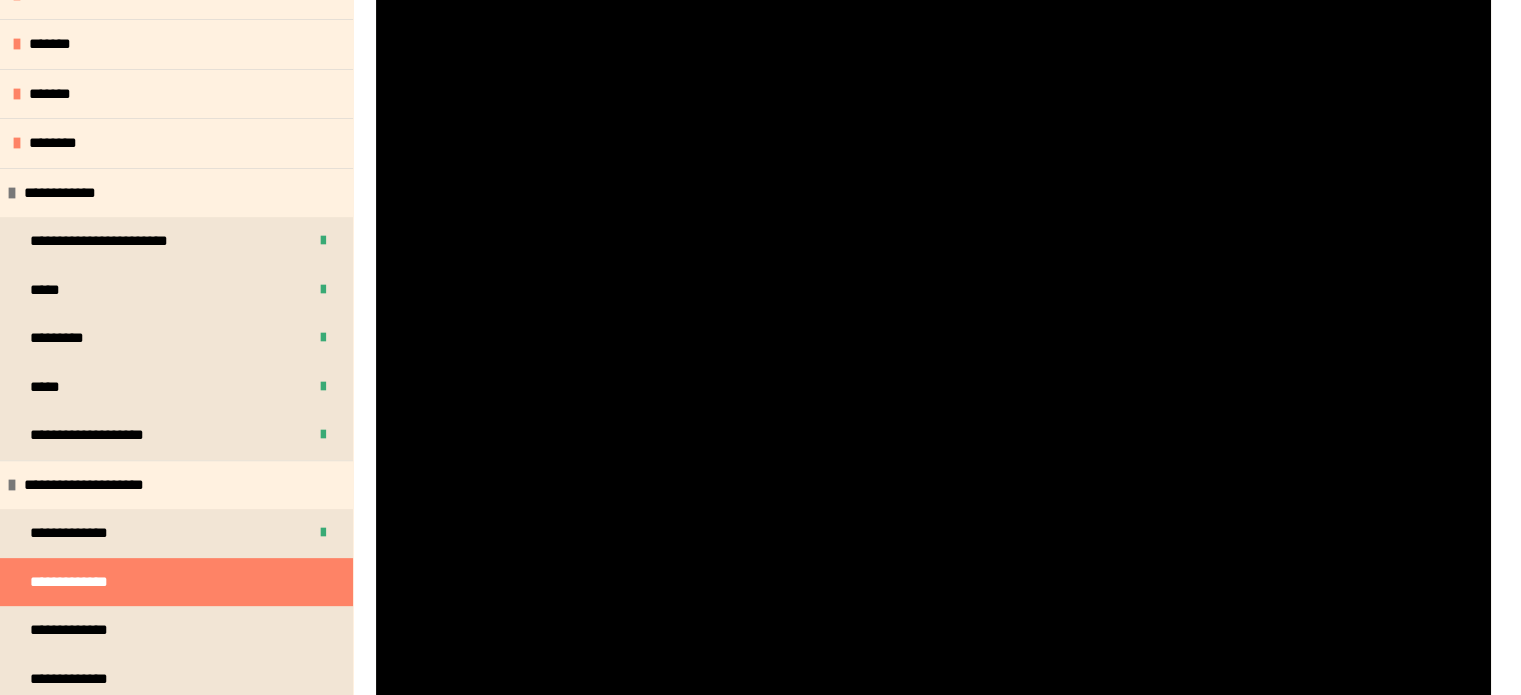 click at bounding box center (933, 347) 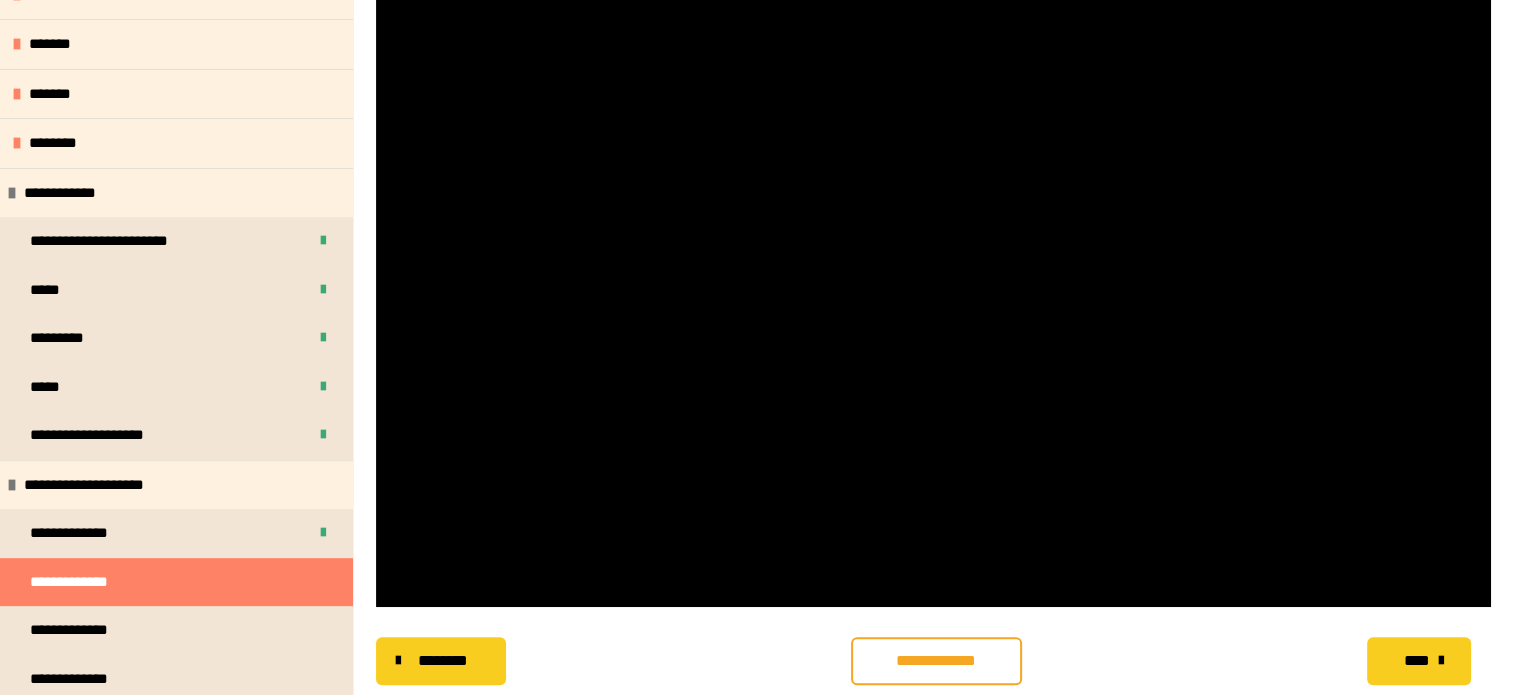 scroll, scrollTop: 466, scrollLeft: 0, axis: vertical 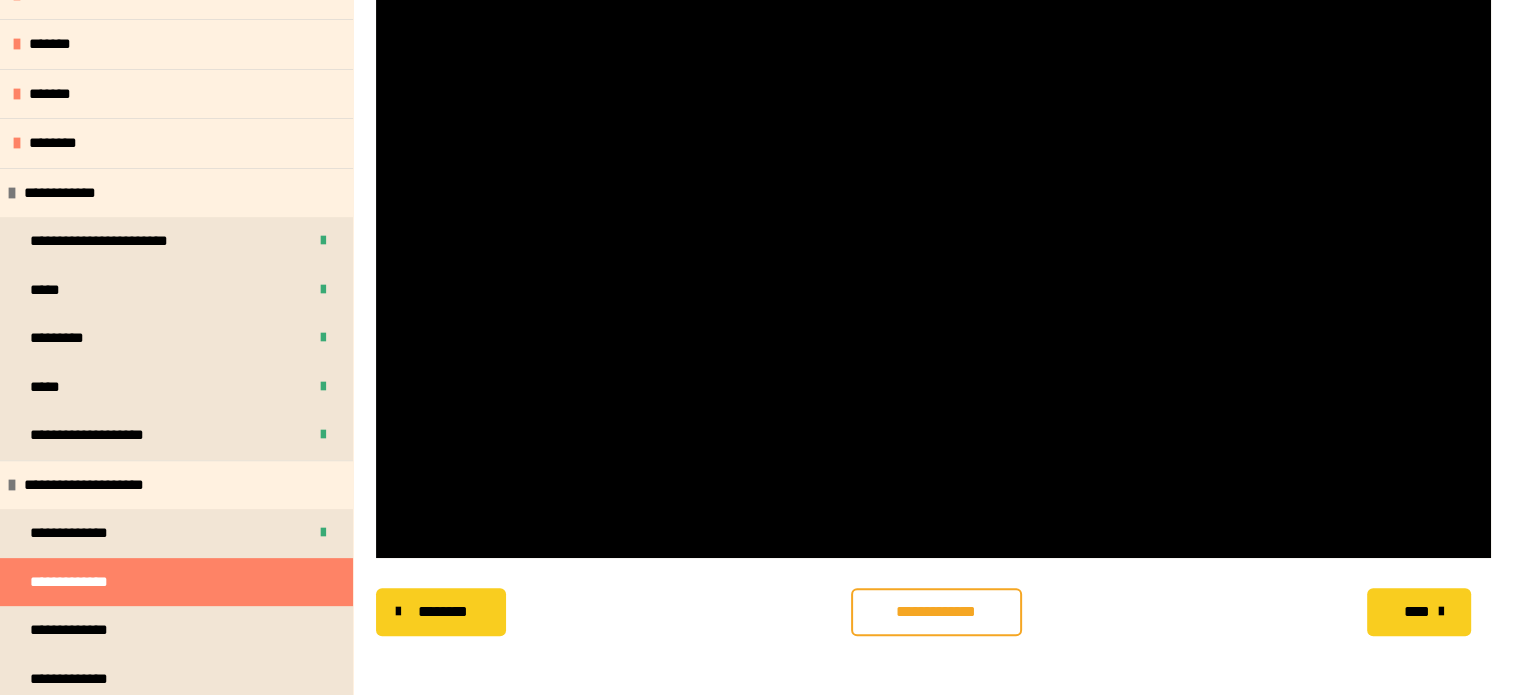 click on "**********" at bounding box center [936, 612] 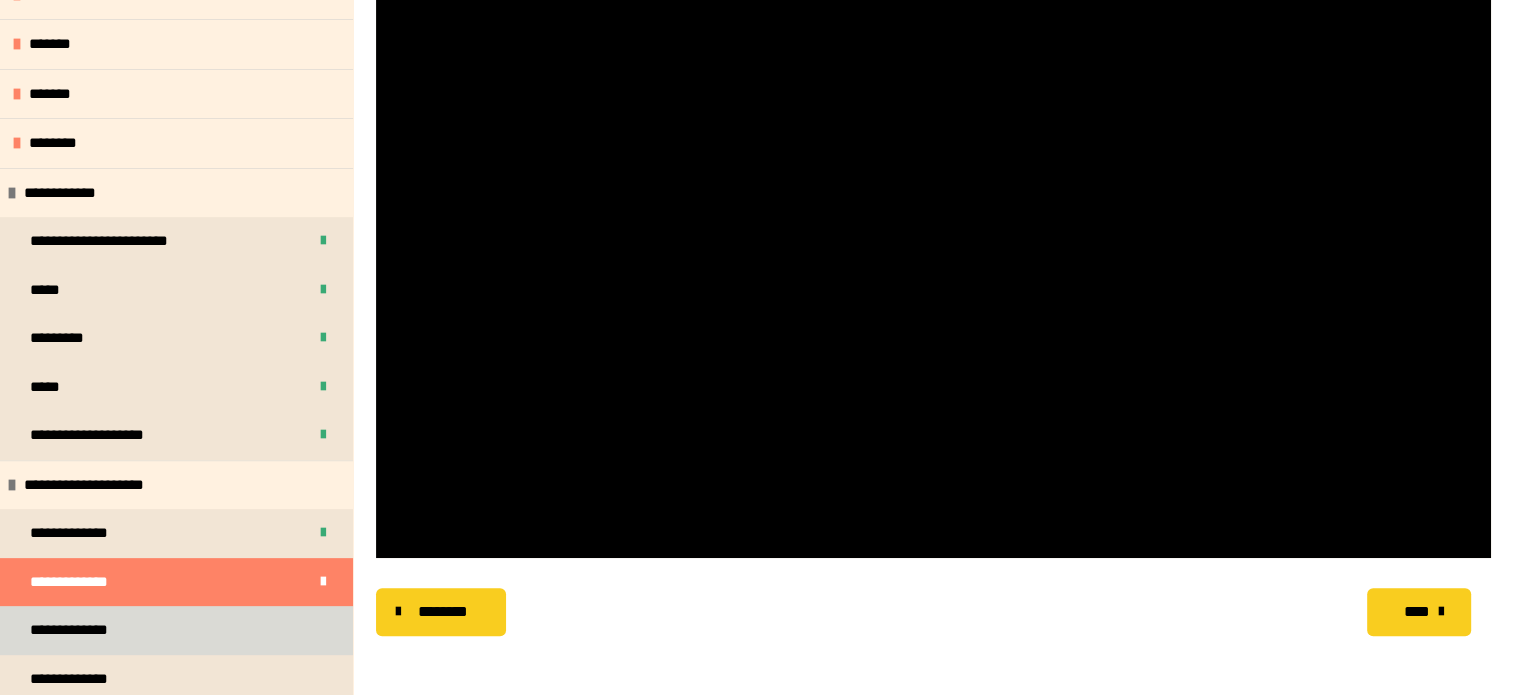 click on "**********" at bounding box center [176, 630] 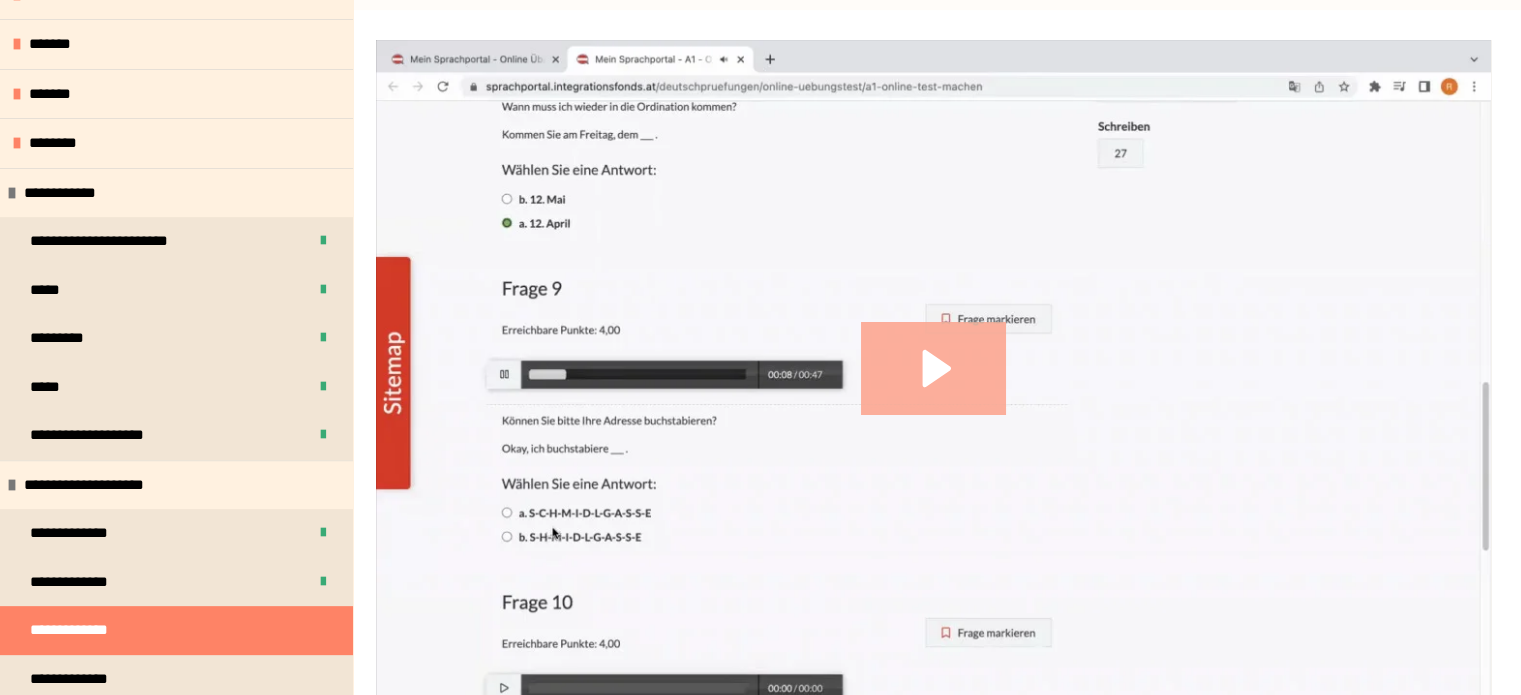 click 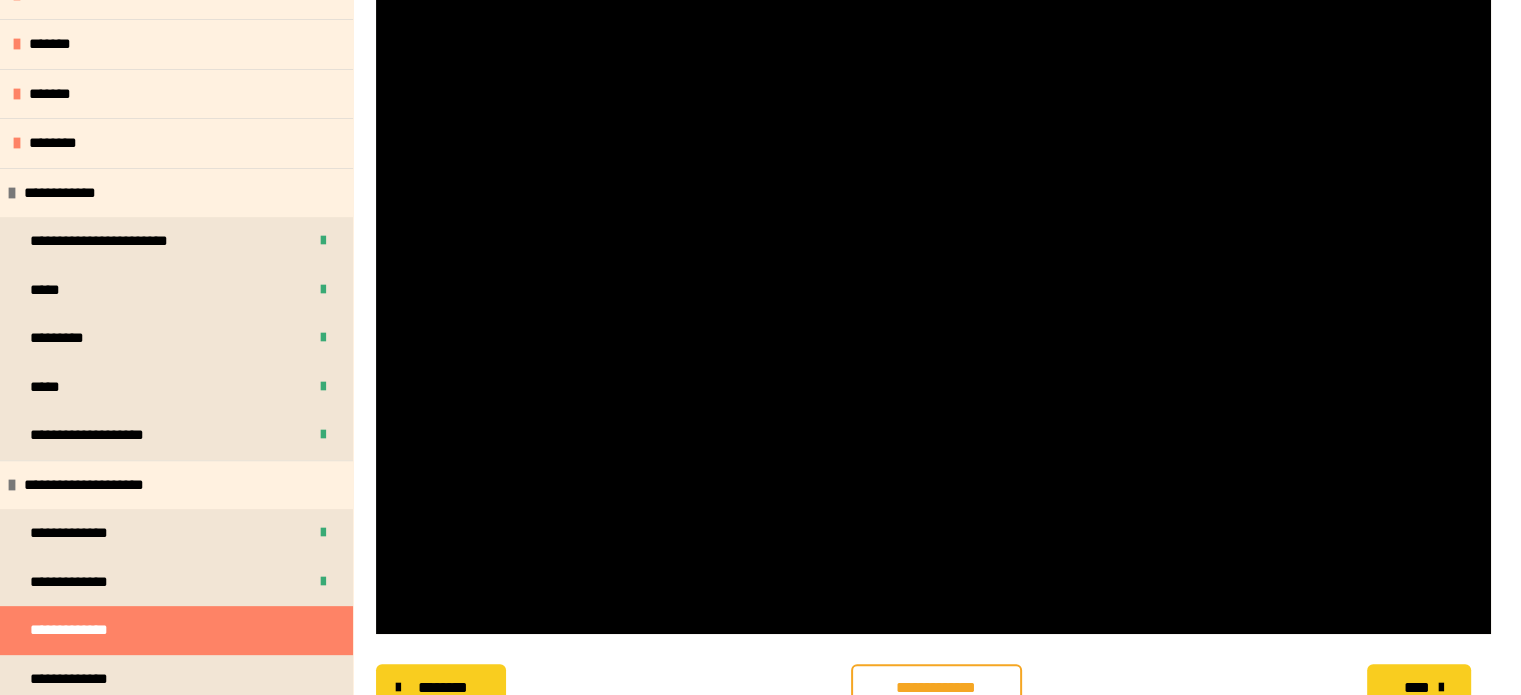 scroll, scrollTop: 393, scrollLeft: 0, axis: vertical 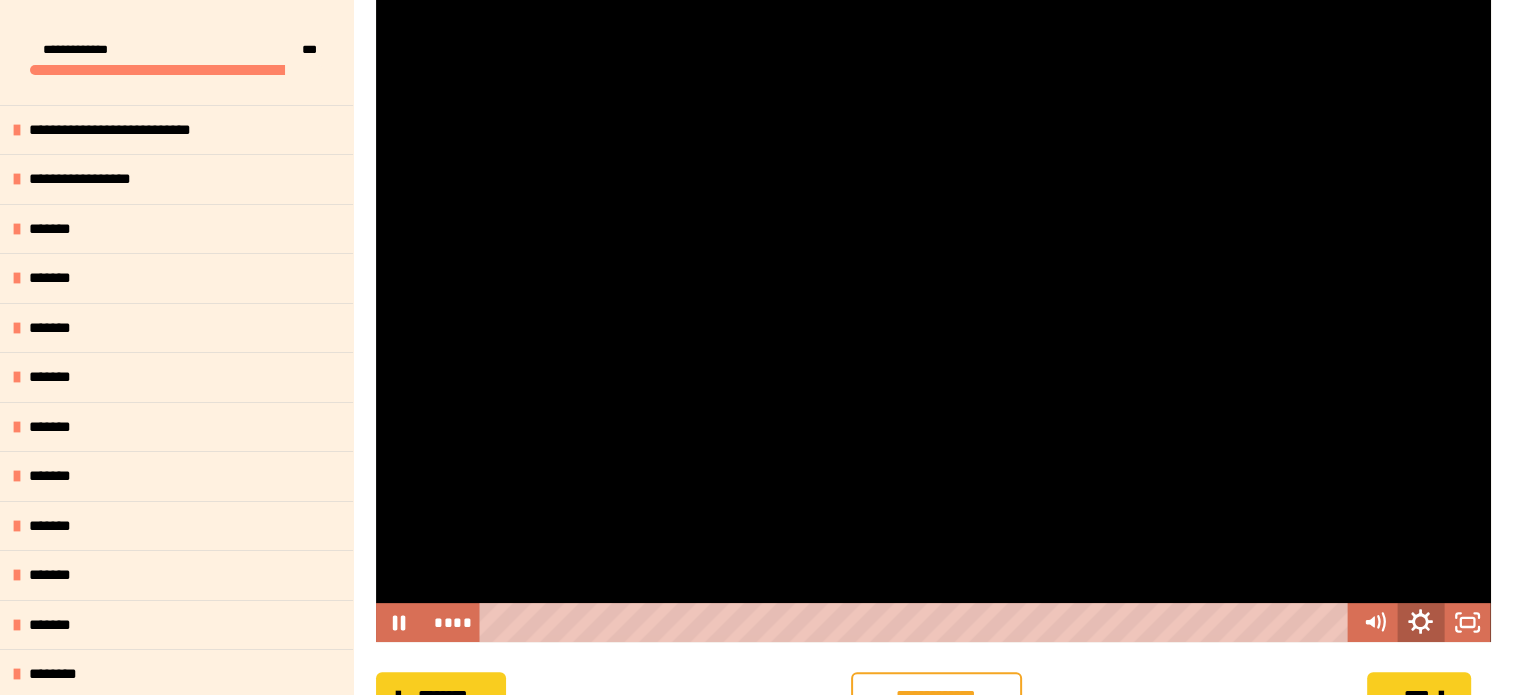 click 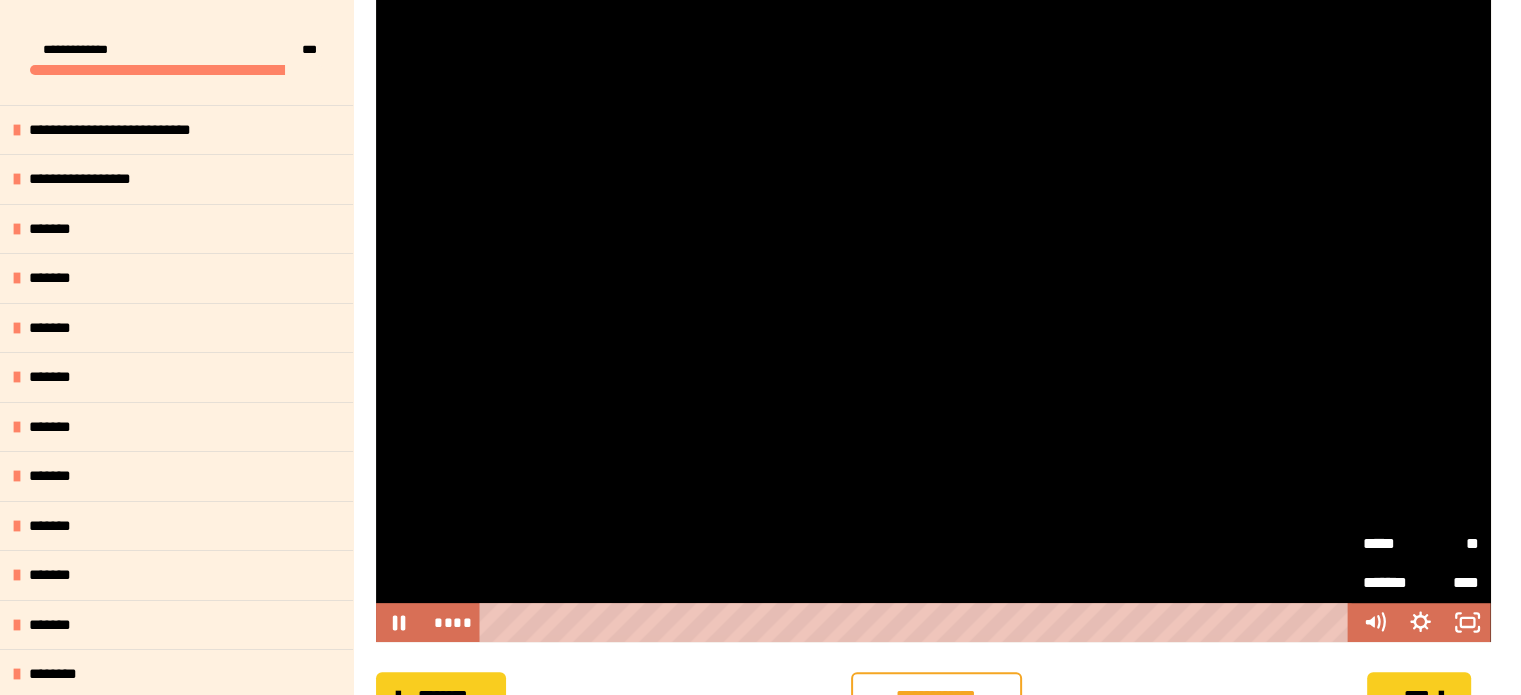 click on "*****" at bounding box center (1392, 543) 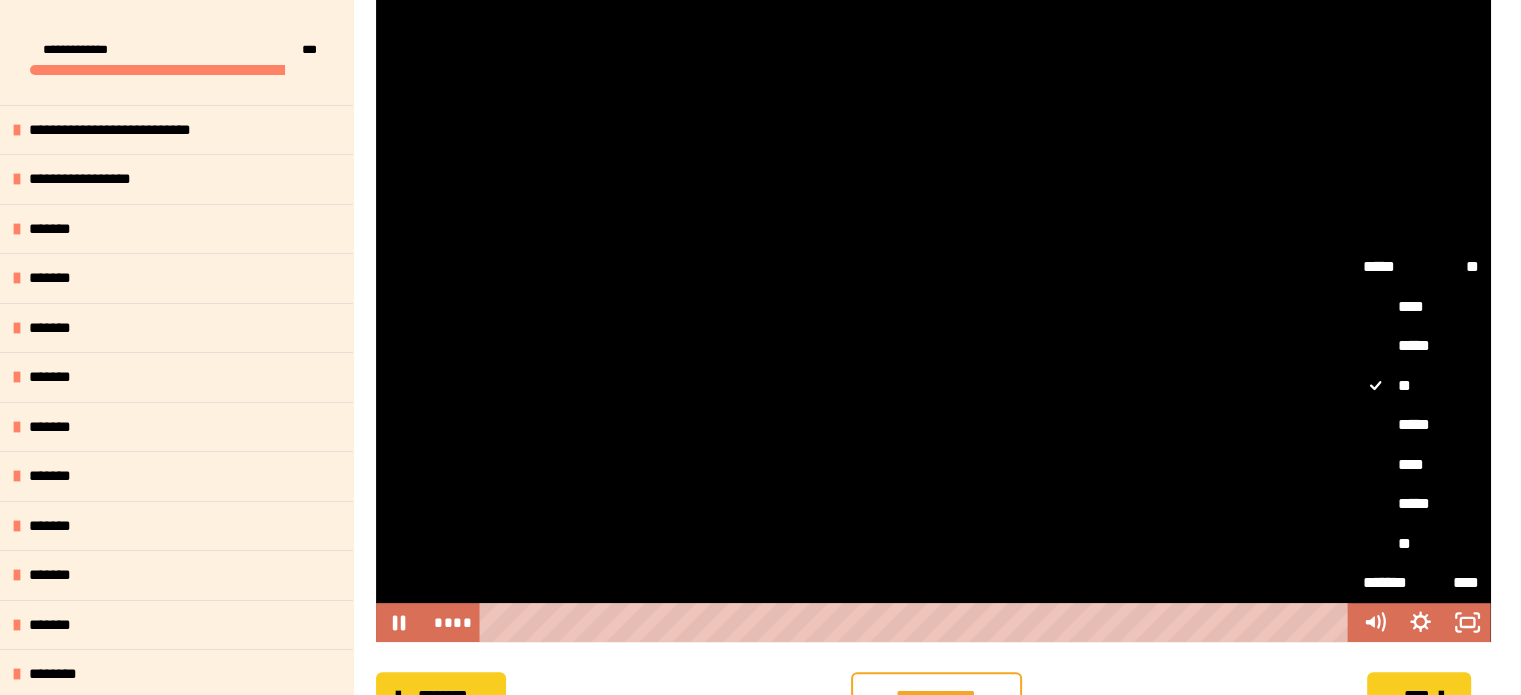click on "*****" at bounding box center [1420, 425] 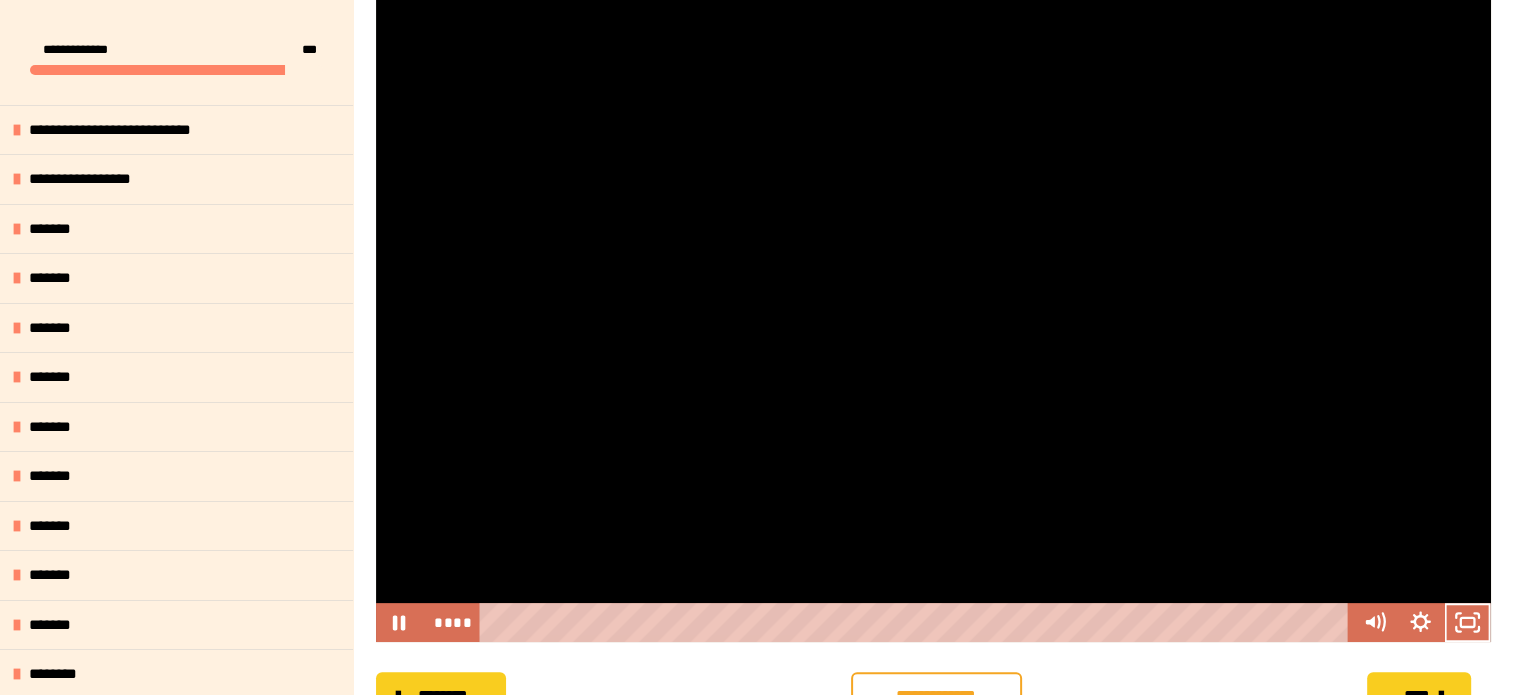 scroll, scrollTop: 342, scrollLeft: 0, axis: vertical 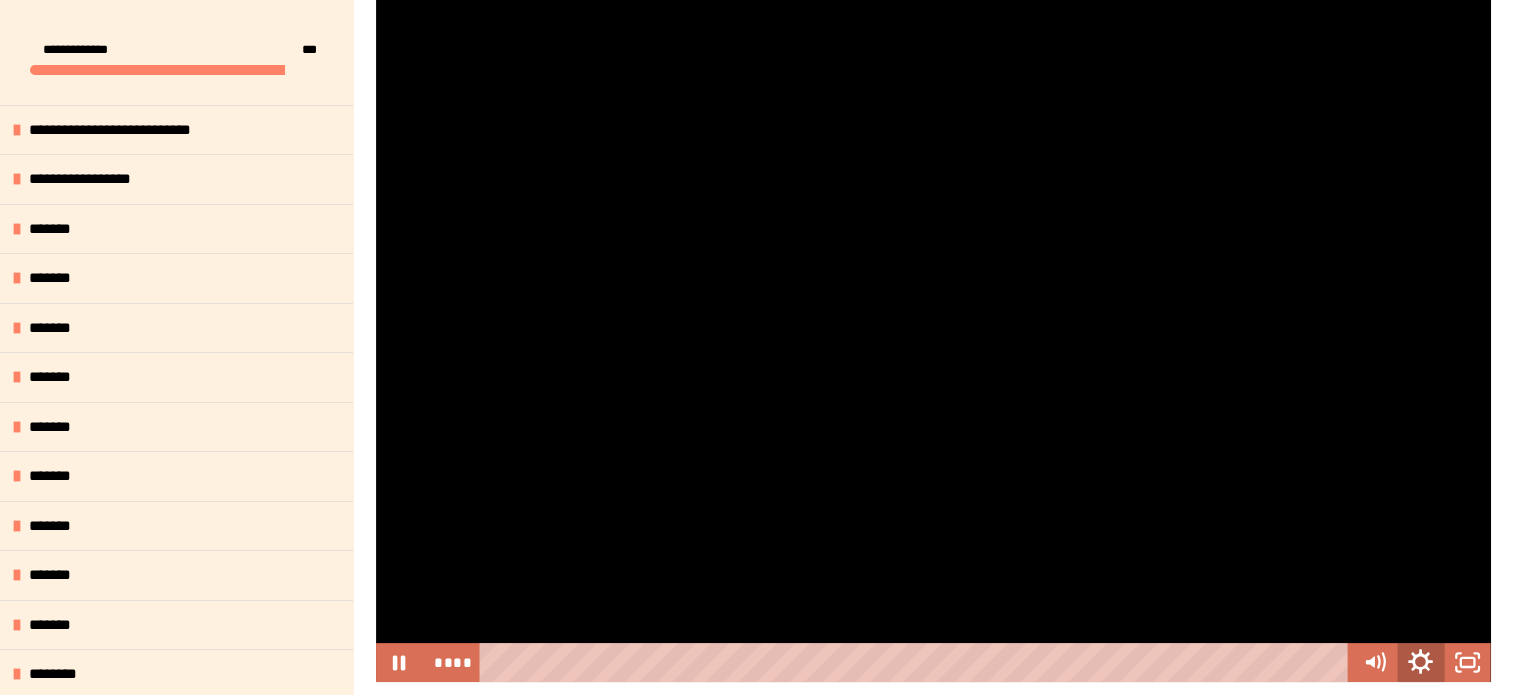 click 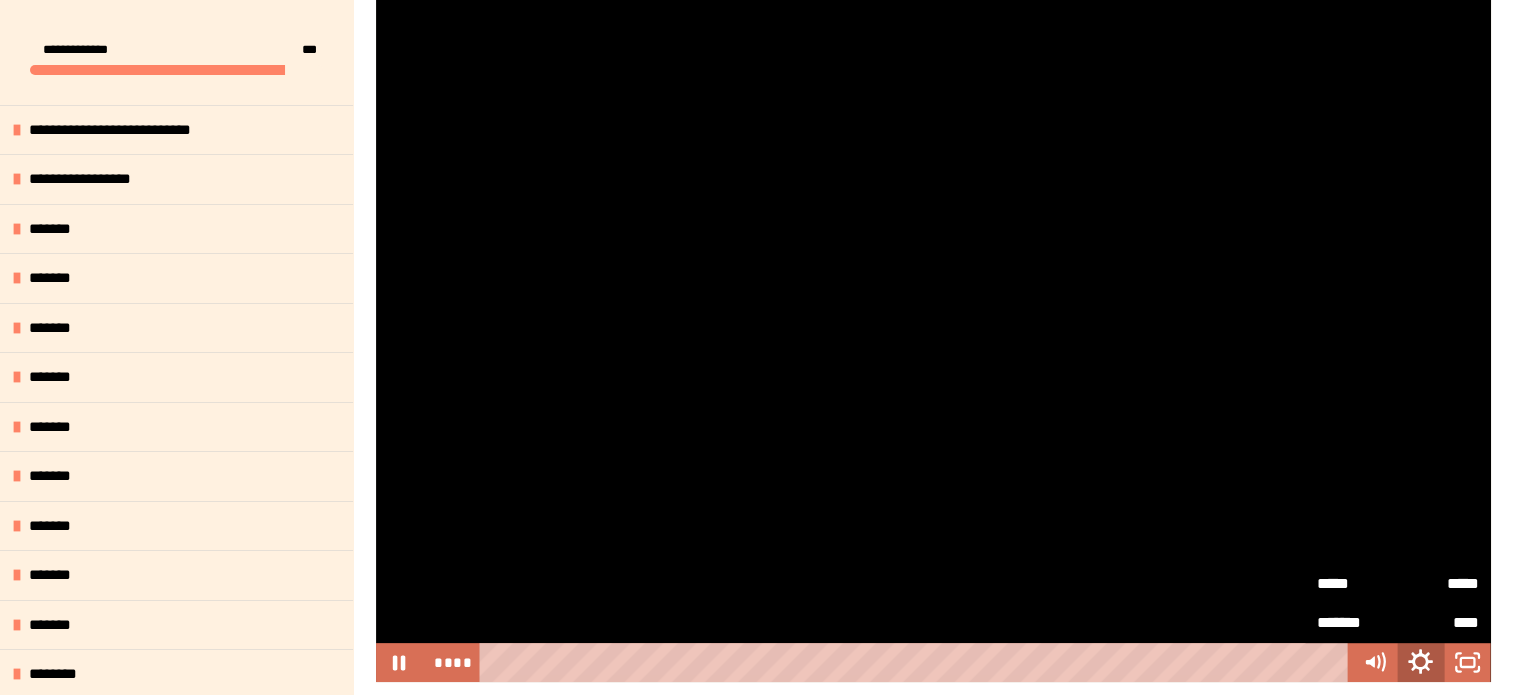 click 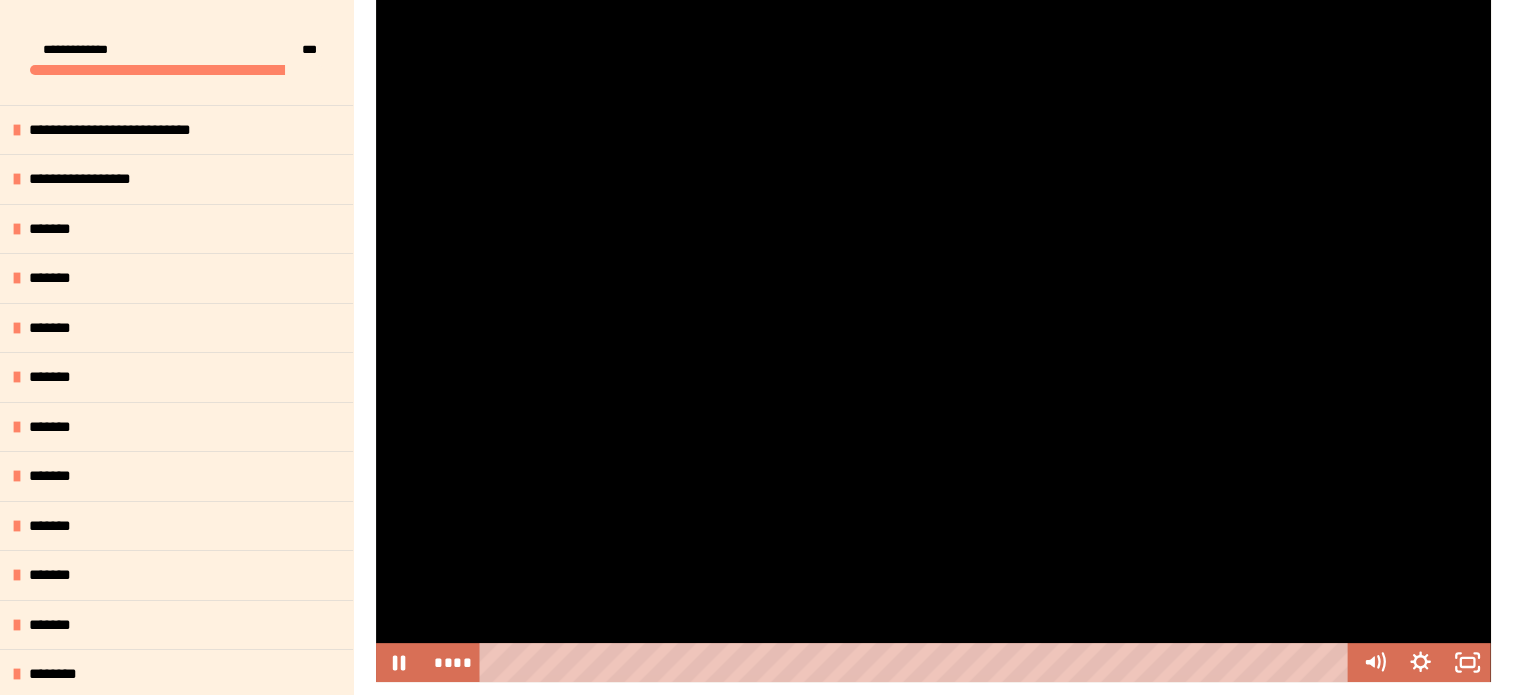 click at bounding box center [933, 333] 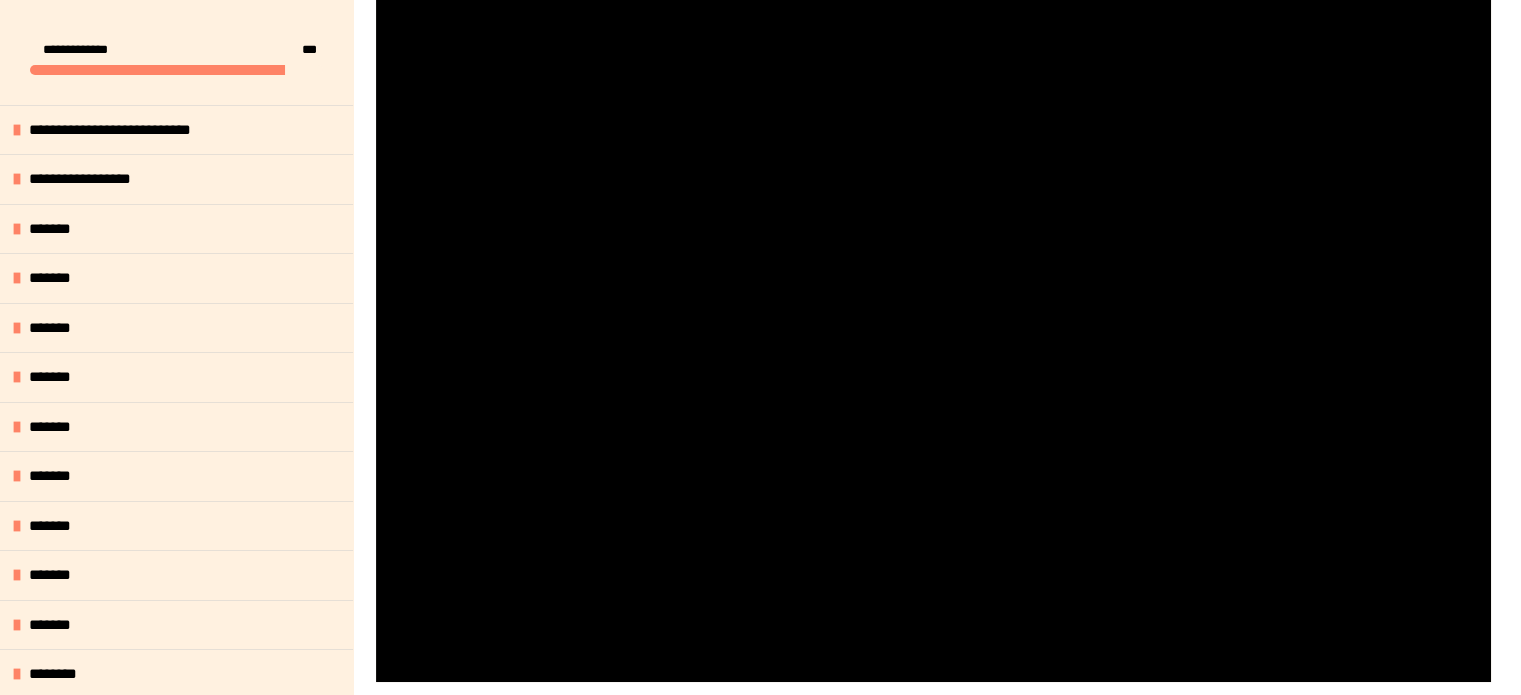 type 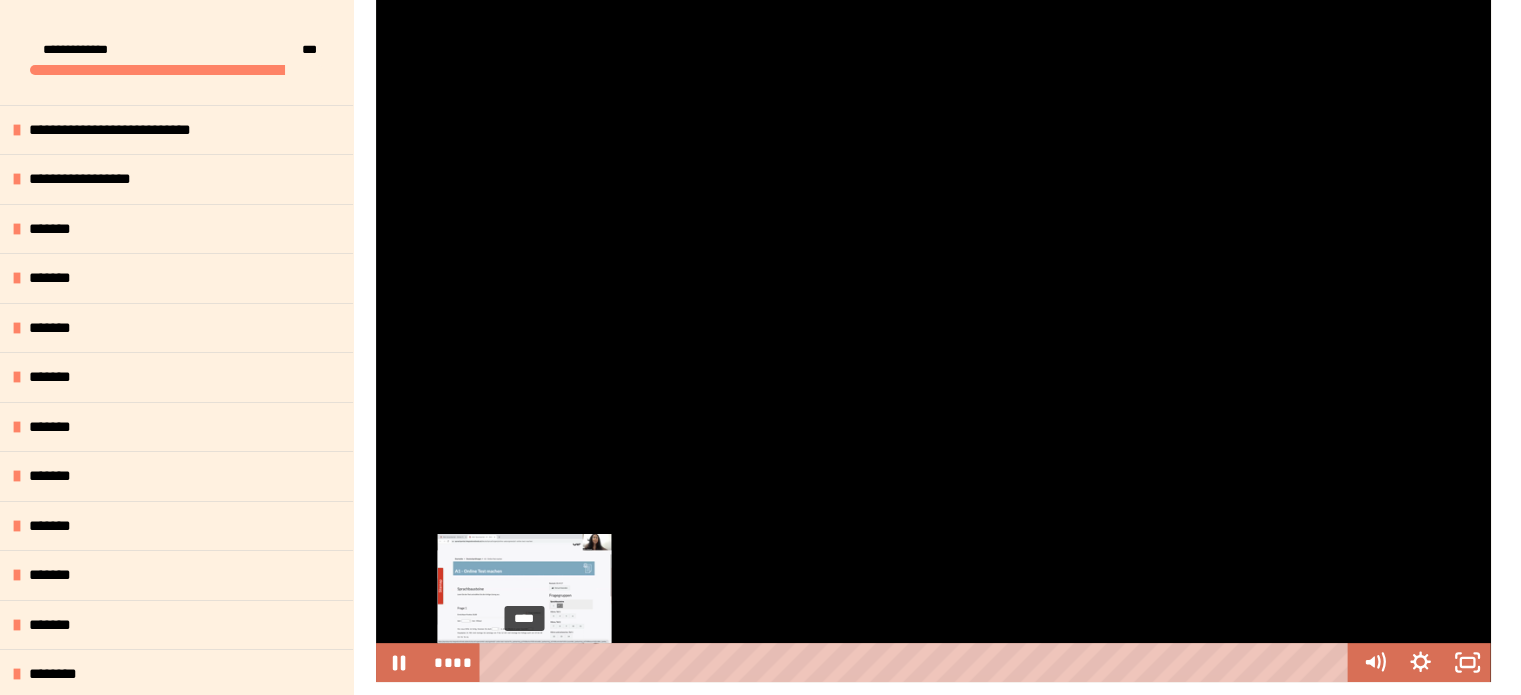 click on "****" at bounding box center (917, 662) 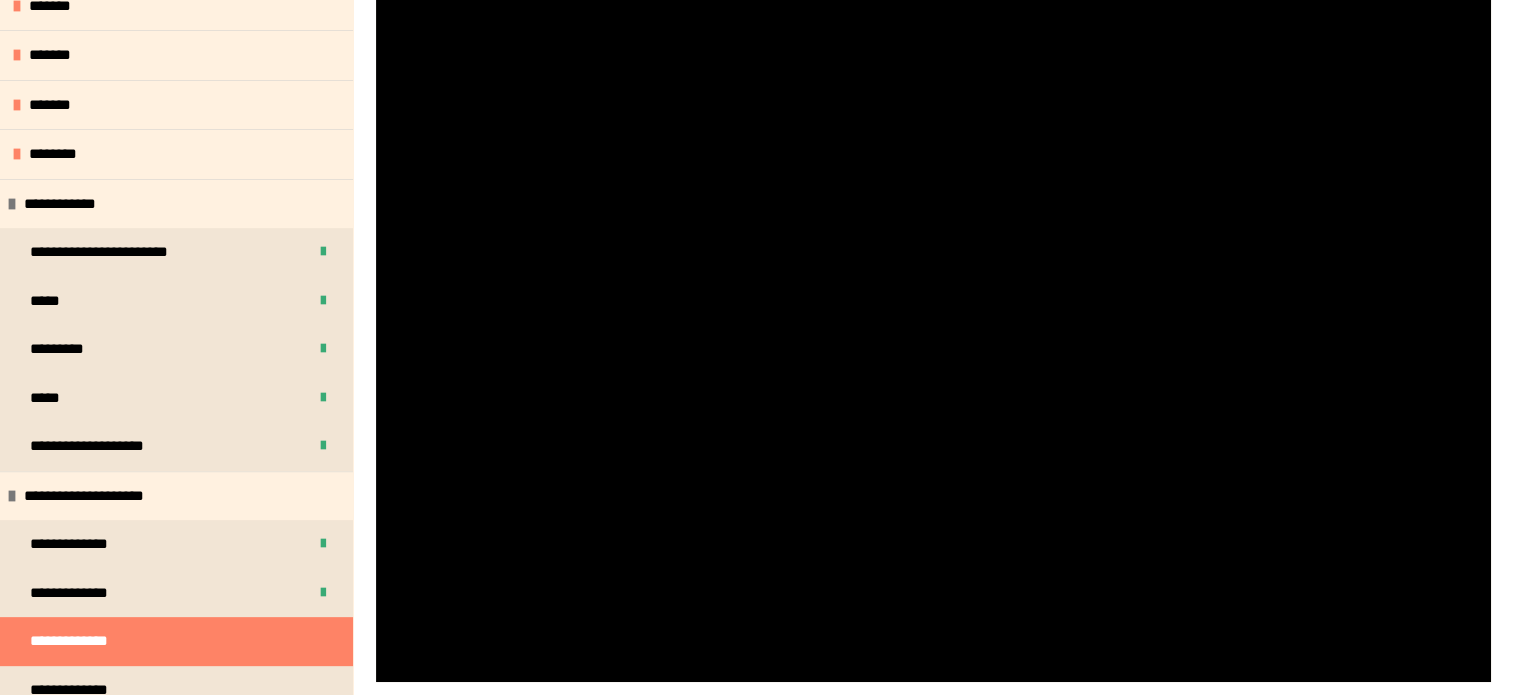 scroll, scrollTop: 531, scrollLeft: 0, axis: vertical 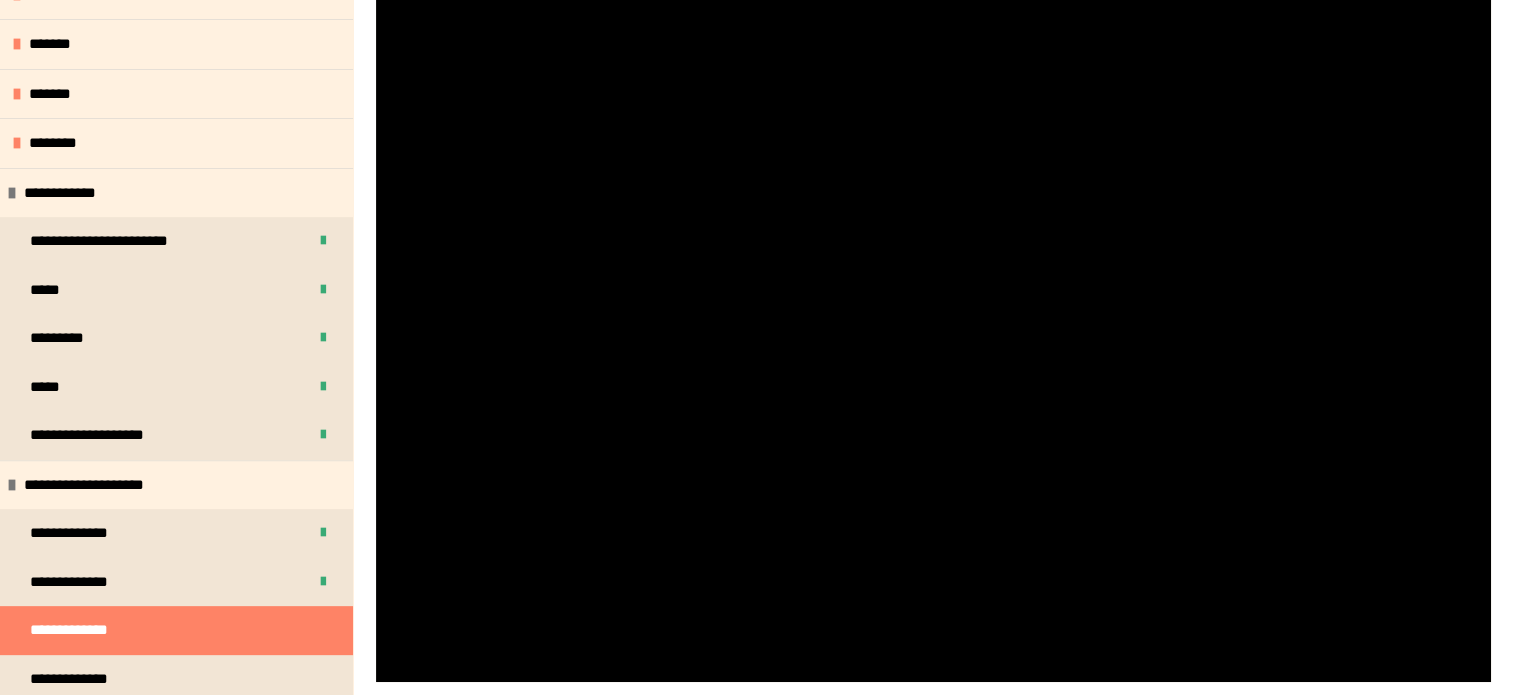 drag, startPoint x: 394, startPoint y: 567, endPoint x: 344, endPoint y: 355, distance: 217.81644 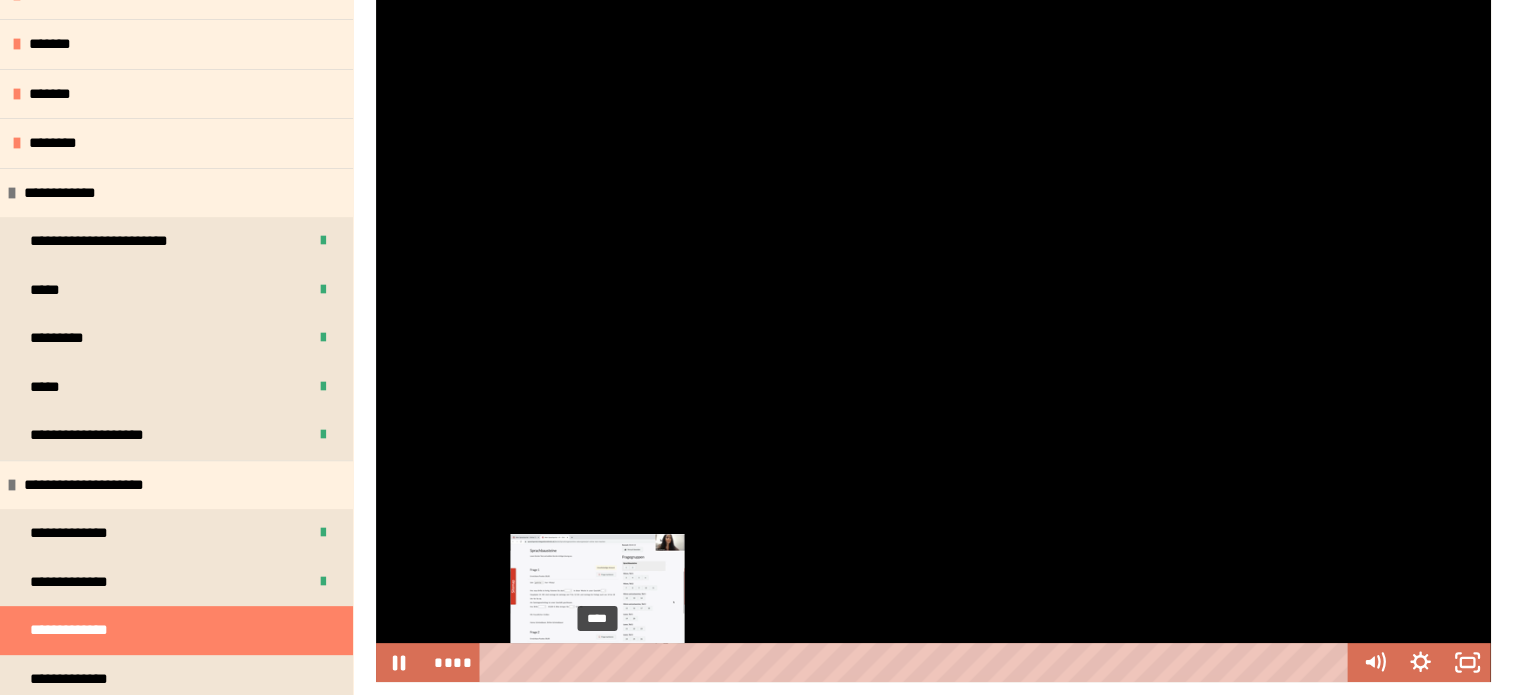 click on "****" at bounding box center [917, 662] 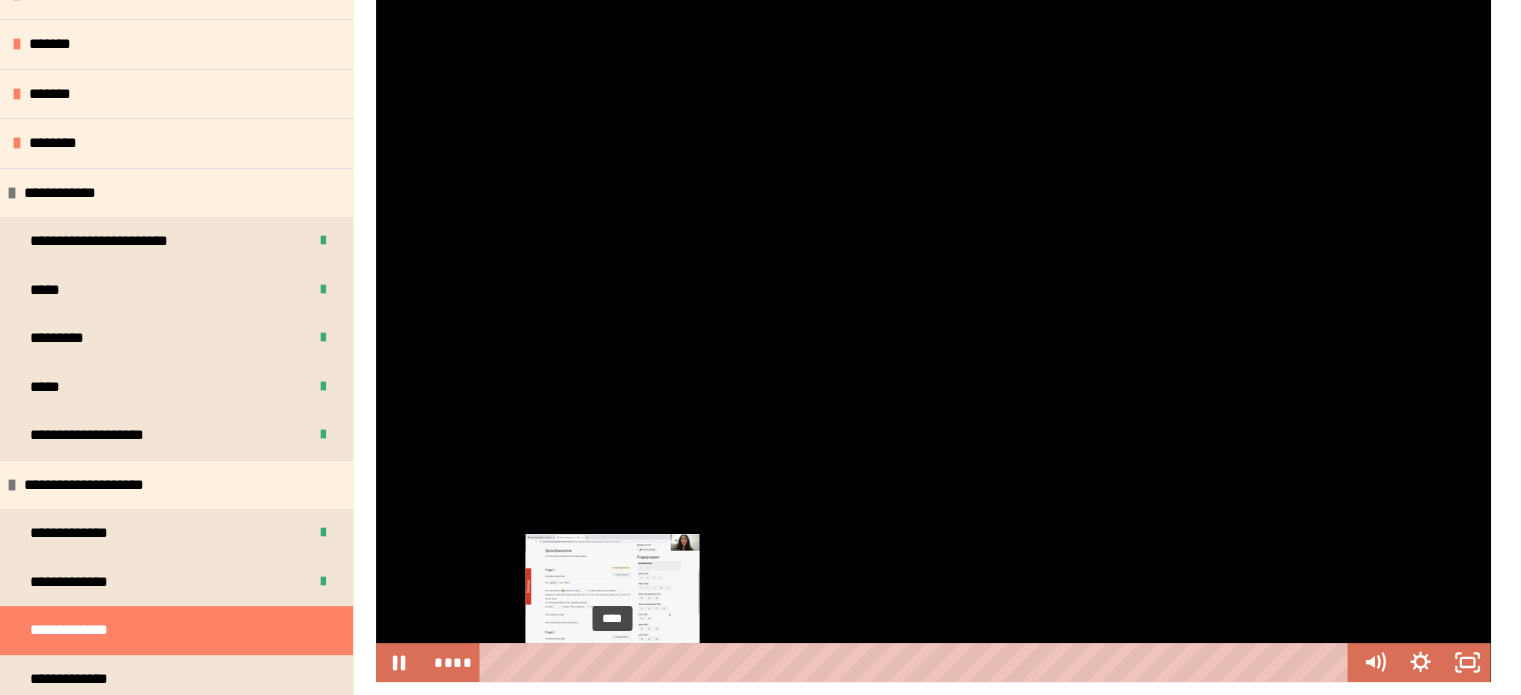 click on "****" at bounding box center (917, 662) 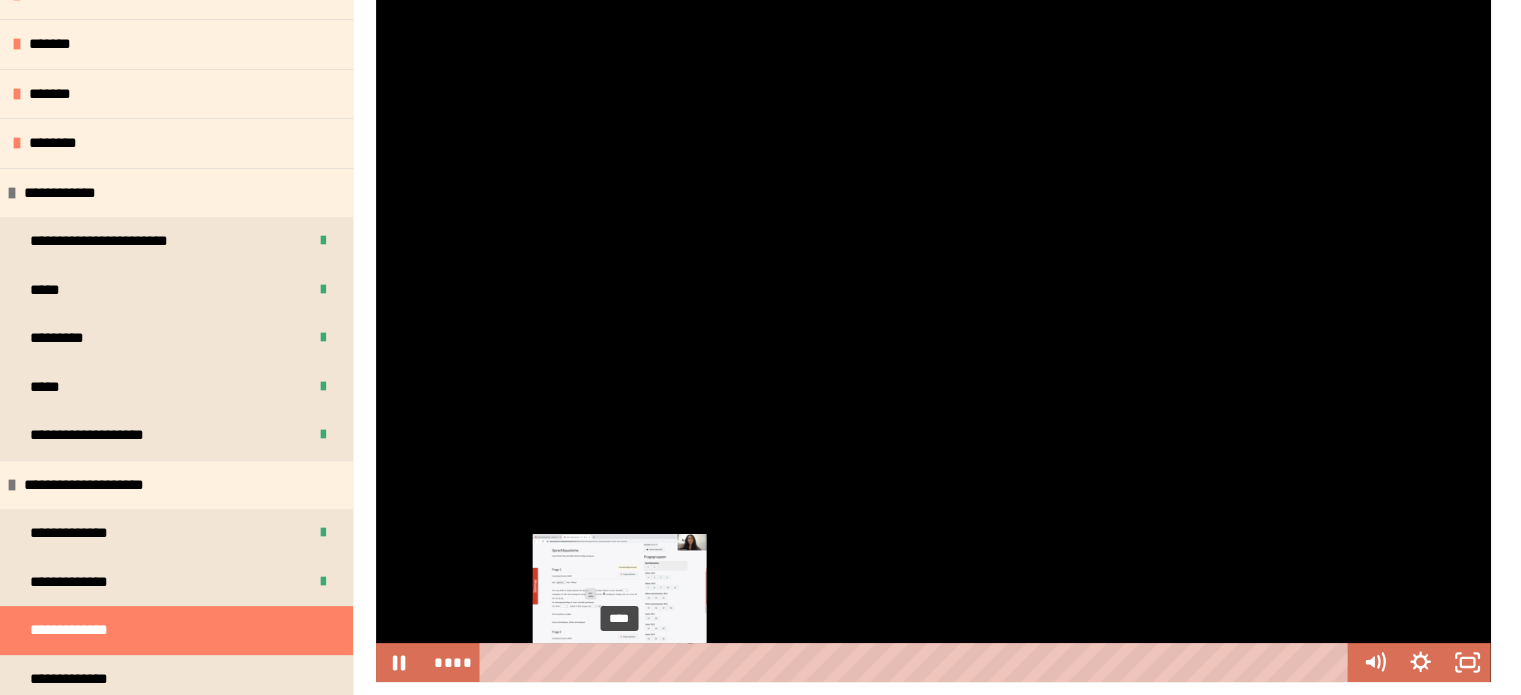 click on "****" at bounding box center (917, 662) 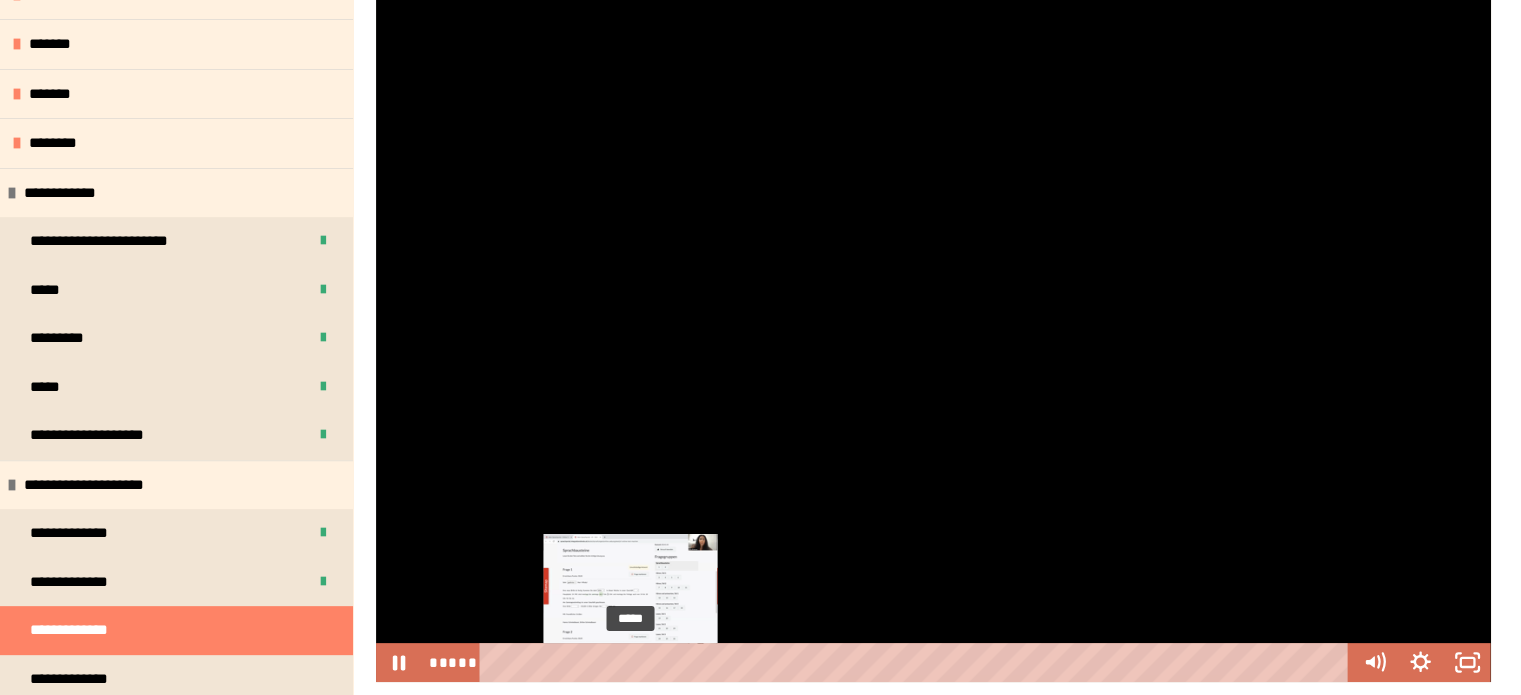click on "*****" at bounding box center (917, 662) 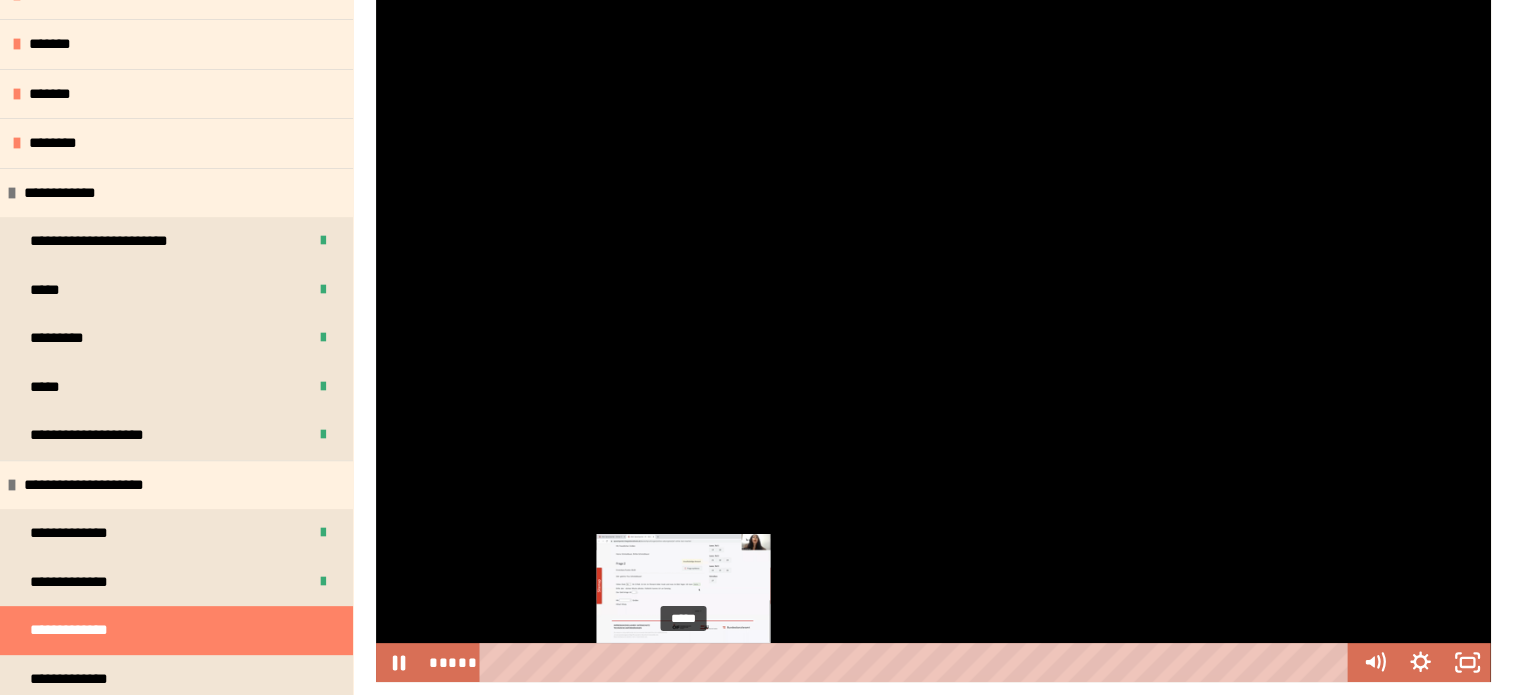 click on "*****" at bounding box center [917, 662] 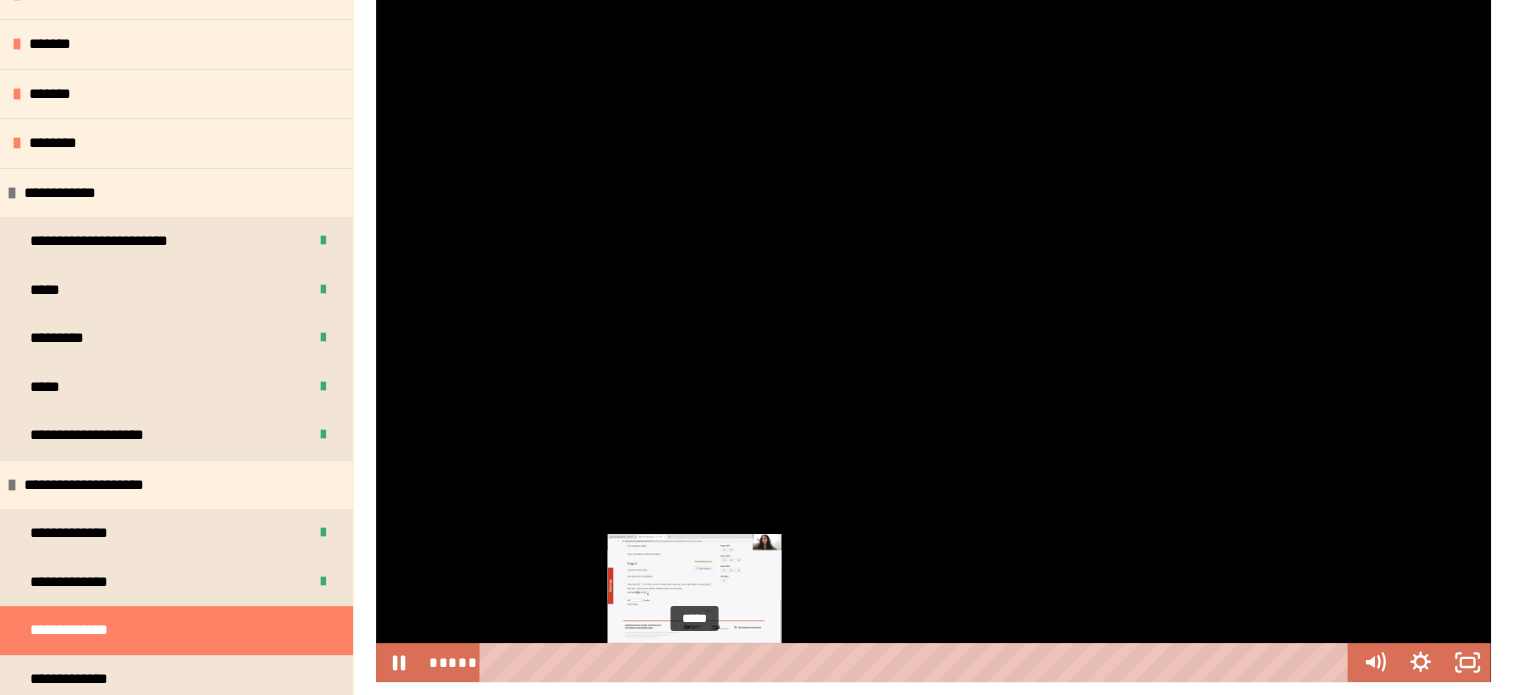 click on "*****" at bounding box center [917, 662] 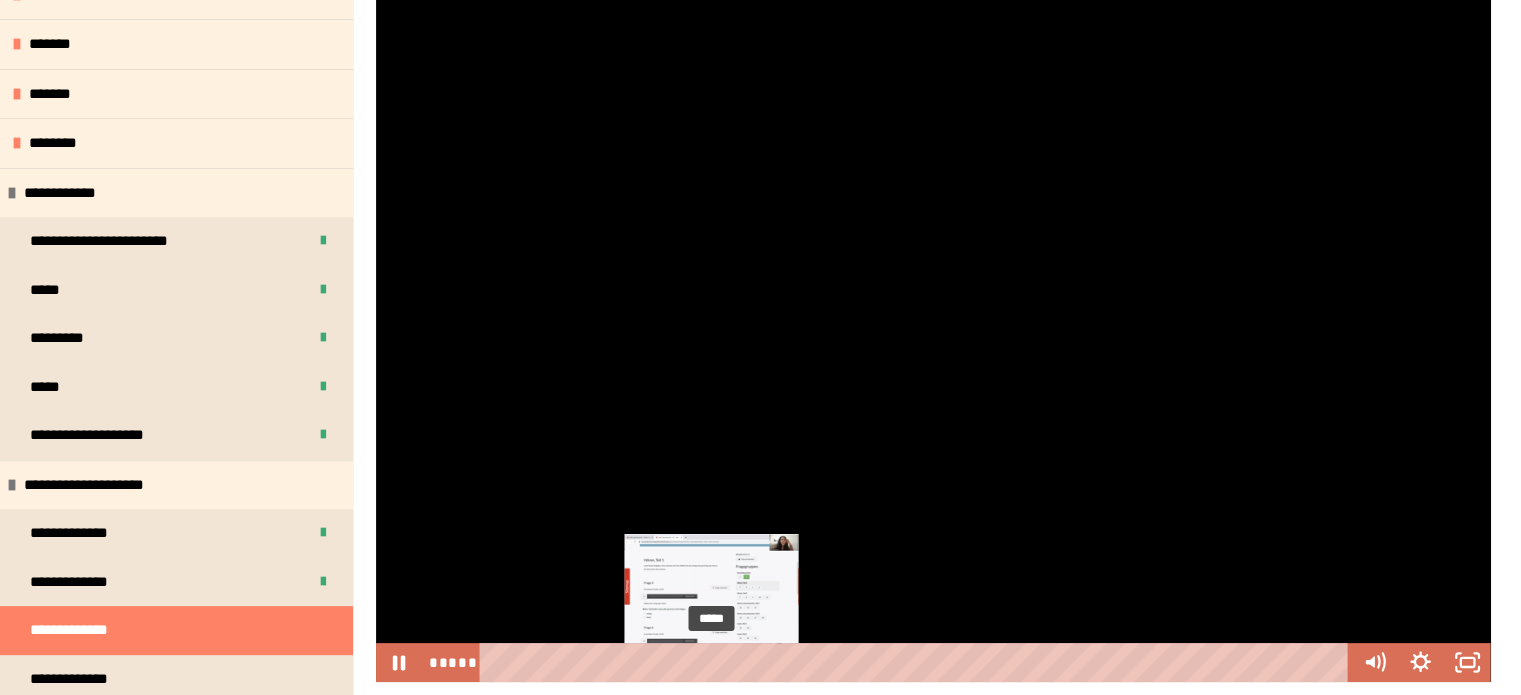 click on "*****" at bounding box center [917, 662] 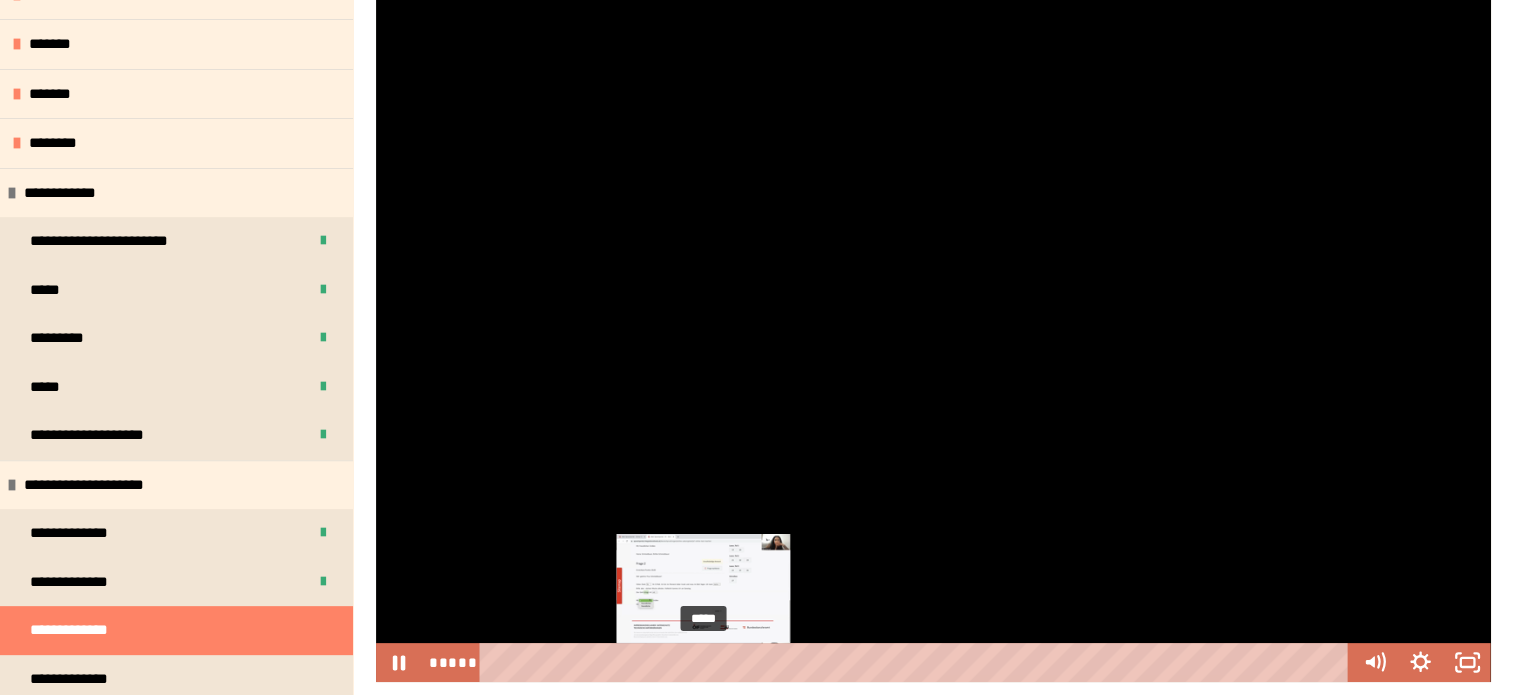 click on "*****" at bounding box center [917, 662] 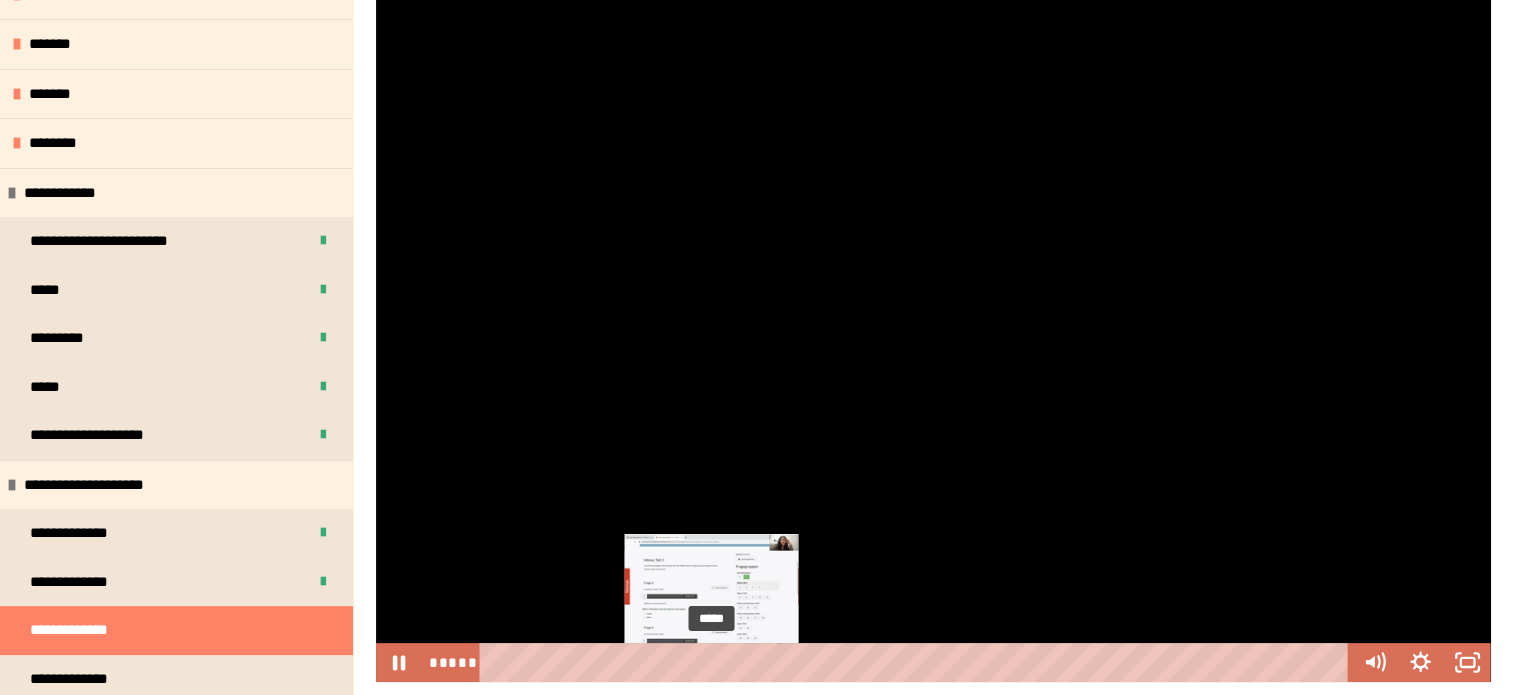 click on "*****" at bounding box center [917, 662] 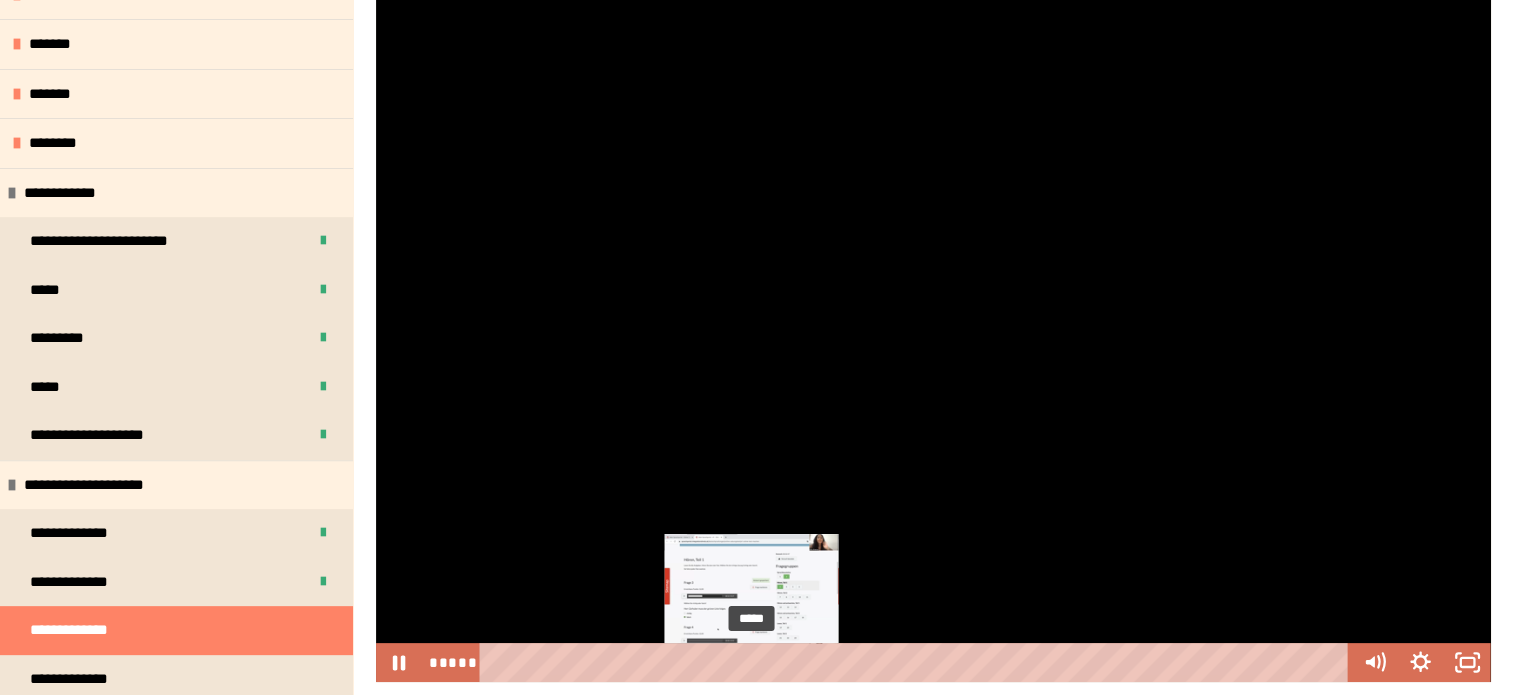 click on "*****" at bounding box center [917, 662] 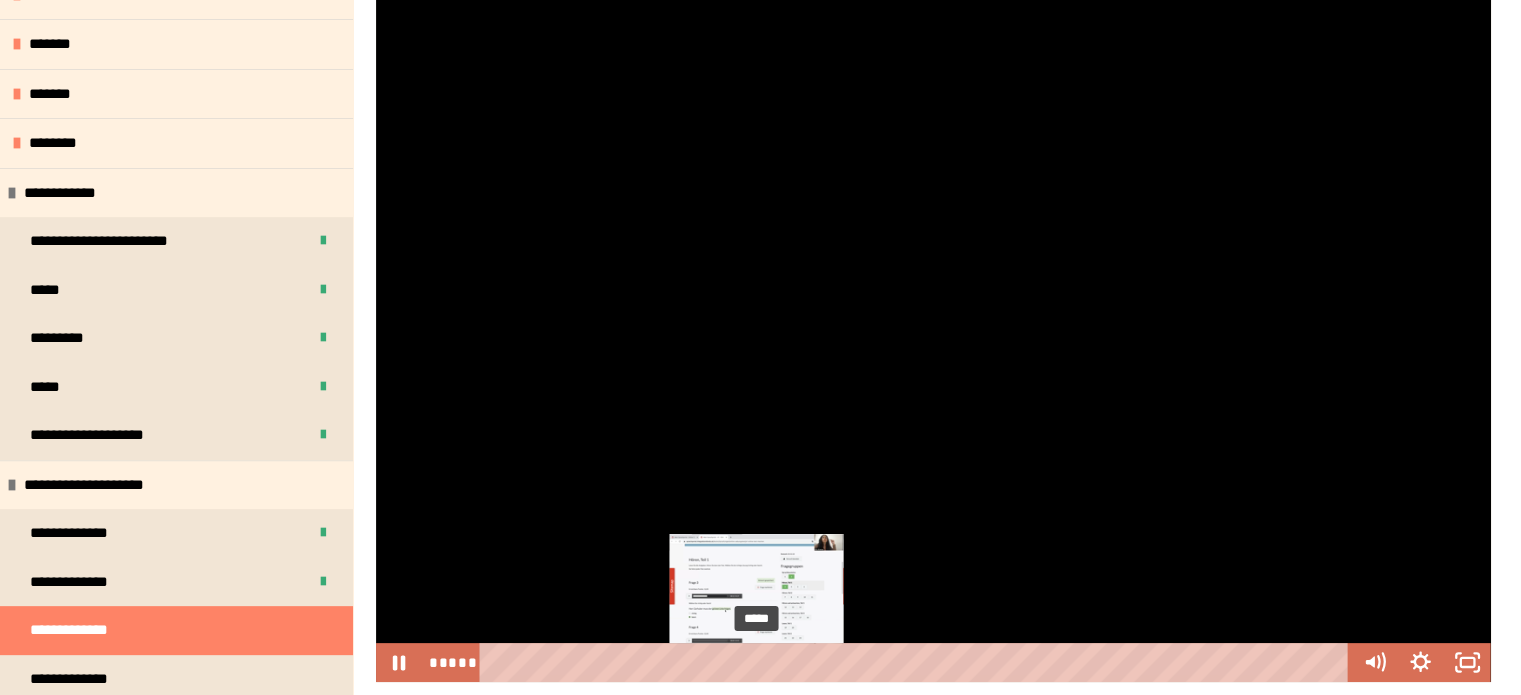 click at bounding box center (756, 662) 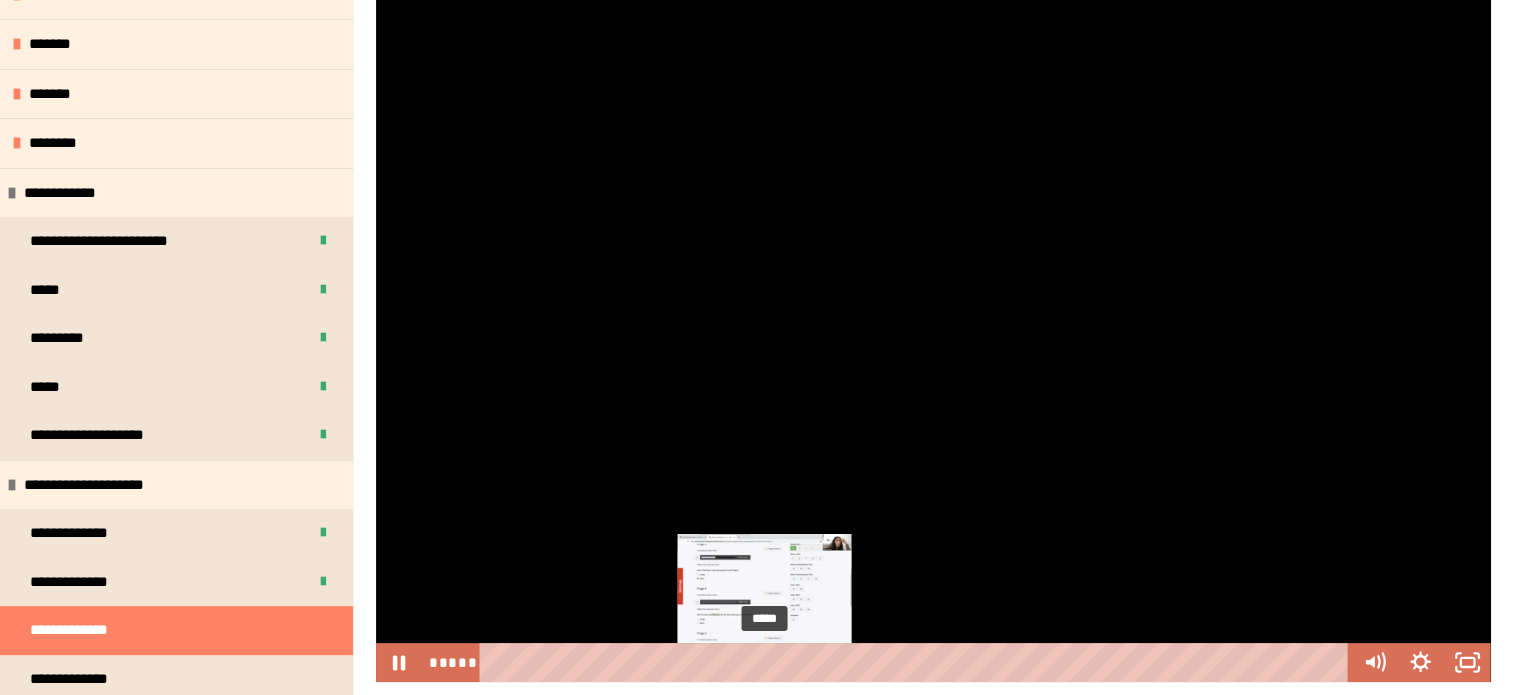 click on "*****" at bounding box center (917, 662) 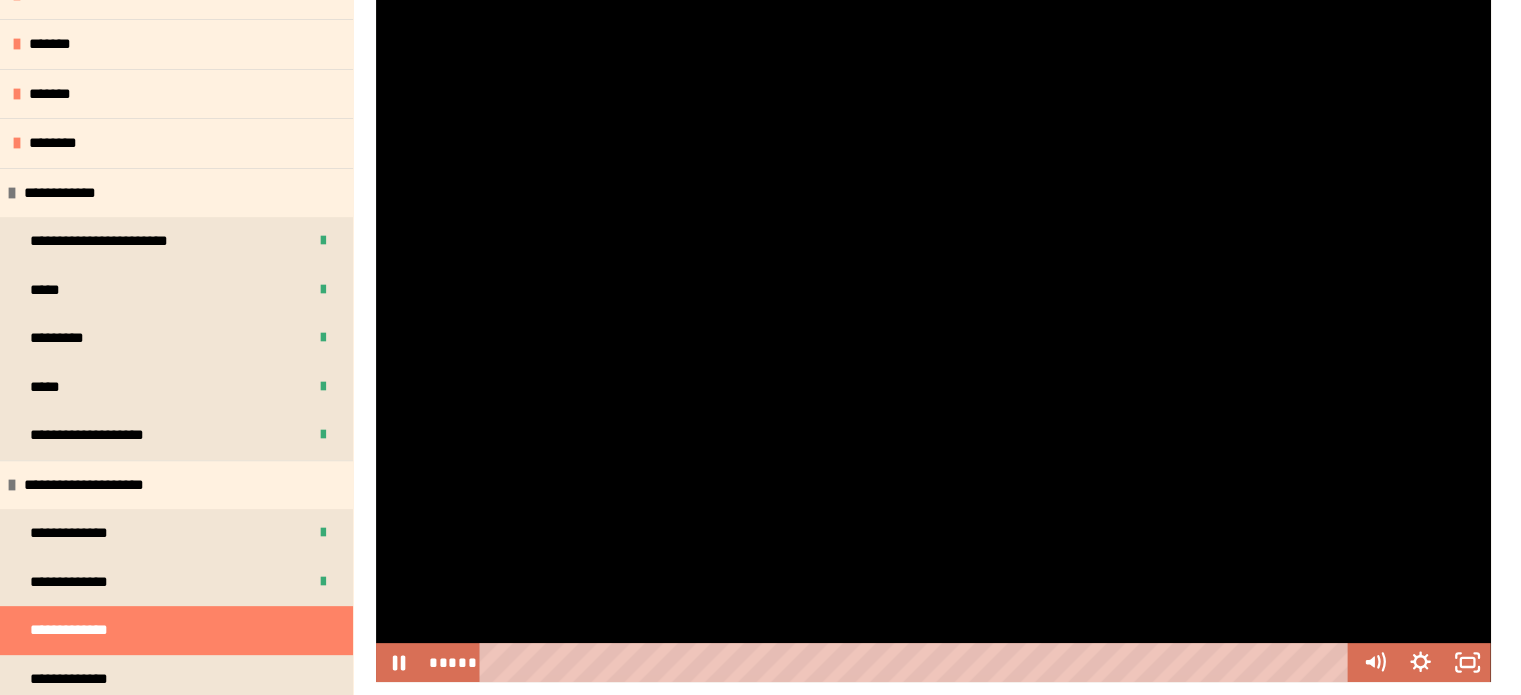 click at bounding box center [933, 333] 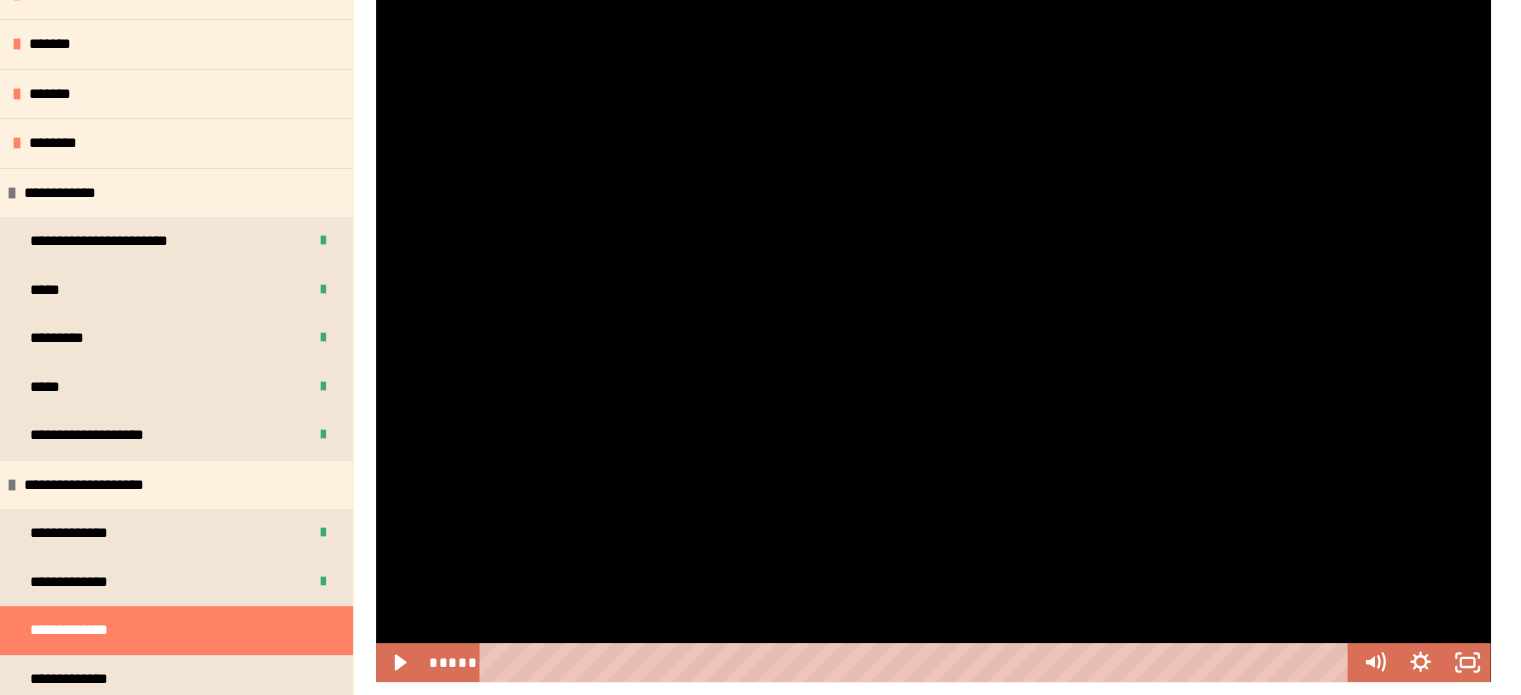 click at bounding box center (933, 333) 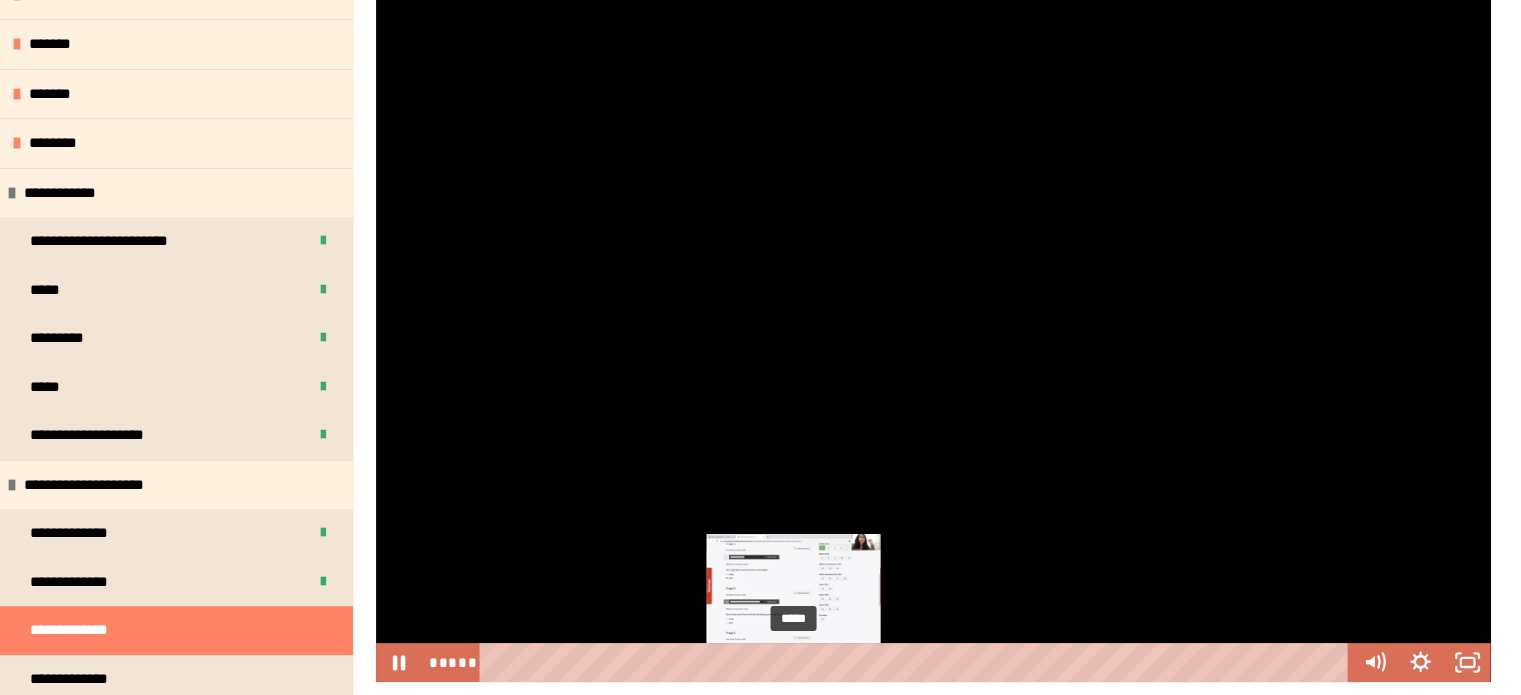 click on "*****" at bounding box center [917, 662] 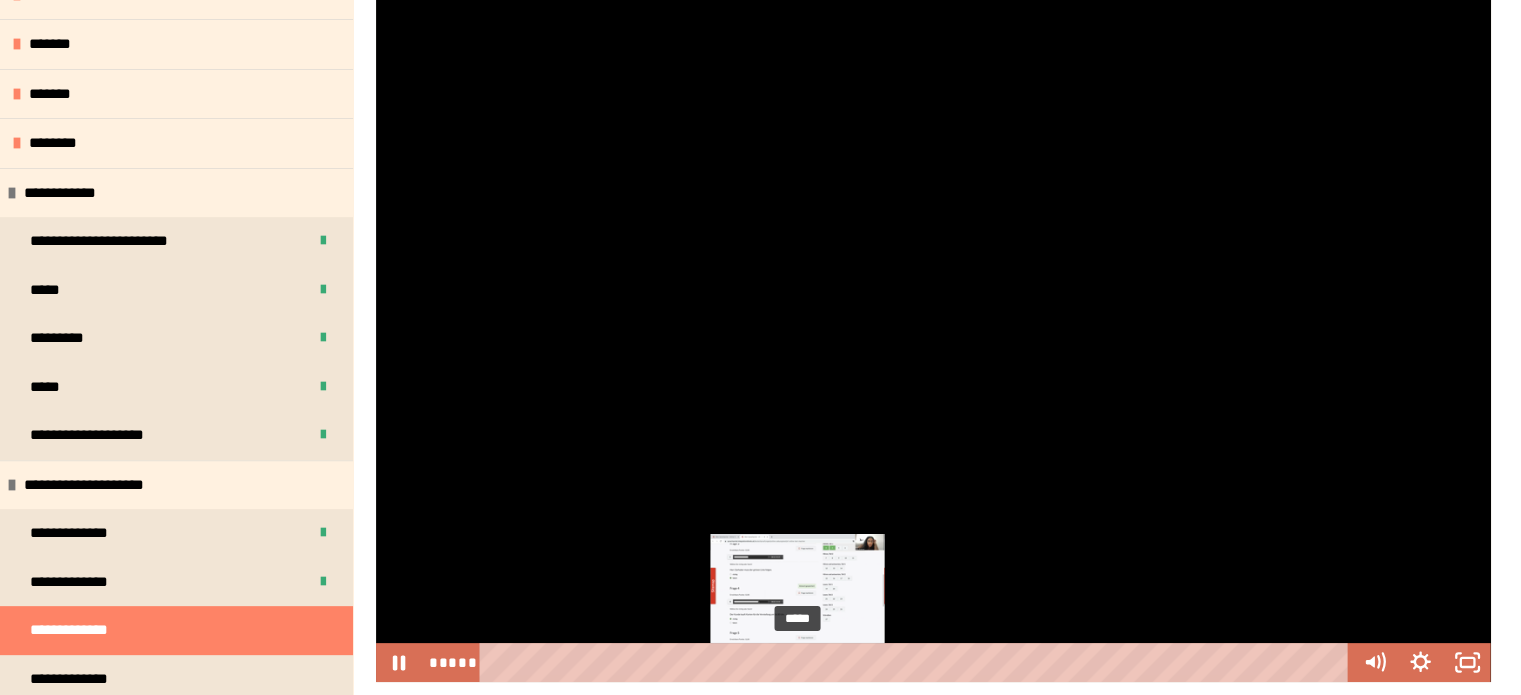 click at bounding box center [797, 662] 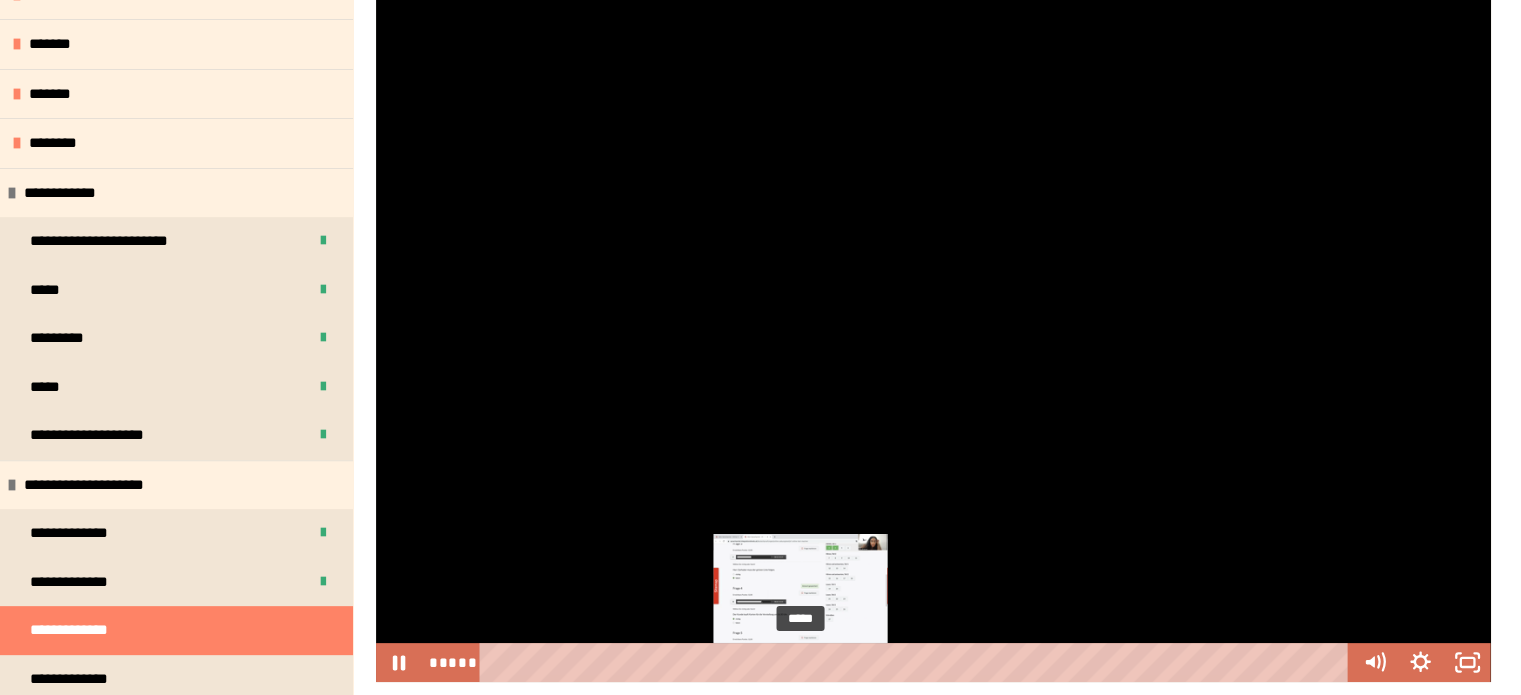 click at bounding box center (800, 662) 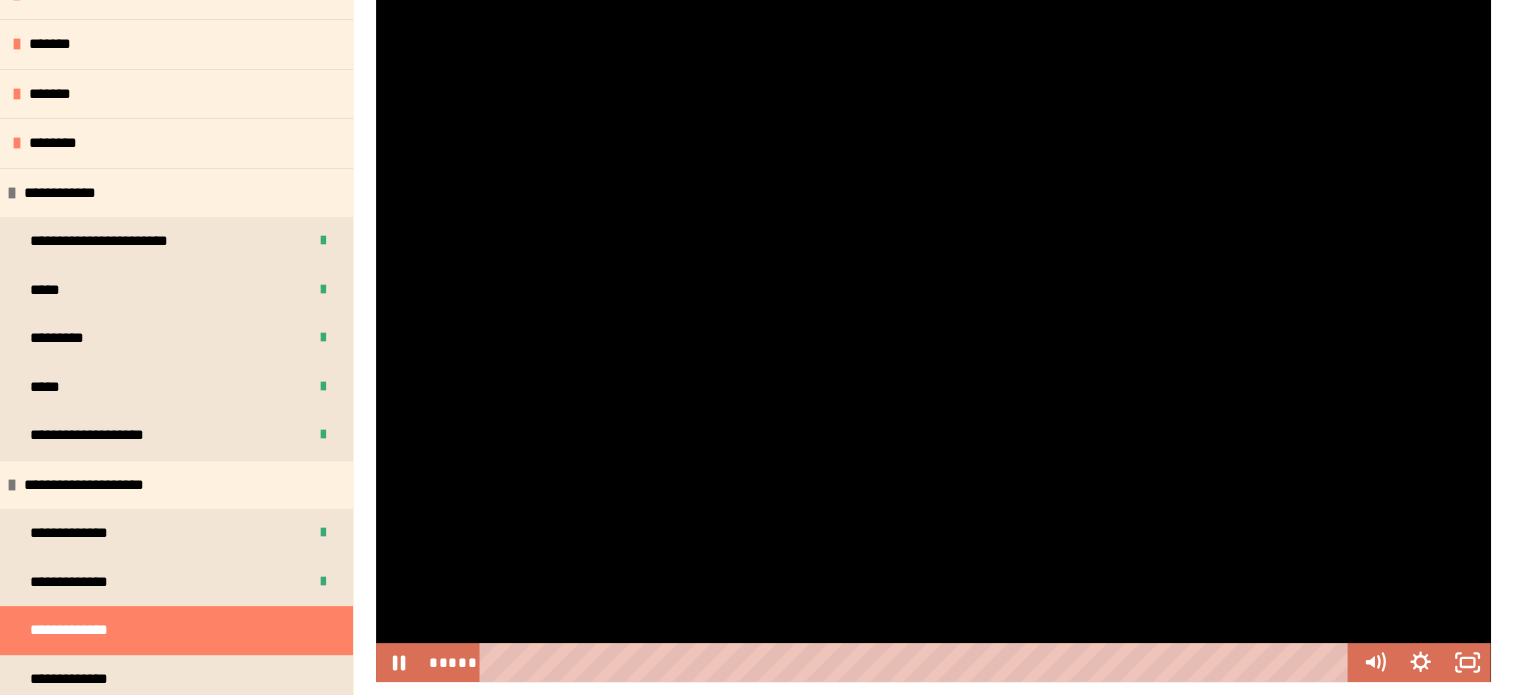 click at bounding box center (933, 333) 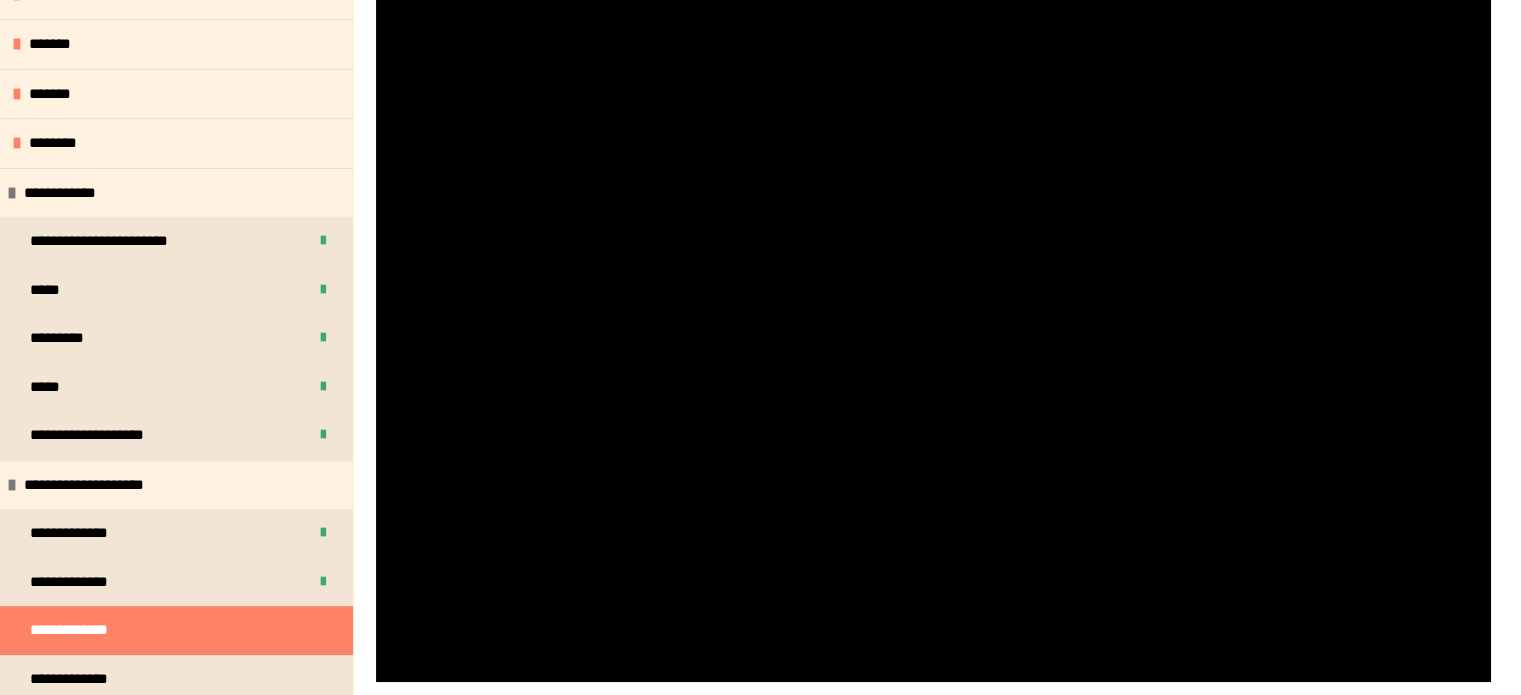 click at bounding box center [933, 333] 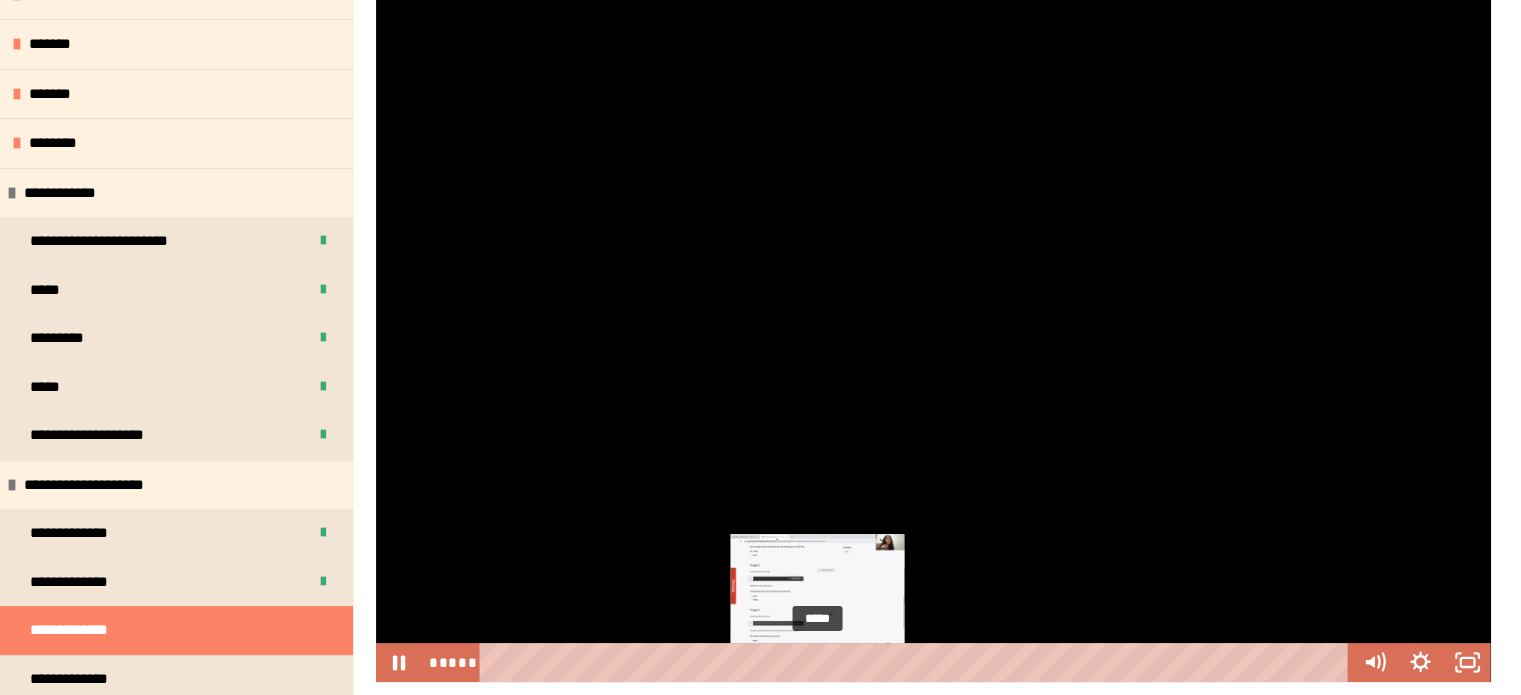click on "*****" at bounding box center (917, 662) 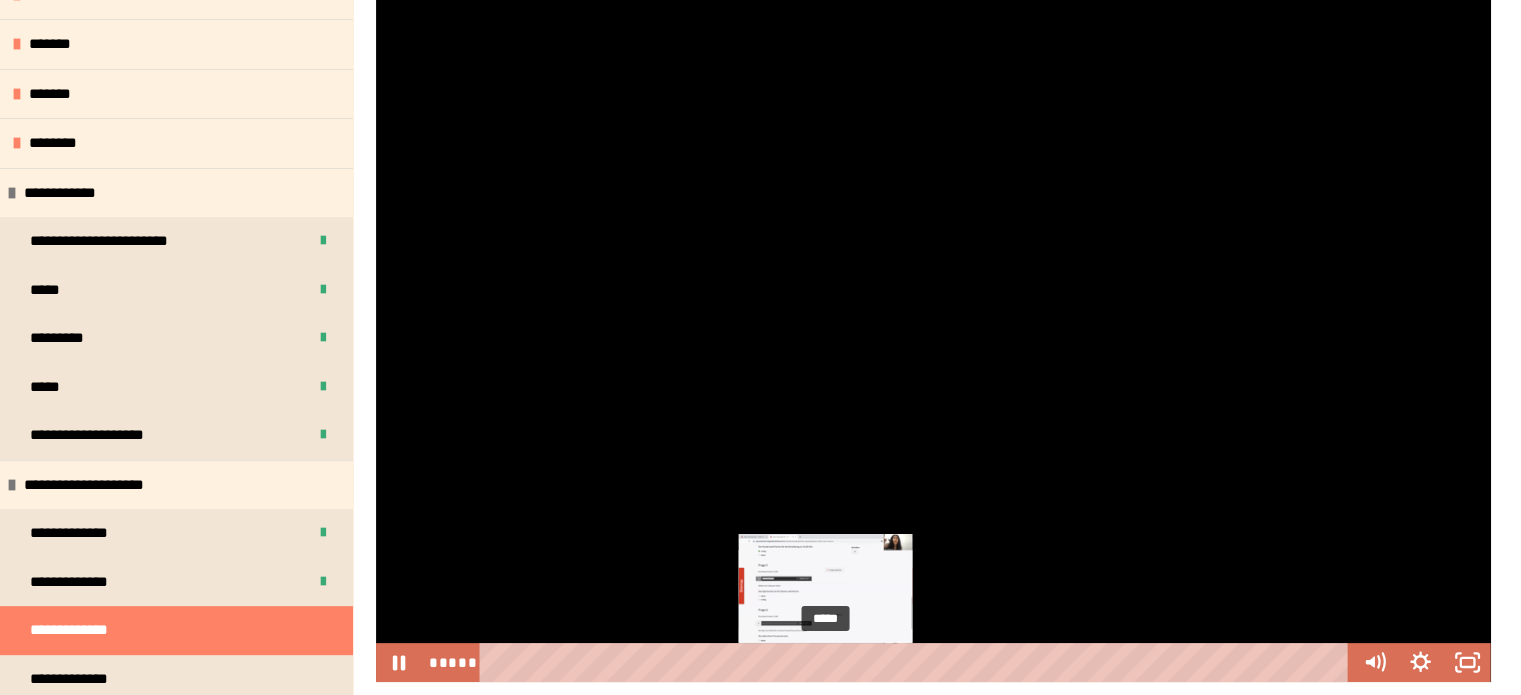 click on "*****" at bounding box center (917, 662) 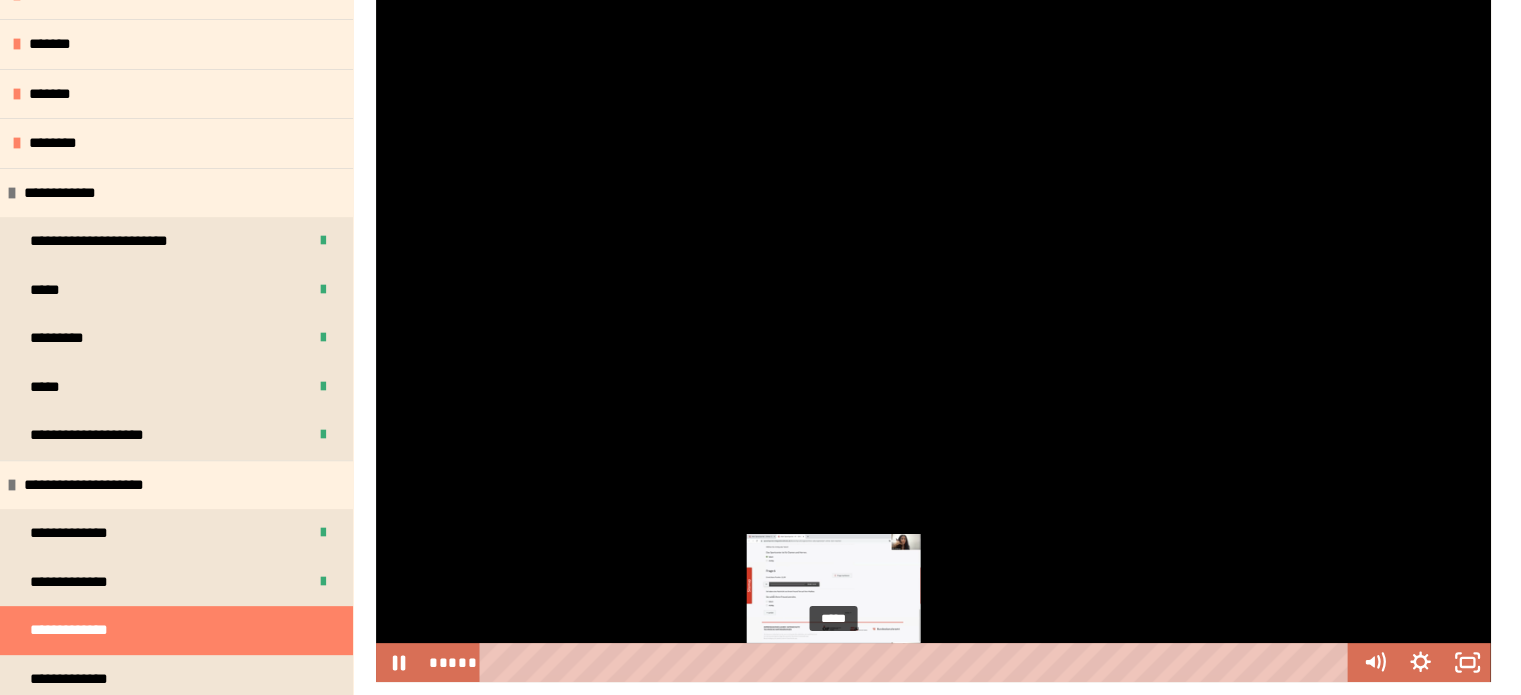click on "*****" at bounding box center (917, 662) 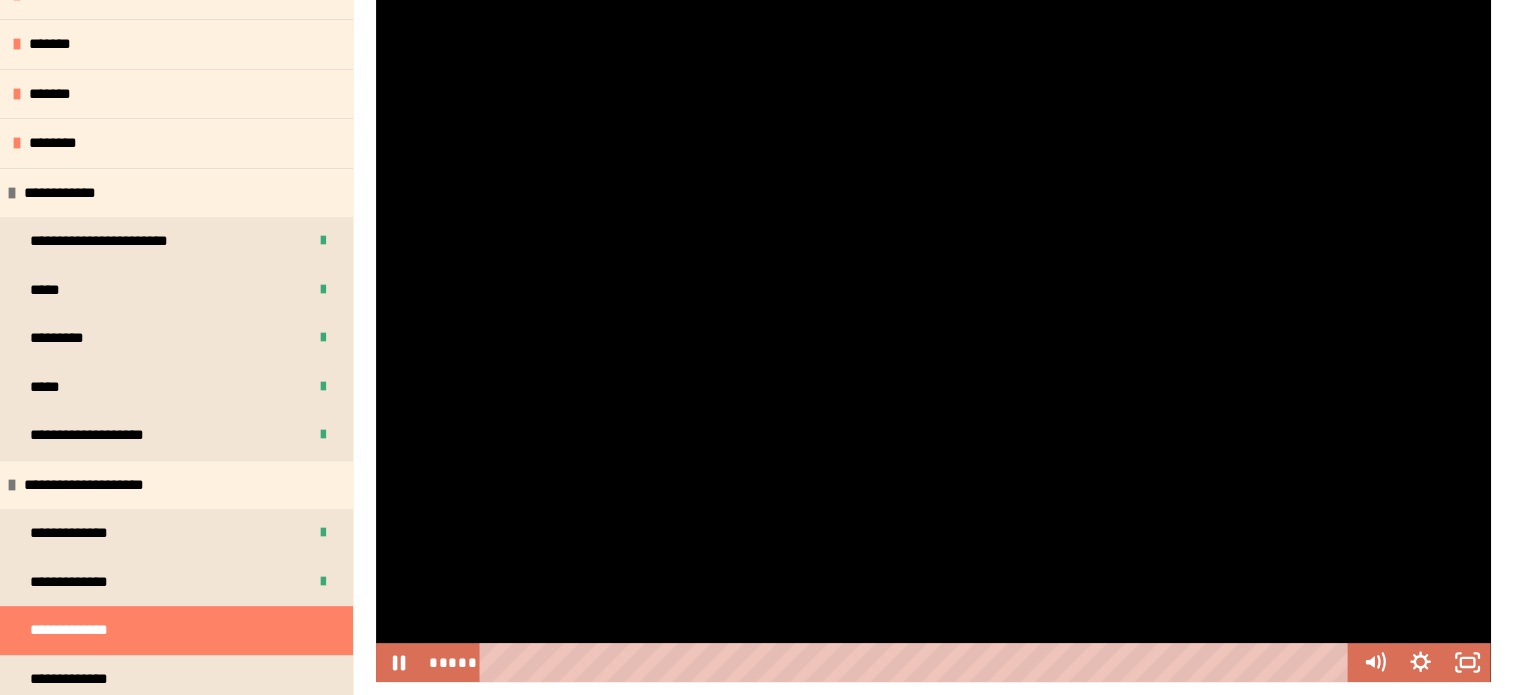 click at bounding box center [933, 333] 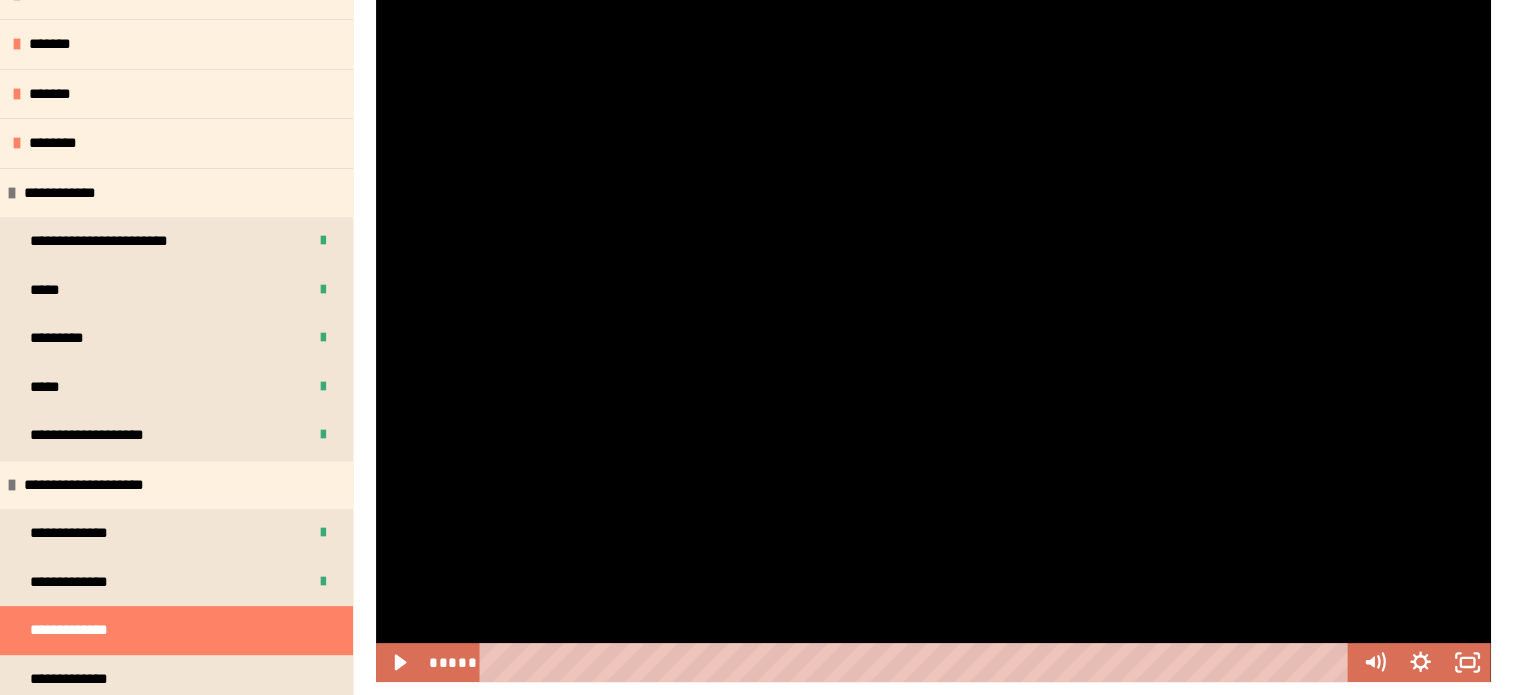 click at bounding box center [933, 333] 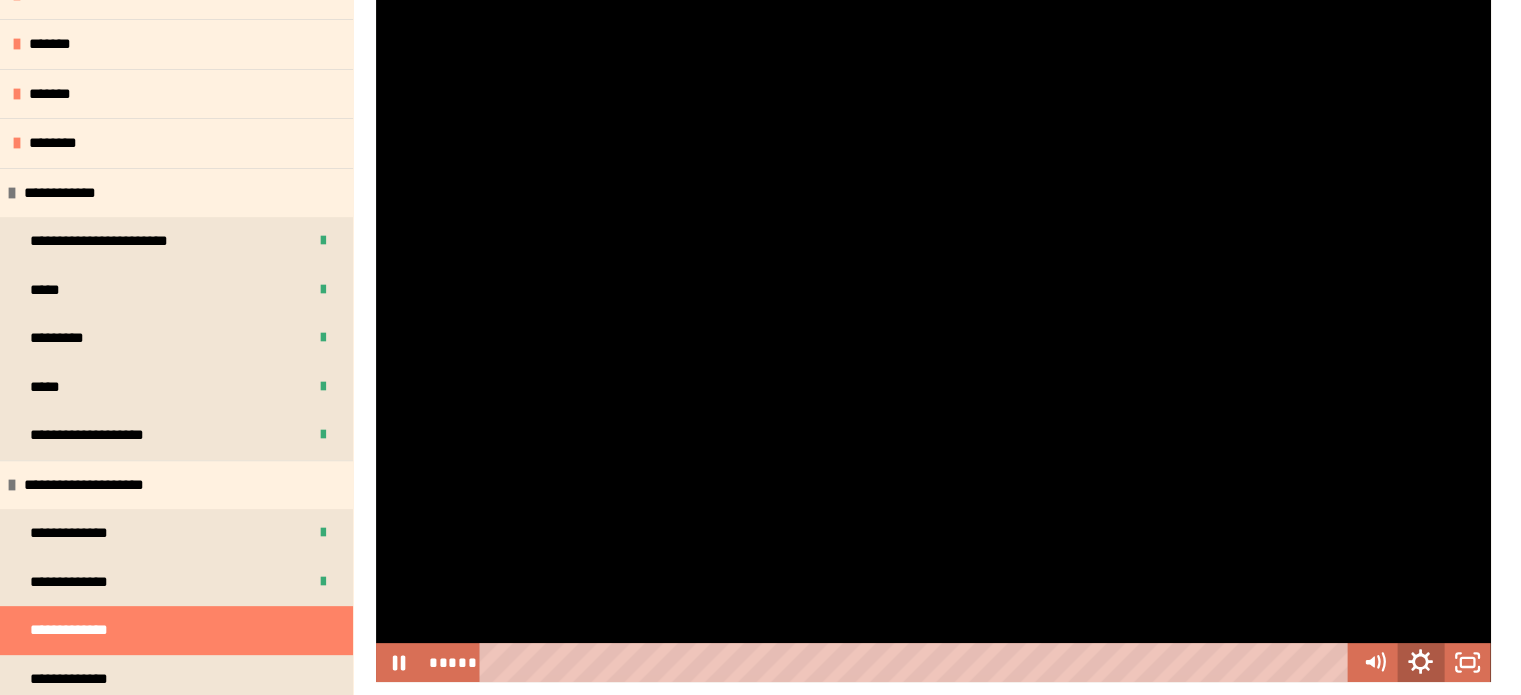 click 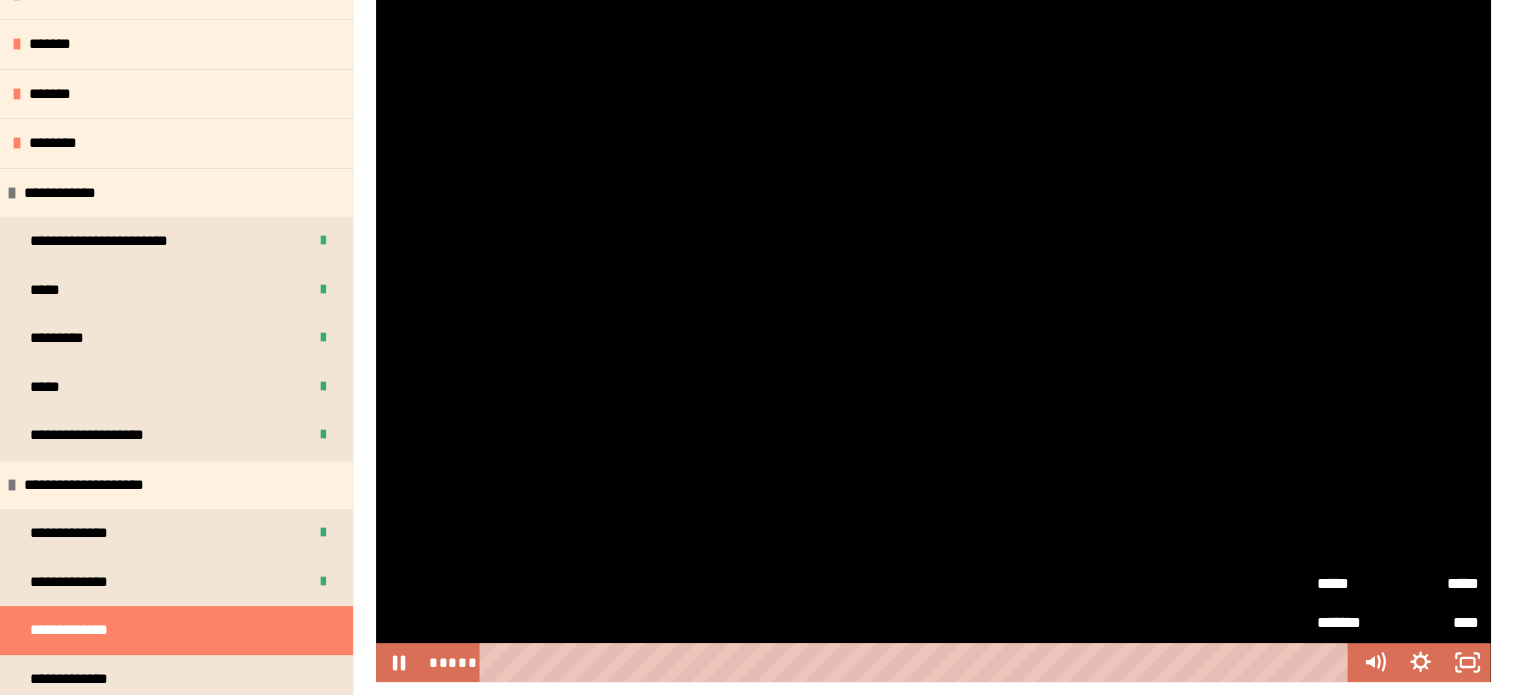 click at bounding box center [933, 333] 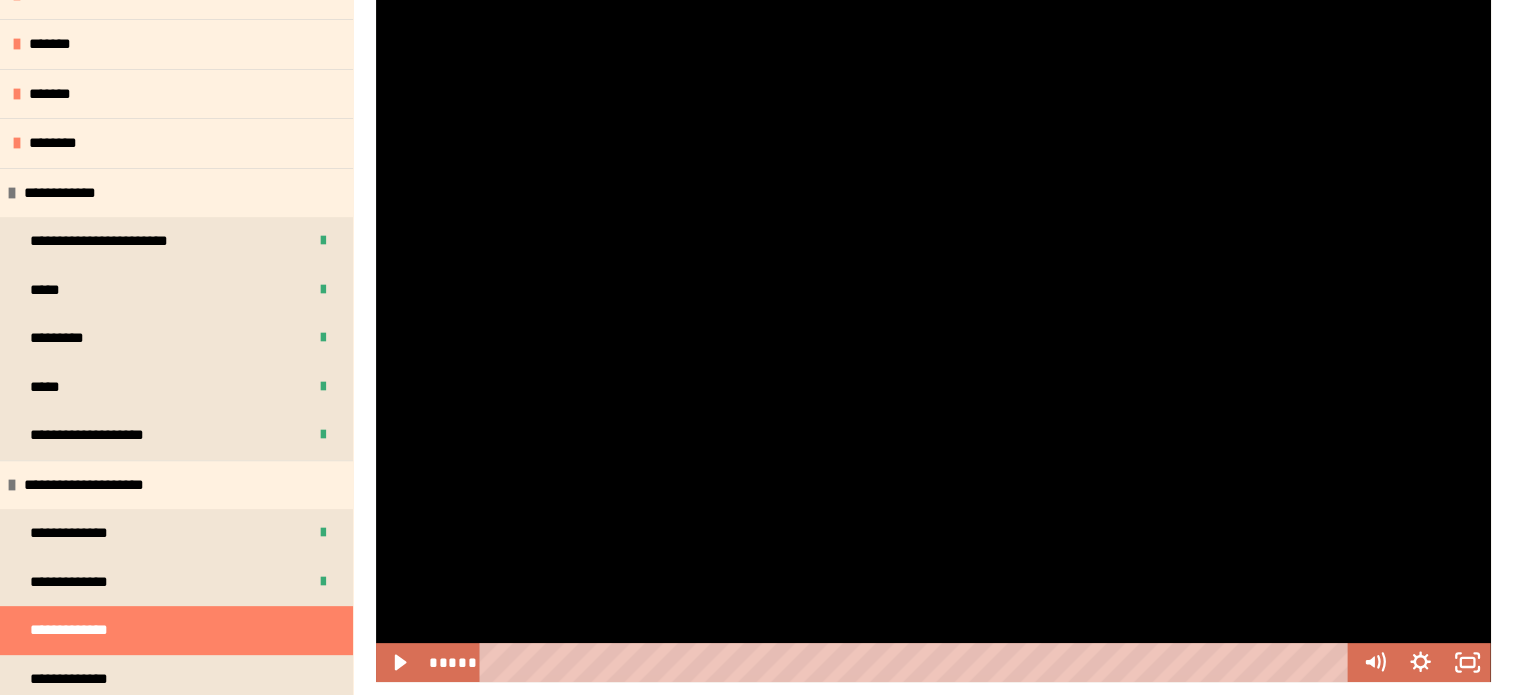 click at bounding box center [933, 333] 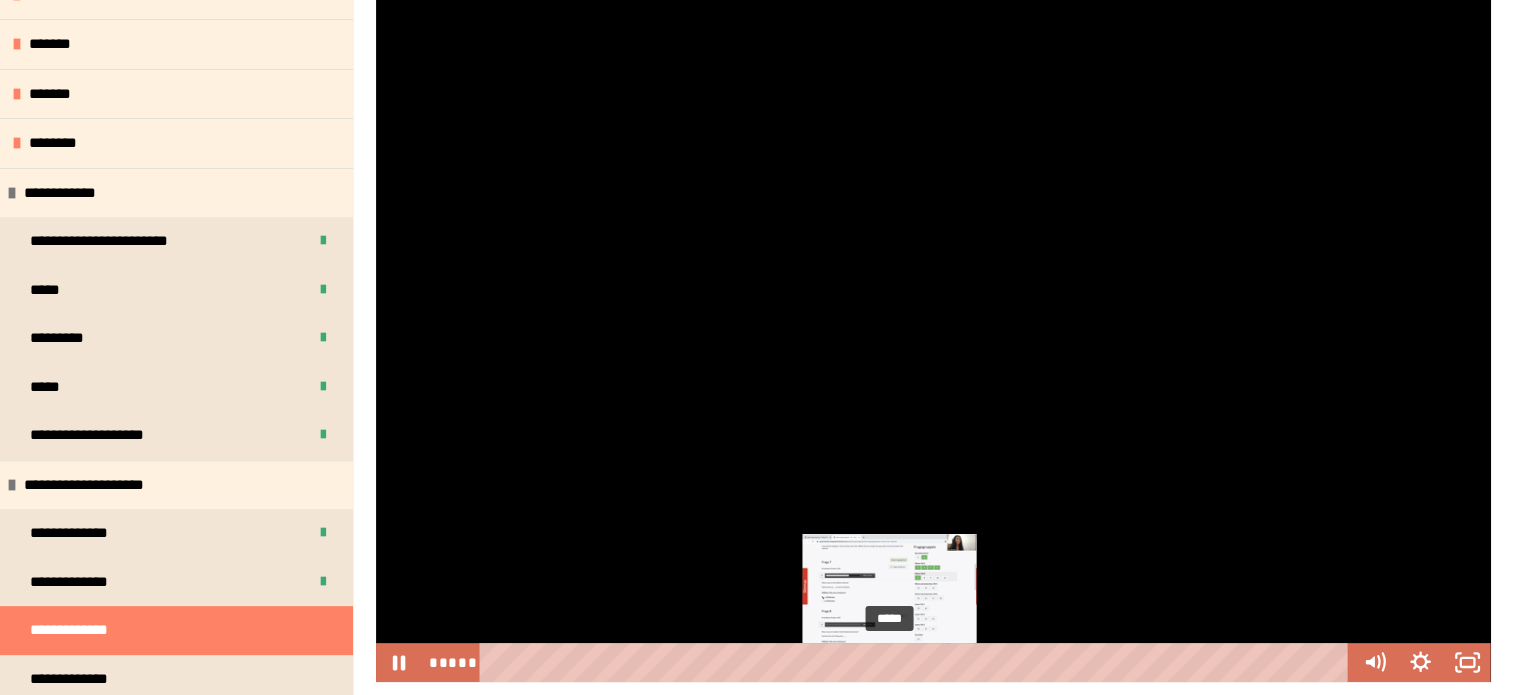 click on "*****" at bounding box center [917, 662] 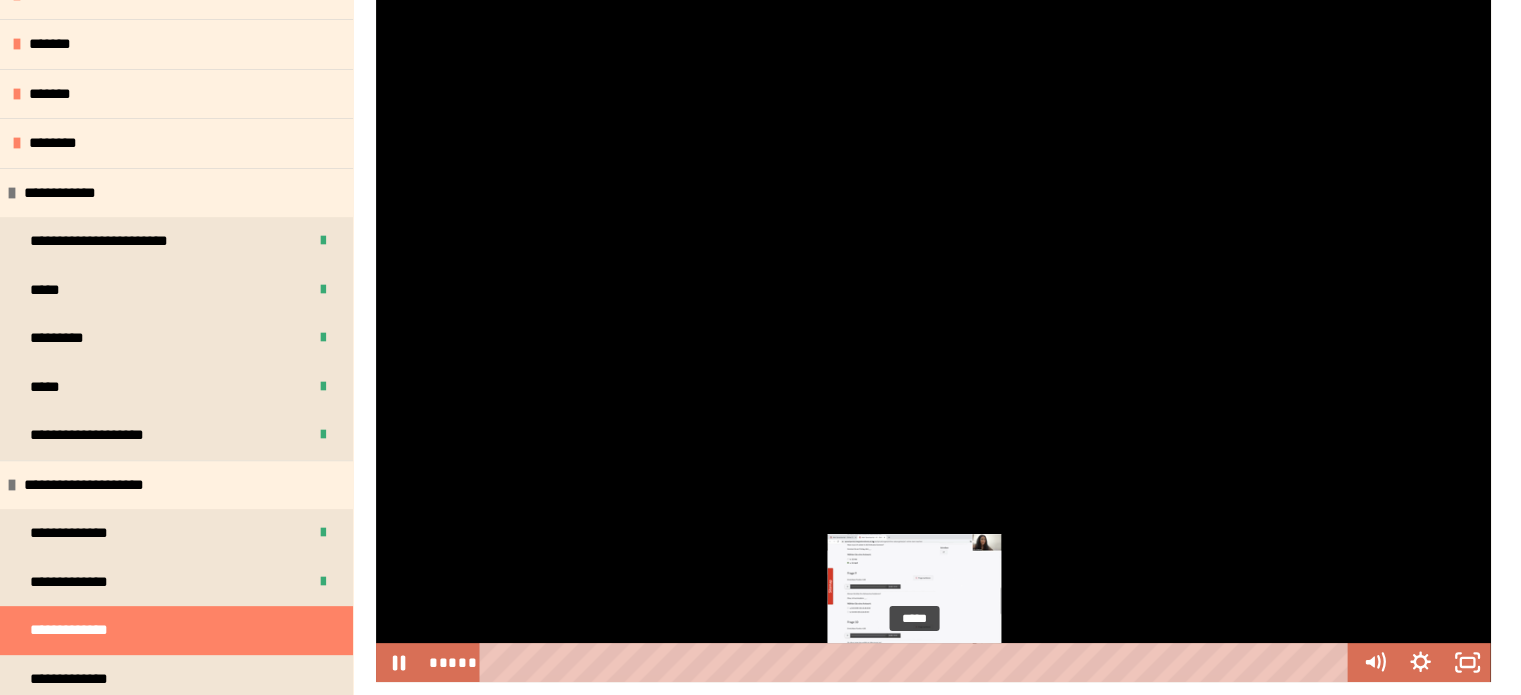 click on "*****" at bounding box center (917, 662) 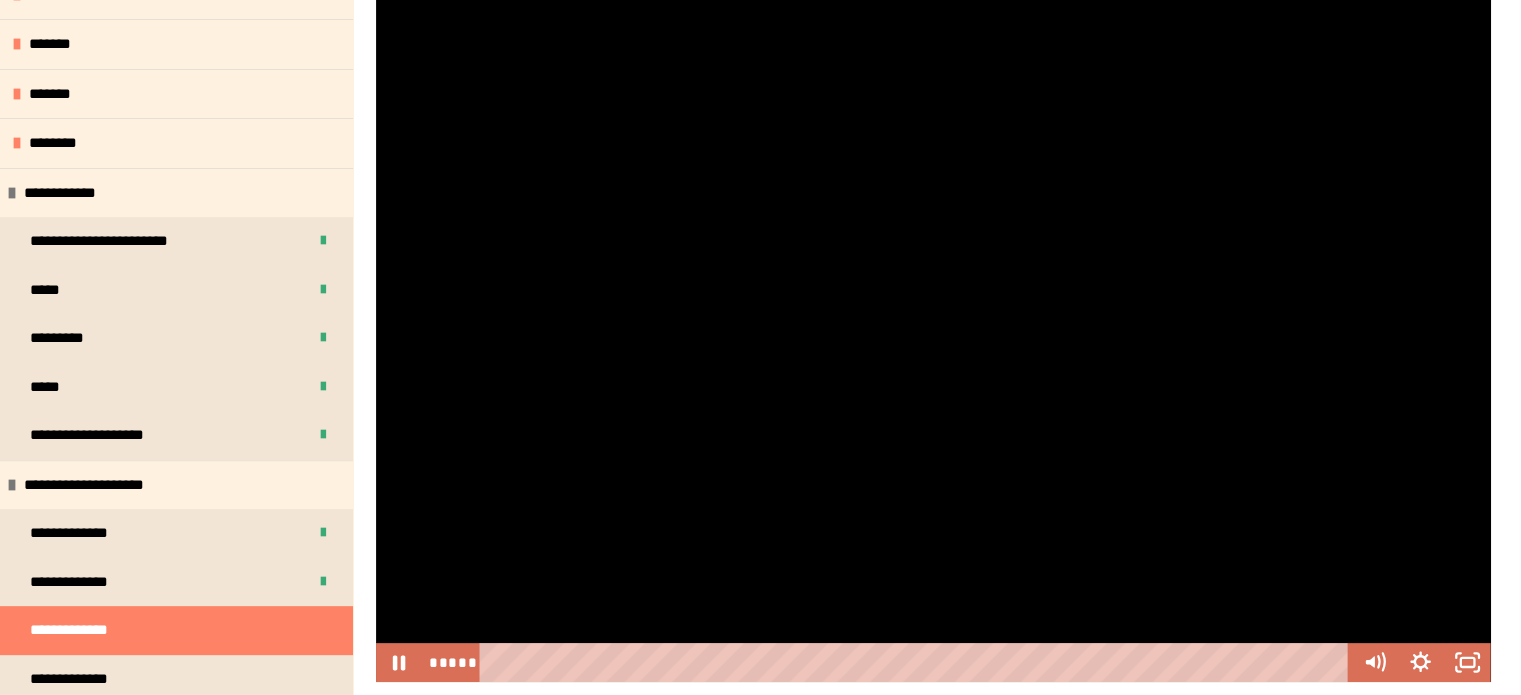 click at bounding box center [933, 333] 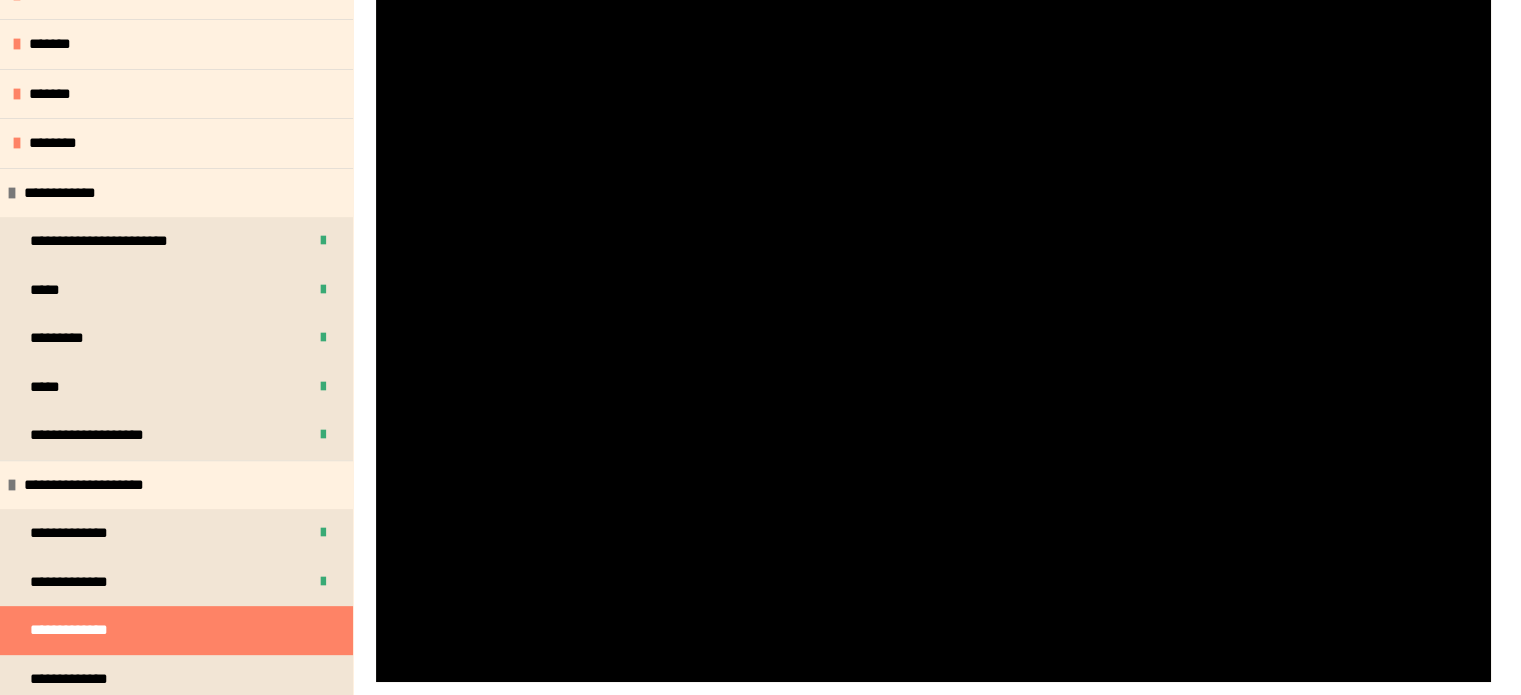 click at bounding box center (933, 333) 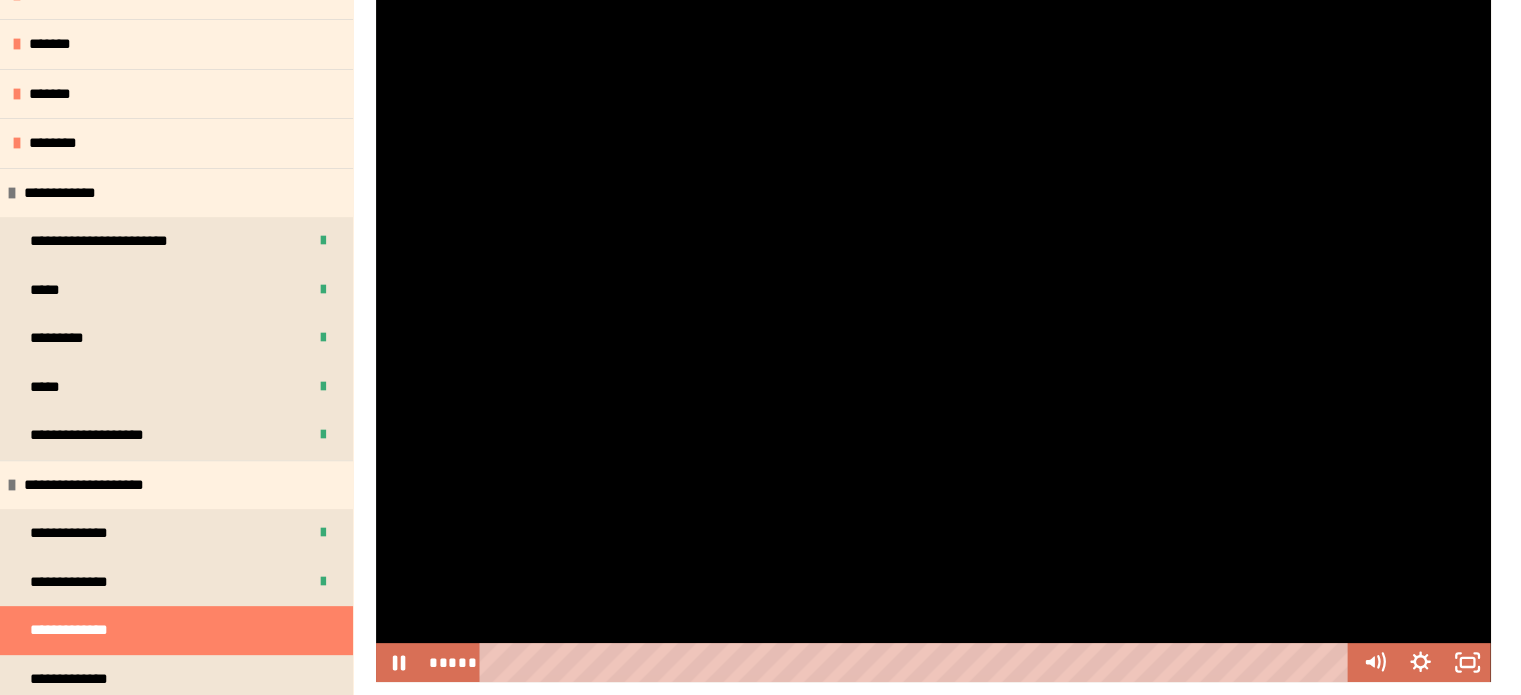 click at bounding box center [933, 333] 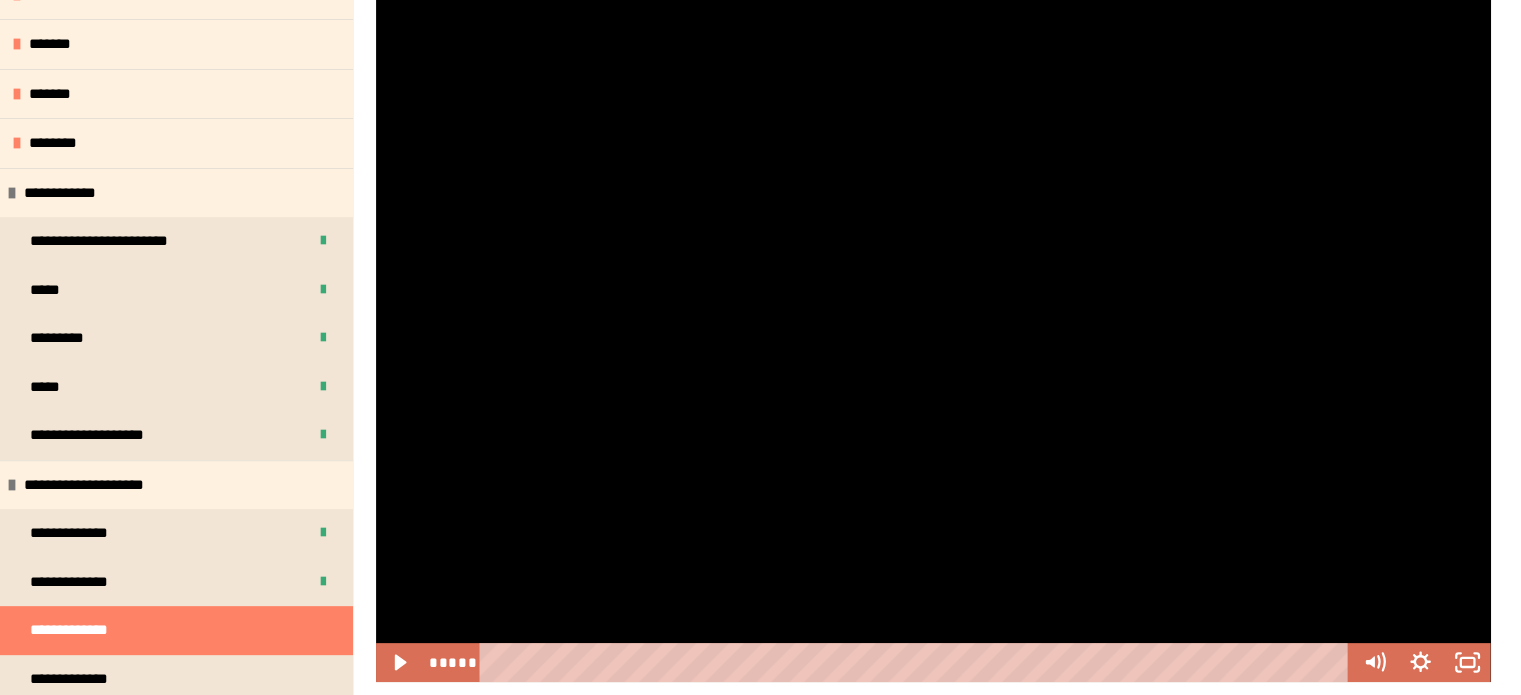 click at bounding box center (933, 333) 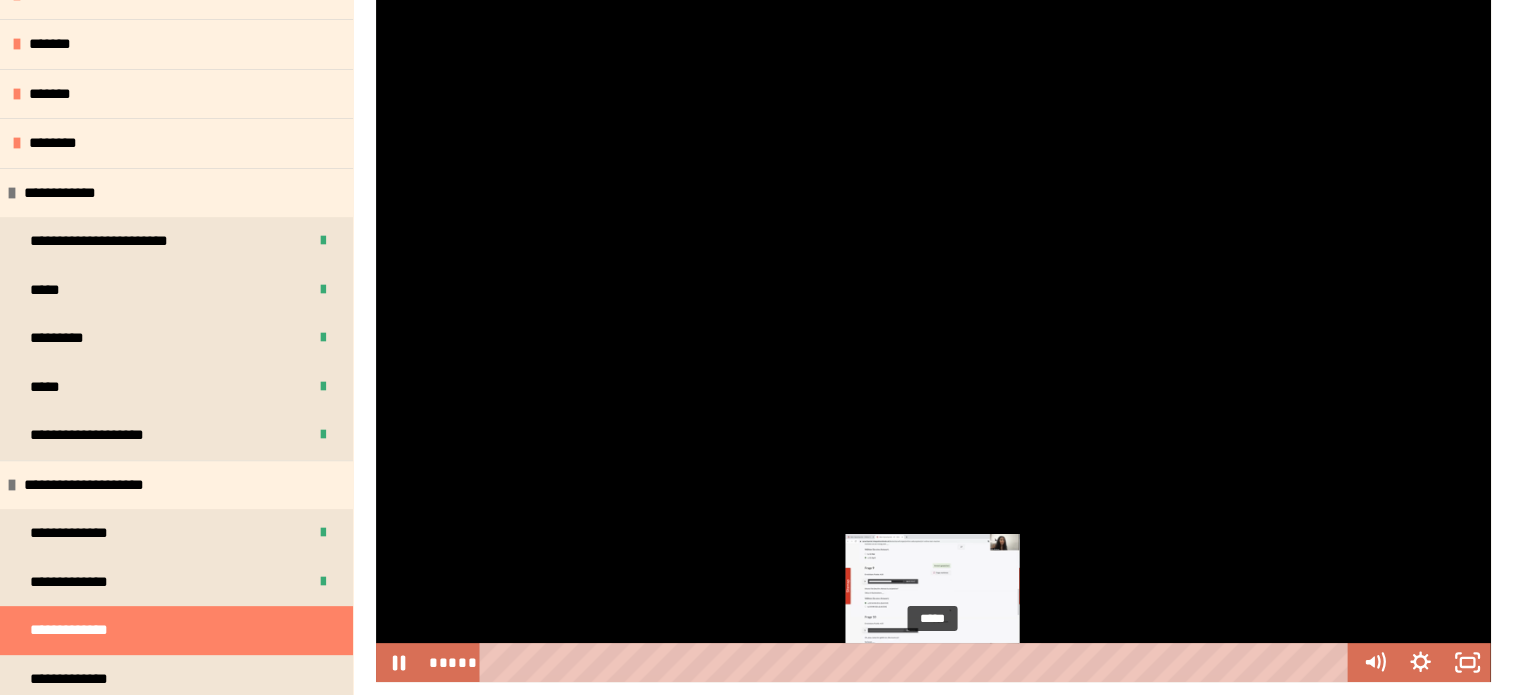 click on "*****" at bounding box center [917, 662] 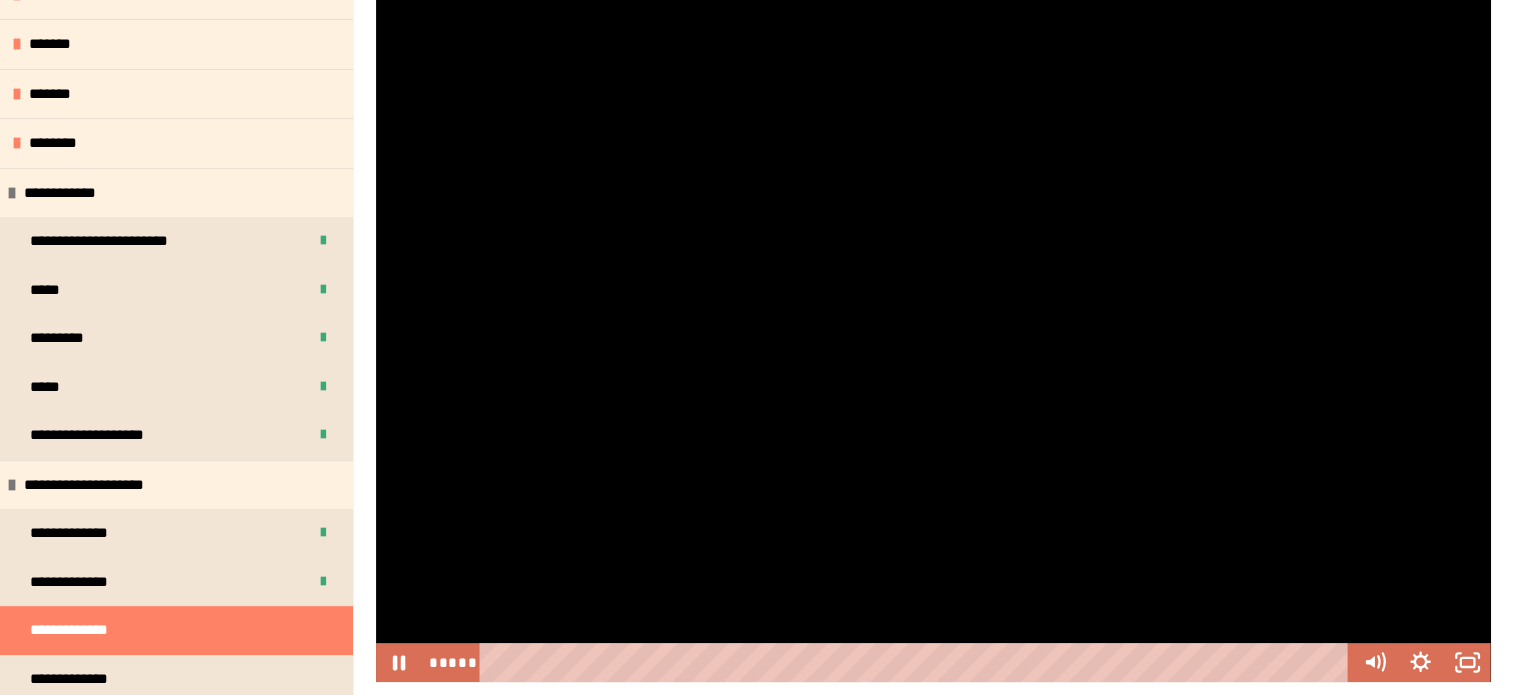 click at bounding box center (933, 333) 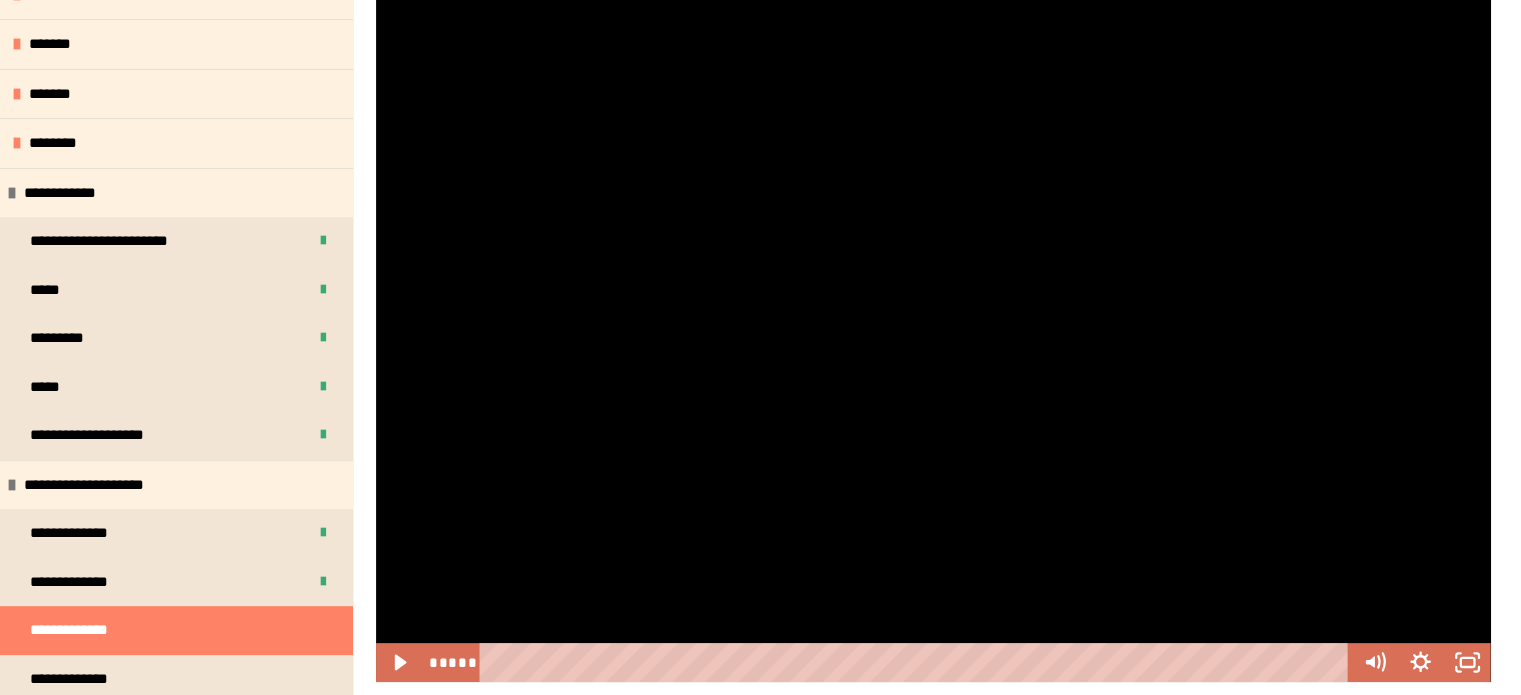 click at bounding box center (933, 333) 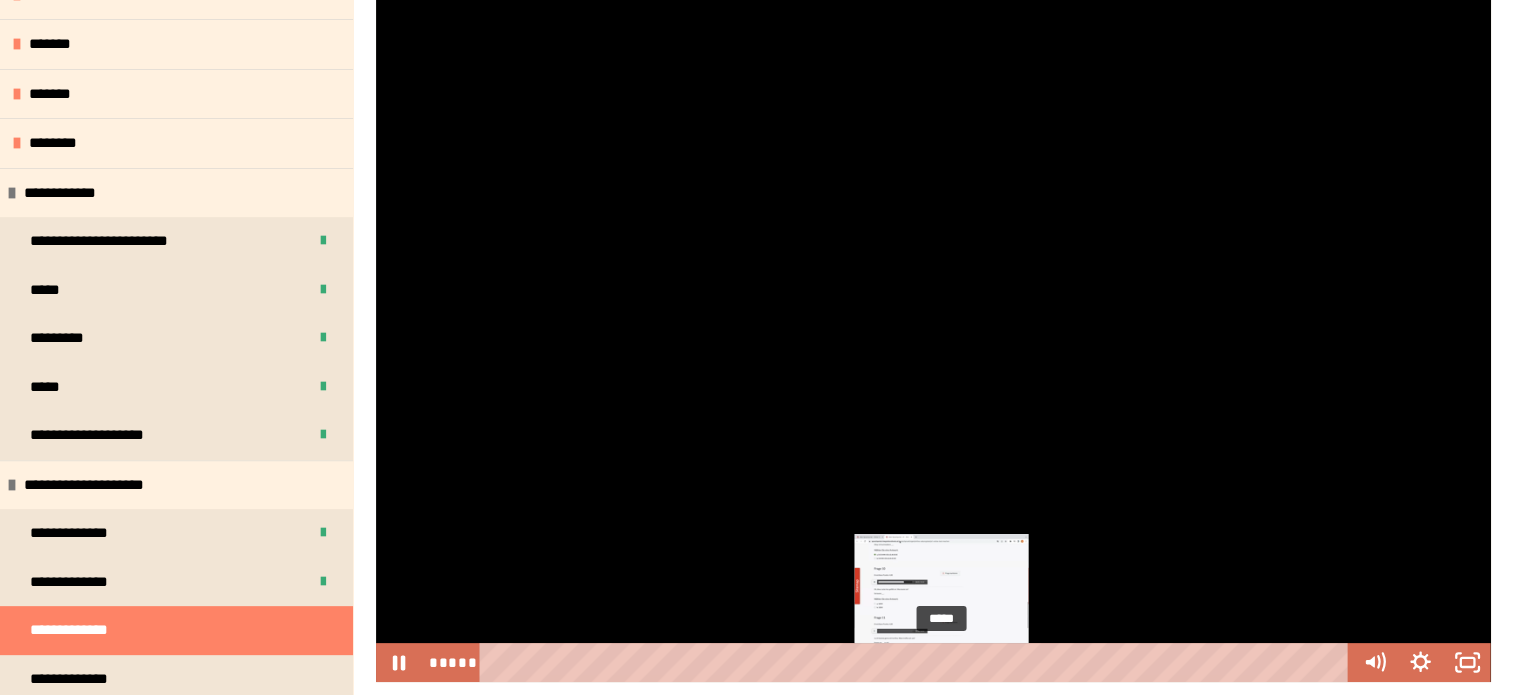 click at bounding box center (941, 662) 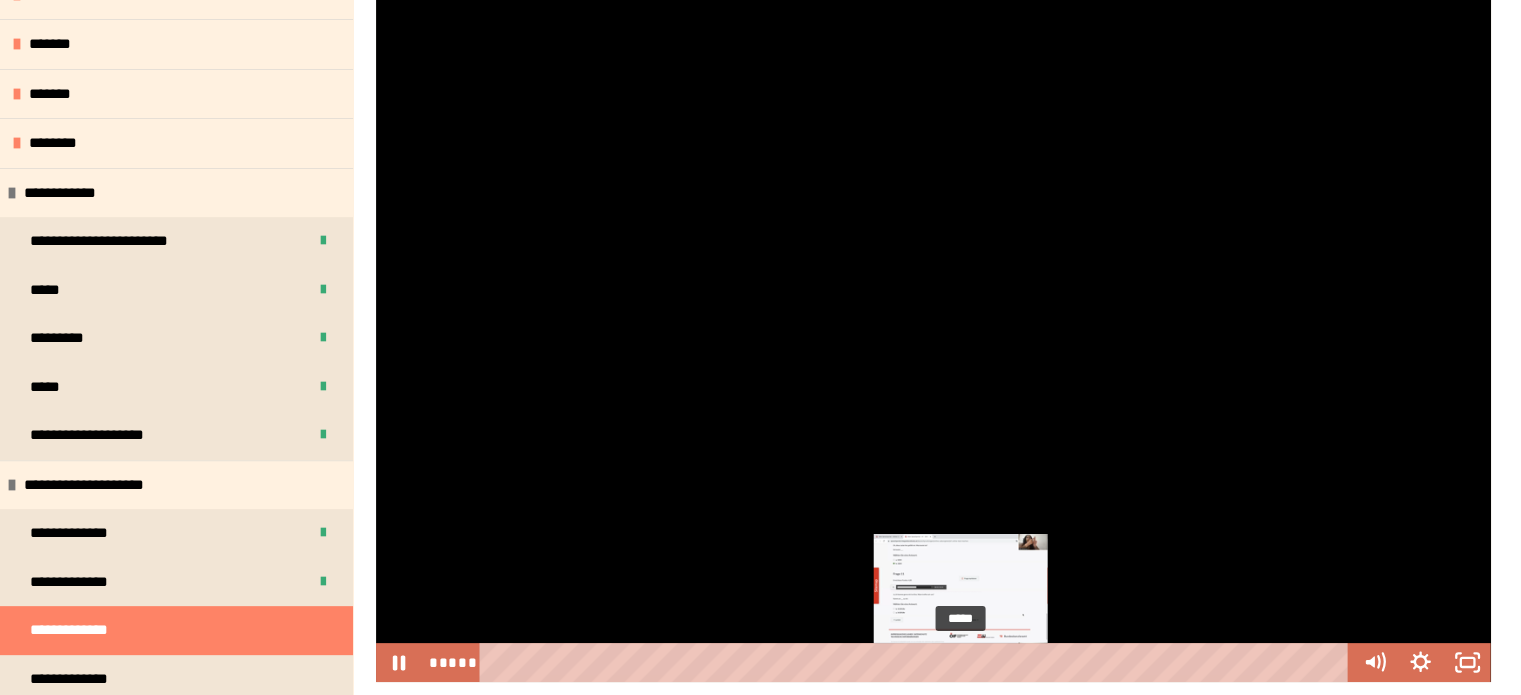 click on "*****" at bounding box center [917, 662] 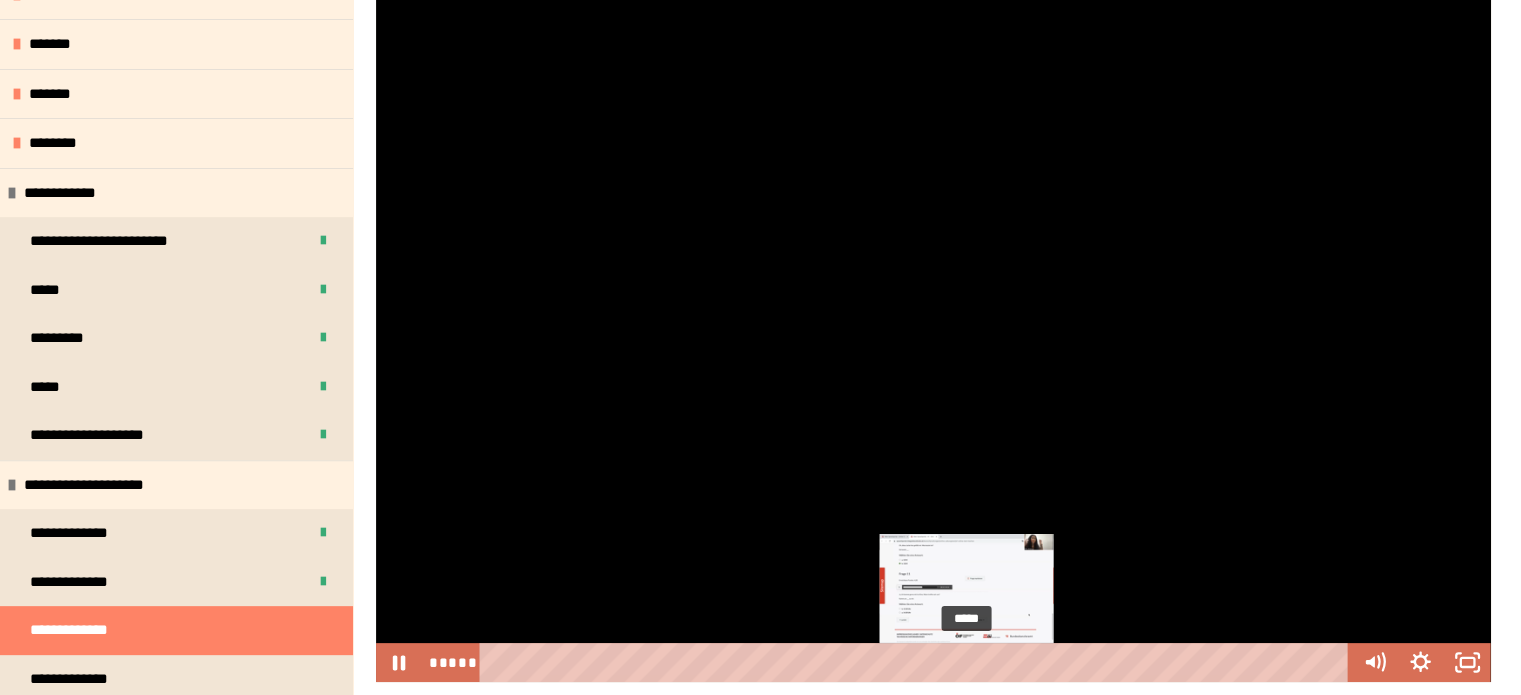 click on "*****" at bounding box center (917, 662) 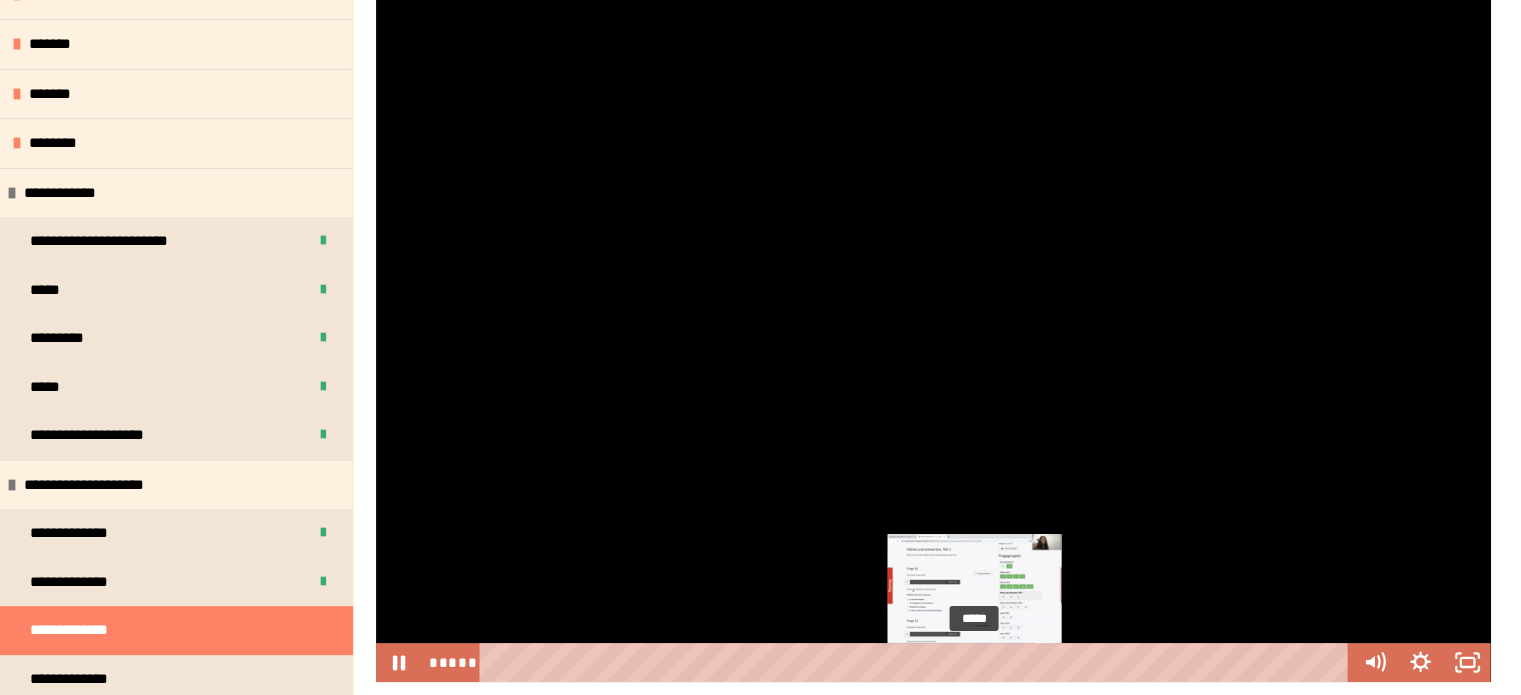 click on "*****" at bounding box center [917, 662] 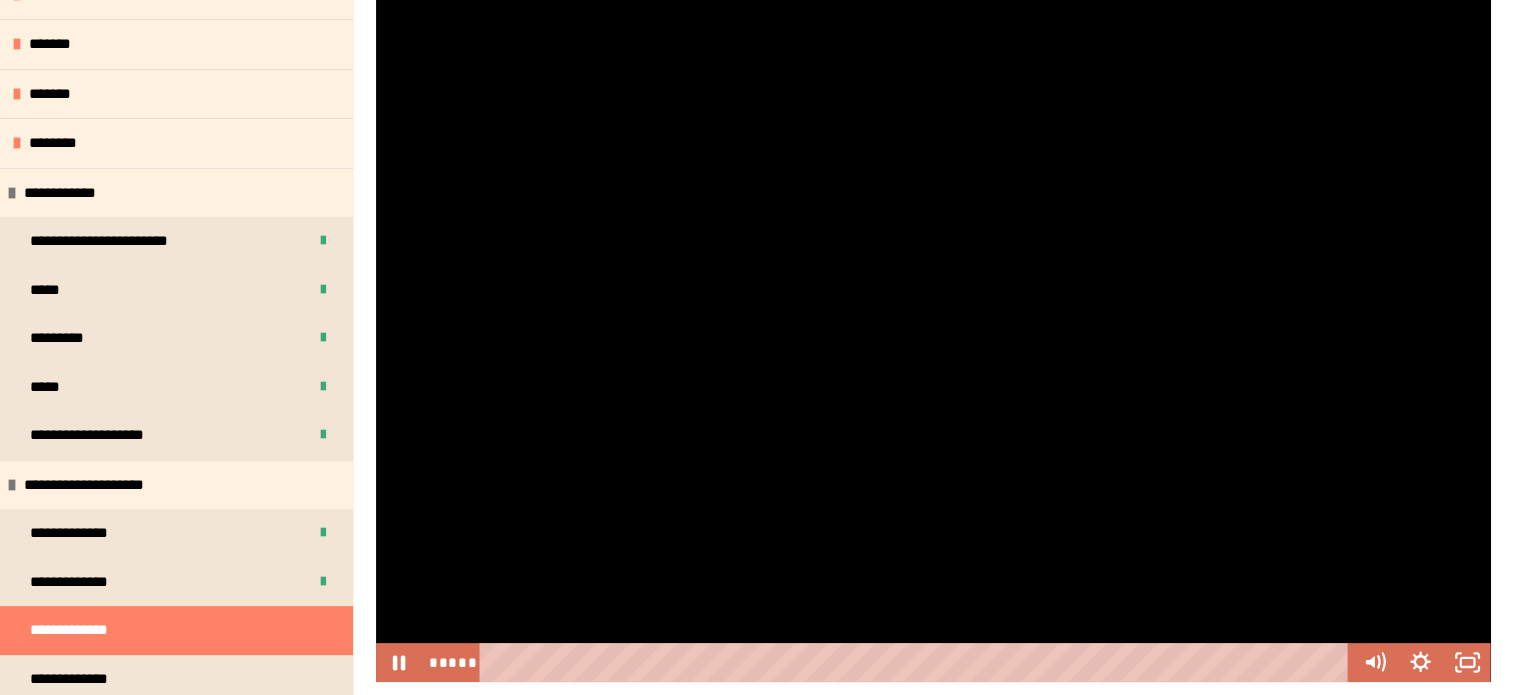 click at bounding box center (933, 333) 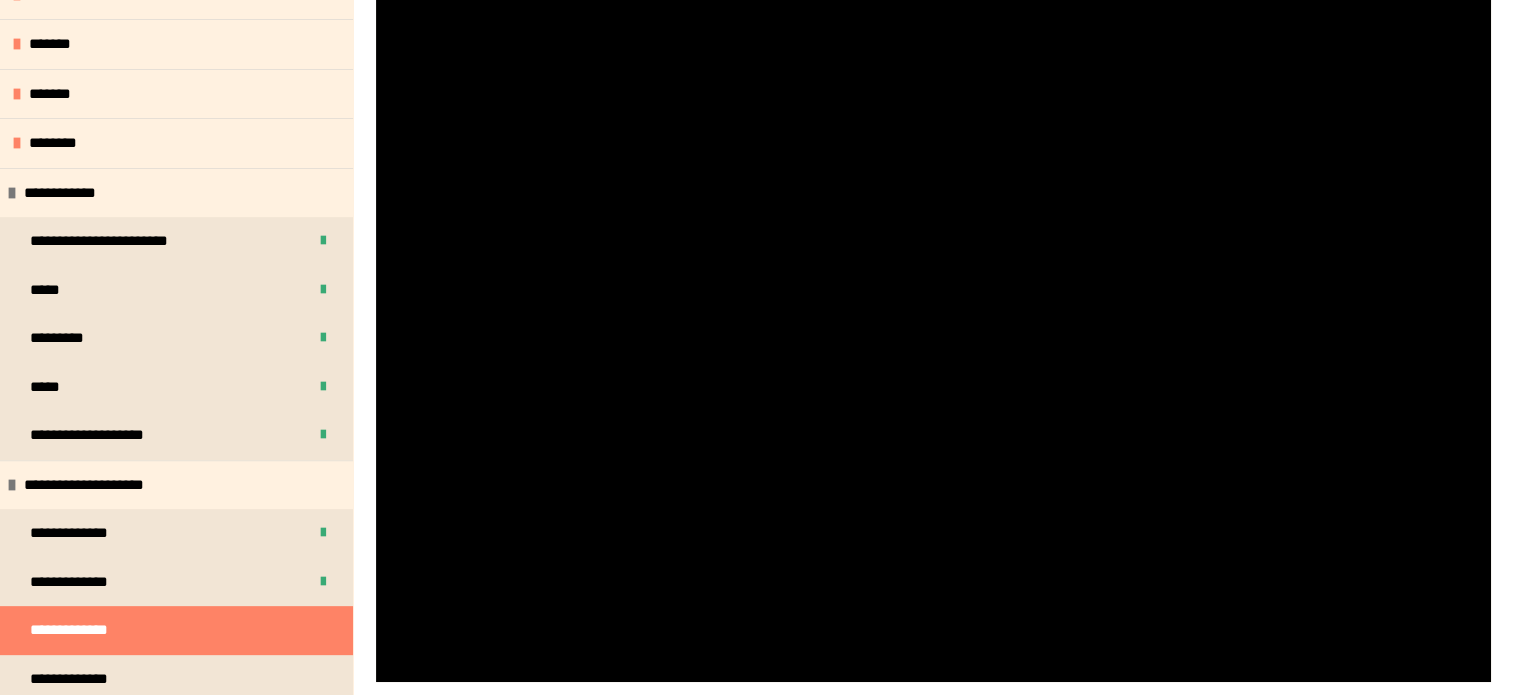 click at bounding box center [933, 333] 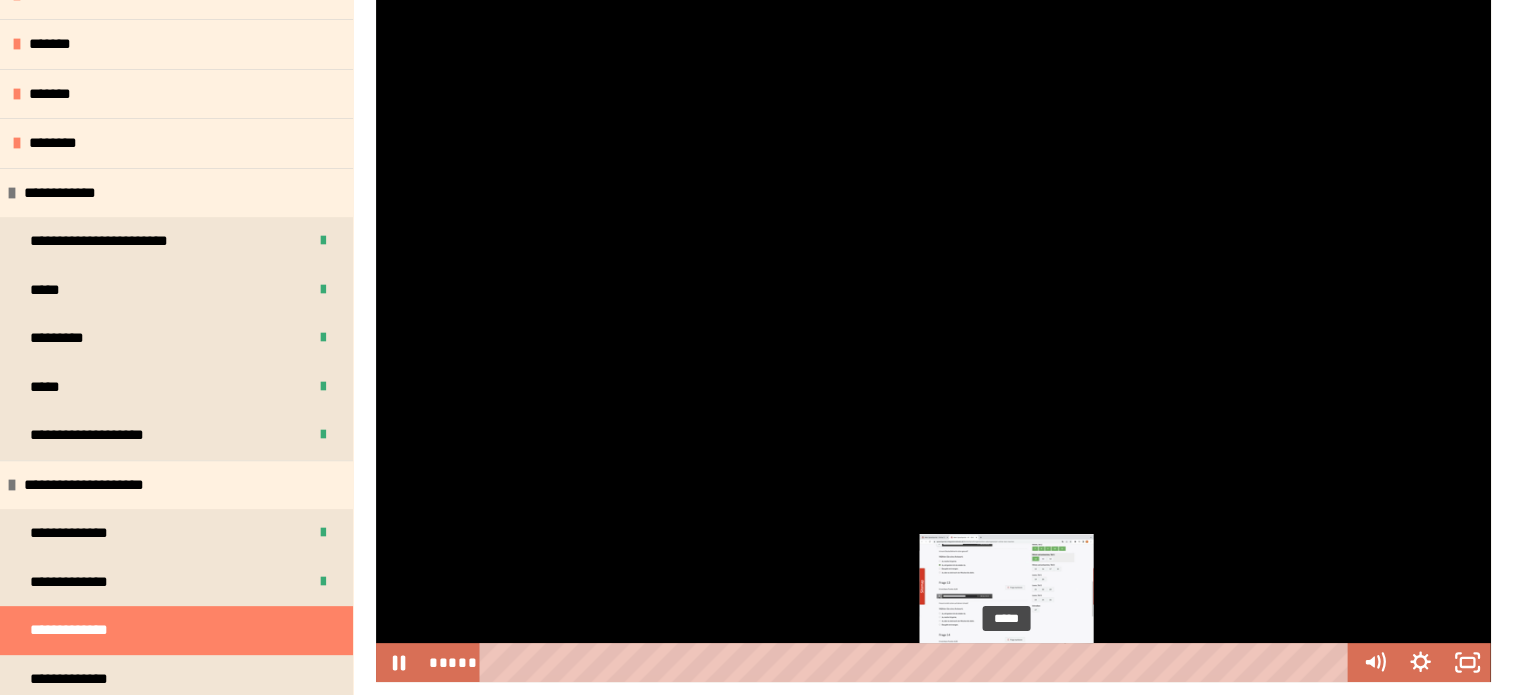 click on "*****" at bounding box center [917, 662] 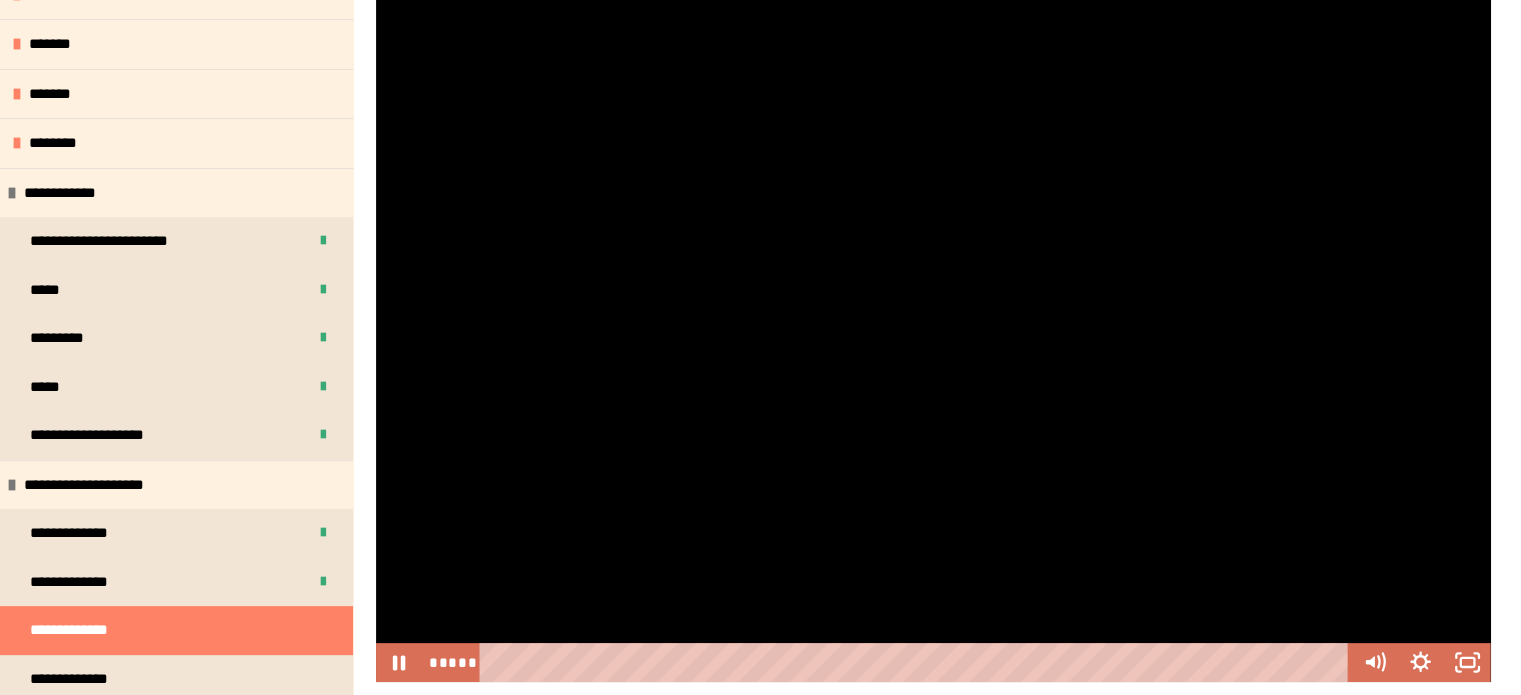 click at bounding box center [933, 333] 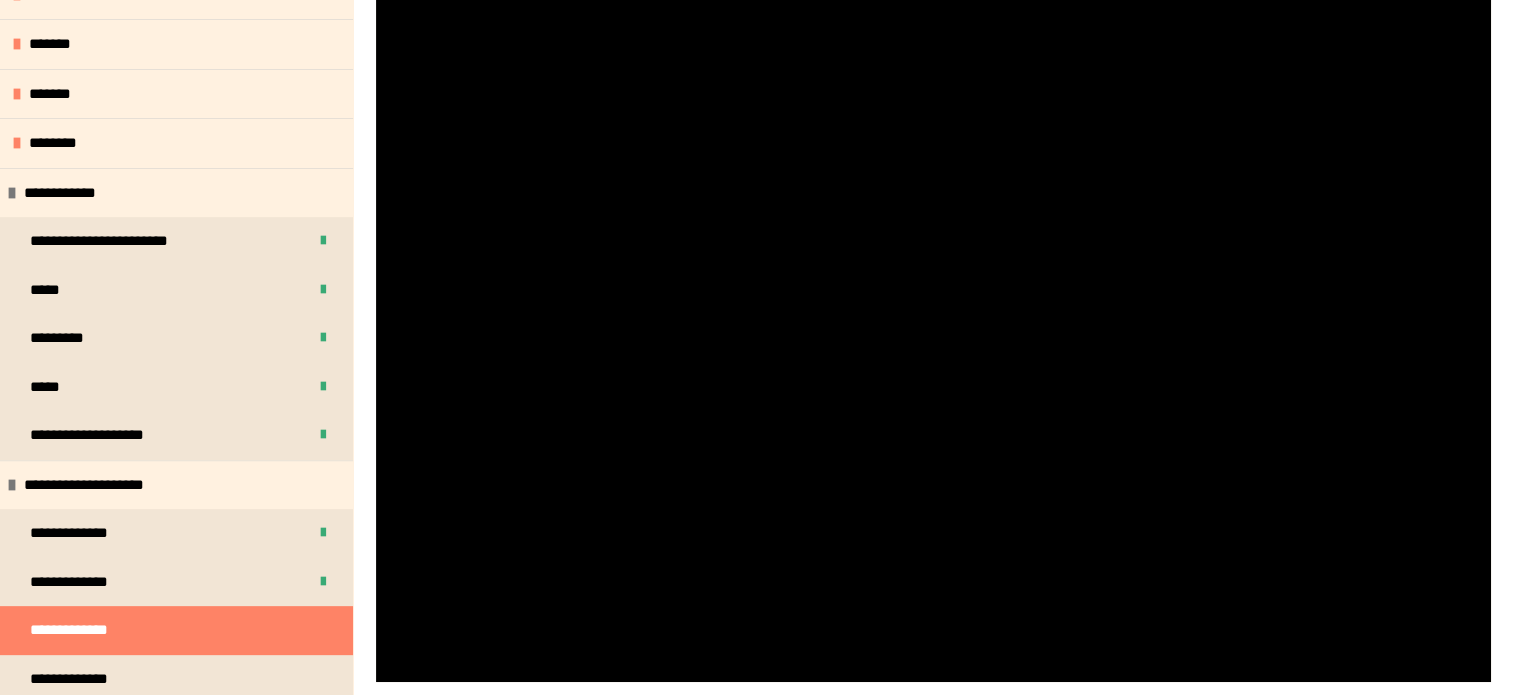 click at bounding box center [933, 333] 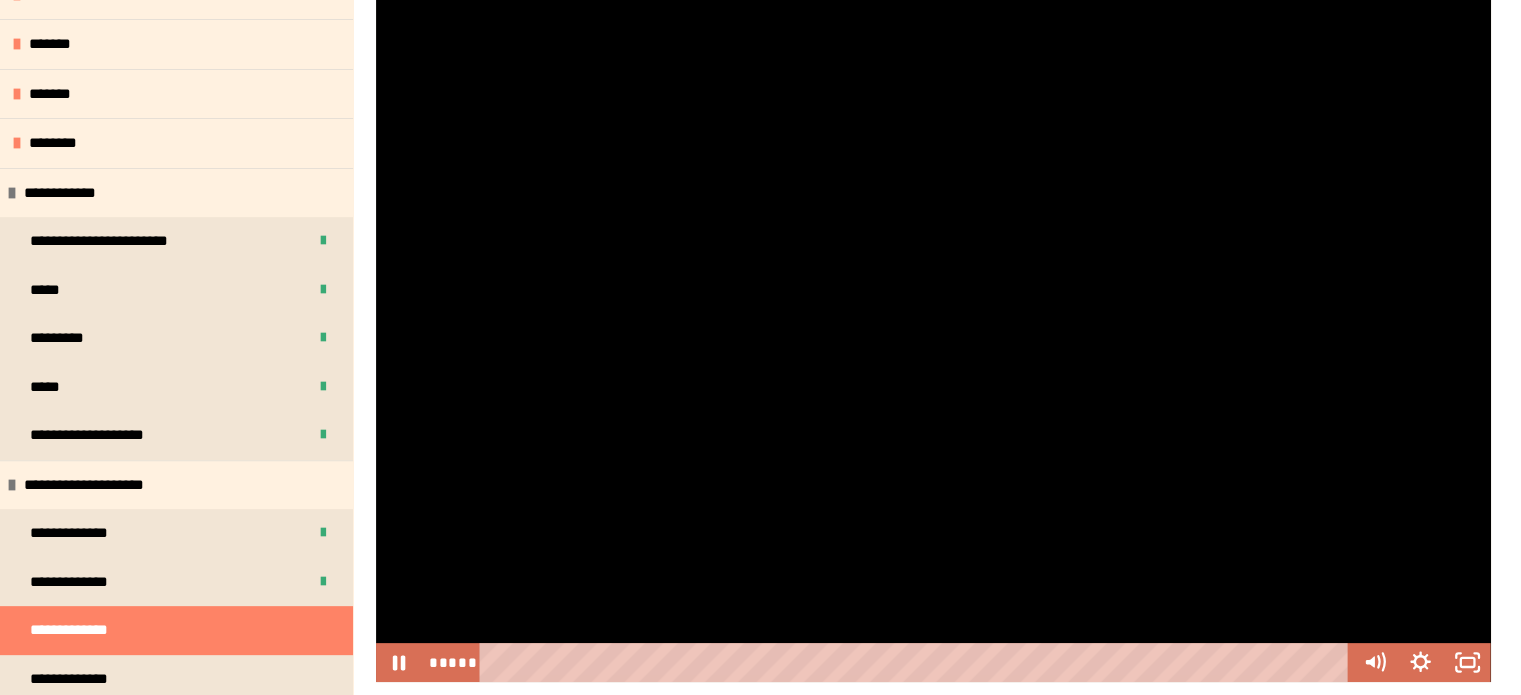 click at bounding box center [933, 333] 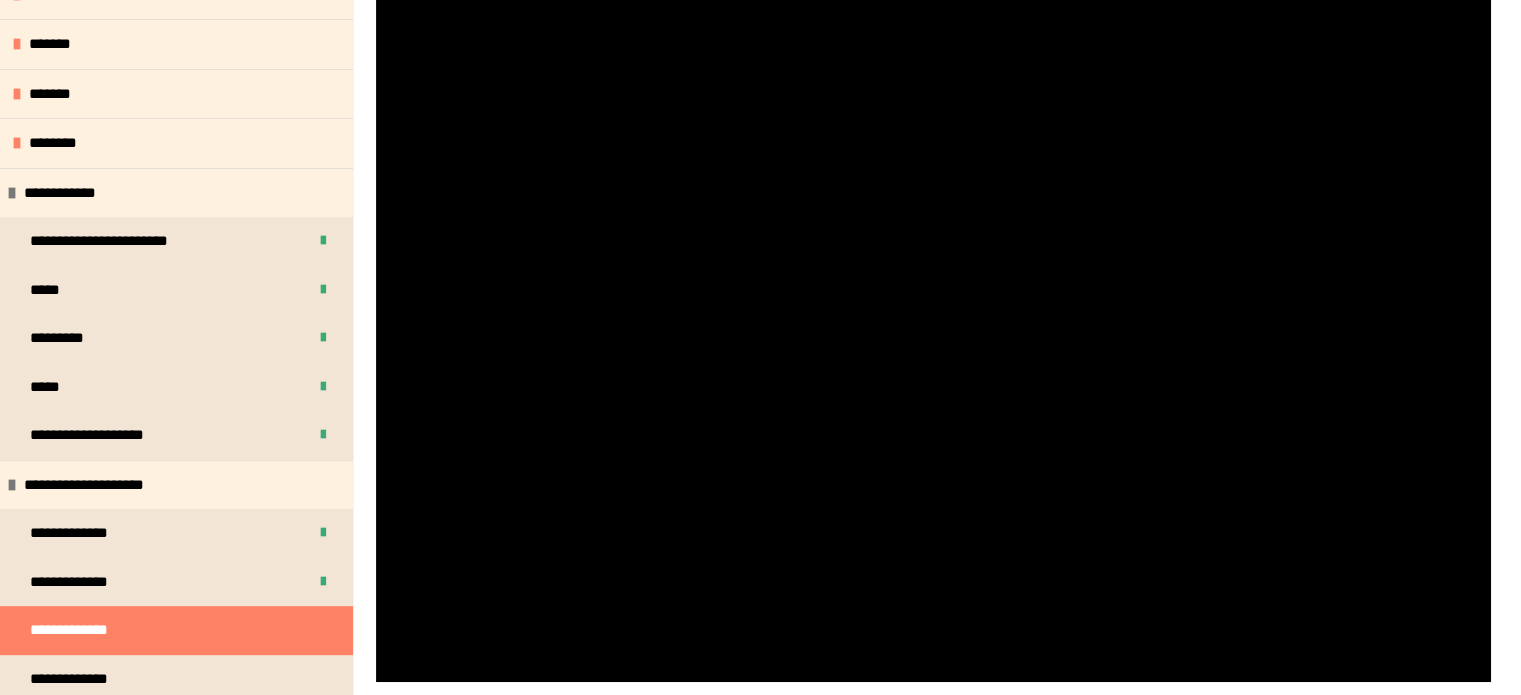 click at bounding box center [933, 333] 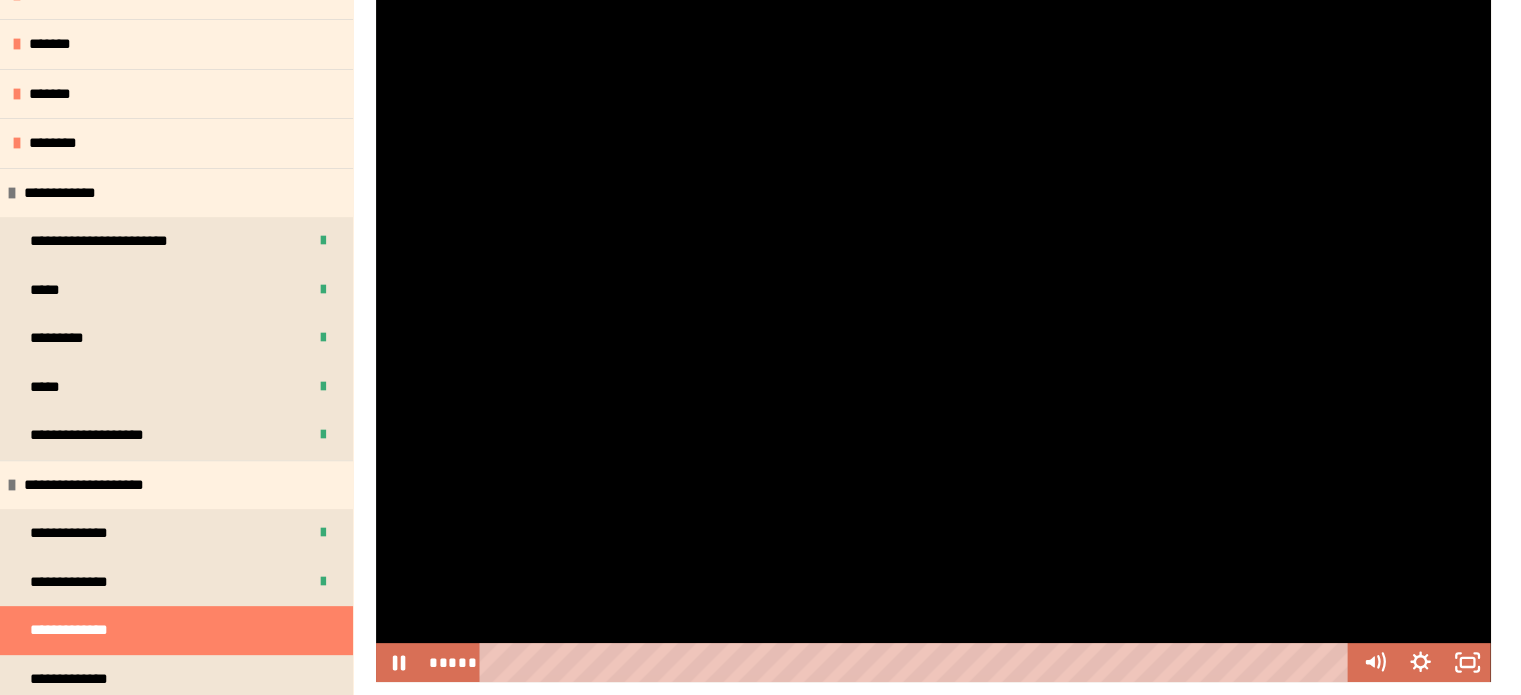 click at bounding box center [933, 333] 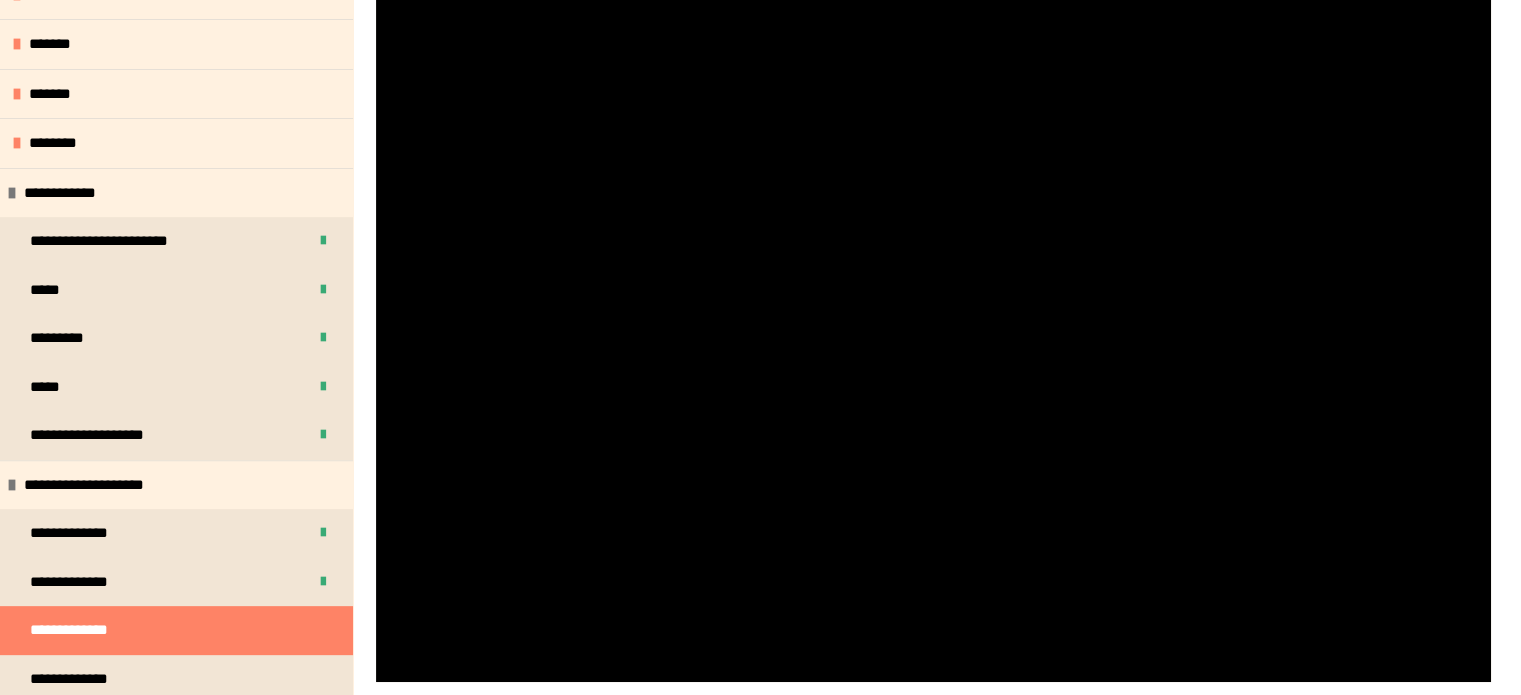 click at bounding box center [933, 333] 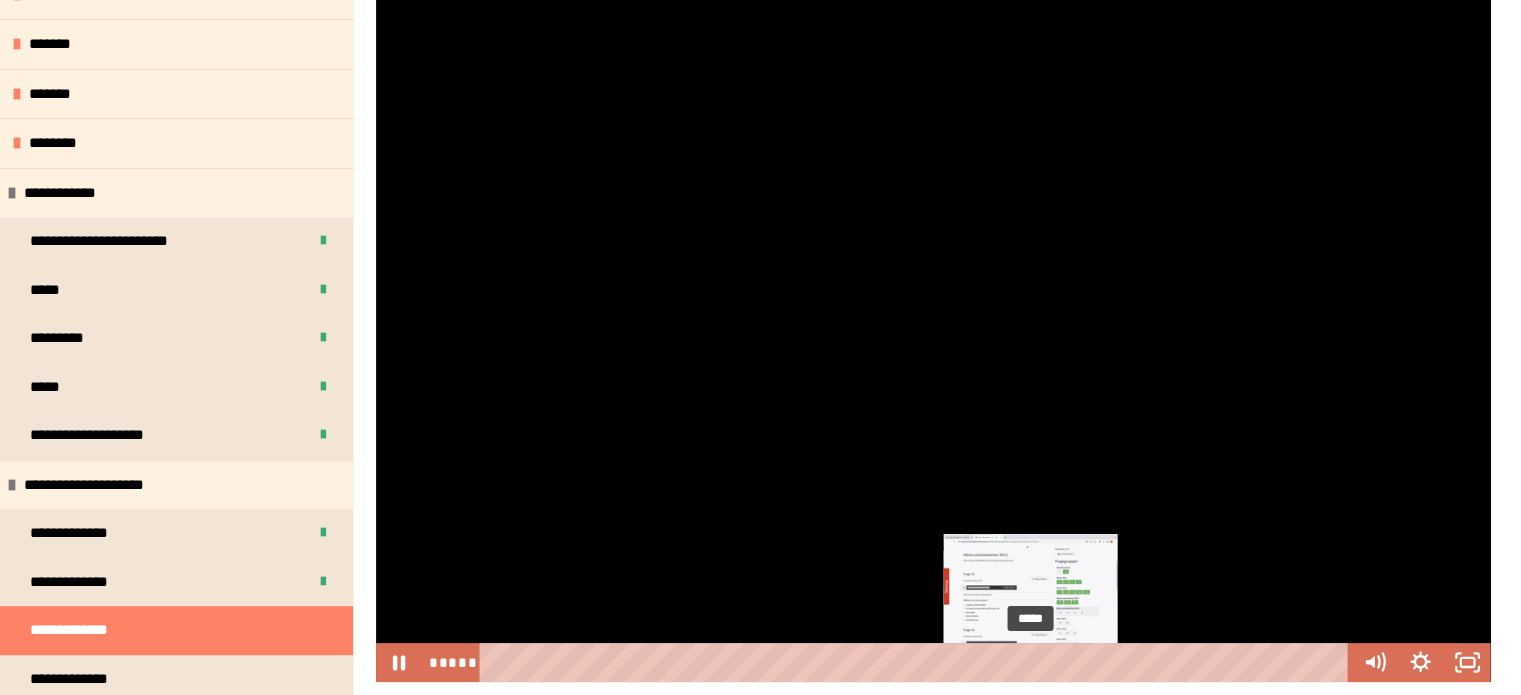 click on "*****" at bounding box center [917, 662] 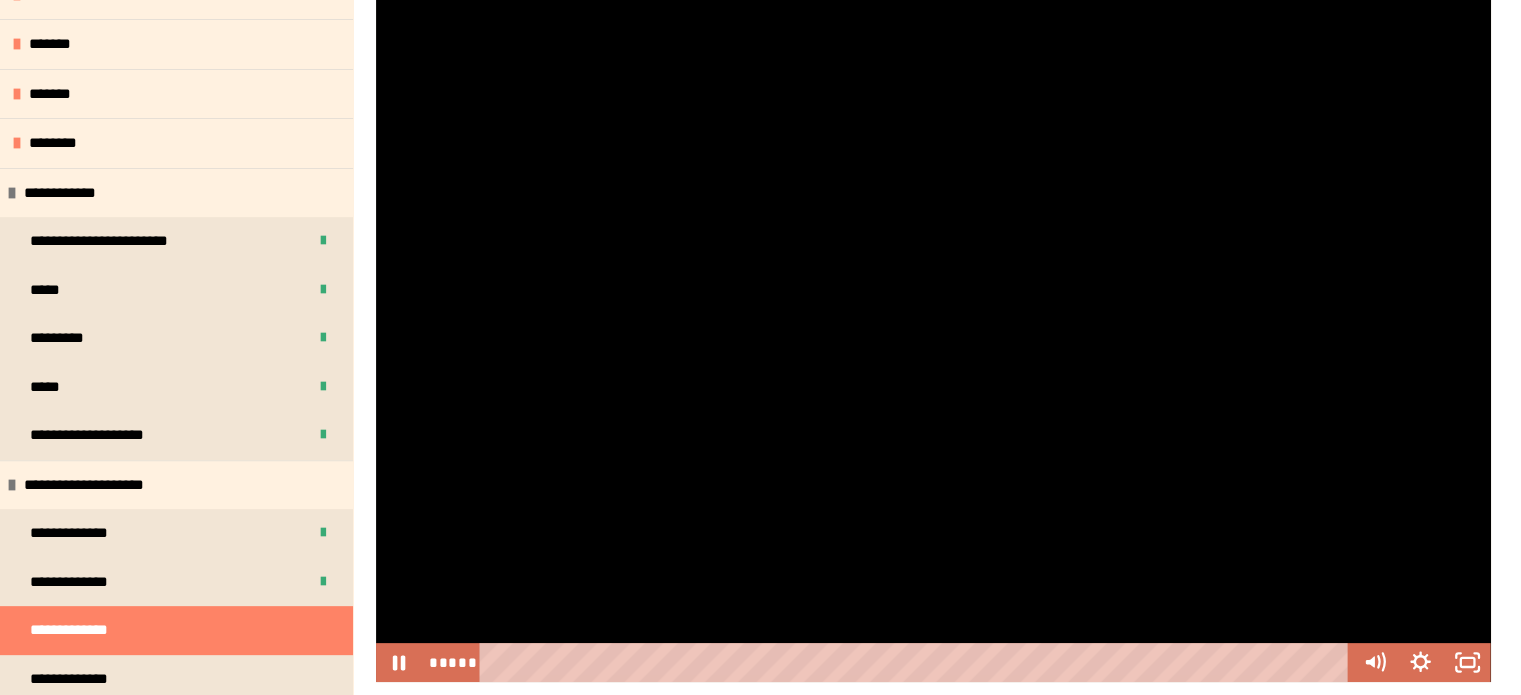 click at bounding box center (933, 333) 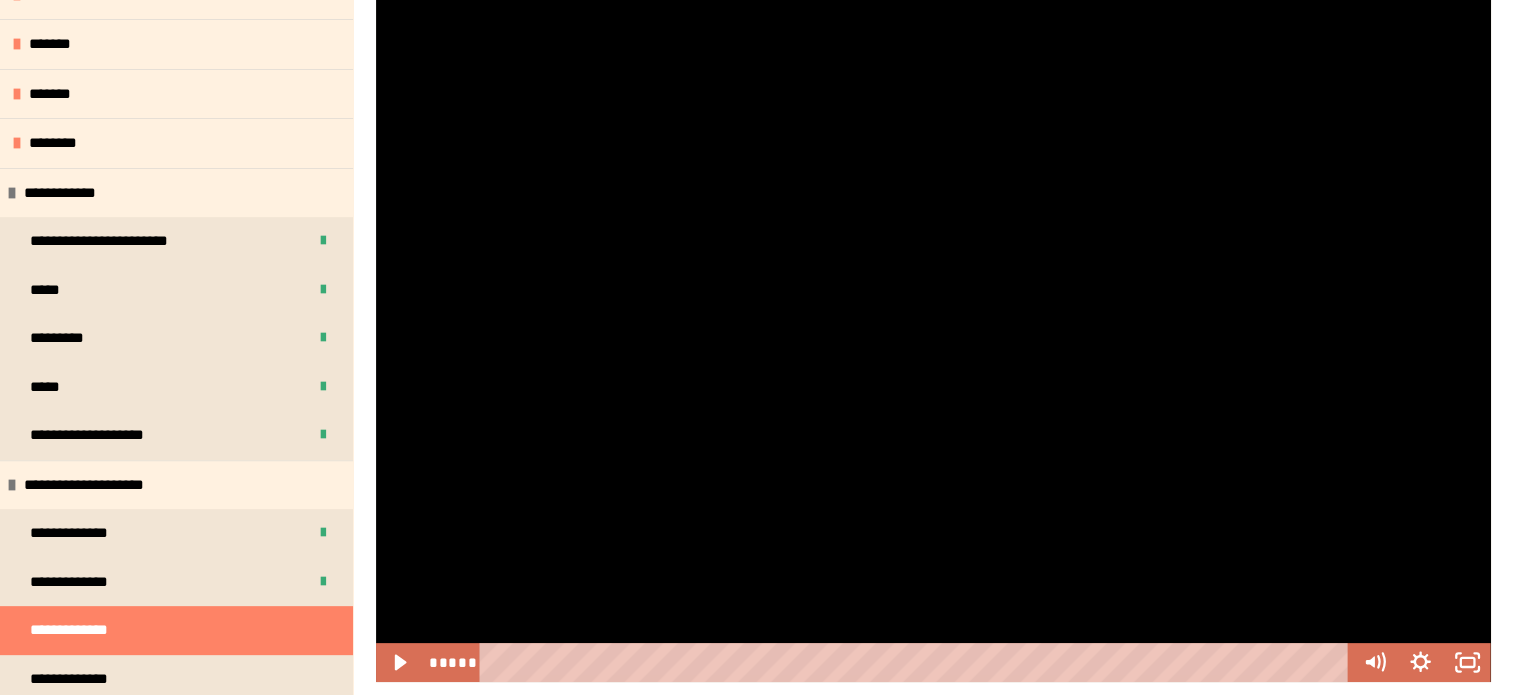 click at bounding box center (933, 333) 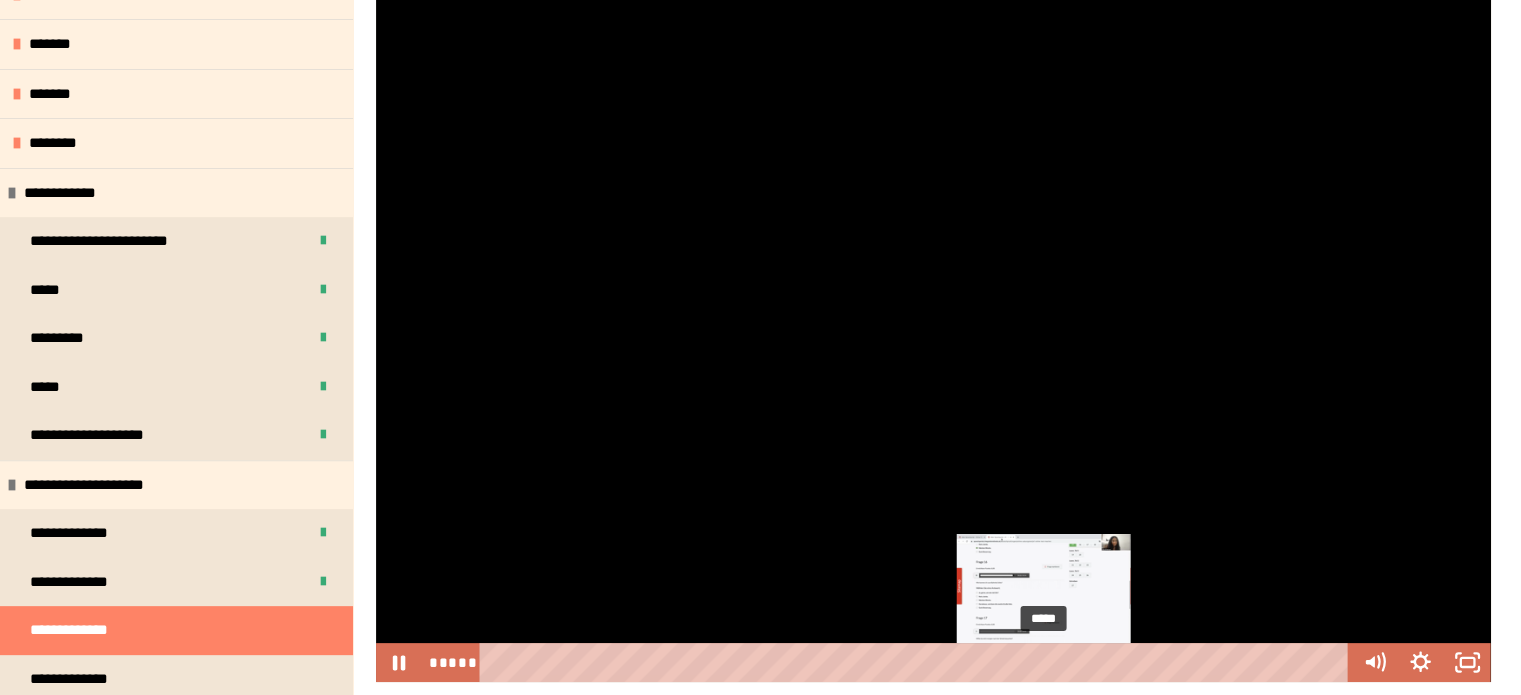 click on "*****" at bounding box center (917, 662) 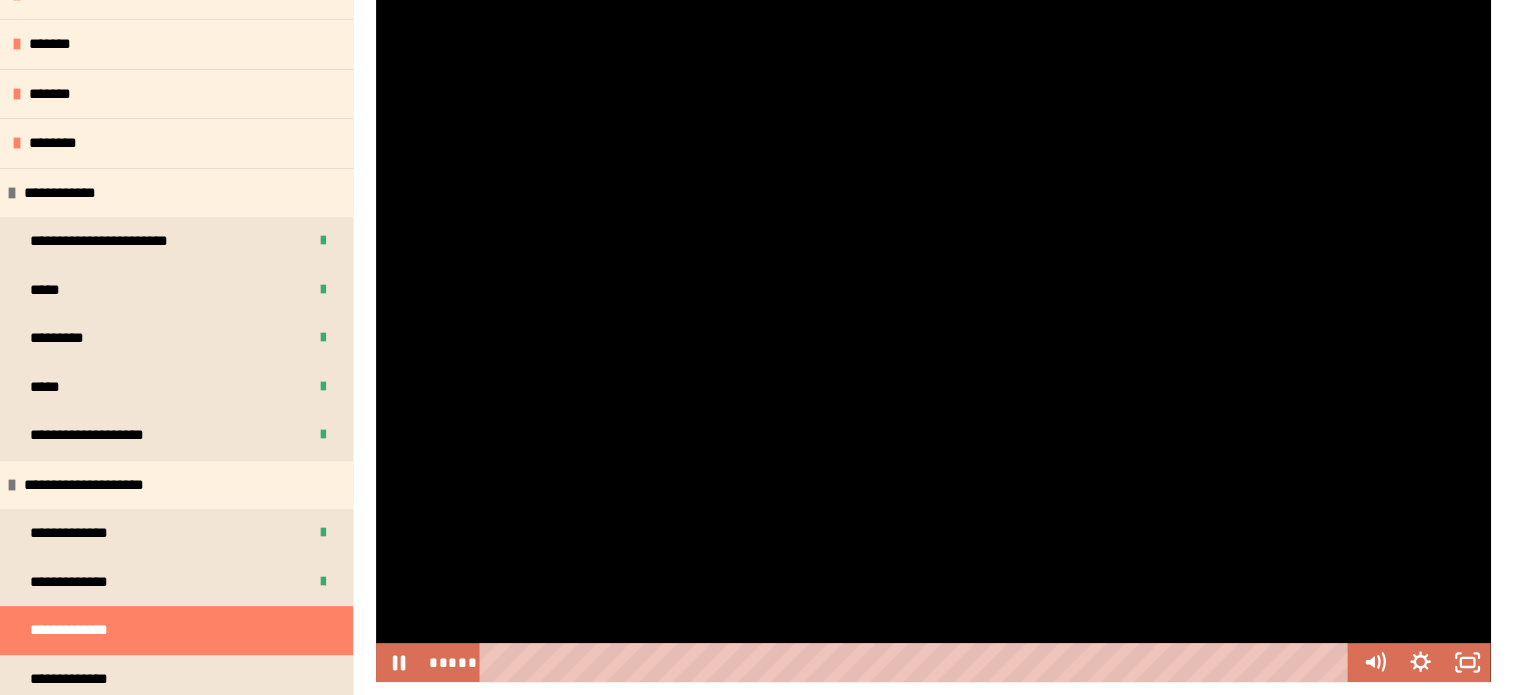 click at bounding box center [933, 333] 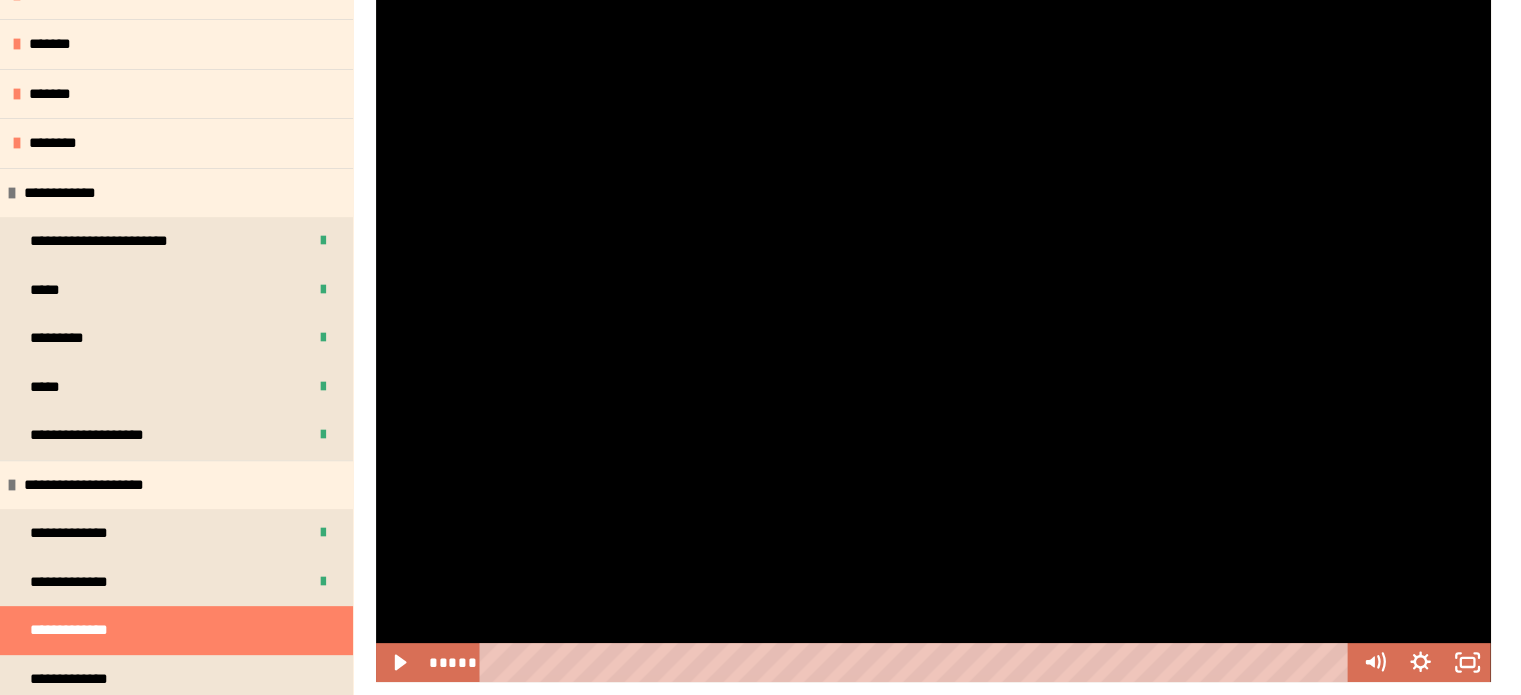 click at bounding box center [933, 333] 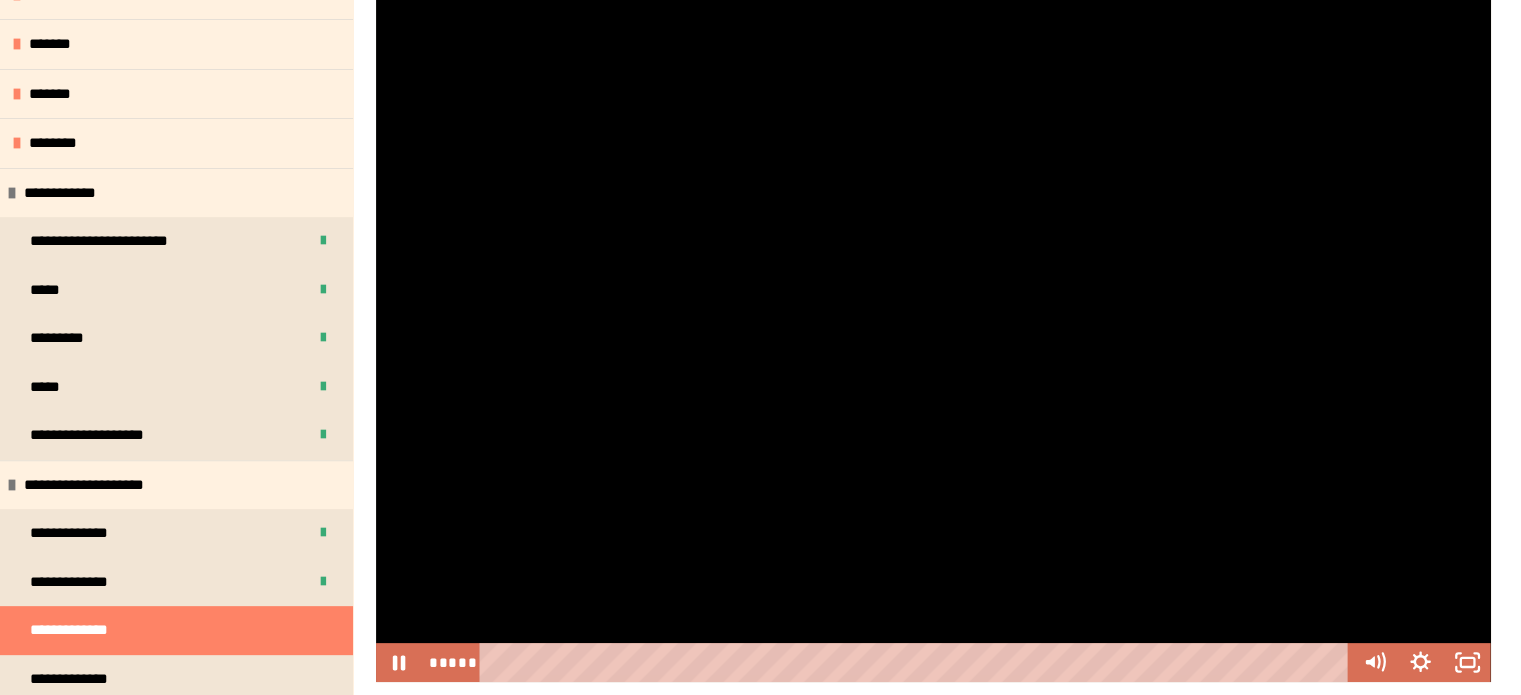 click at bounding box center [933, 333] 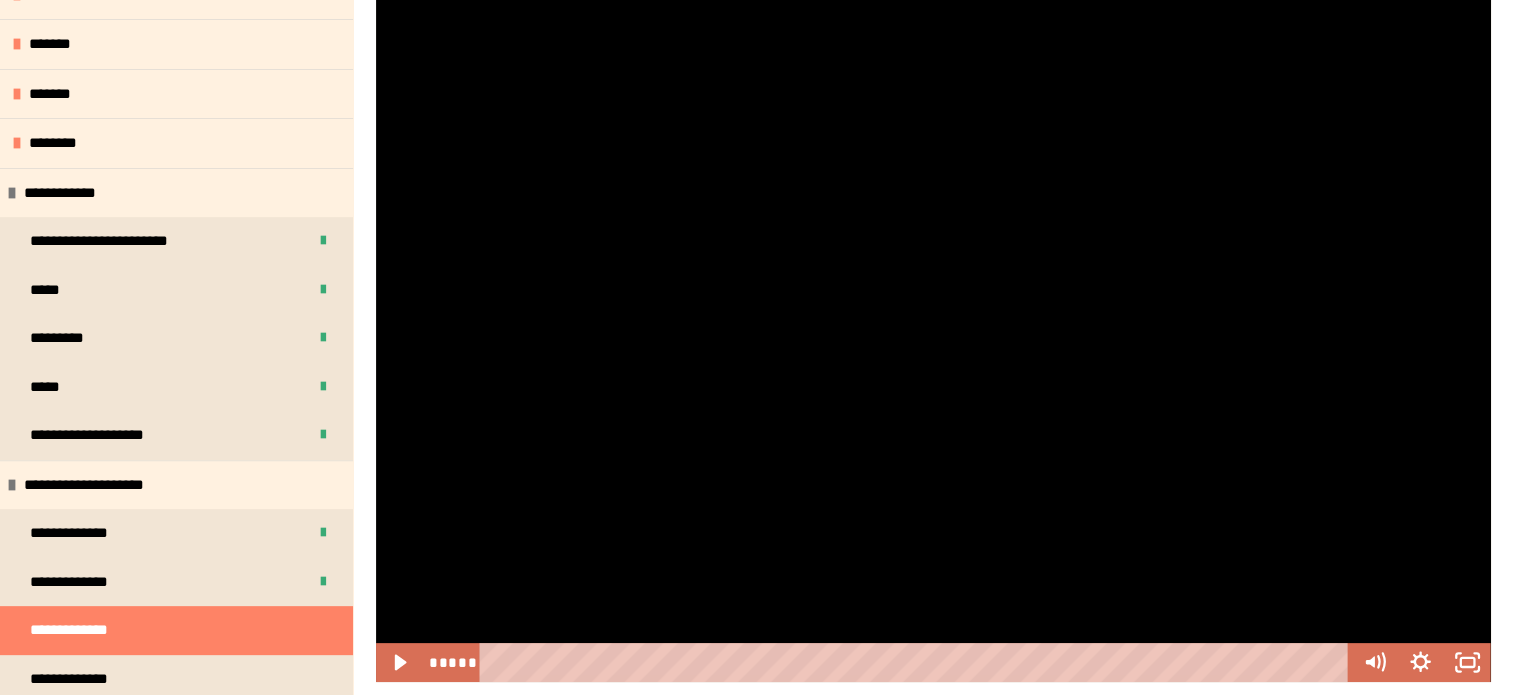 click at bounding box center [933, 333] 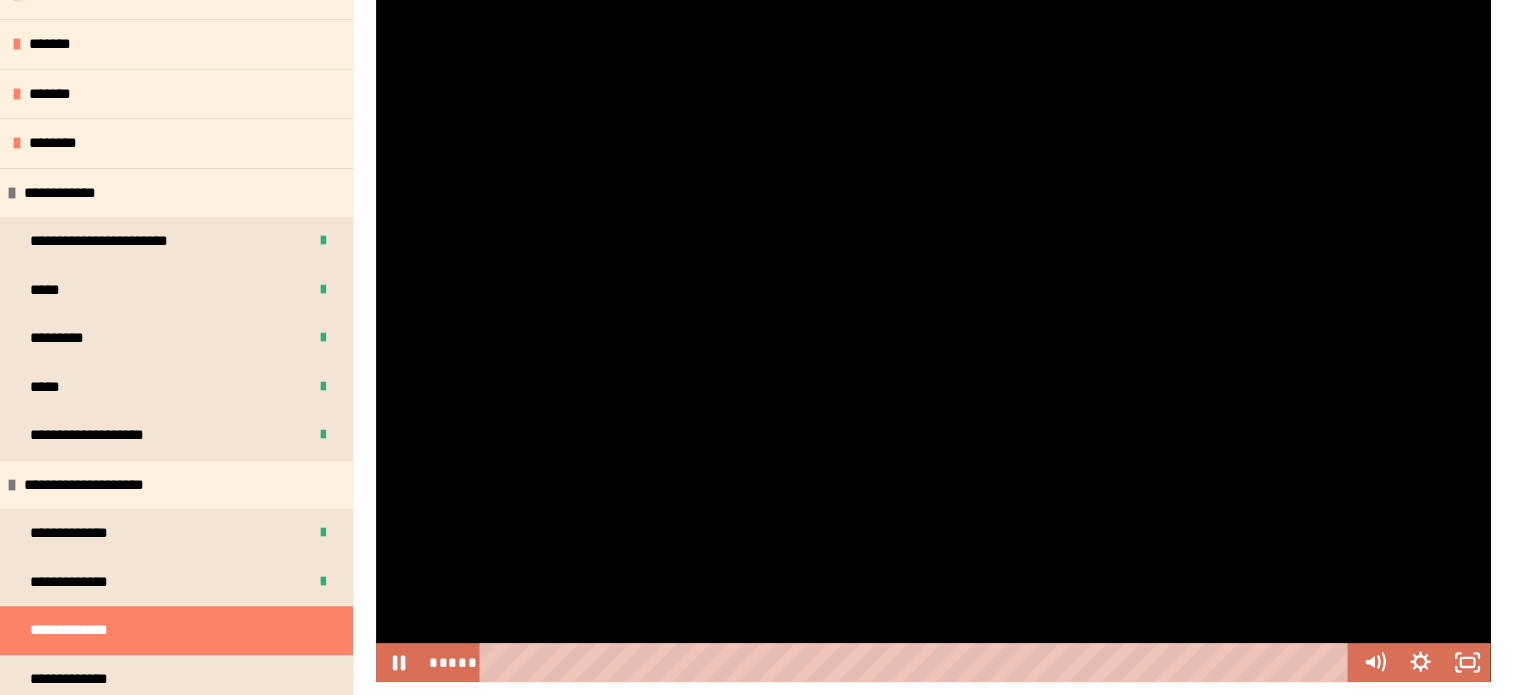click at bounding box center [933, 333] 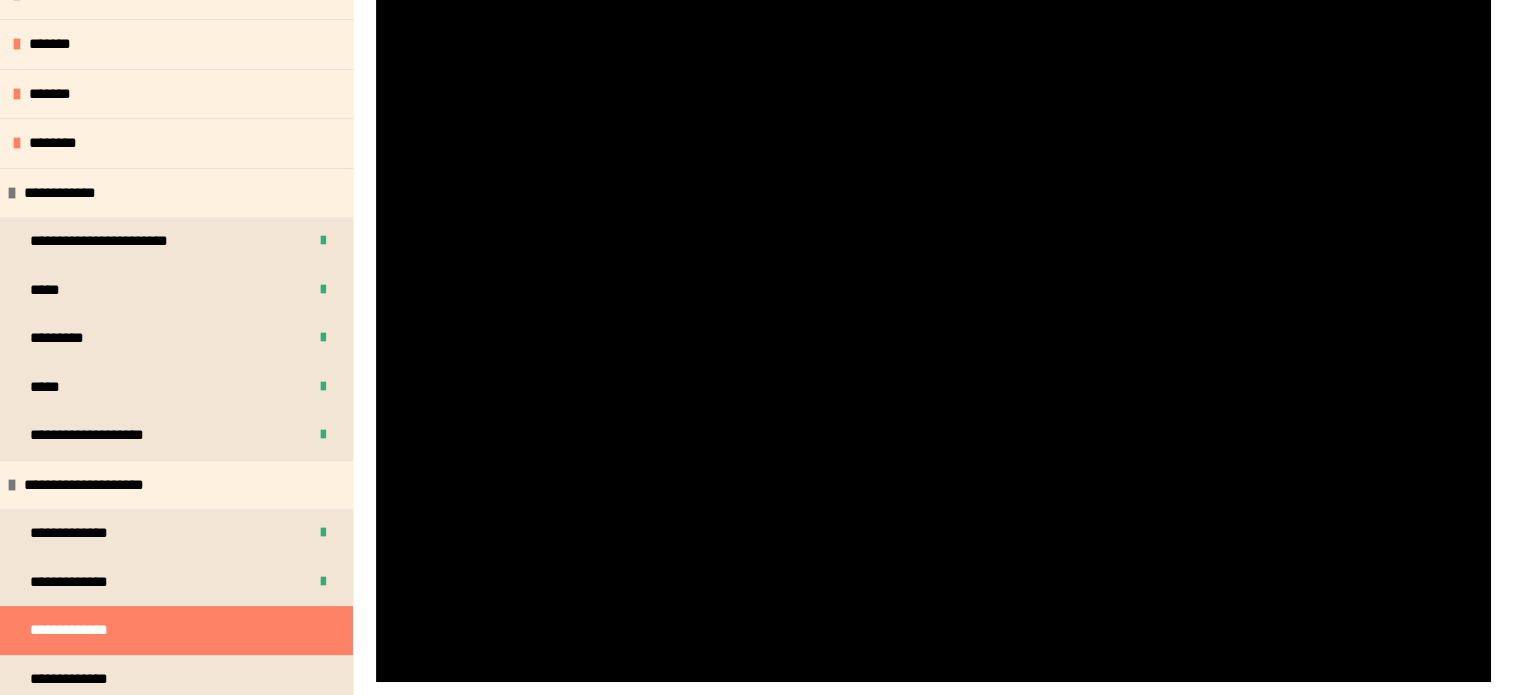 click at bounding box center [933, 333] 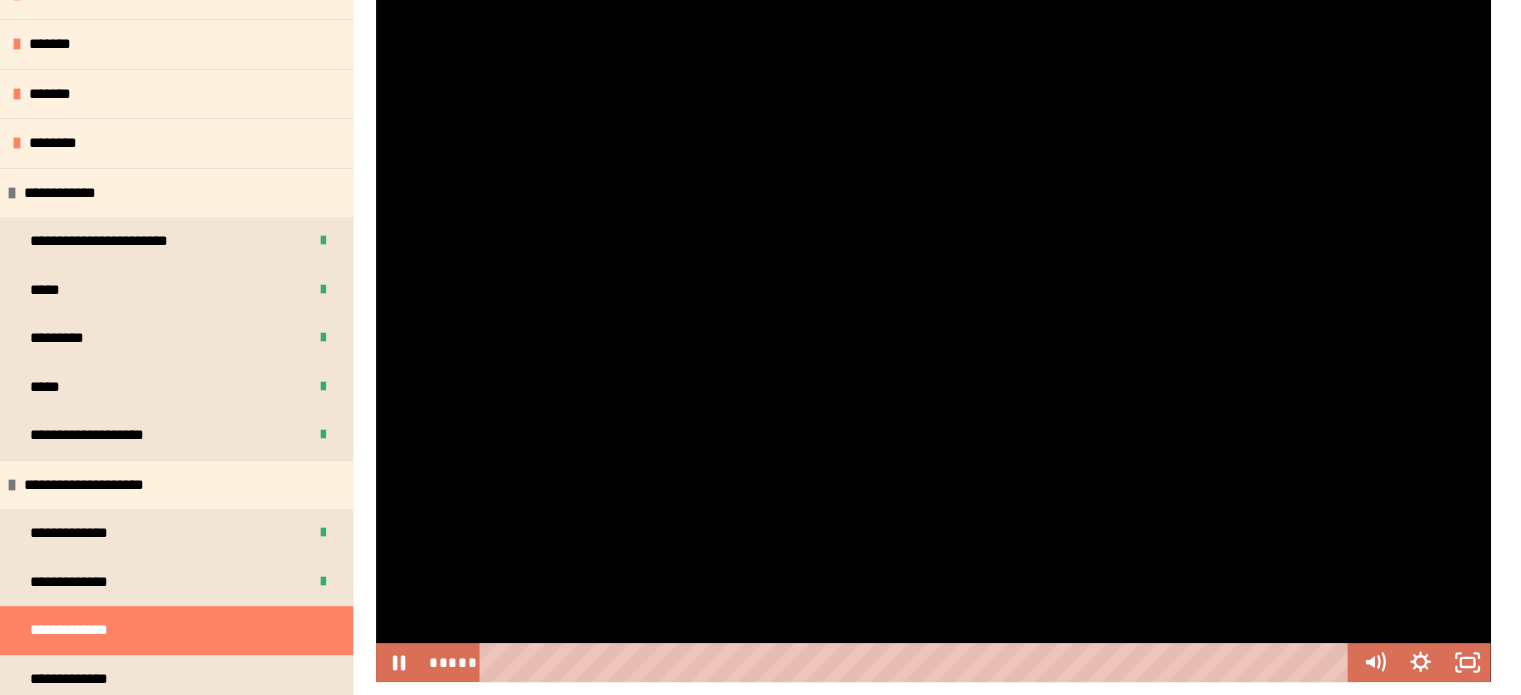 click at bounding box center [933, 333] 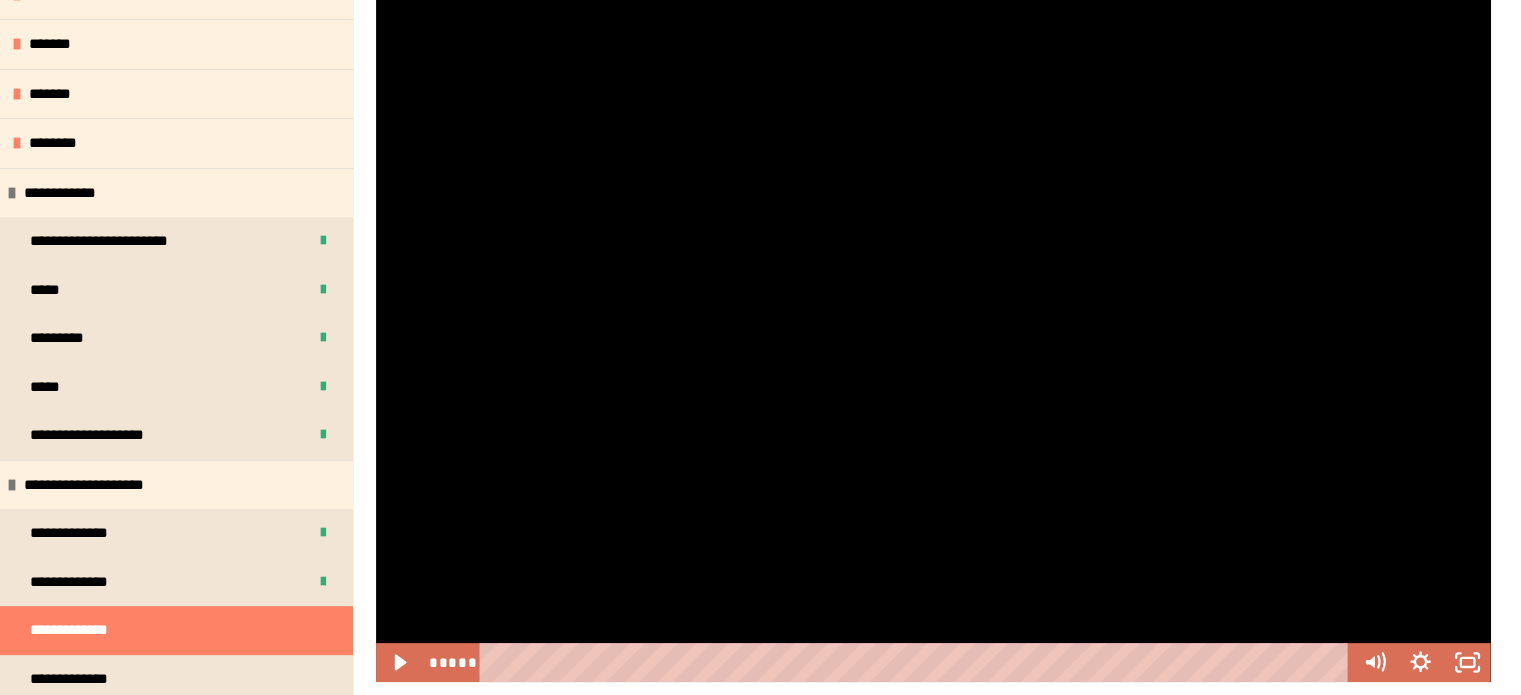 click at bounding box center [933, 333] 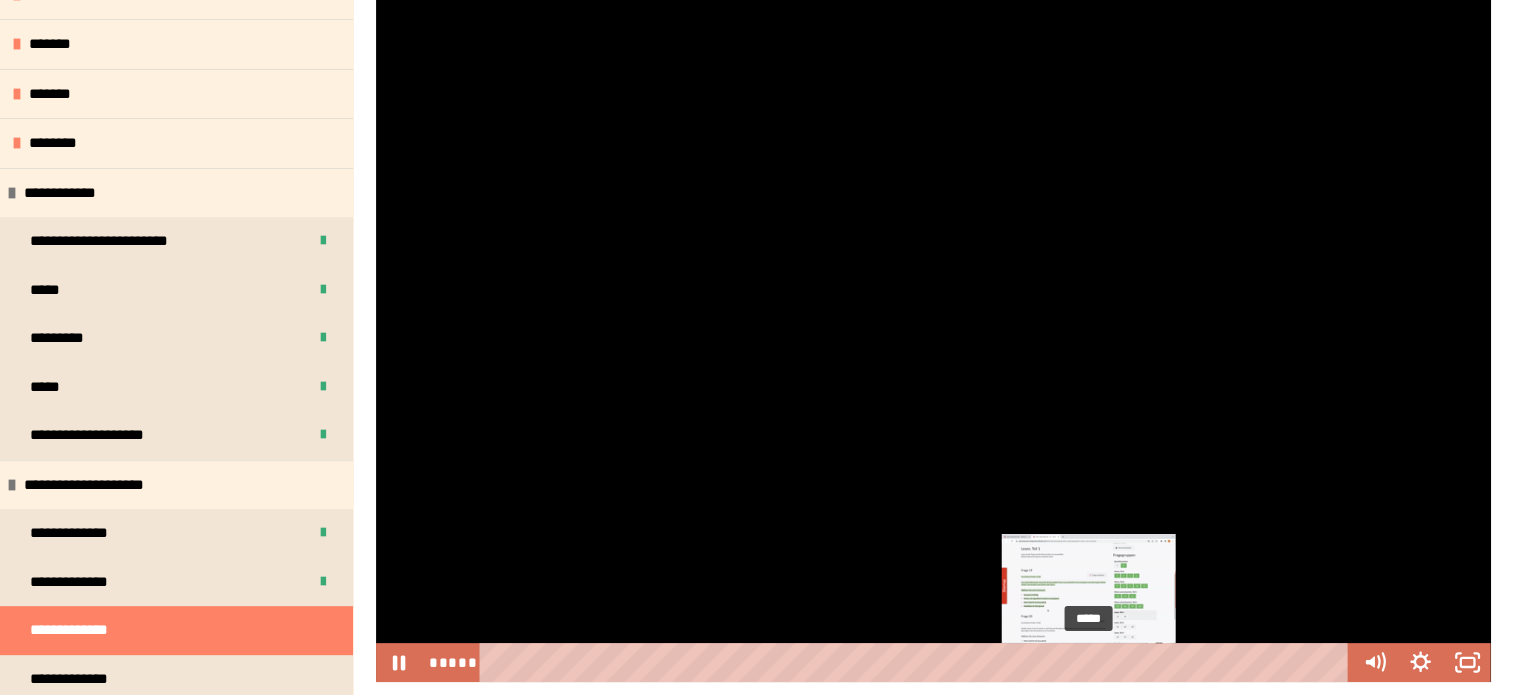 click on "*****" at bounding box center [917, 662] 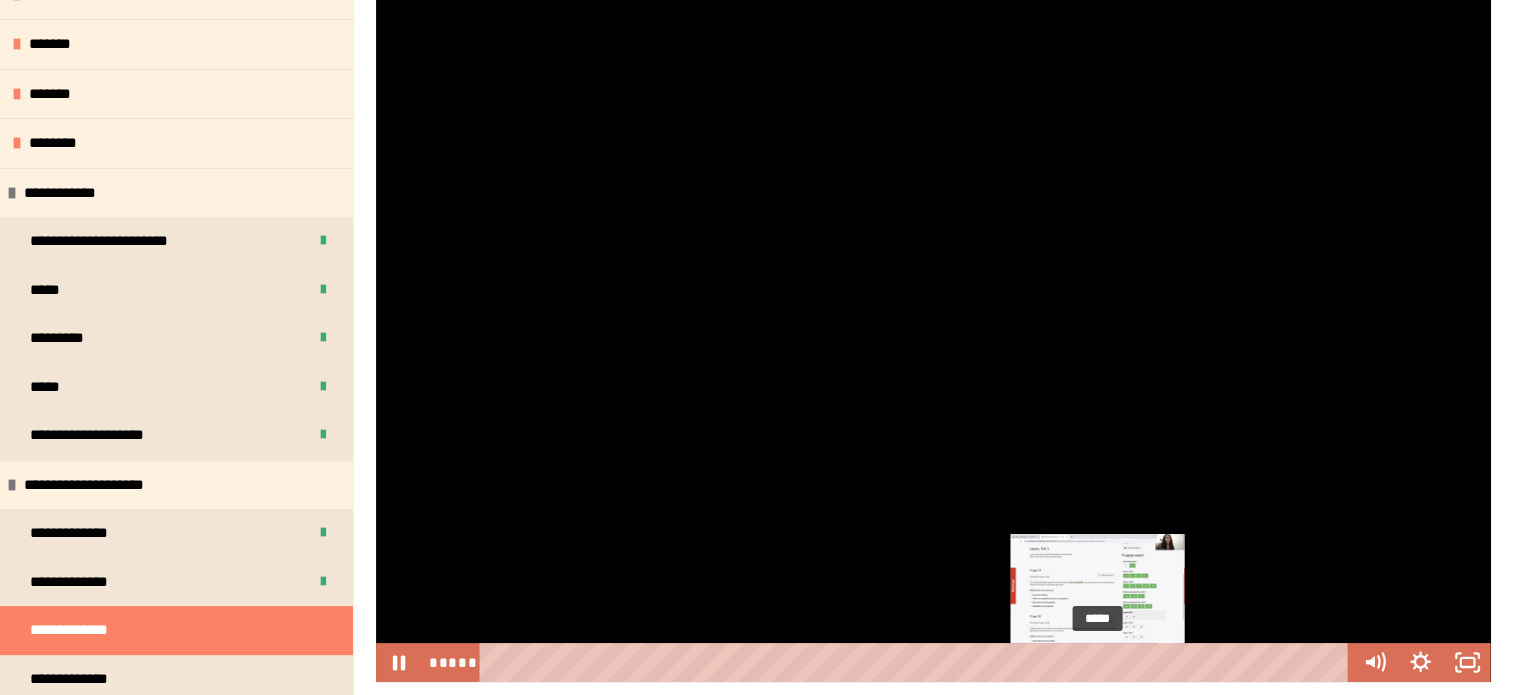 click on "*****" at bounding box center [917, 662] 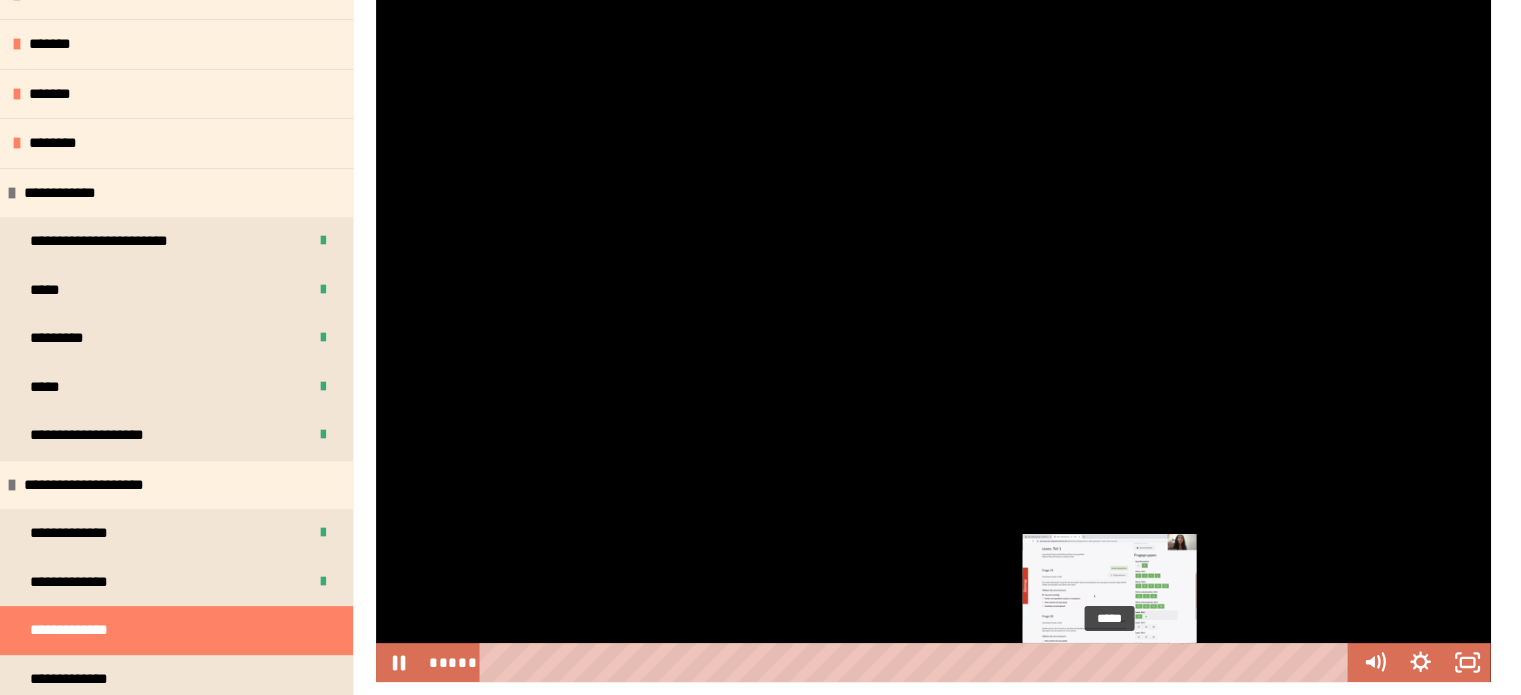 click on "*****" at bounding box center (917, 662) 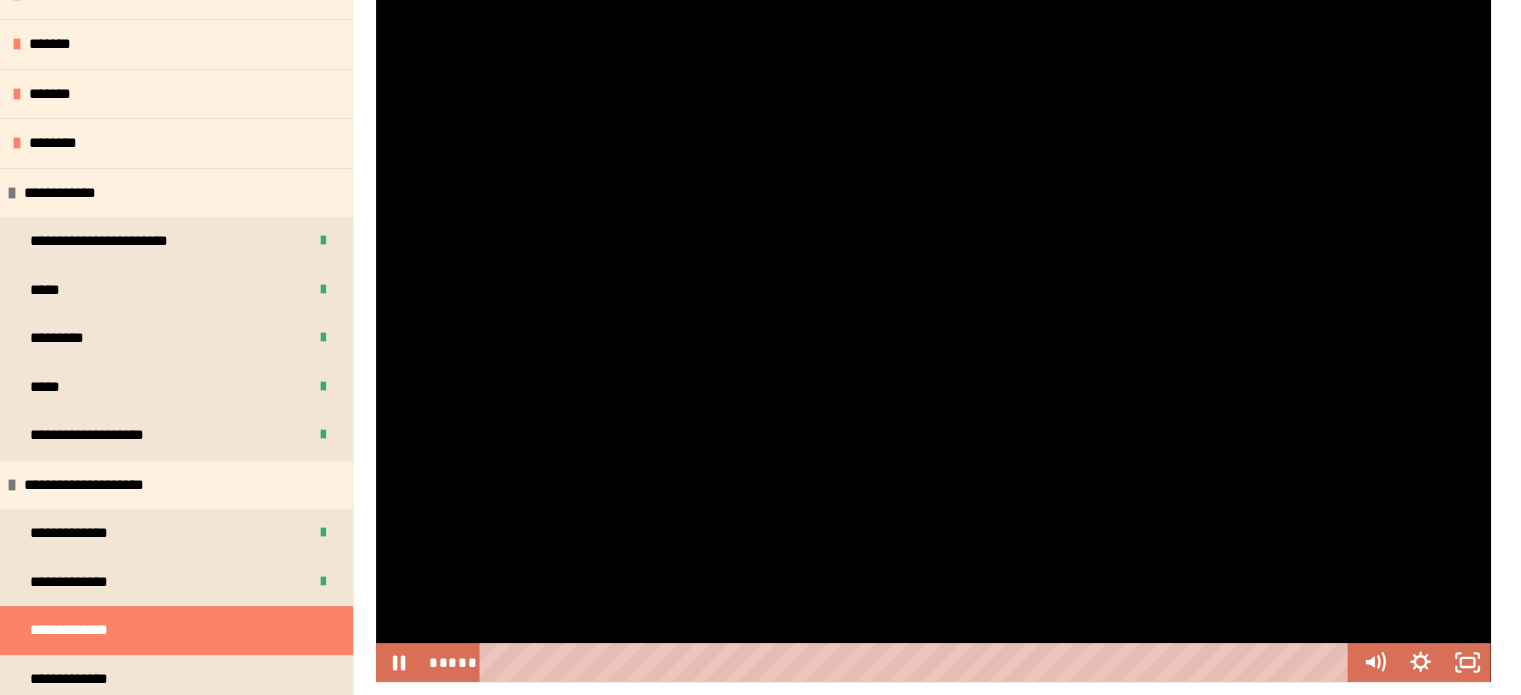 click at bounding box center [933, 333] 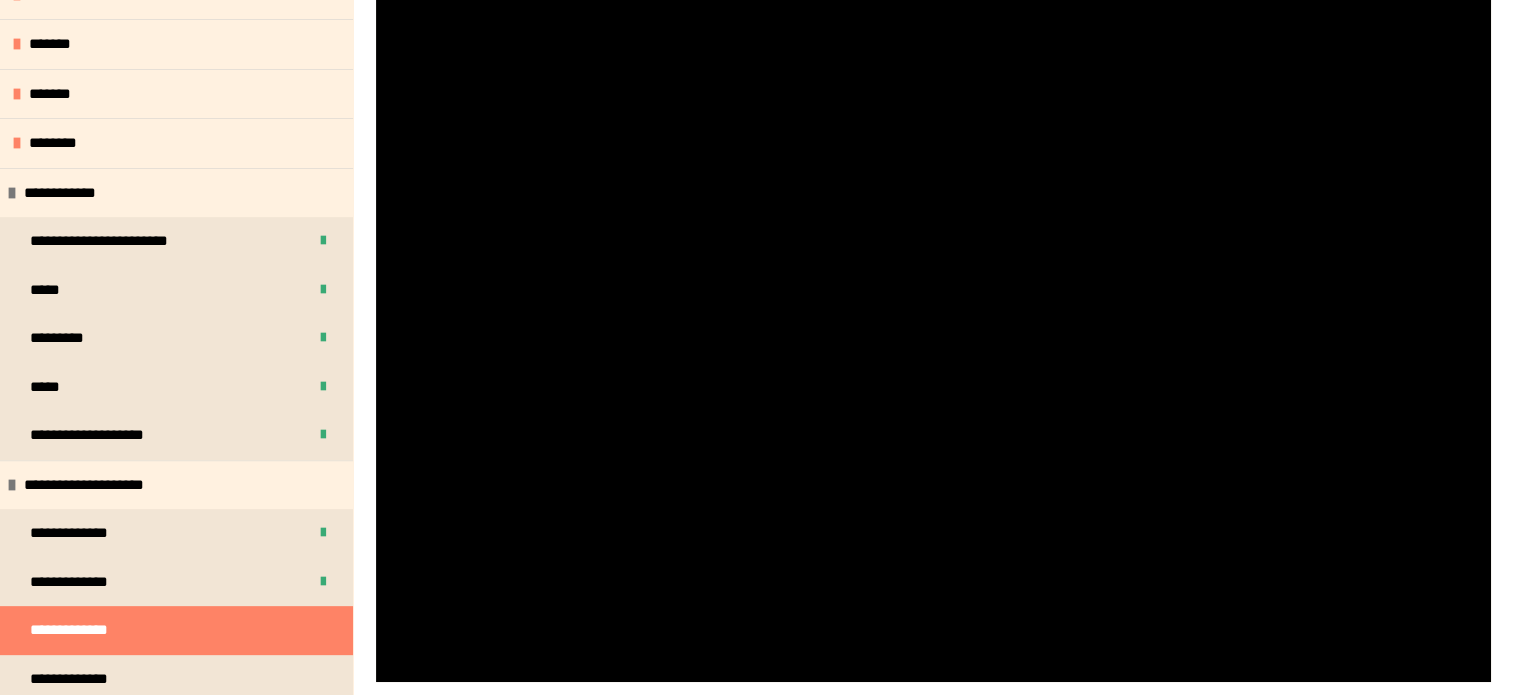 click at bounding box center (933, 333) 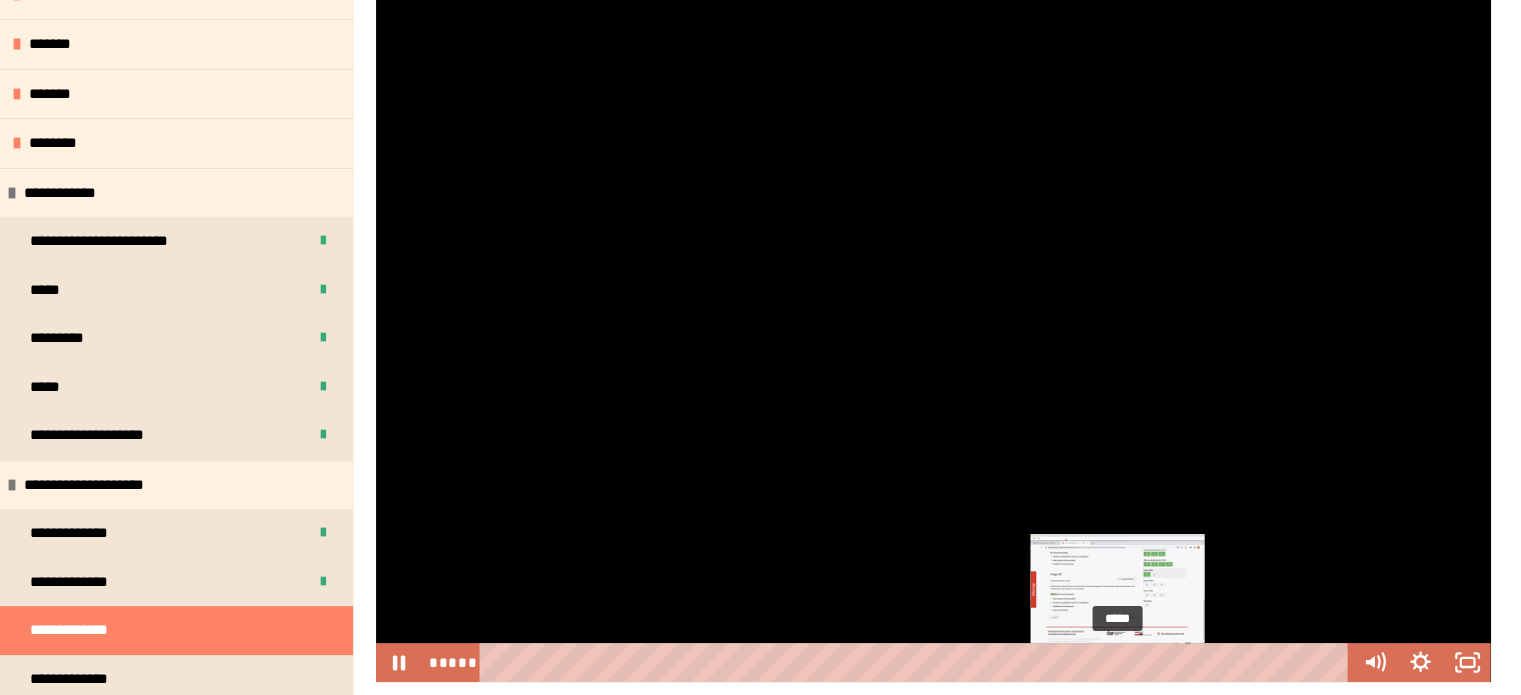 click on "*****" at bounding box center [917, 662] 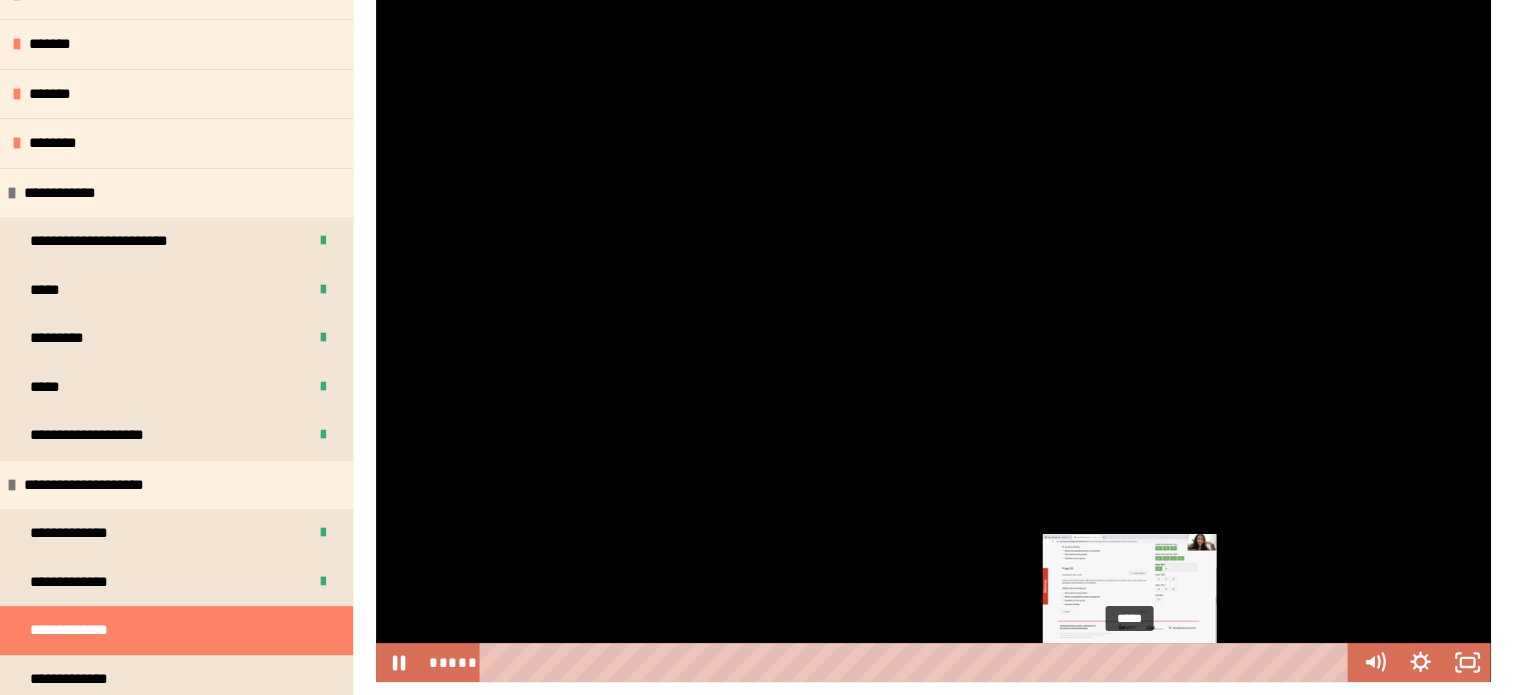 click on "*****" at bounding box center [917, 662] 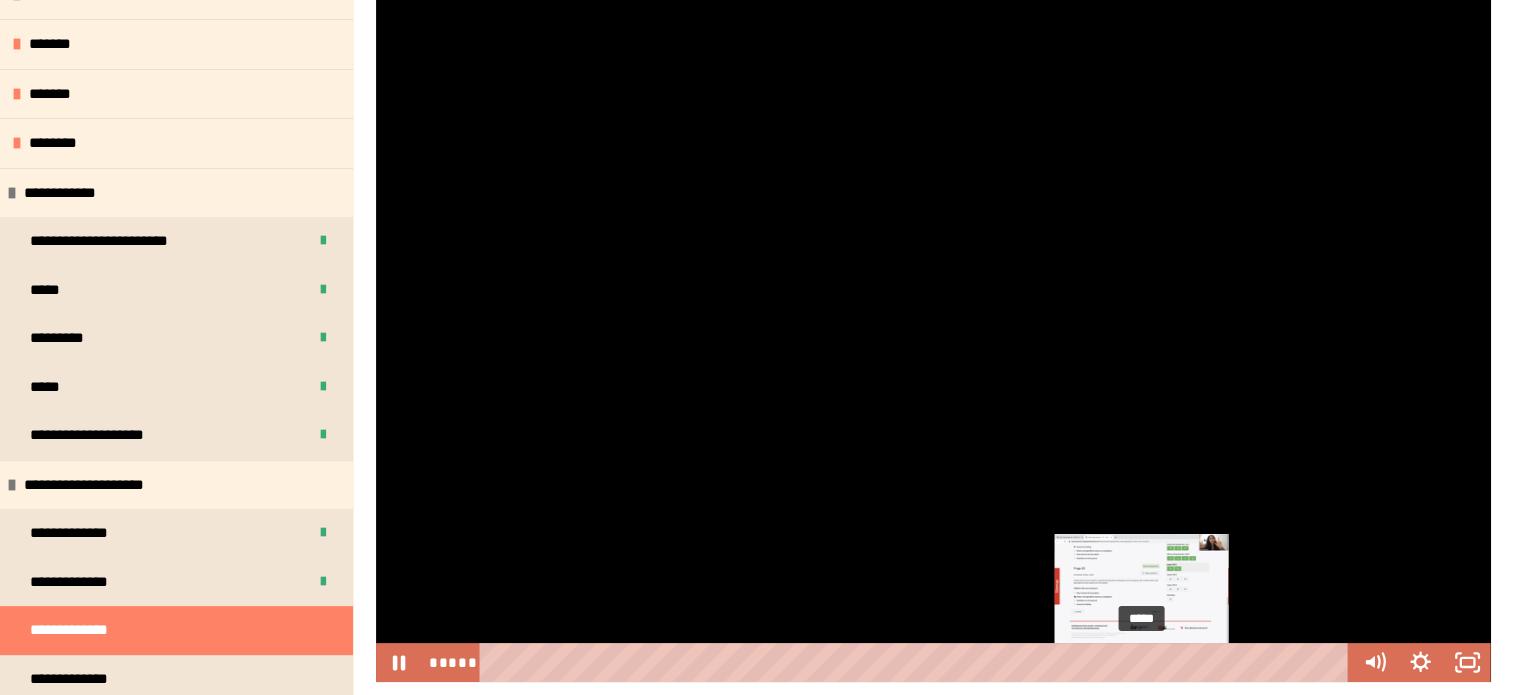 click on "*****" at bounding box center [917, 662] 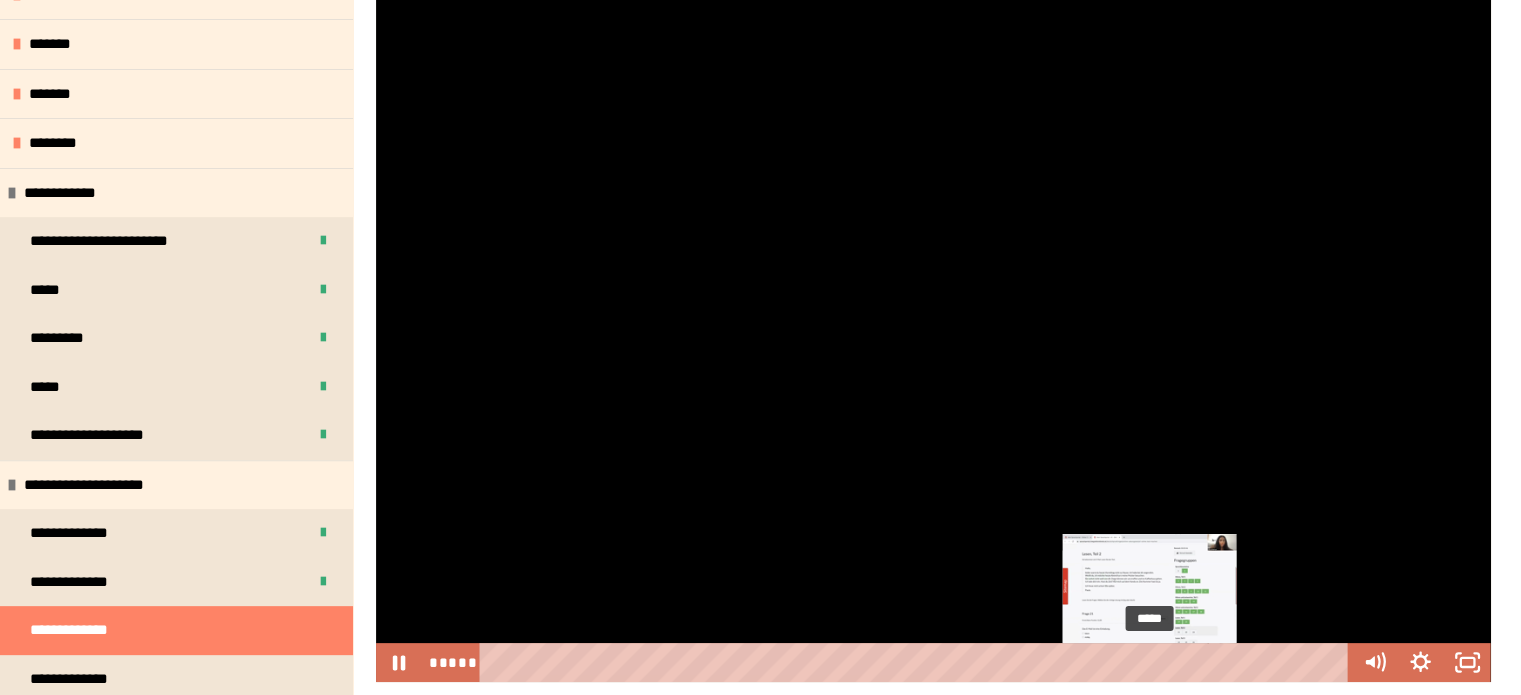 click on "*****" at bounding box center (917, 662) 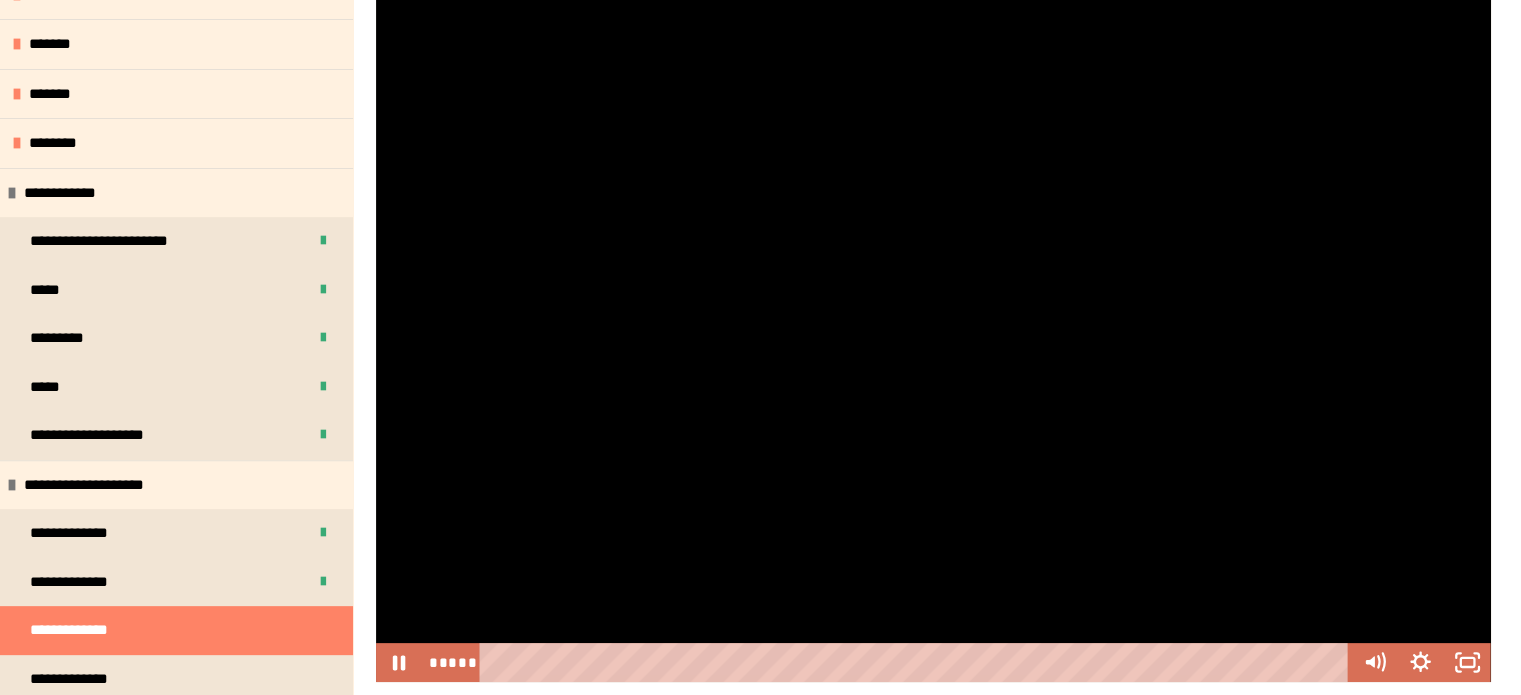 click at bounding box center (933, 333) 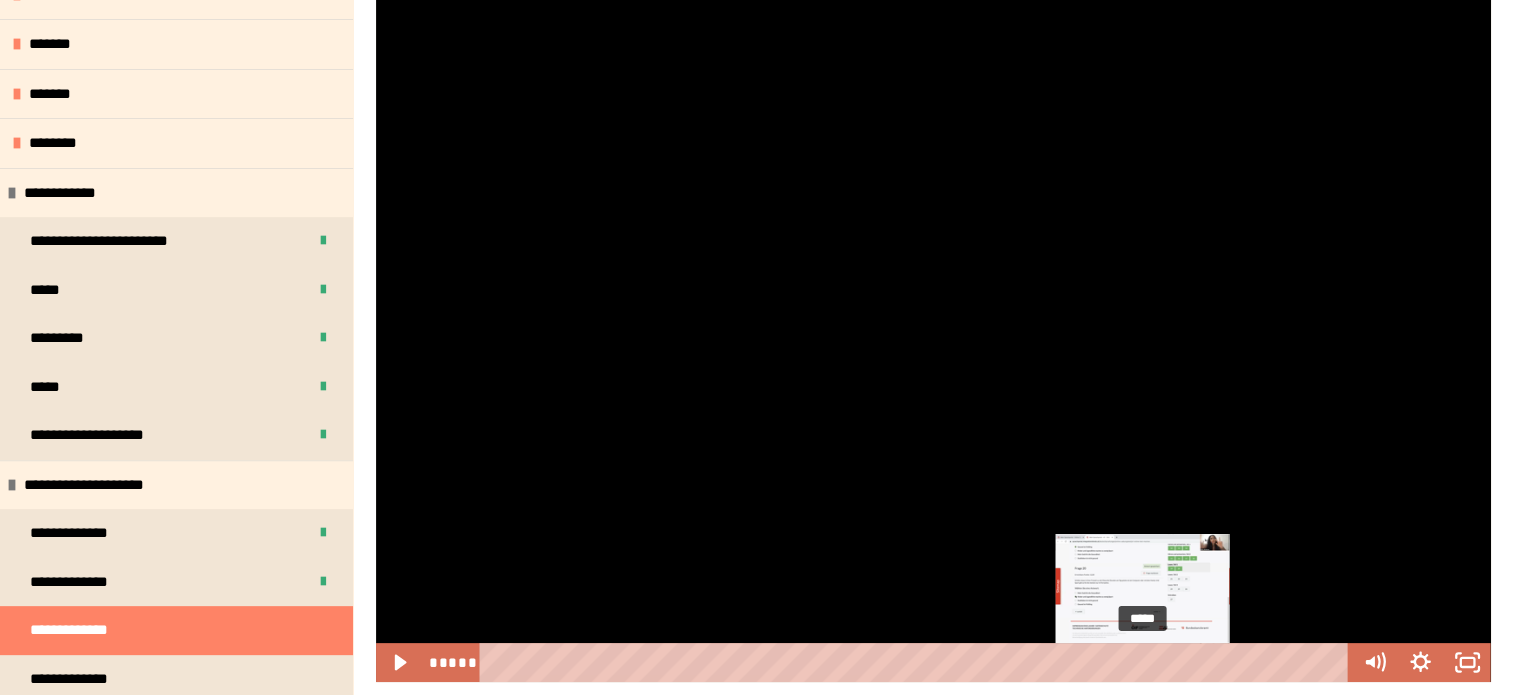 click at bounding box center (1142, 662) 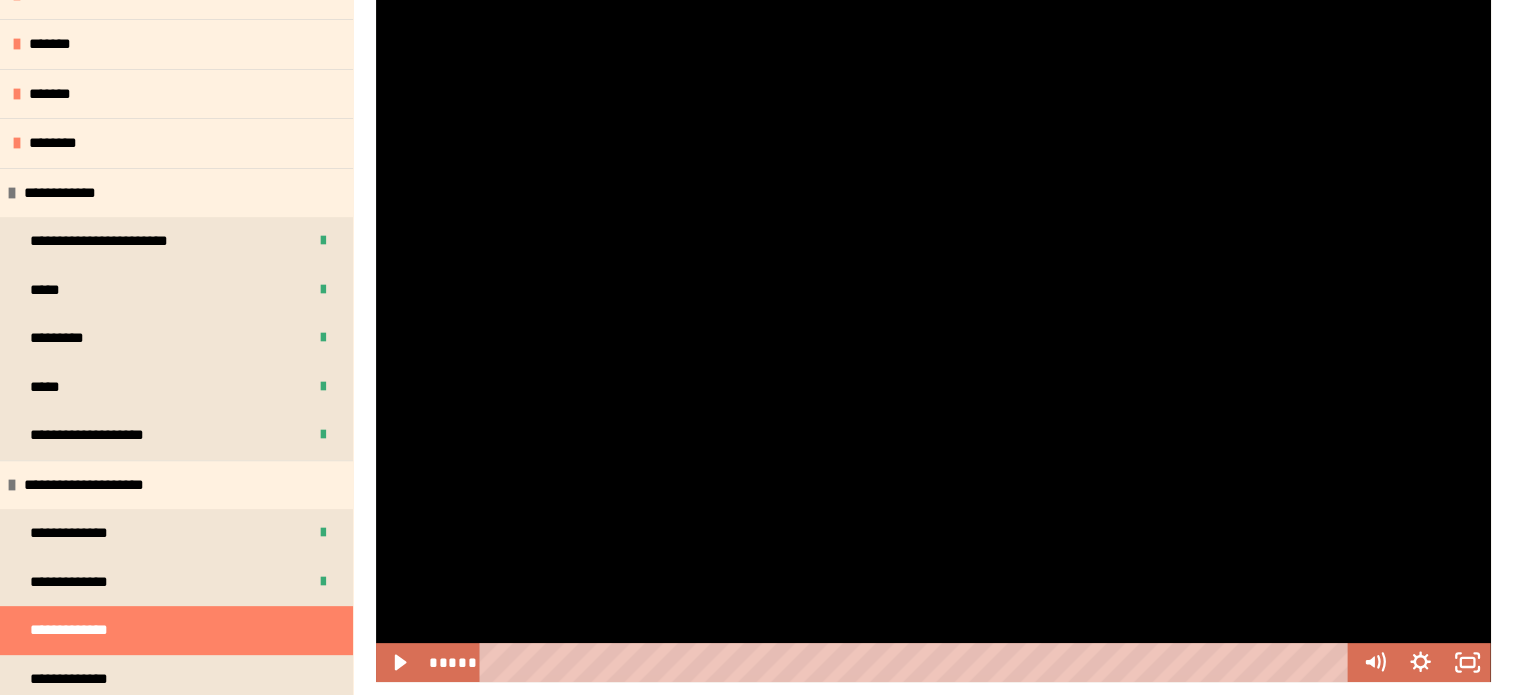 click at bounding box center (933, 333) 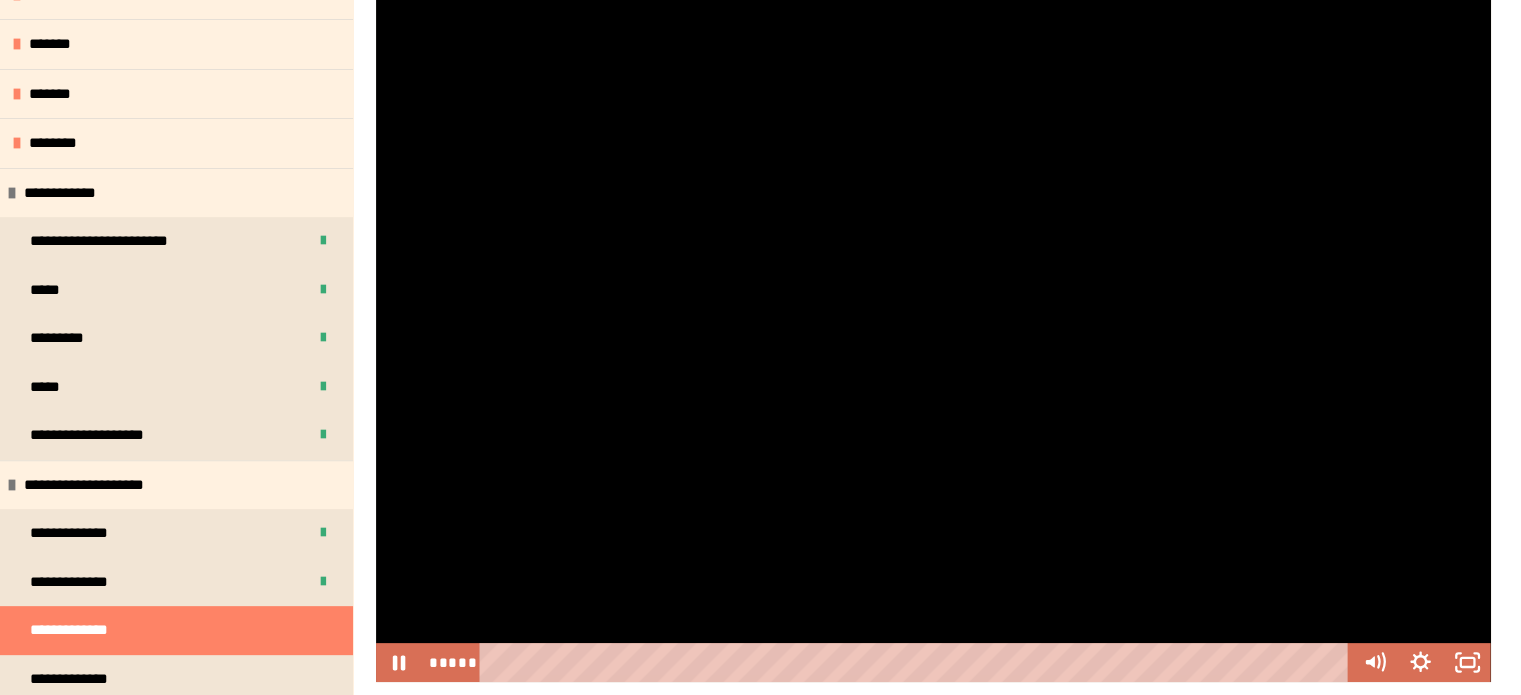 click at bounding box center (933, 333) 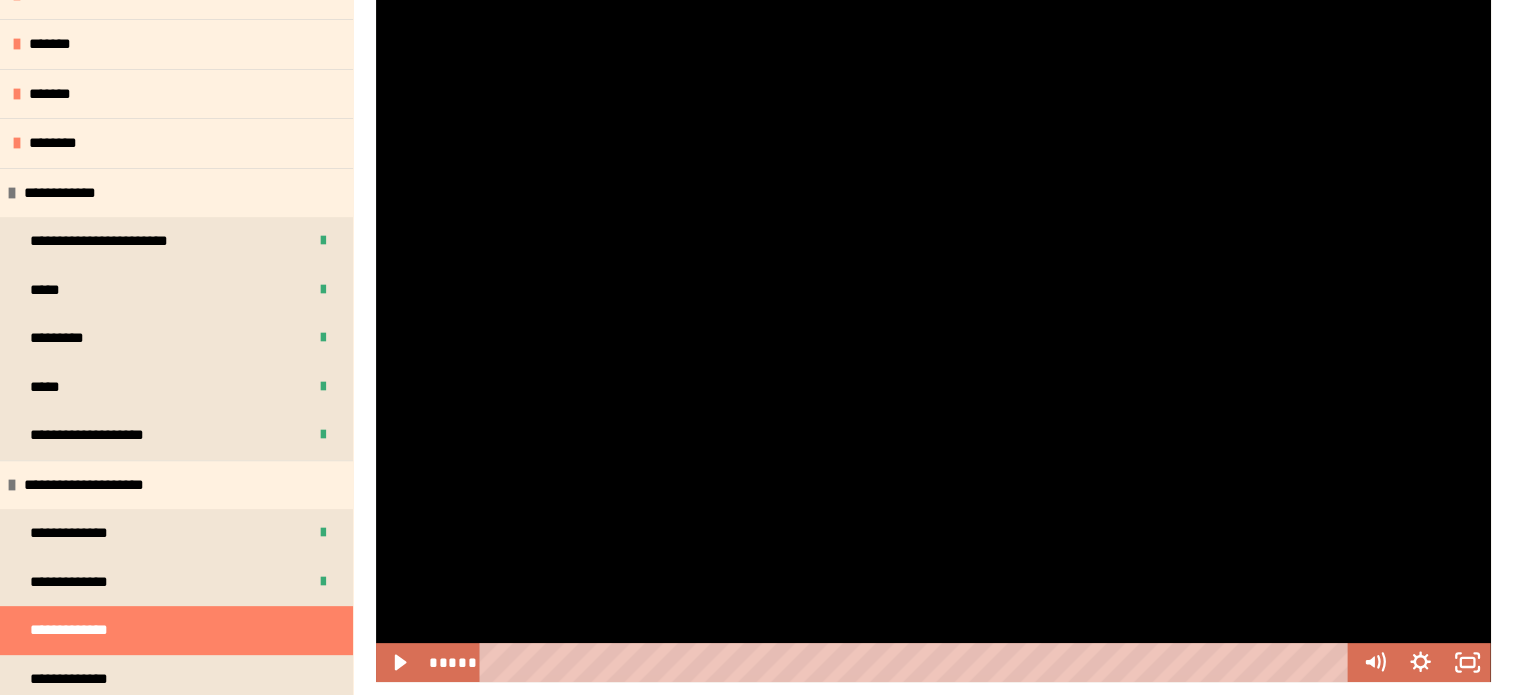 click at bounding box center [933, 333] 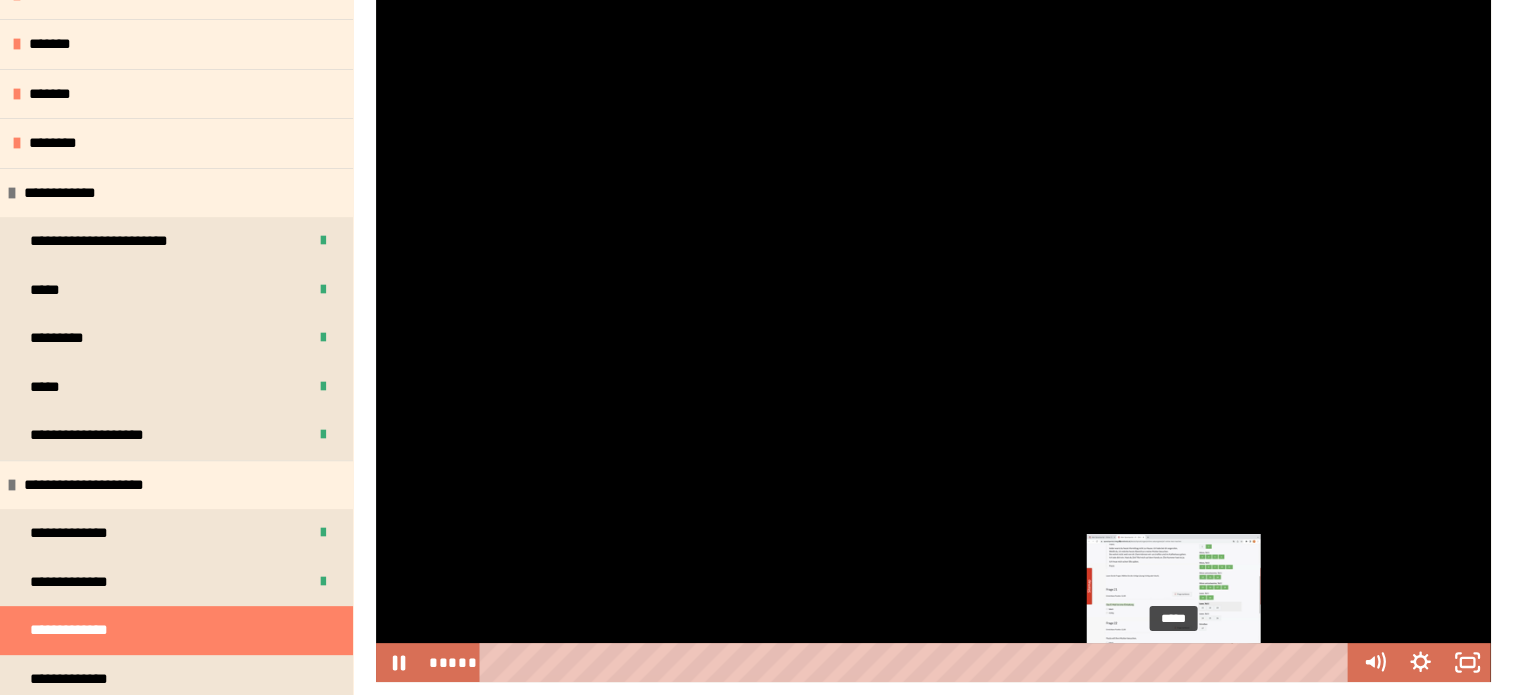 click on "*****" at bounding box center [917, 662] 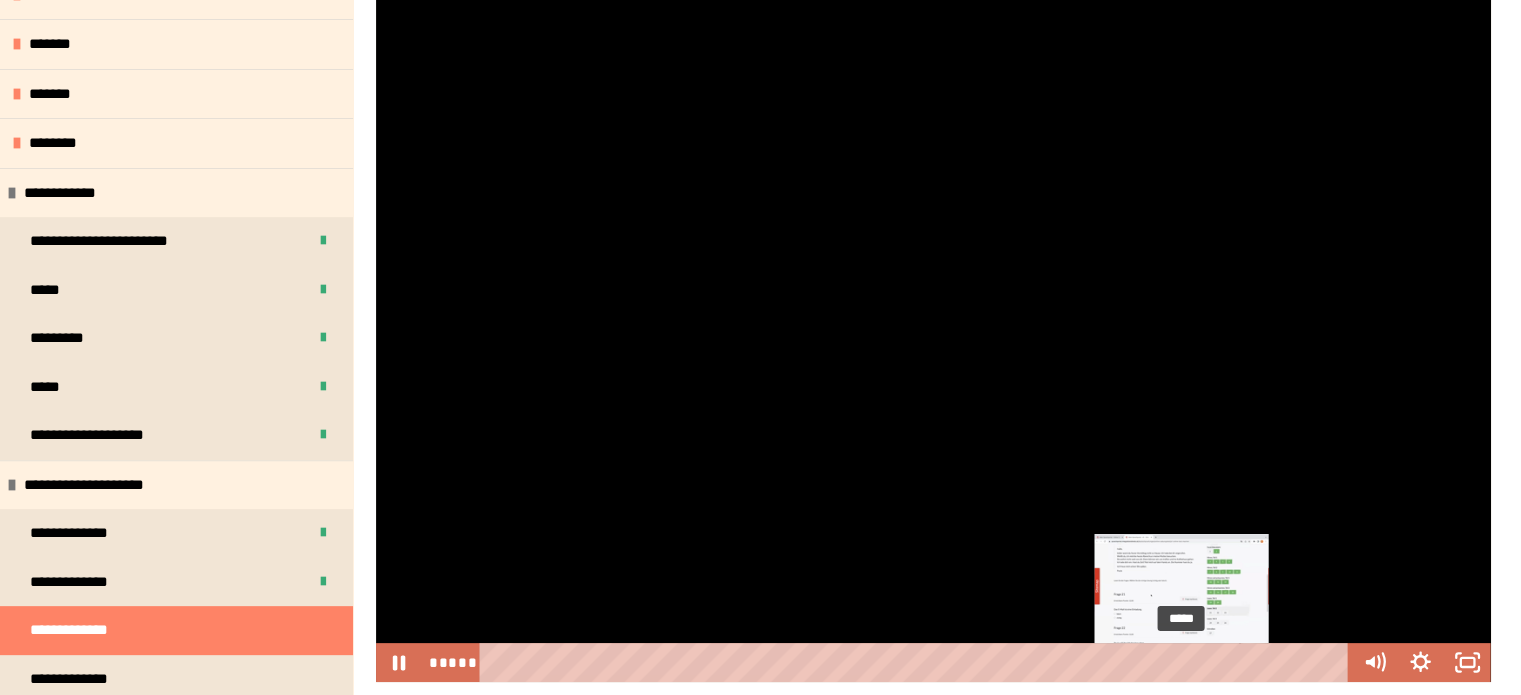 click on "*****" at bounding box center (917, 662) 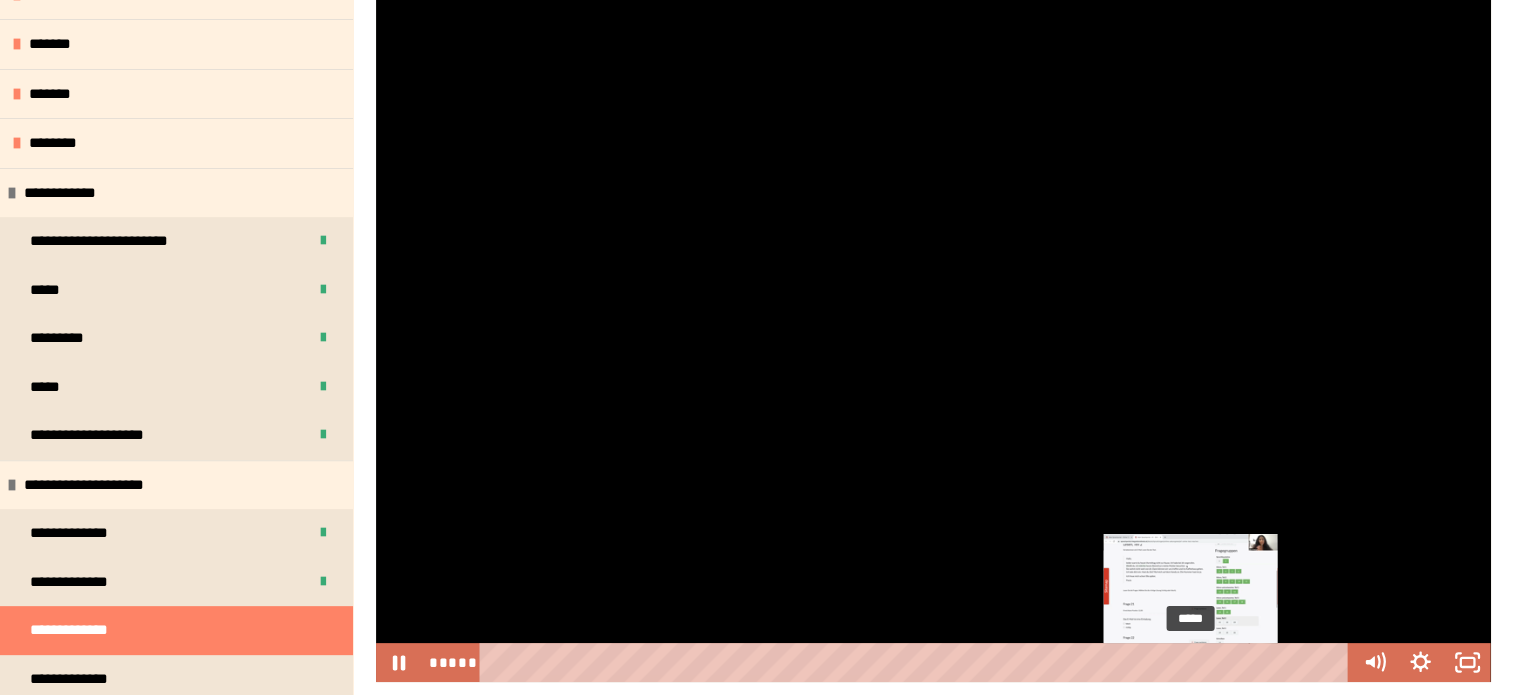 click on "*****" at bounding box center (917, 662) 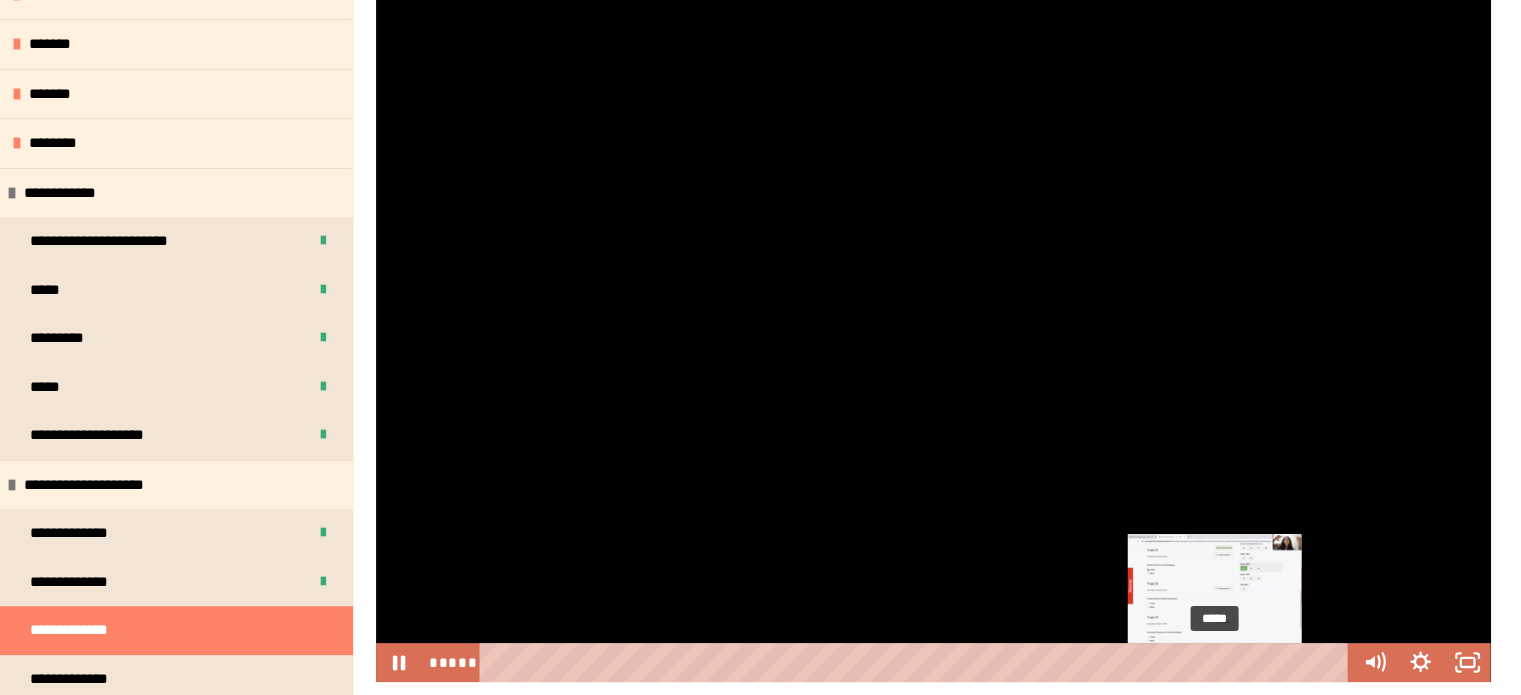 click on "*****" at bounding box center (917, 662) 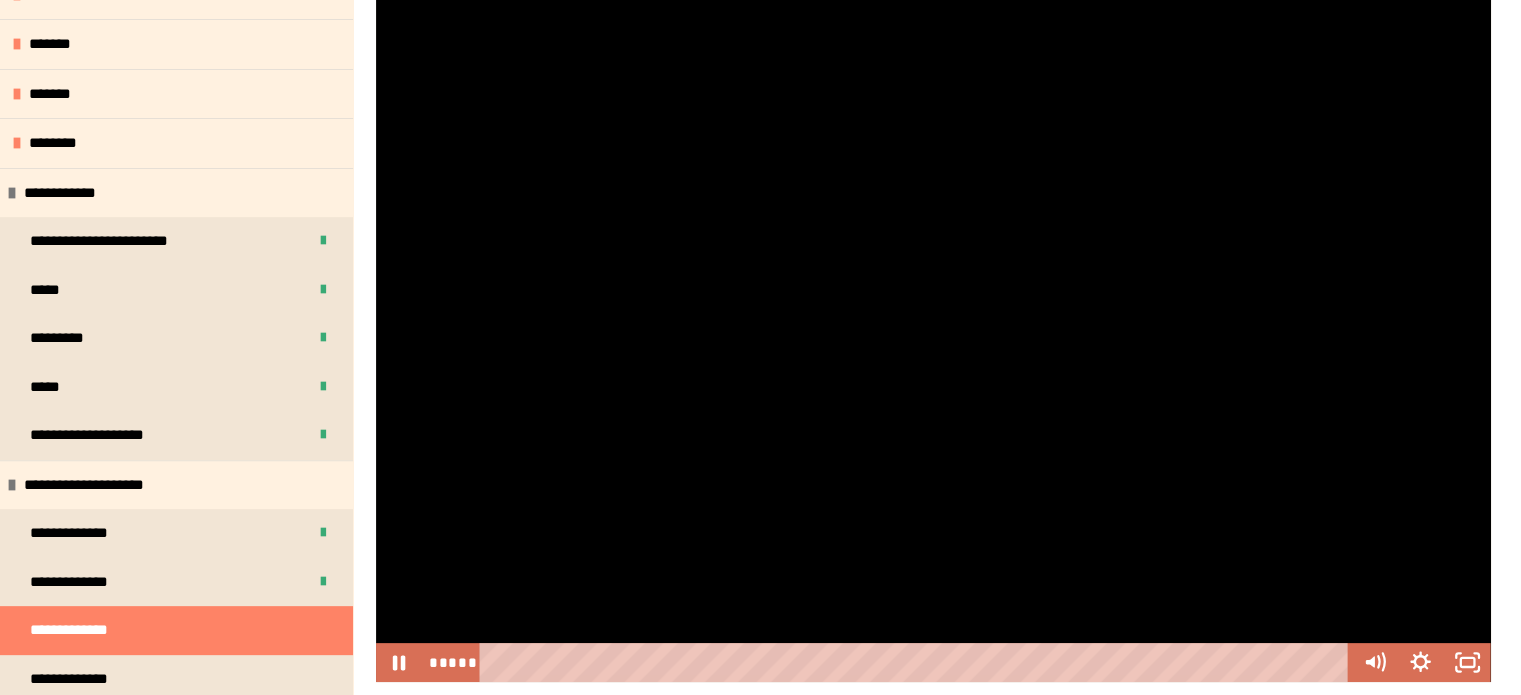 click at bounding box center (933, 333) 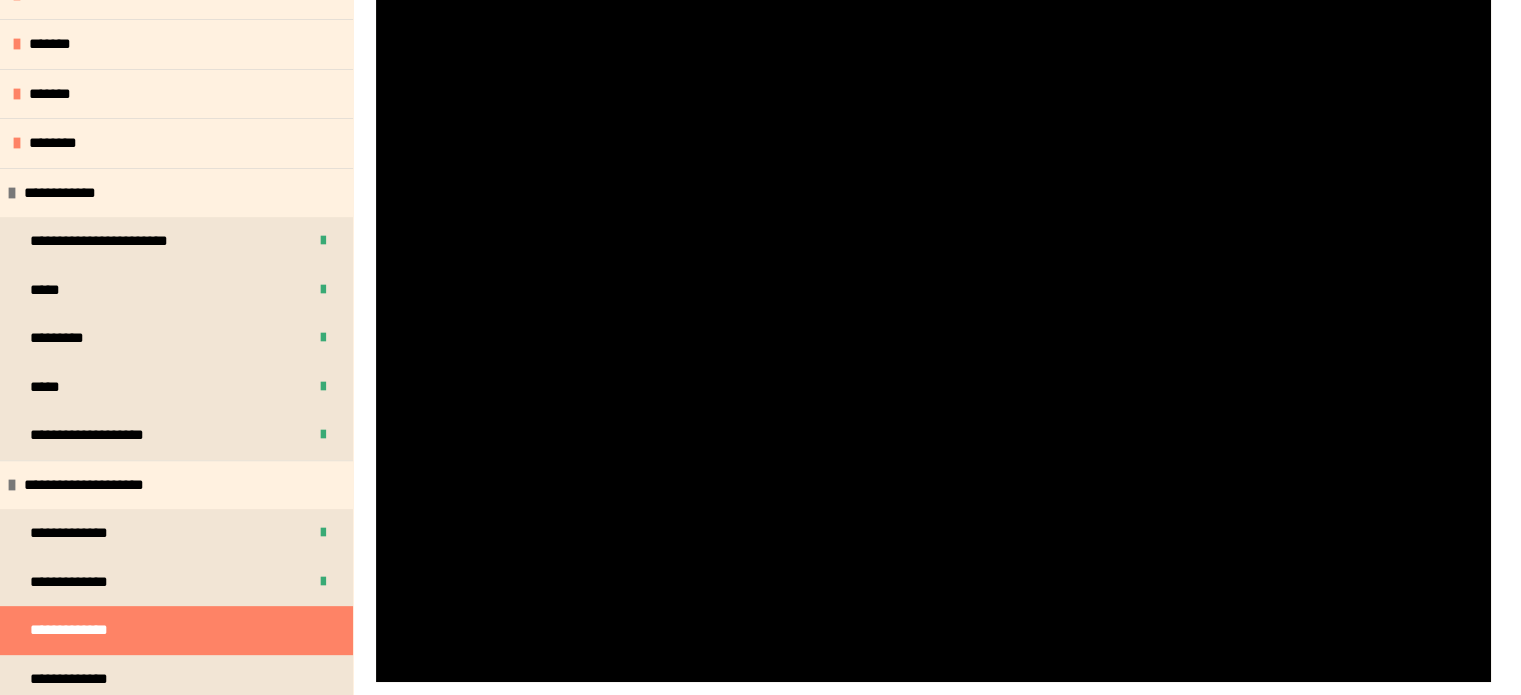 click at bounding box center (933, 333) 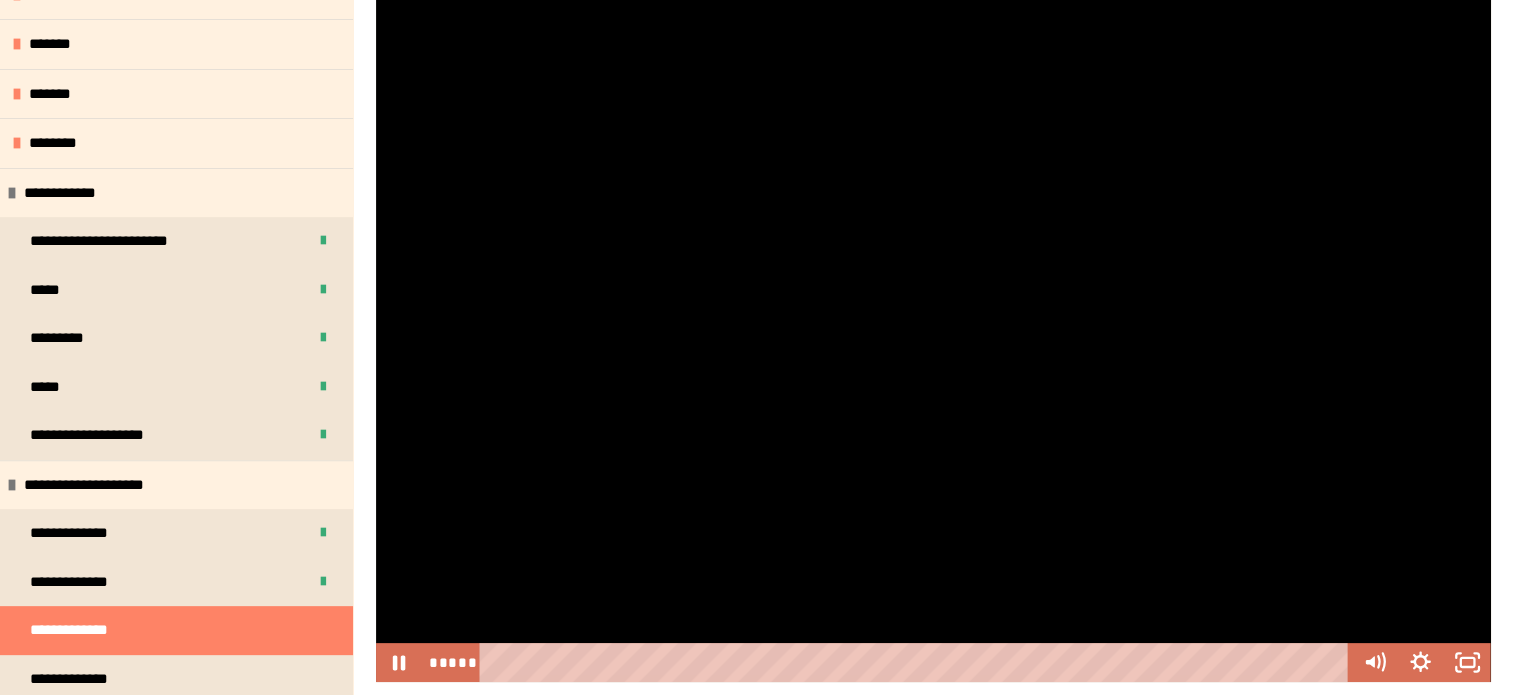 click at bounding box center (933, 333) 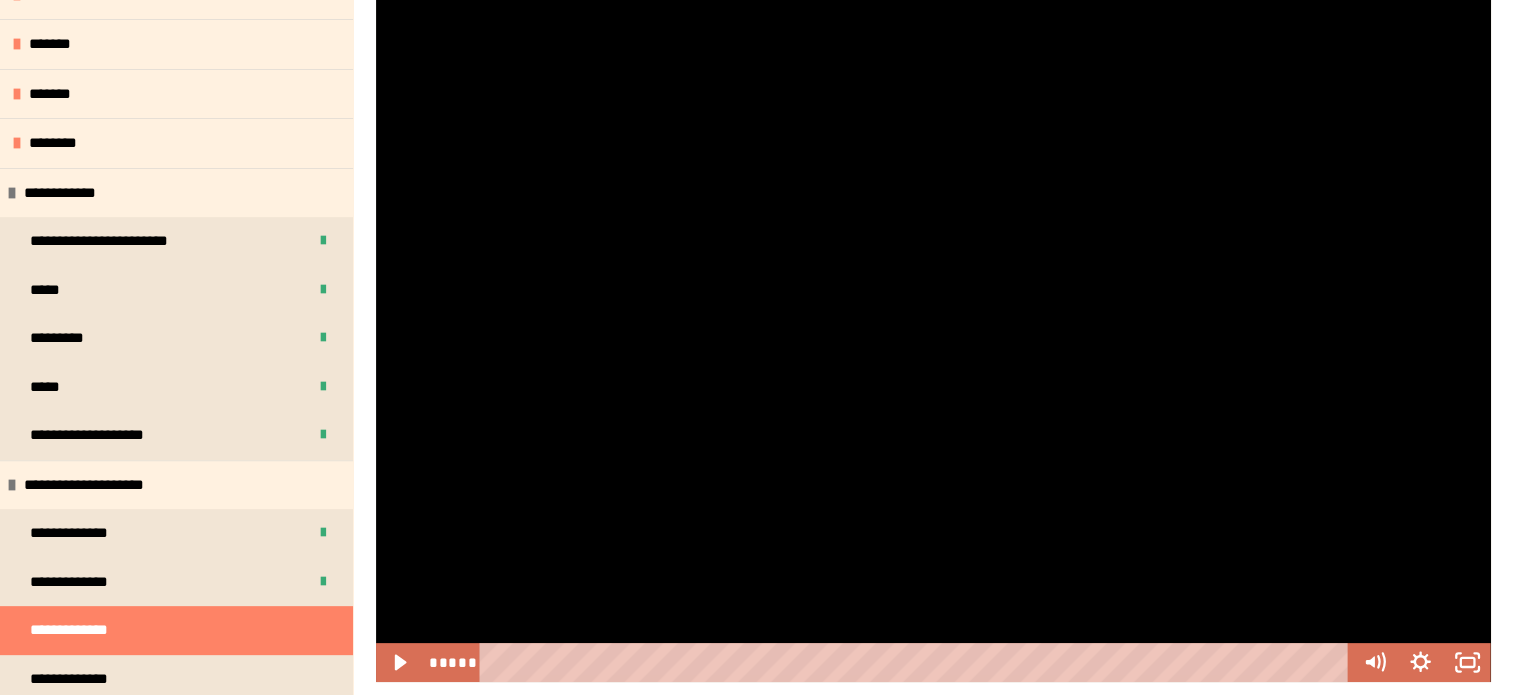 click at bounding box center (933, 333) 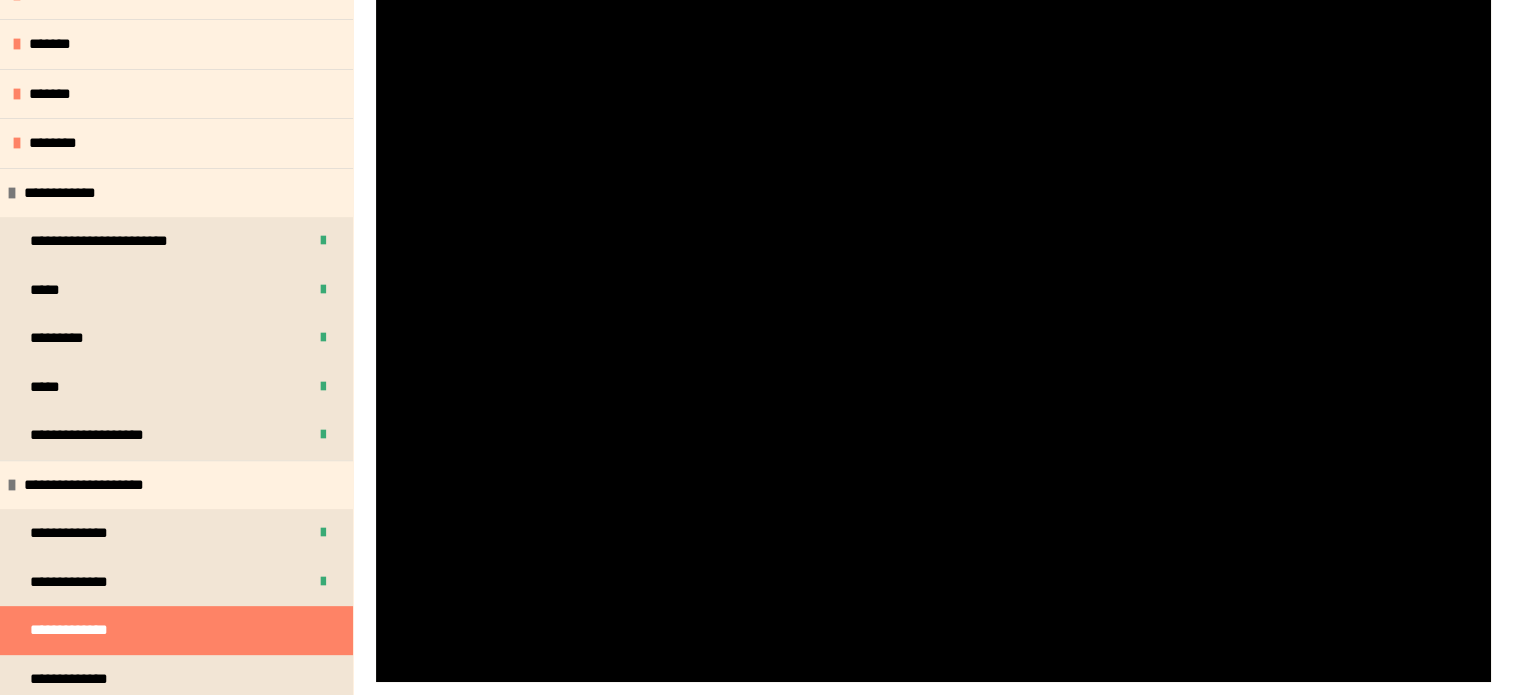 click at bounding box center [933, 333] 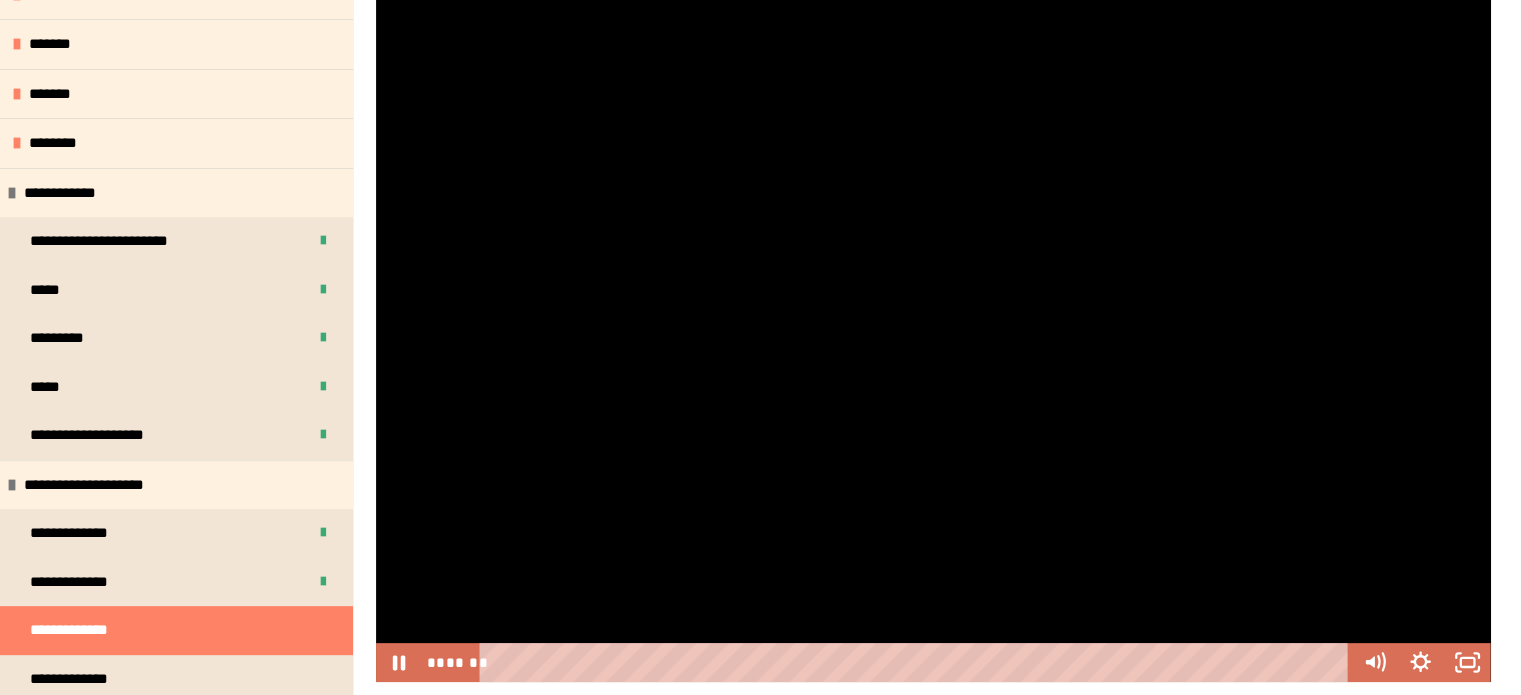 click at bounding box center [933, 333] 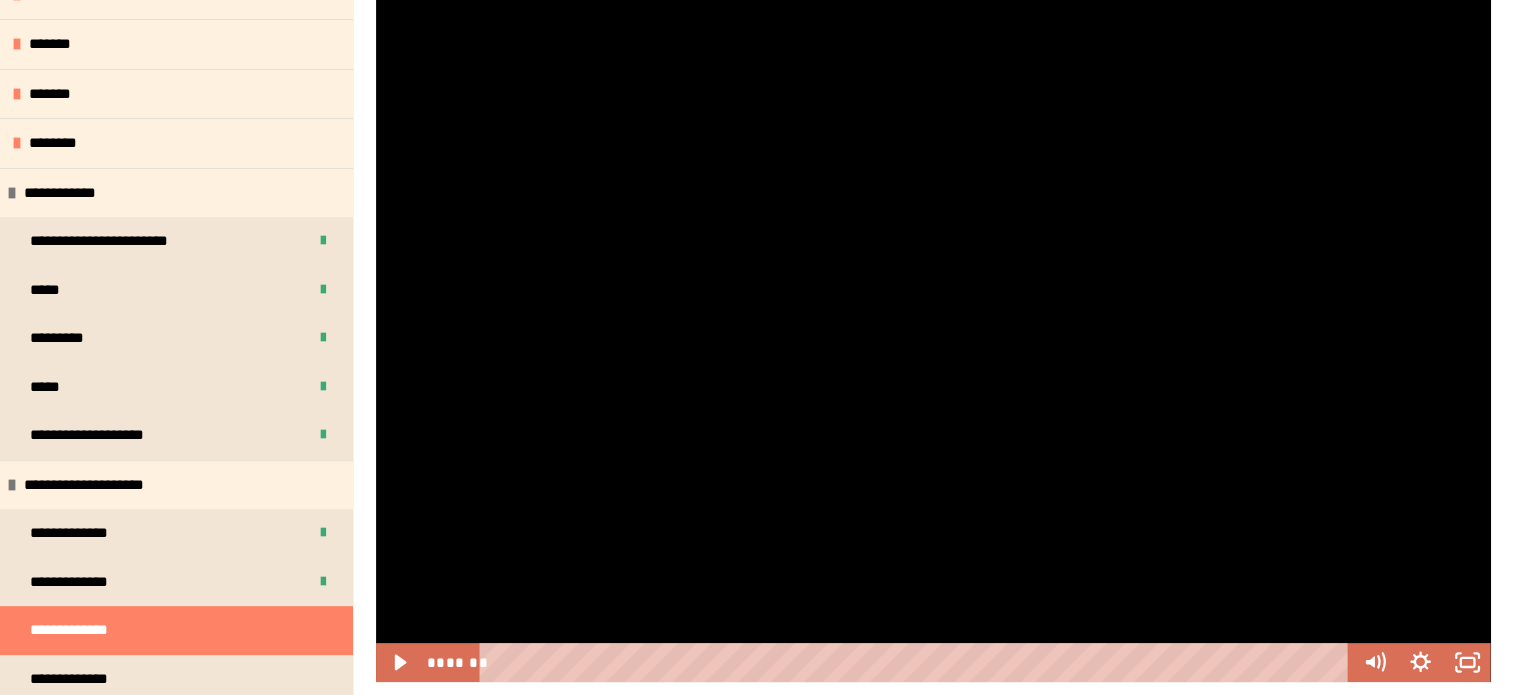 click at bounding box center [933, 333] 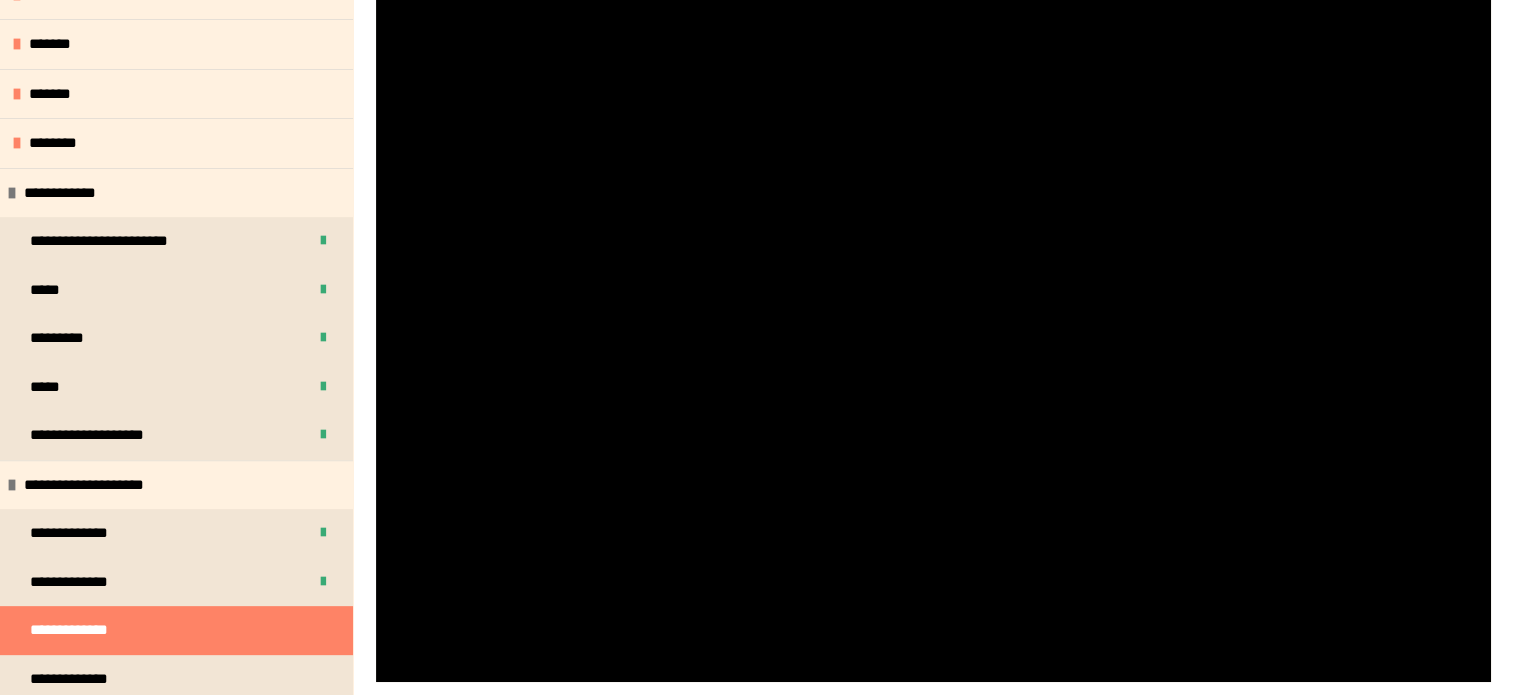 scroll, scrollTop: 466, scrollLeft: 0, axis: vertical 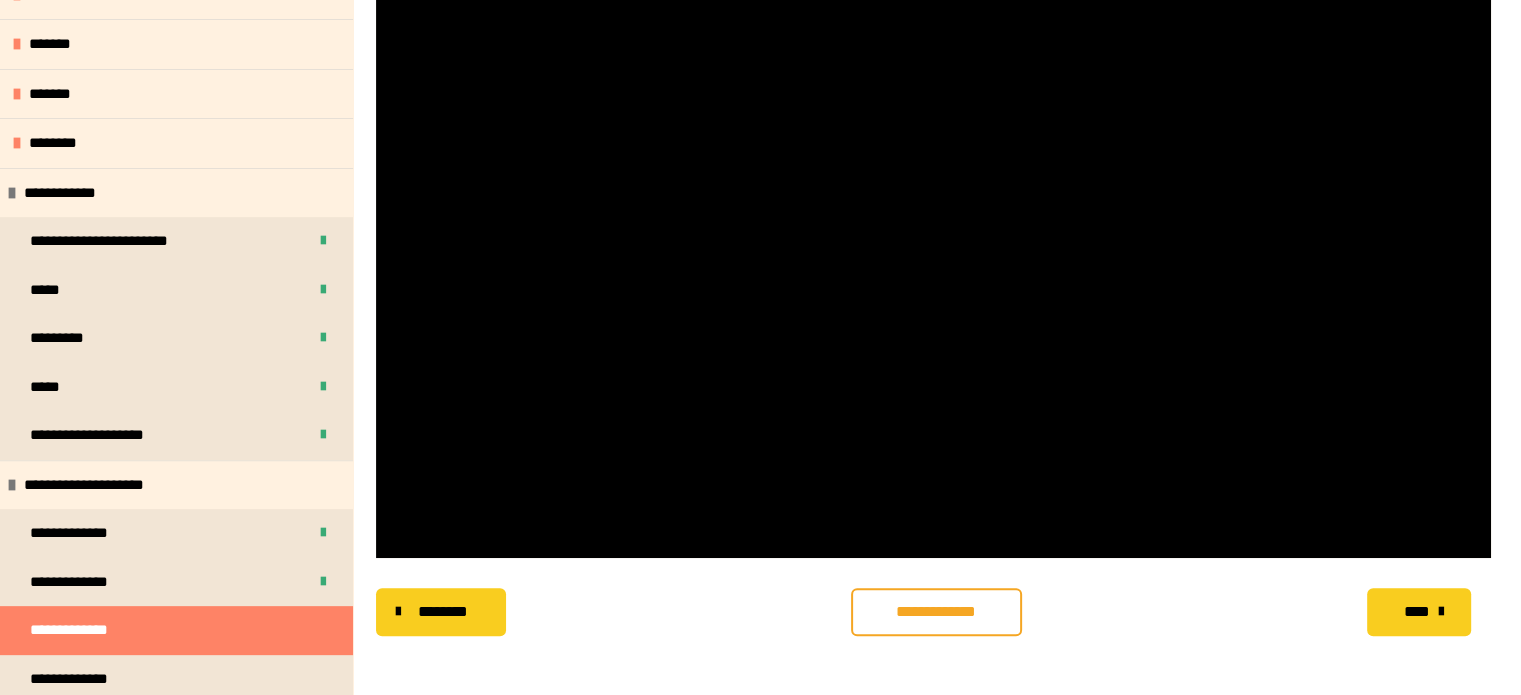 click on "**********" at bounding box center (936, 612) 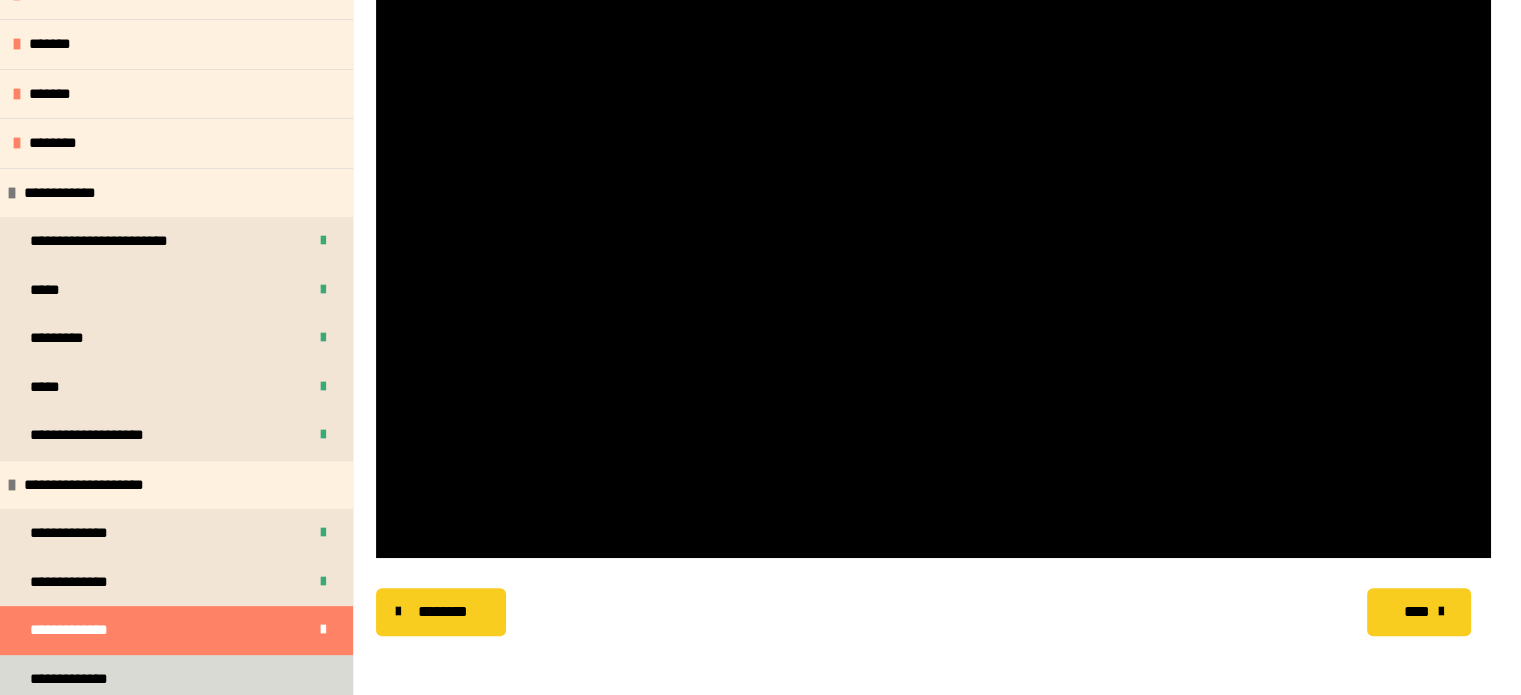 click on "**********" at bounding box center [176, 679] 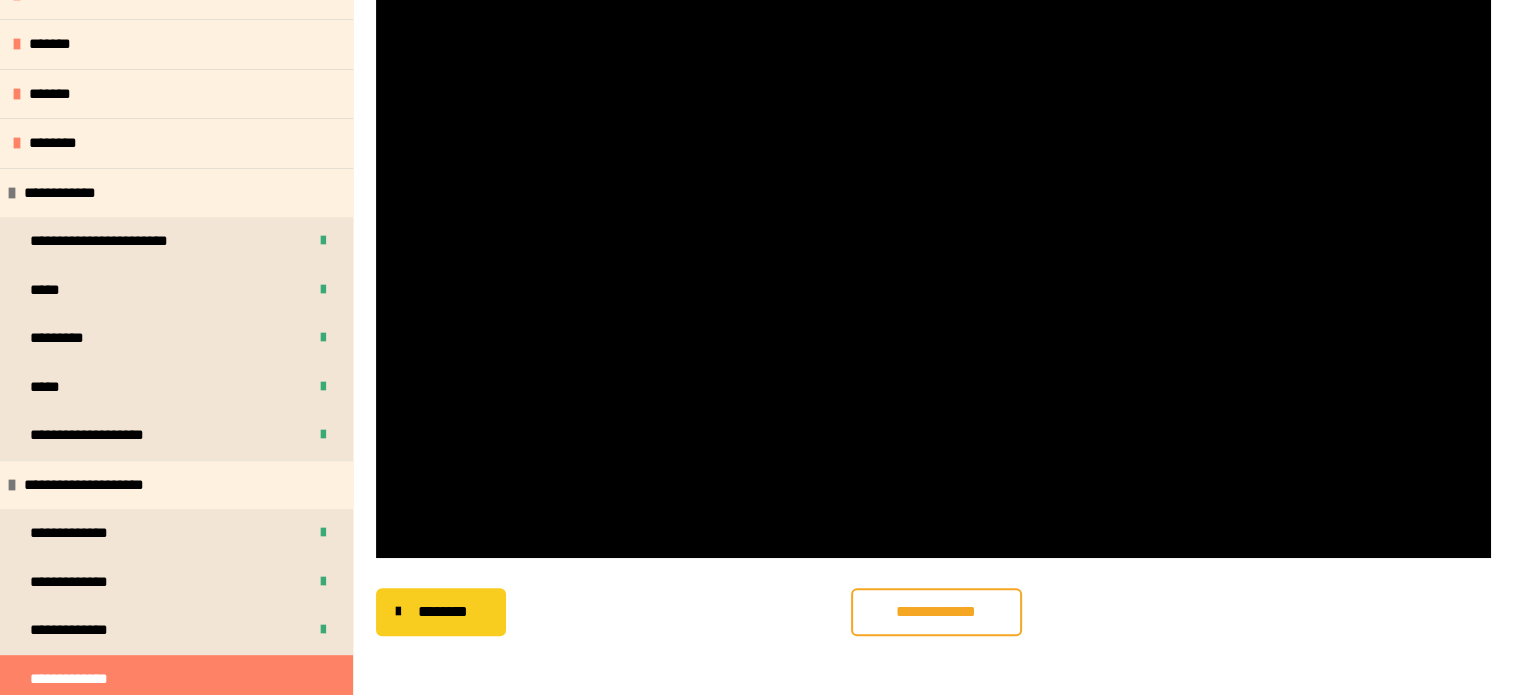 scroll, scrollTop: 287, scrollLeft: 0, axis: vertical 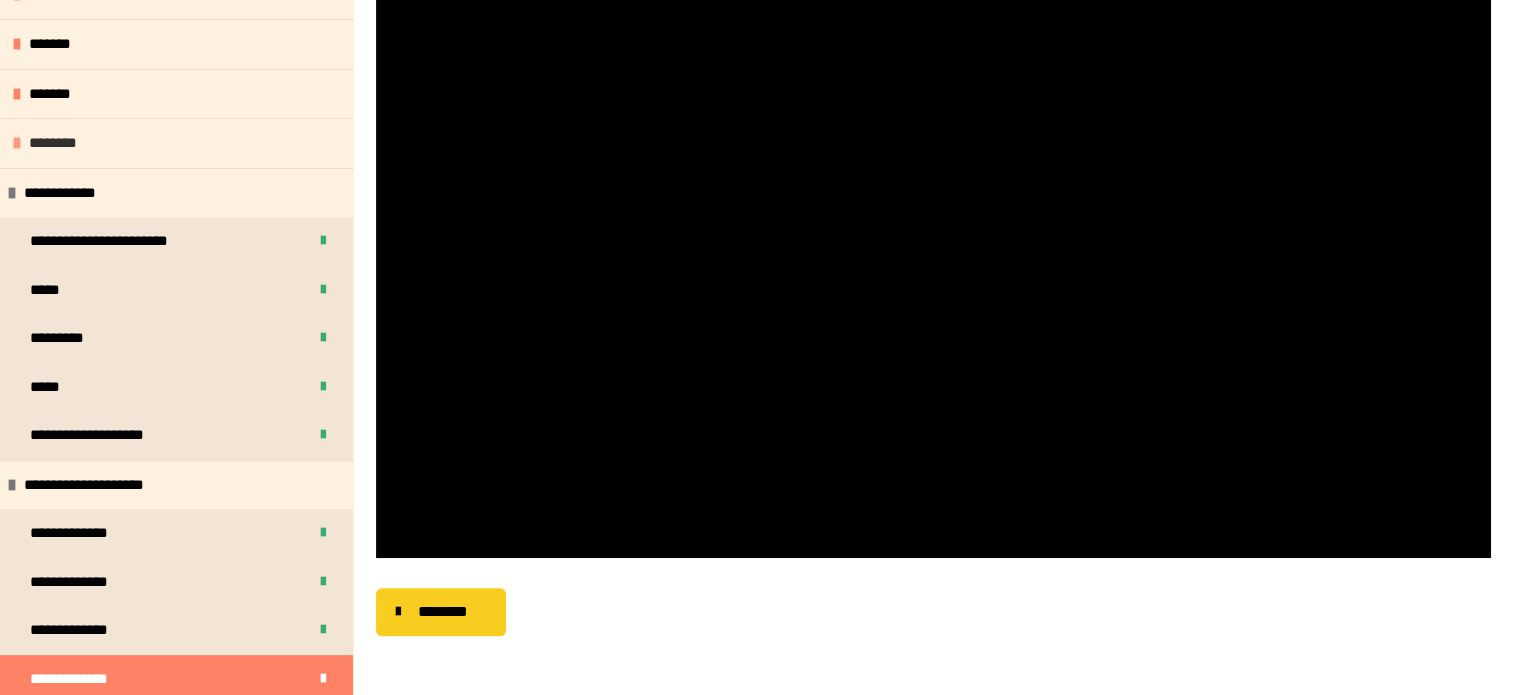 click on "********" at bounding box center (64, 143) 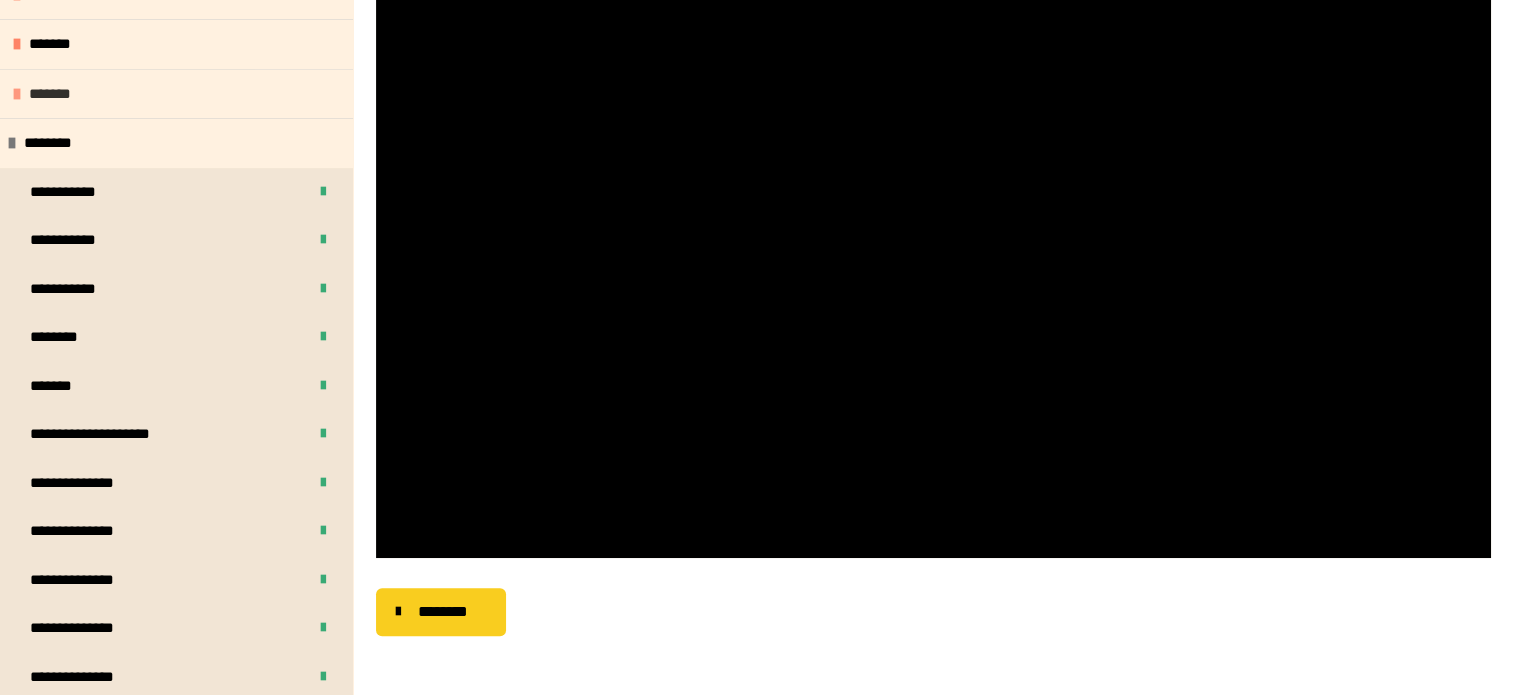 click at bounding box center (17, 94) 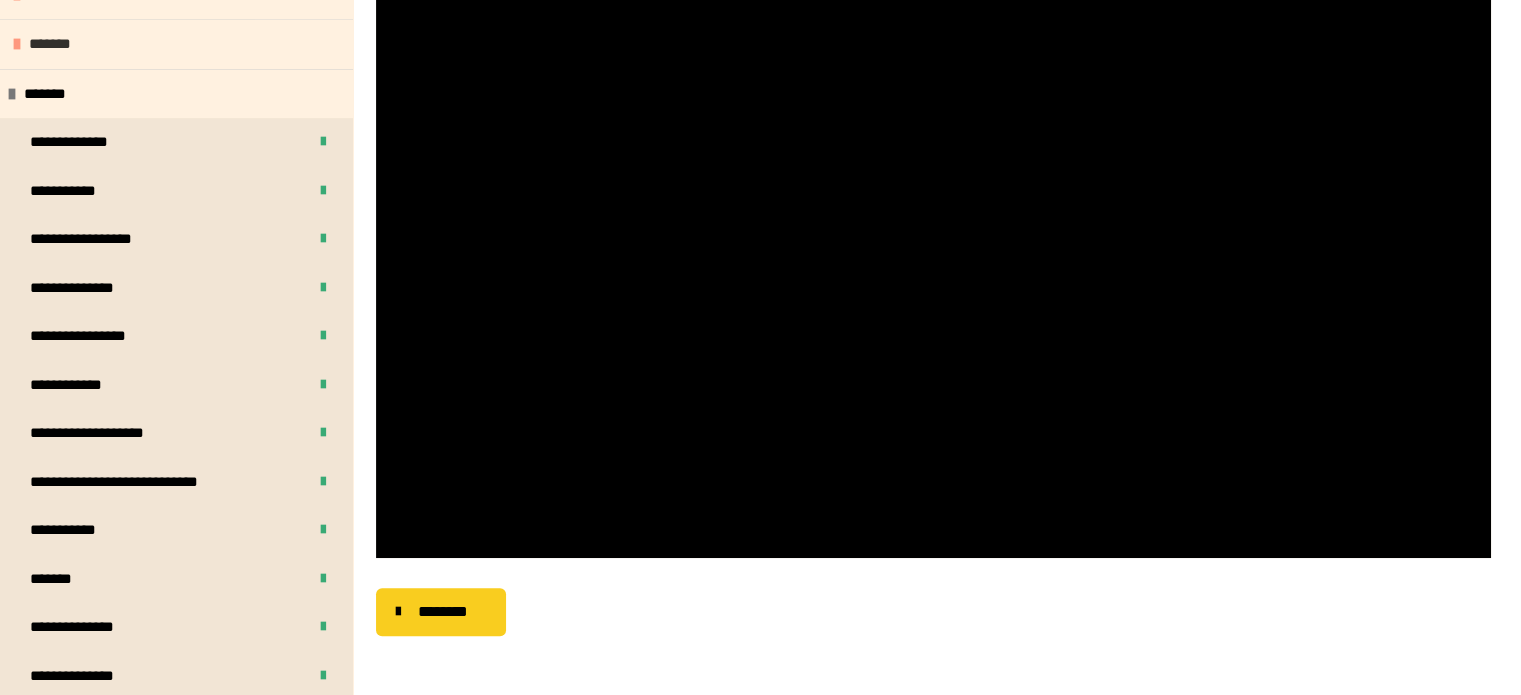 click at bounding box center [17, 44] 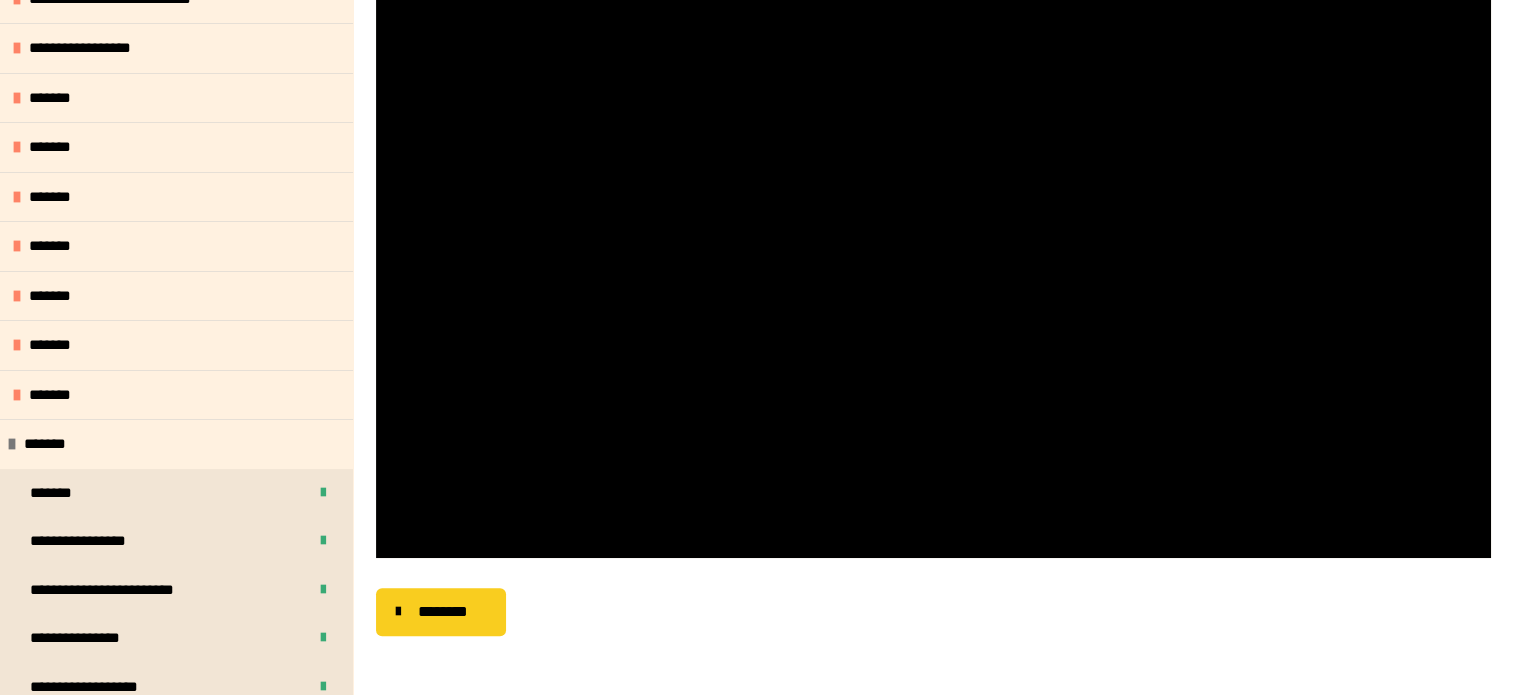 scroll, scrollTop: 91, scrollLeft: 0, axis: vertical 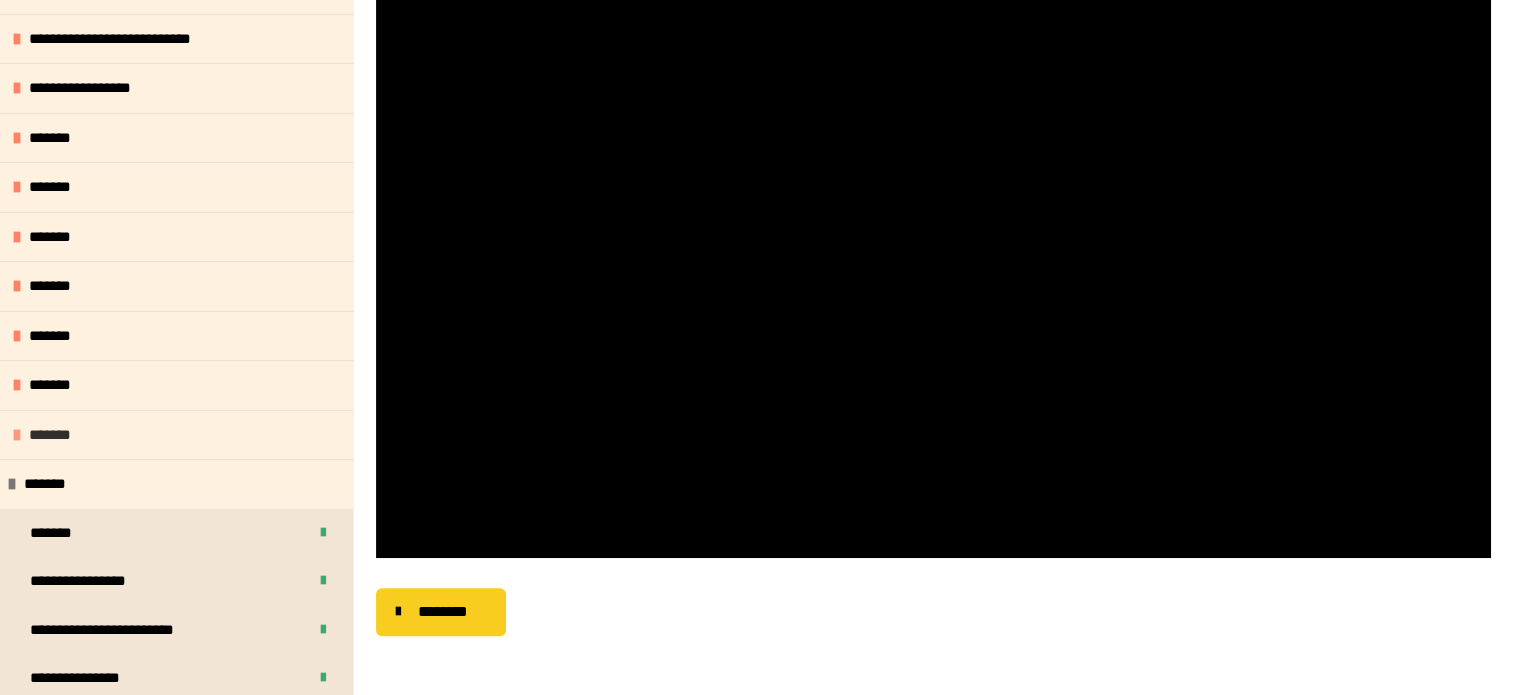click at bounding box center [17, 435] 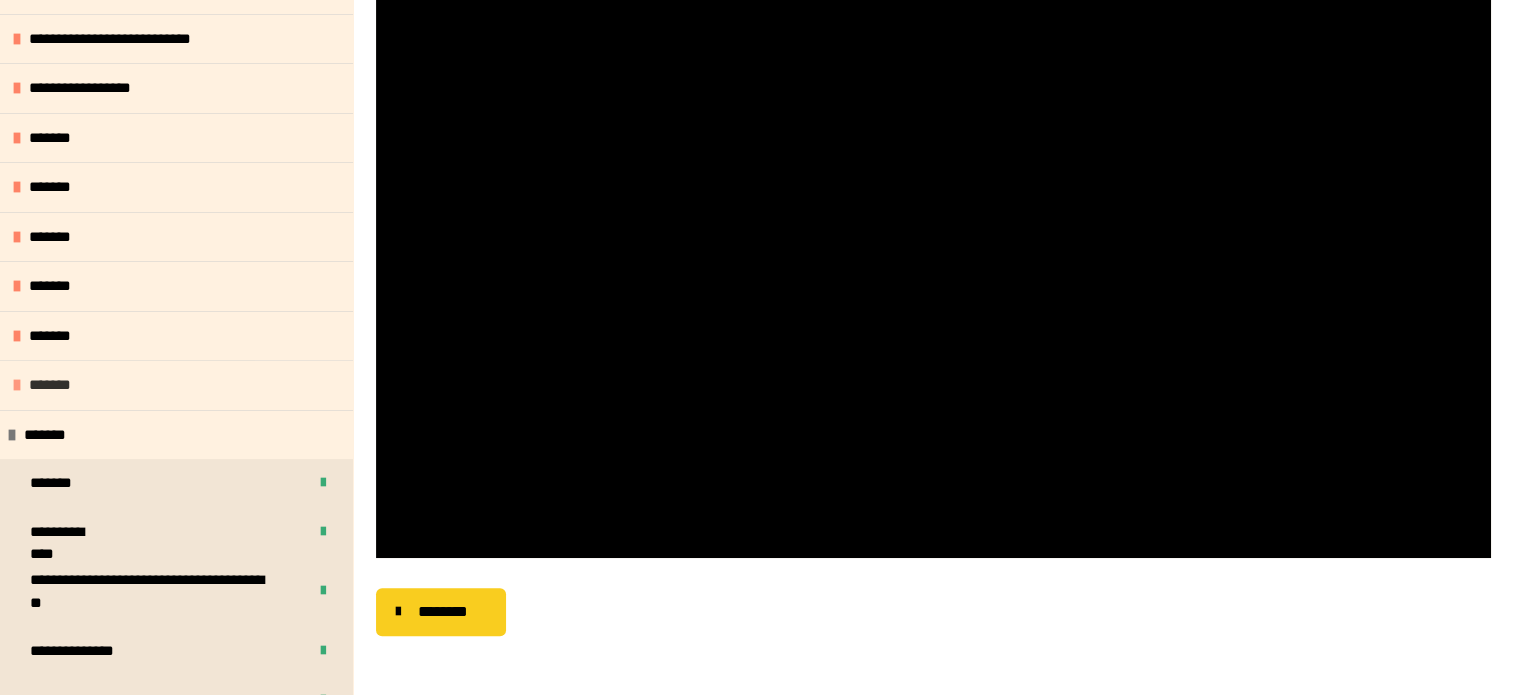 click at bounding box center [17, 385] 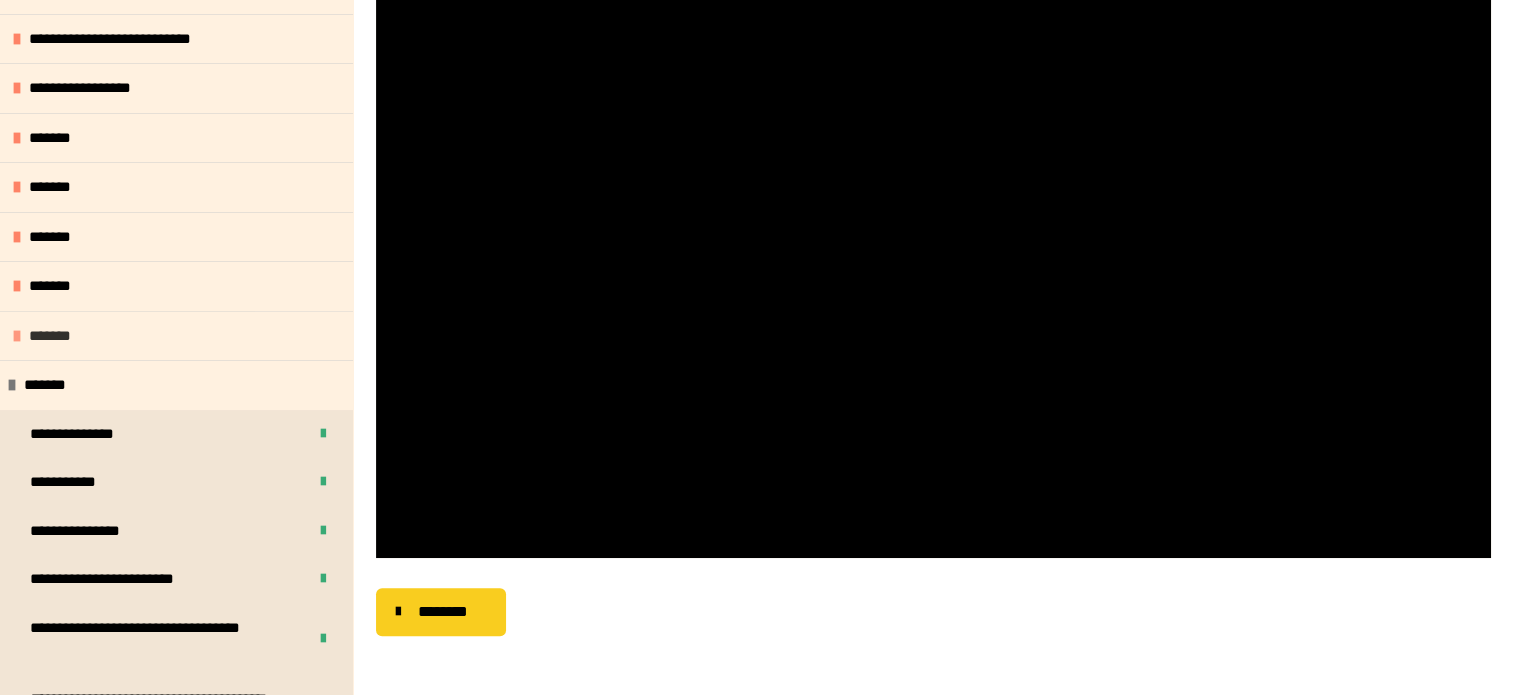 click at bounding box center (17, 336) 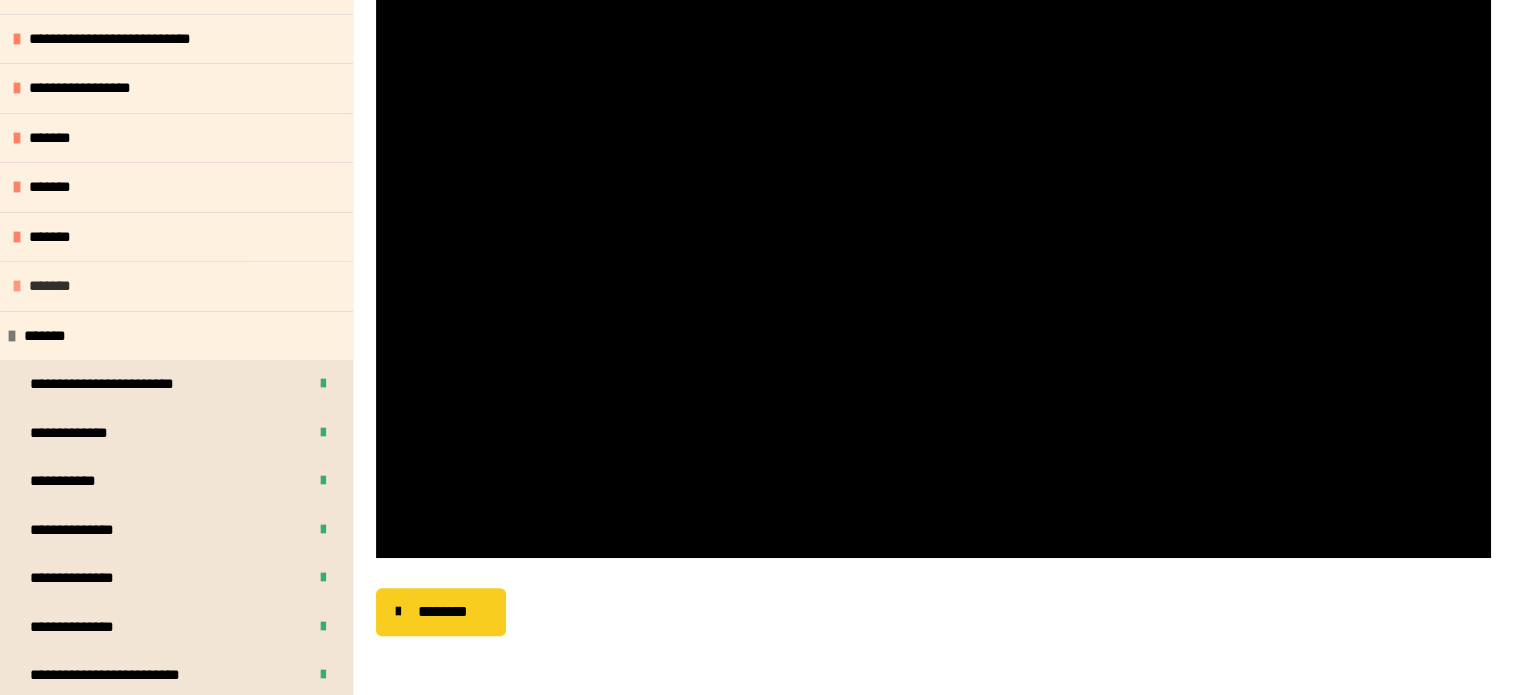 click at bounding box center (17, 286) 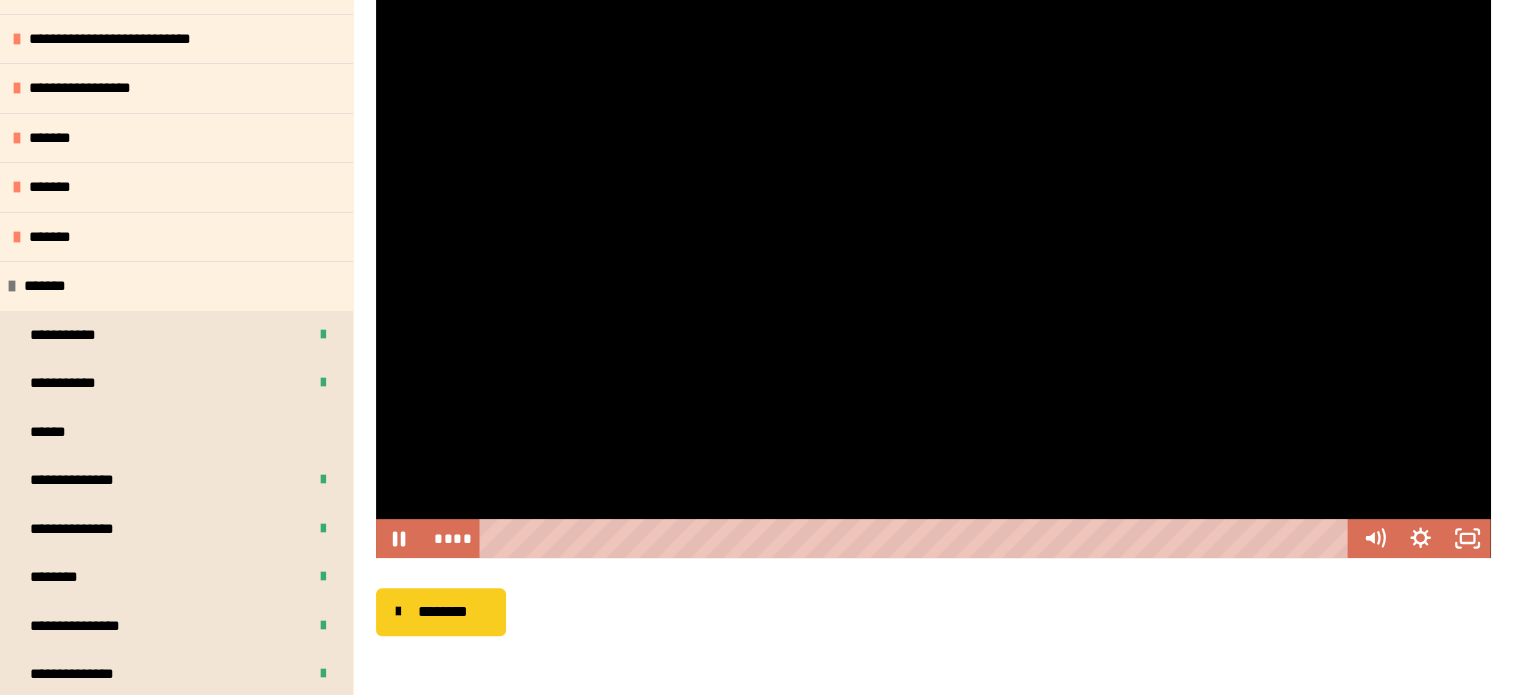 click at bounding box center [933, 209] 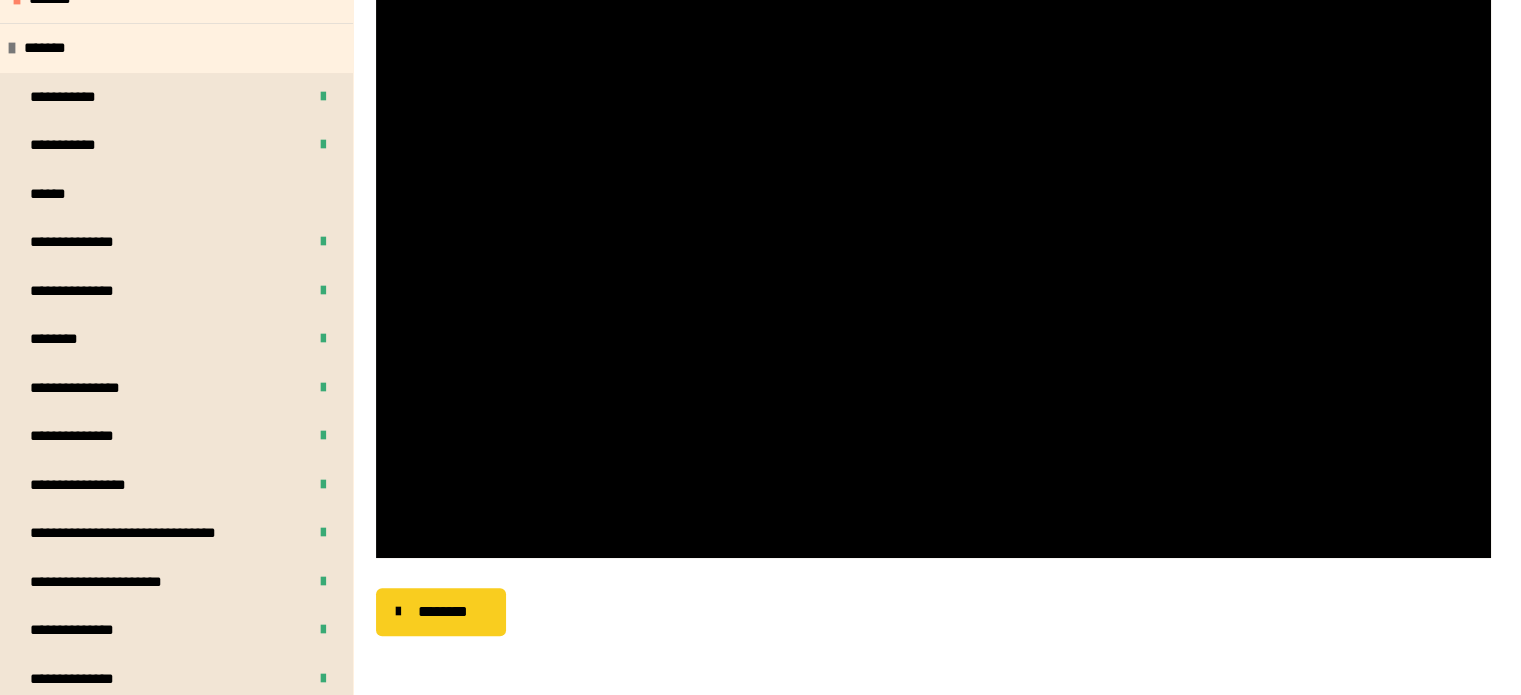 scroll, scrollTop: 308, scrollLeft: 0, axis: vertical 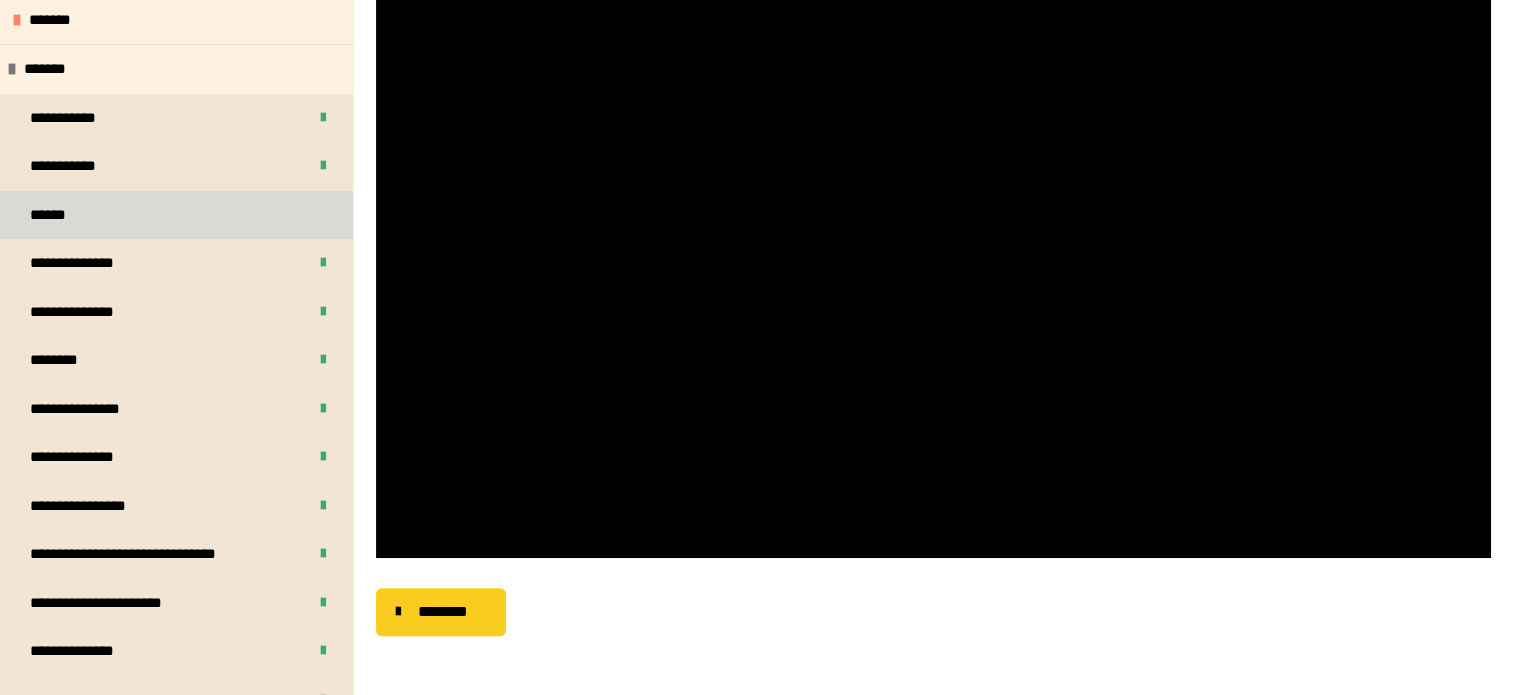 click on "******" at bounding box center [176, 215] 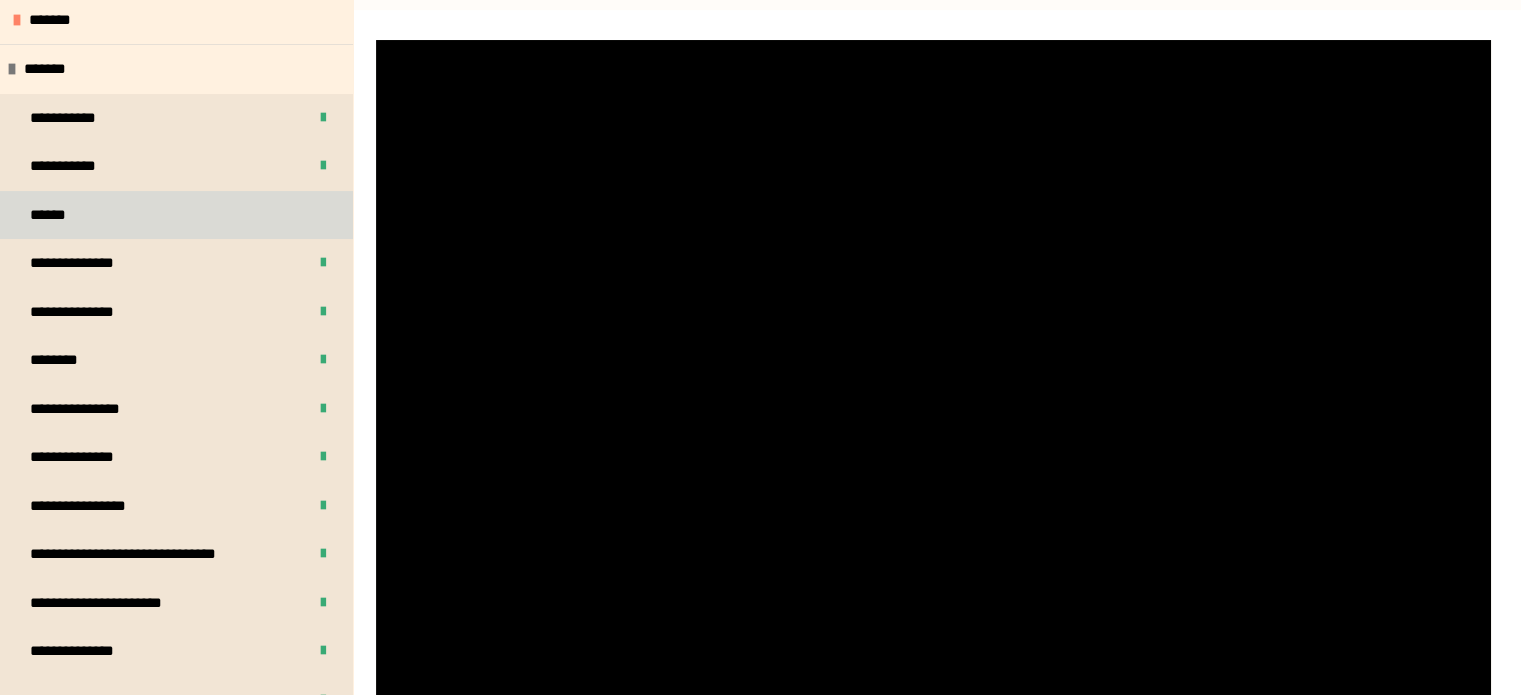 click on "******" at bounding box center [176, 215] 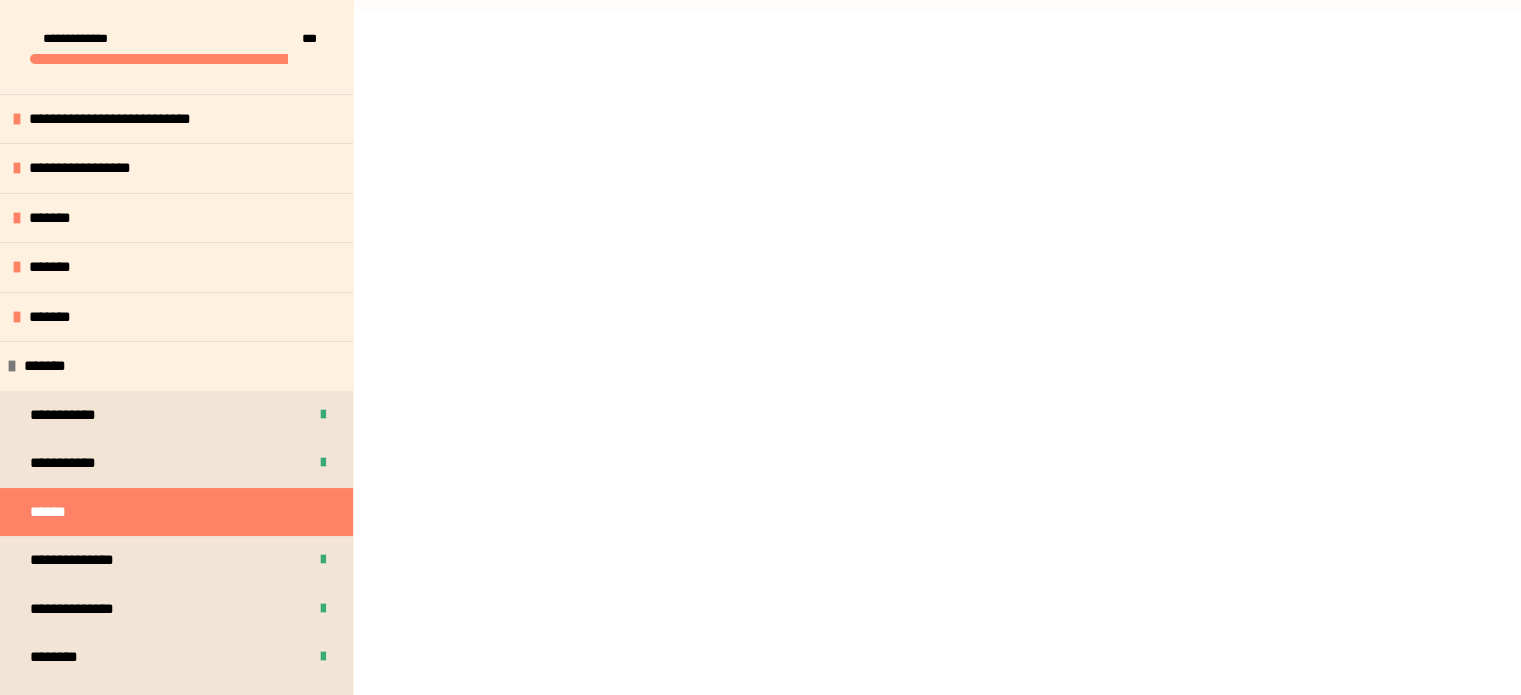 scroll, scrollTop: 0, scrollLeft: 0, axis: both 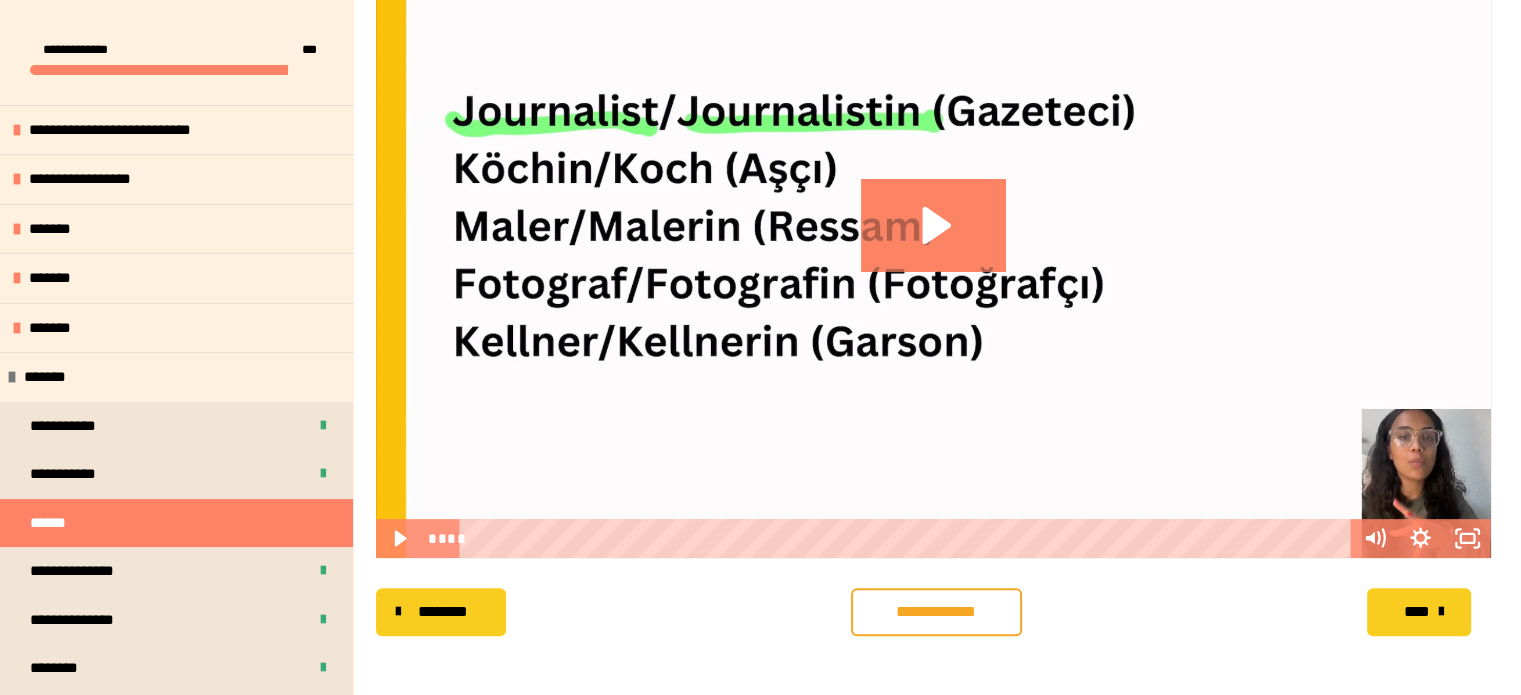 click on "**********" at bounding box center [936, 612] 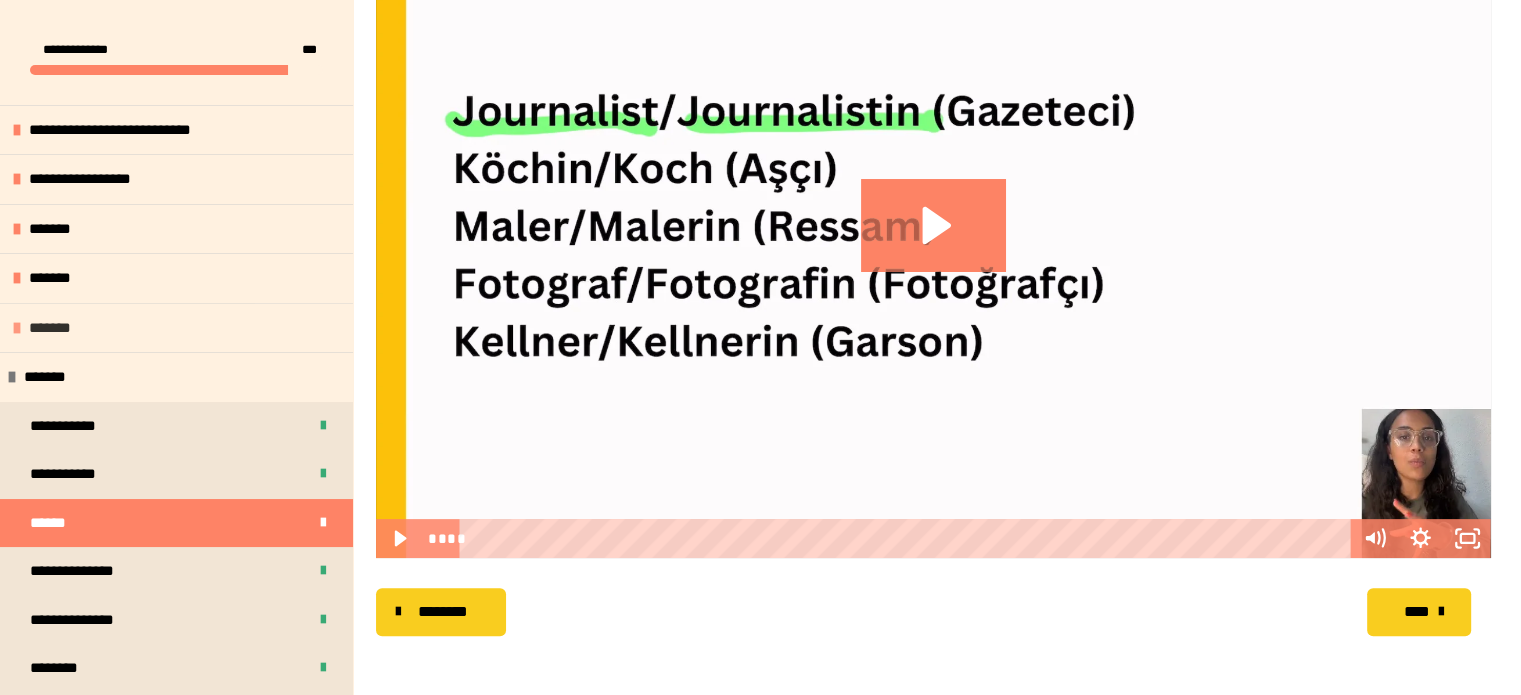 click at bounding box center (17, 328) 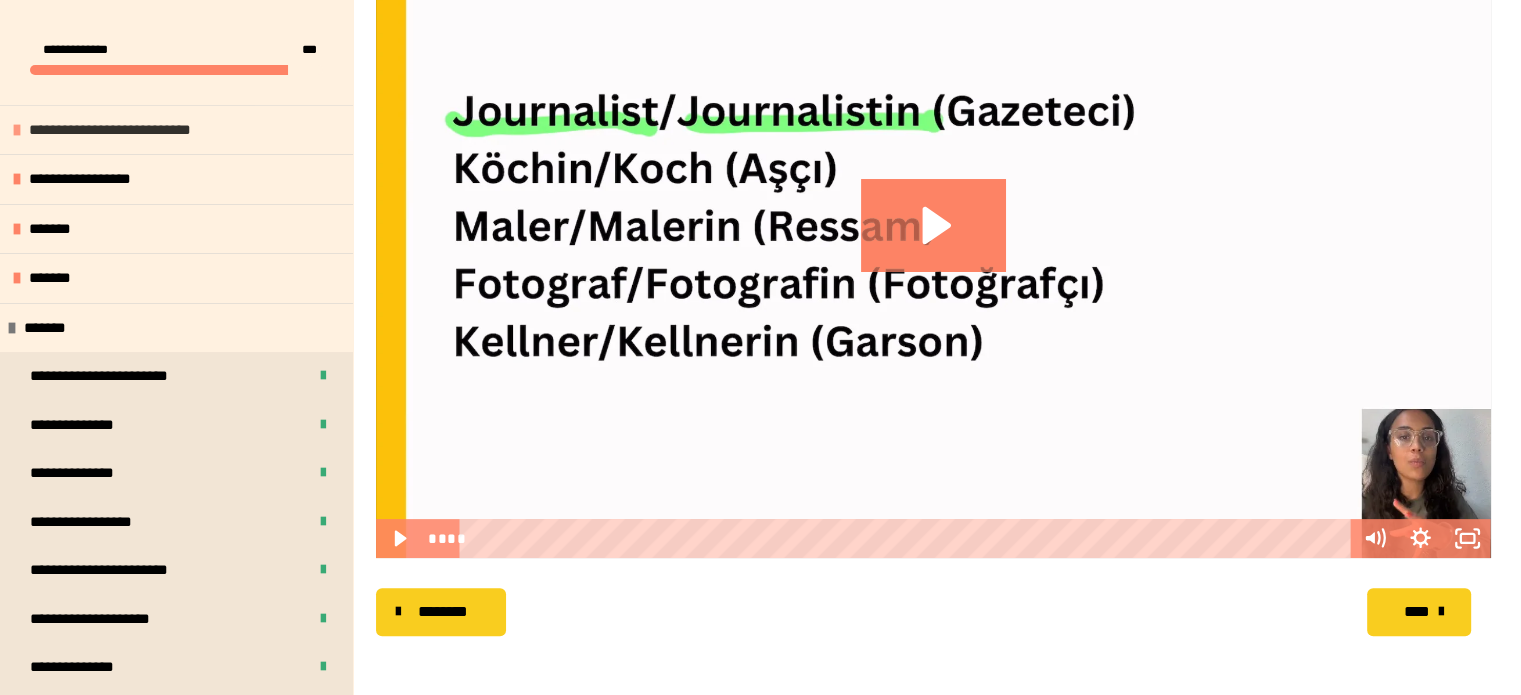 click on "**********" at bounding box center [148, 130] 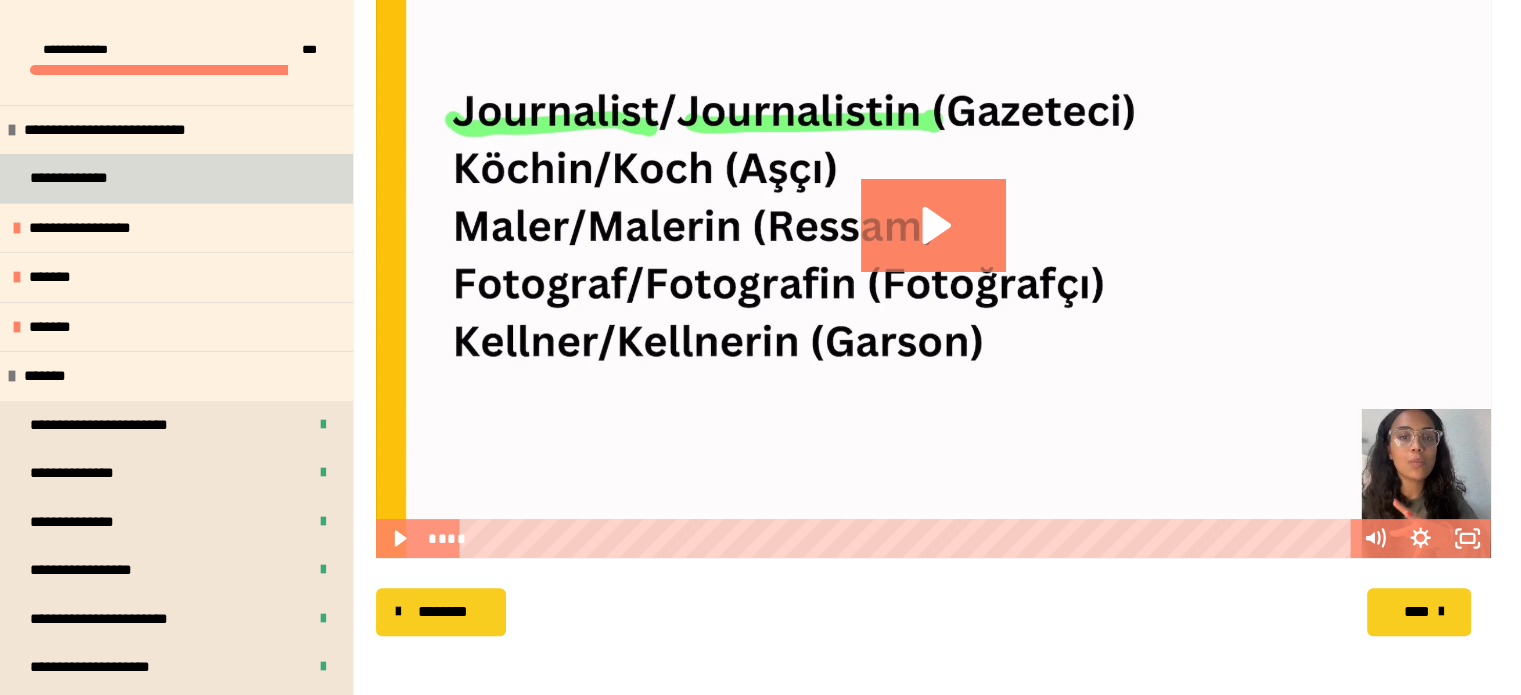 click on "**********" at bounding box center (176, 178) 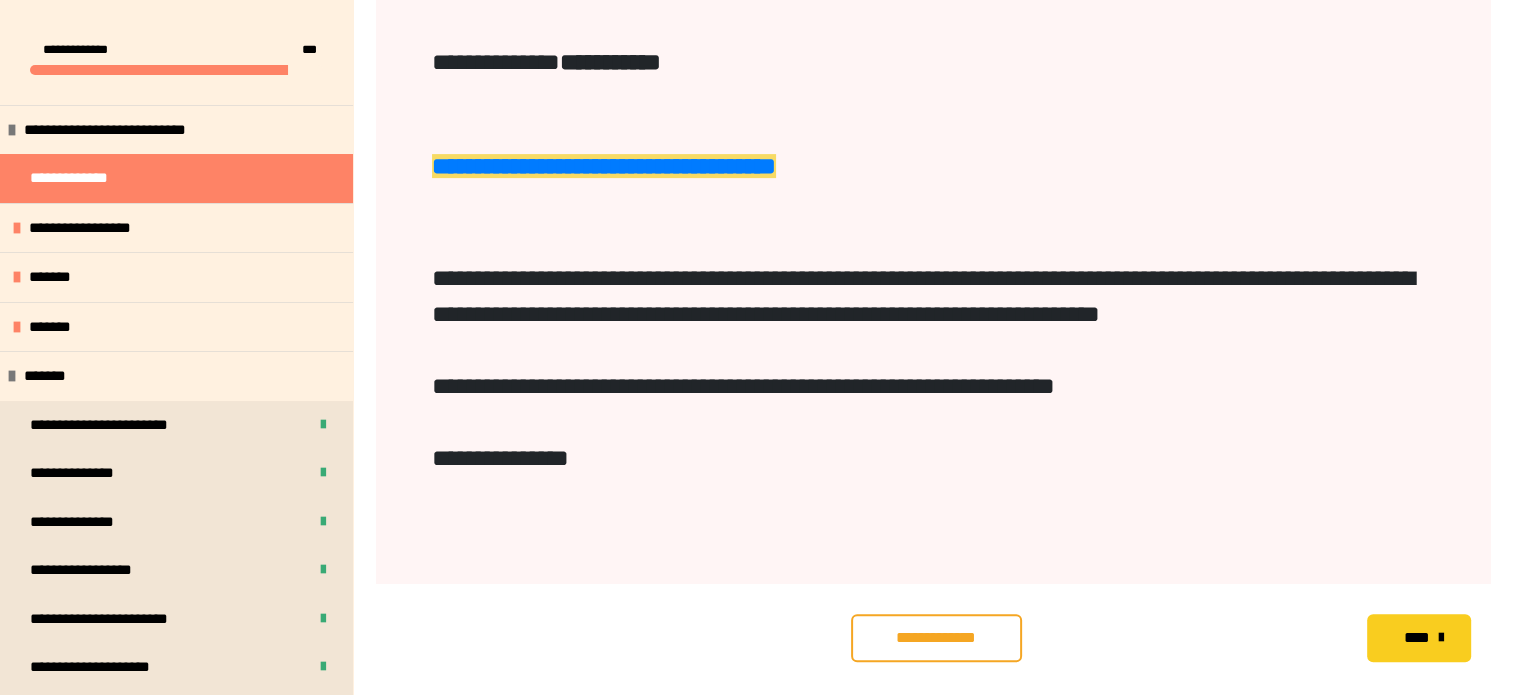 scroll, scrollTop: 692, scrollLeft: 0, axis: vertical 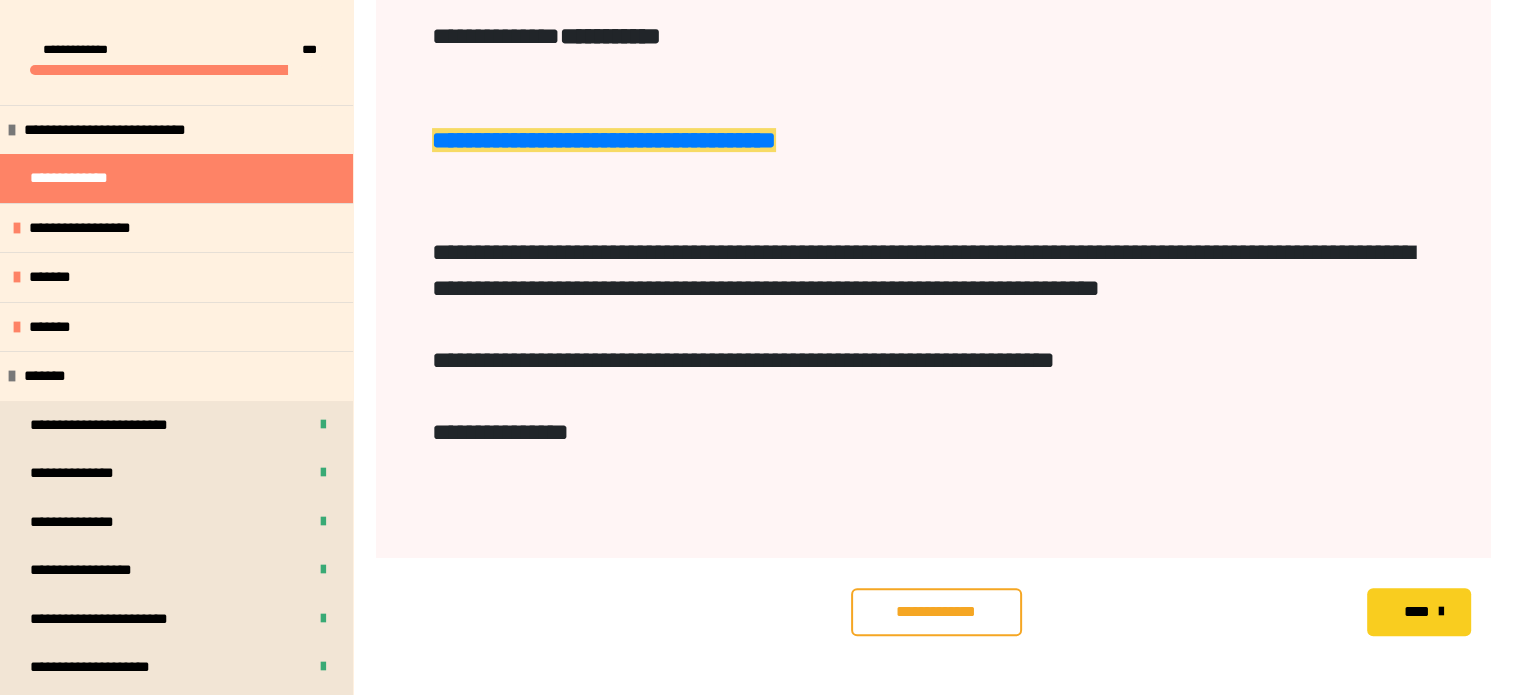 click on "**********" at bounding box center (936, 612) 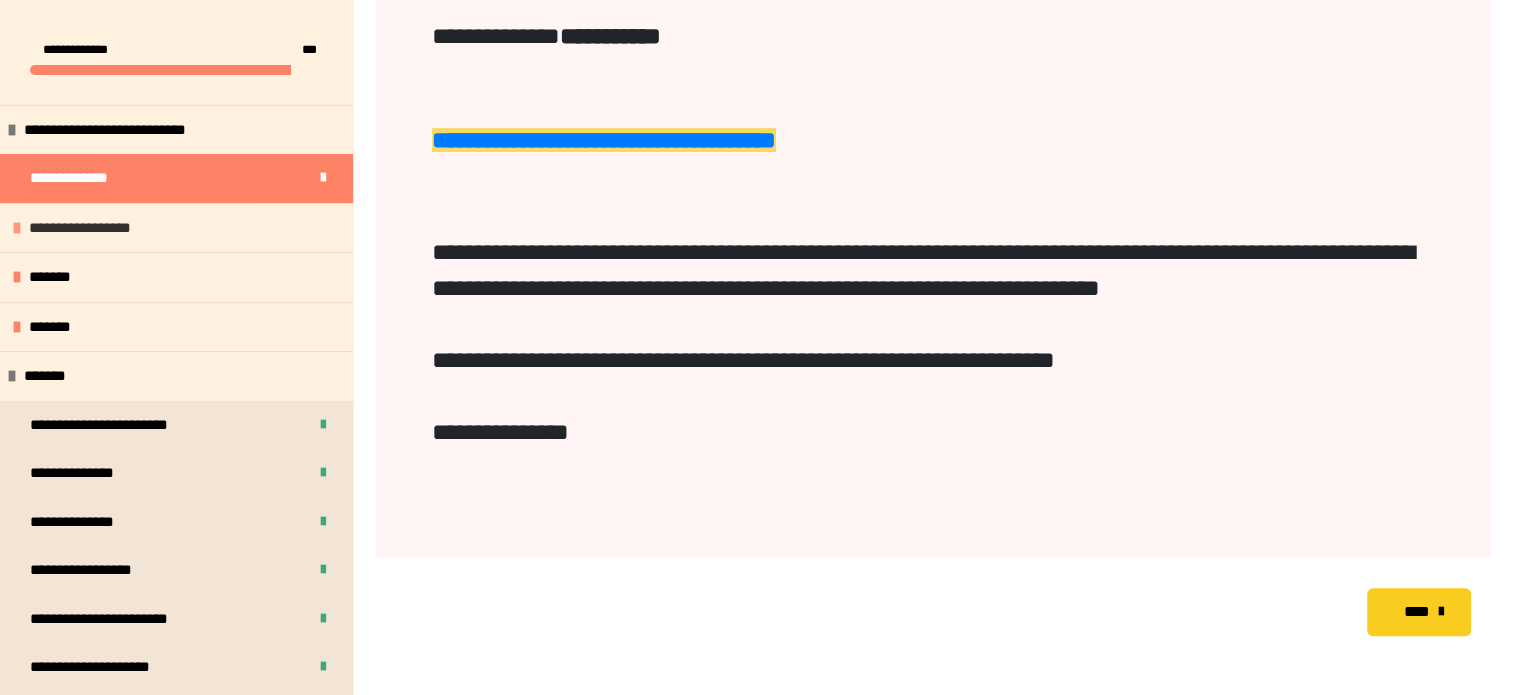 click on "**********" at bounding box center (176, 228) 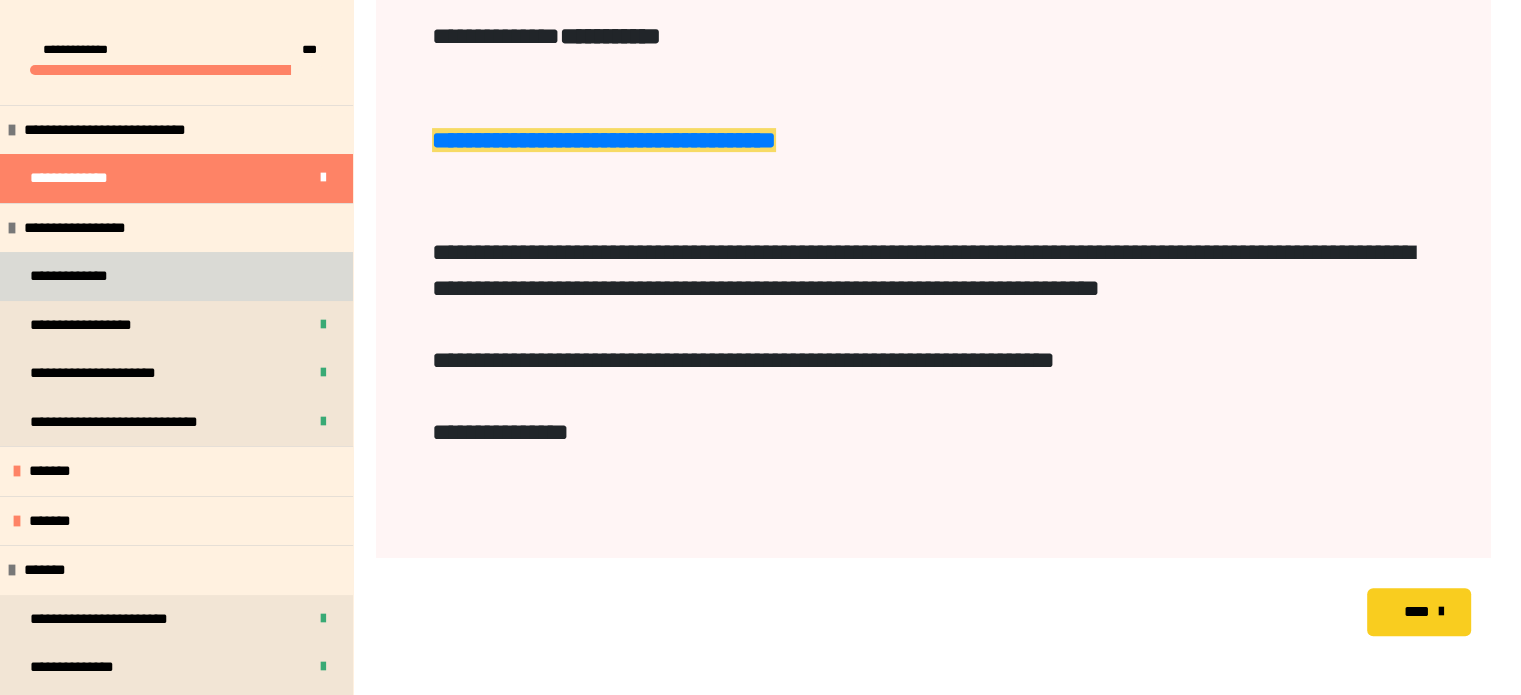 click on "**********" at bounding box center (176, 276) 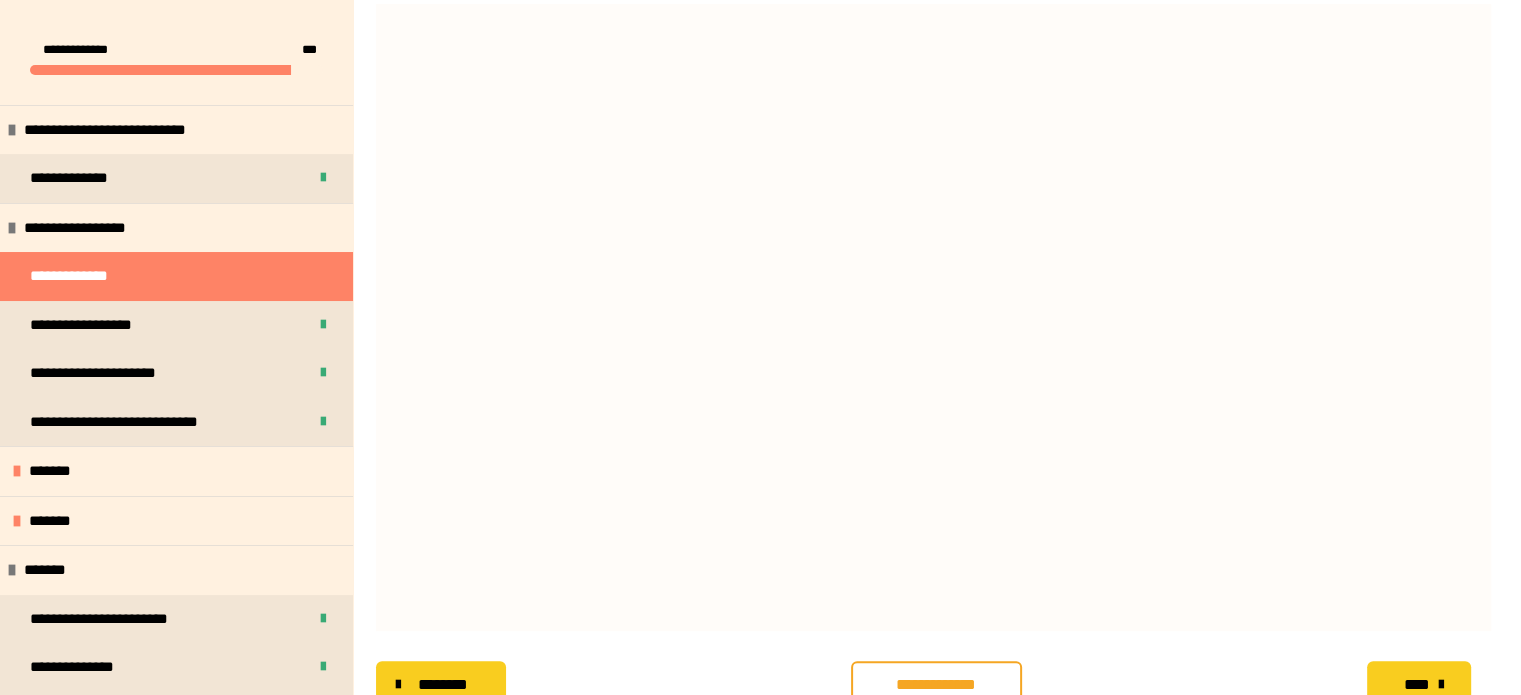 scroll, scrollTop: 396, scrollLeft: 0, axis: vertical 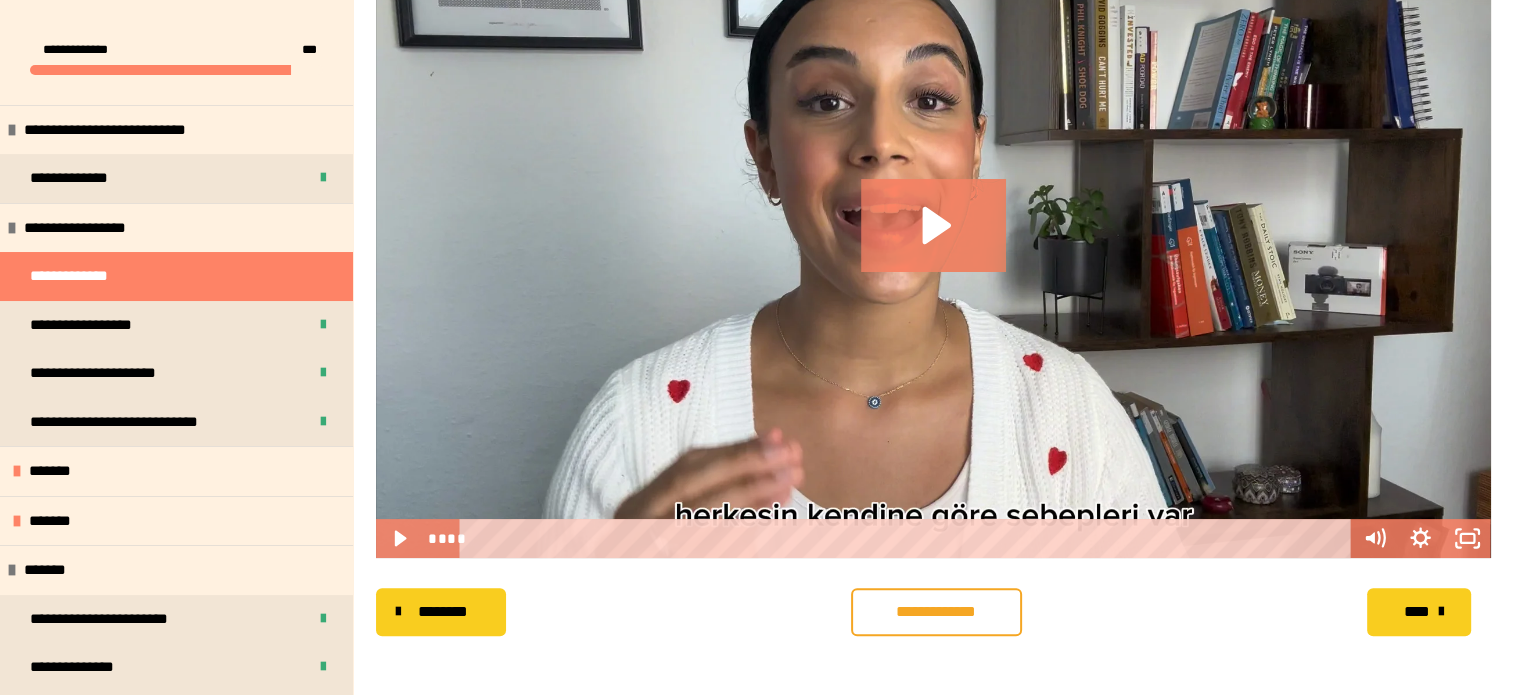 click on "**********" at bounding box center [936, 612] 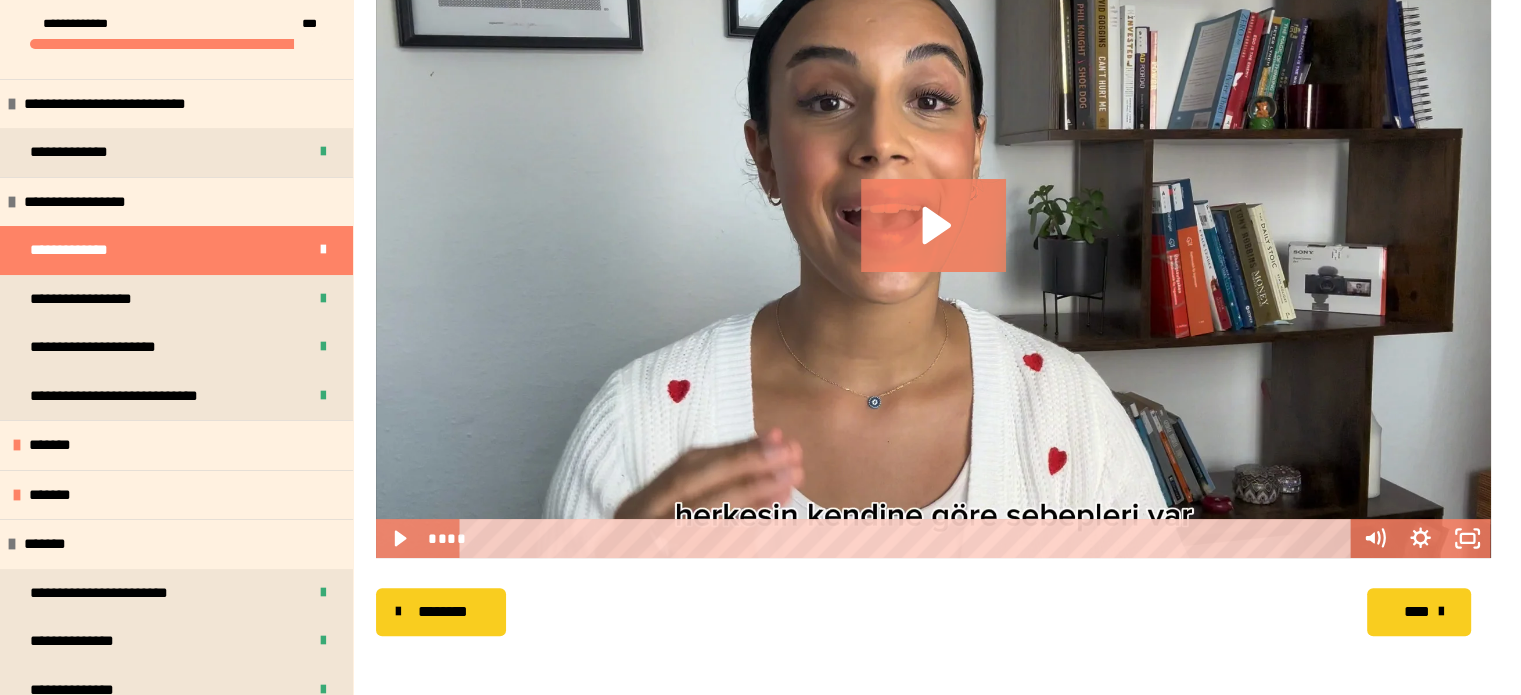 scroll, scrollTop: 10, scrollLeft: 0, axis: vertical 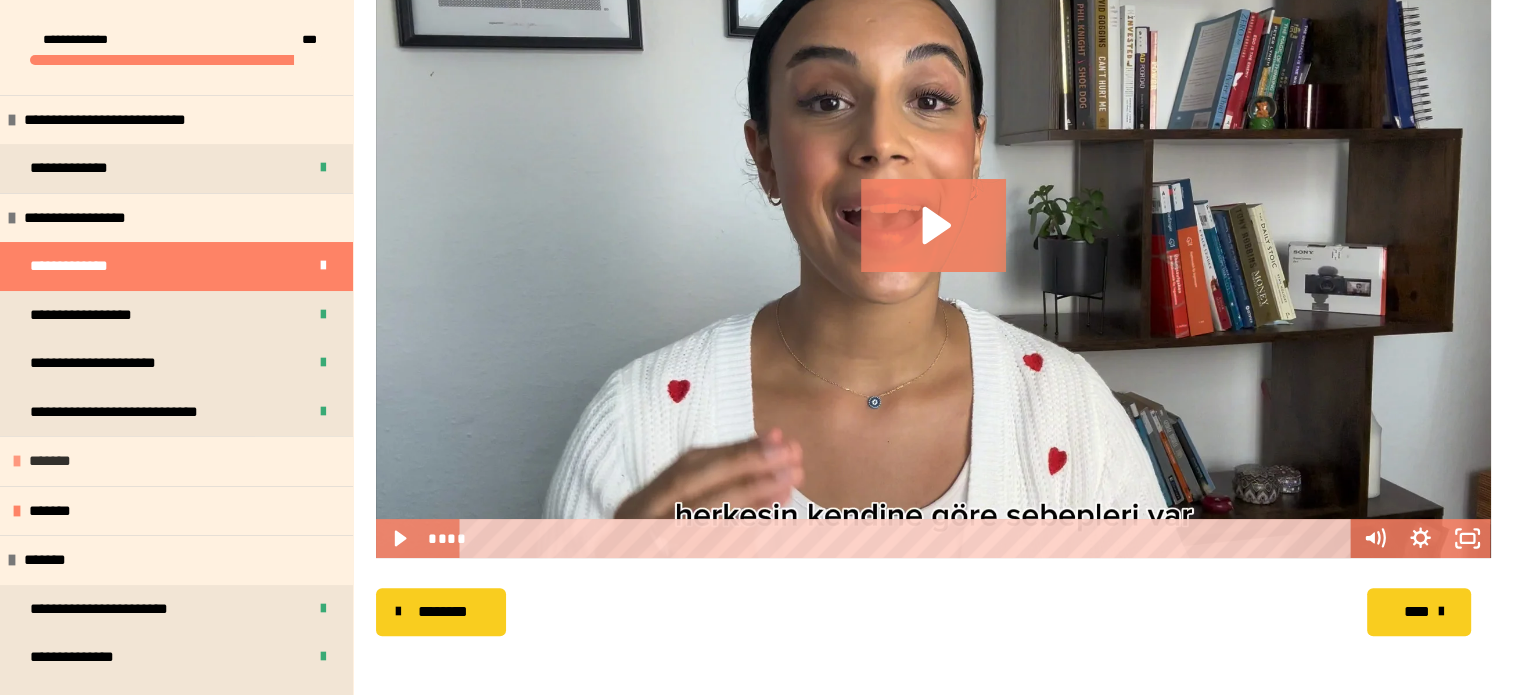 click on "*******" at bounding box center [59, 461] 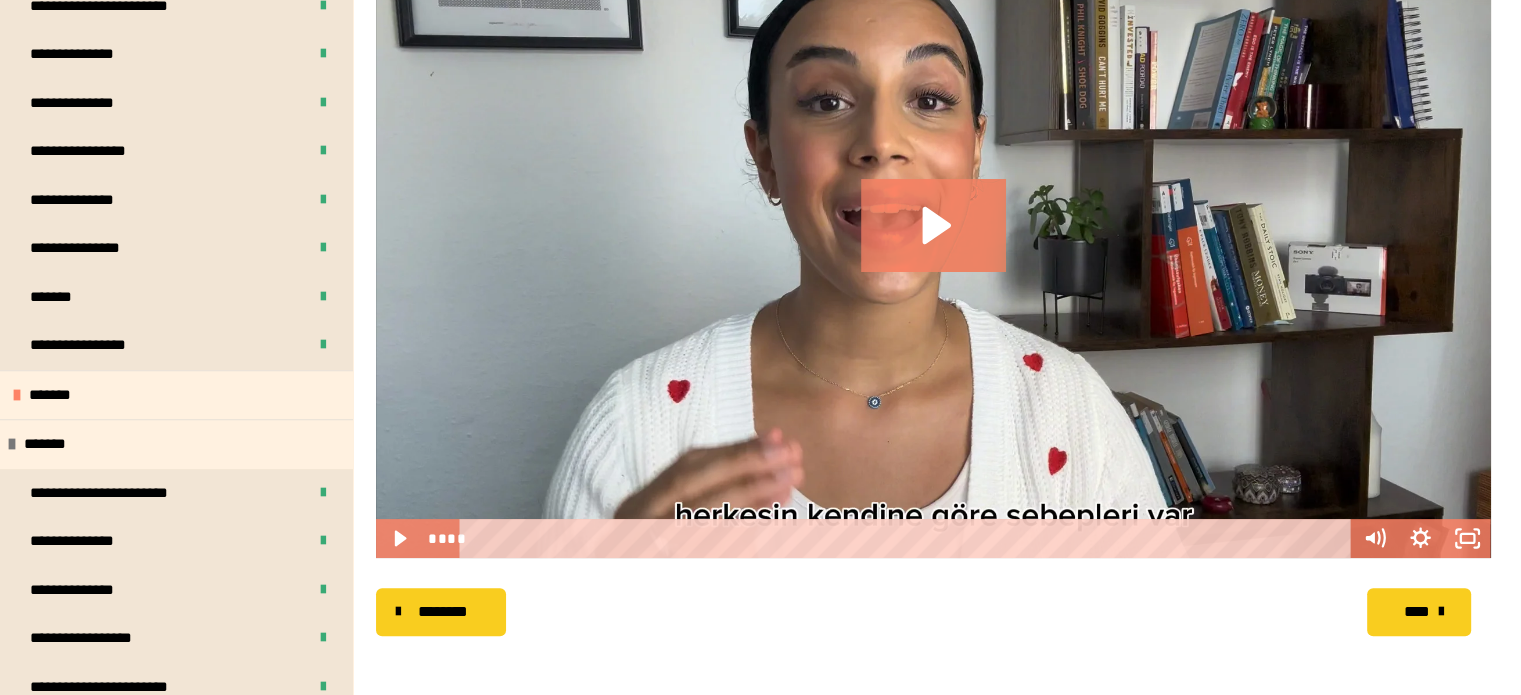 scroll, scrollTop: 744, scrollLeft: 0, axis: vertical 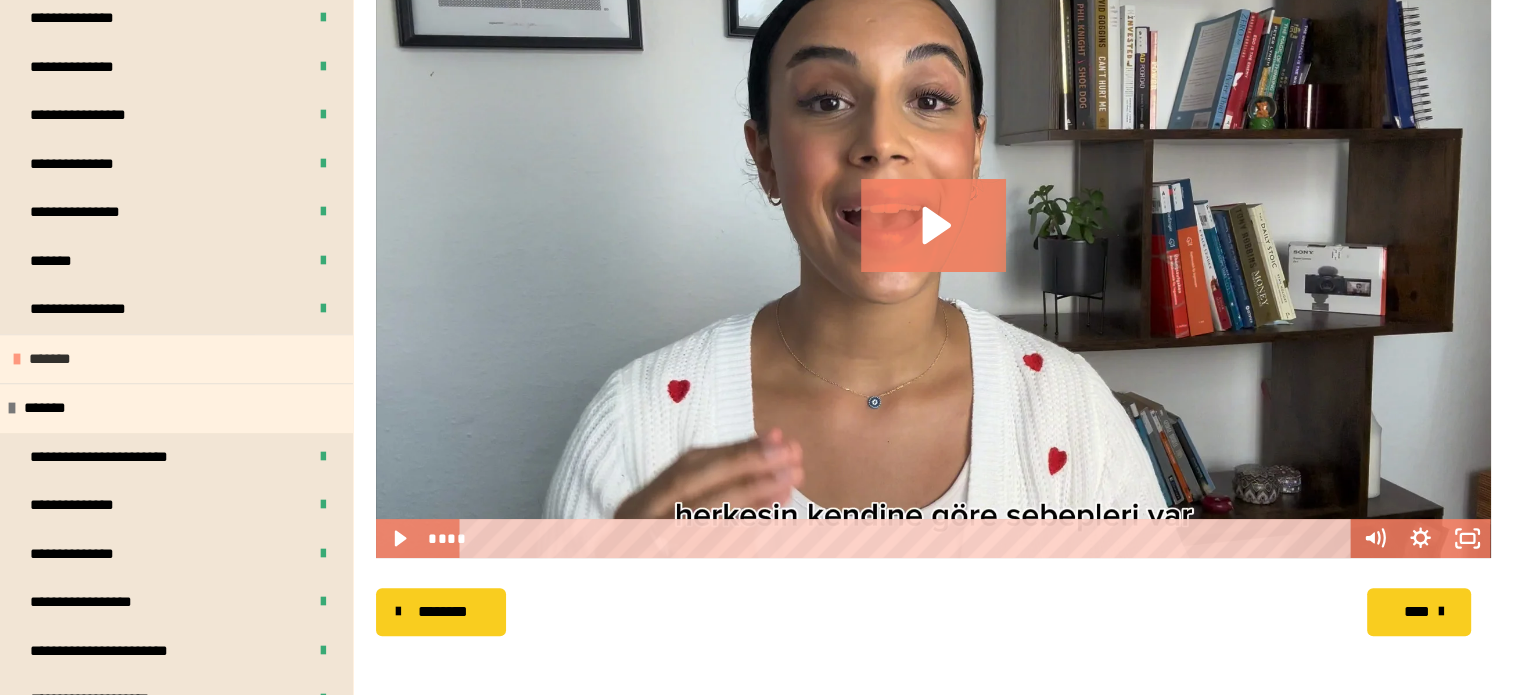 click on "*******" at bounding box center (60, 359) 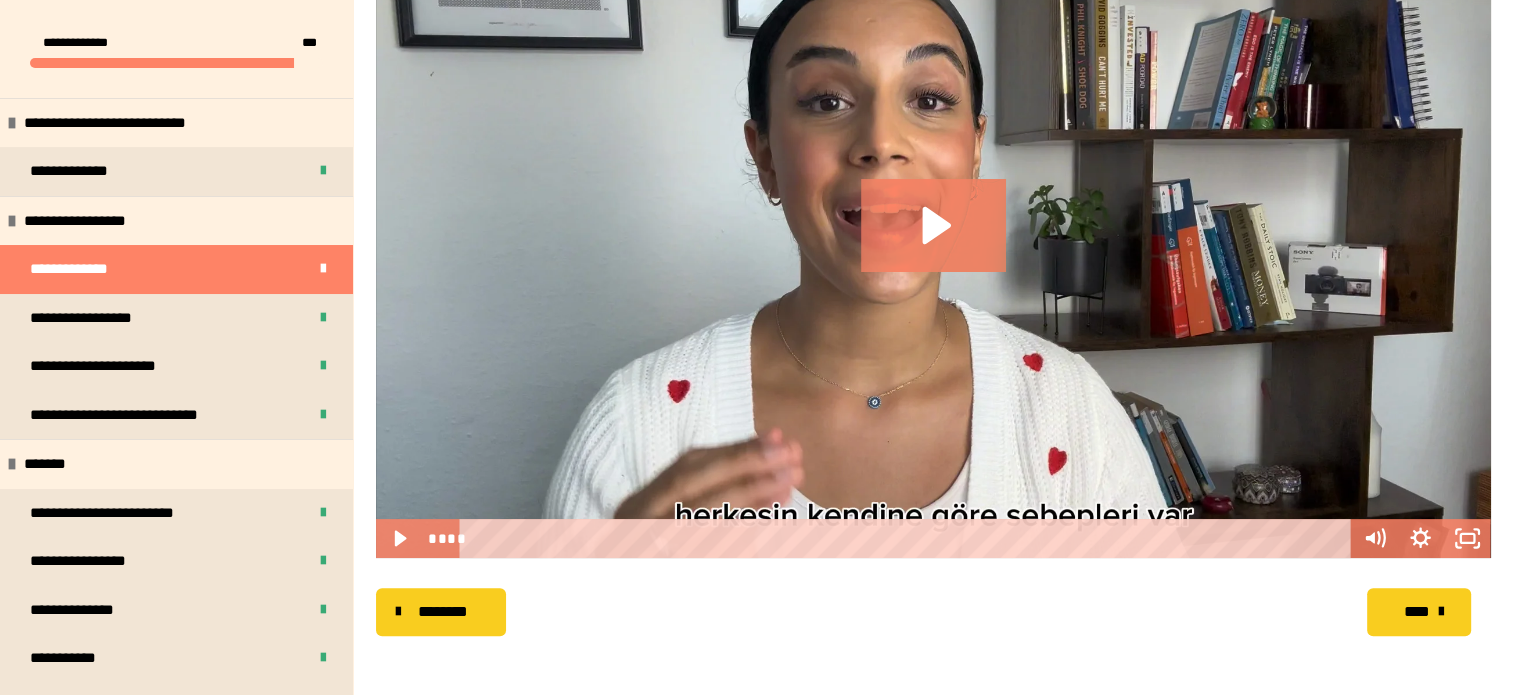 scroll, scrollTop: 0, scrollLeft: 0, axis: both 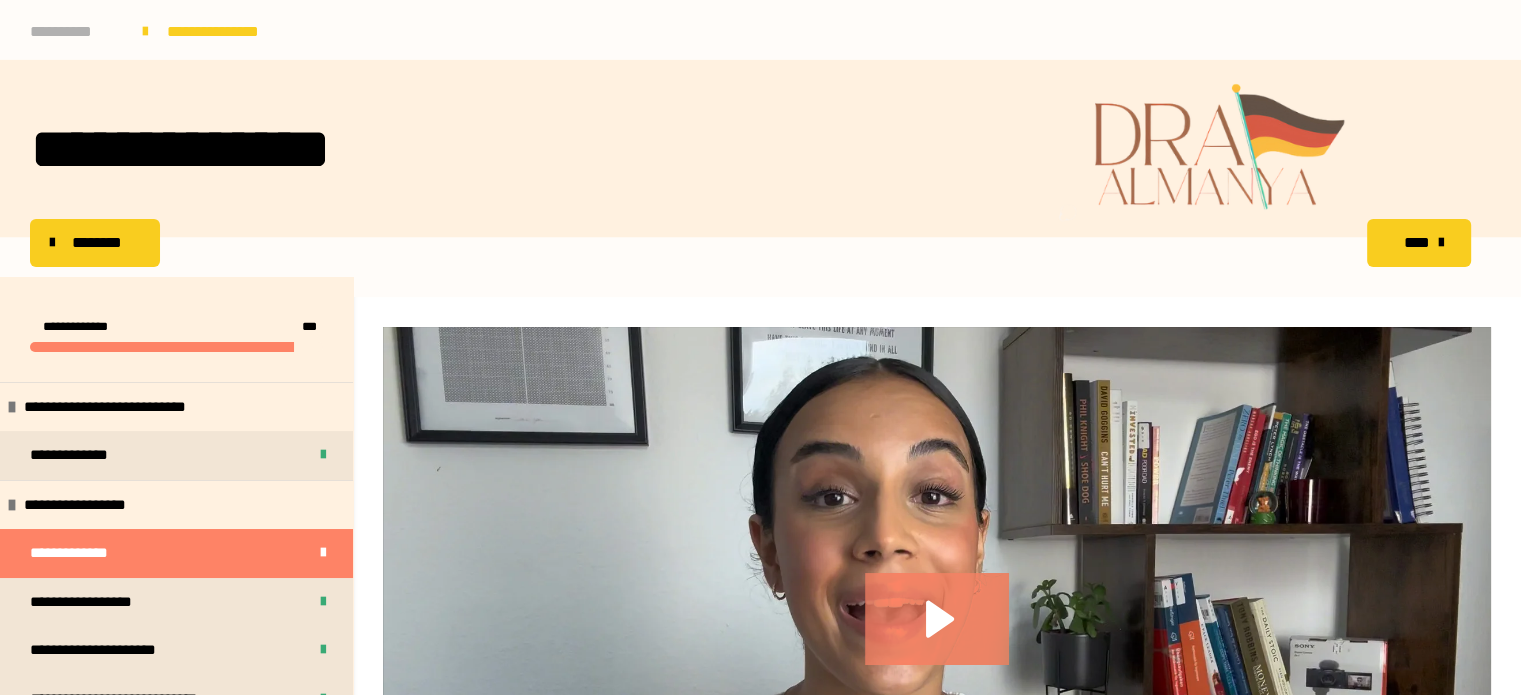 click on "**********" at bounding box center (76, 32) 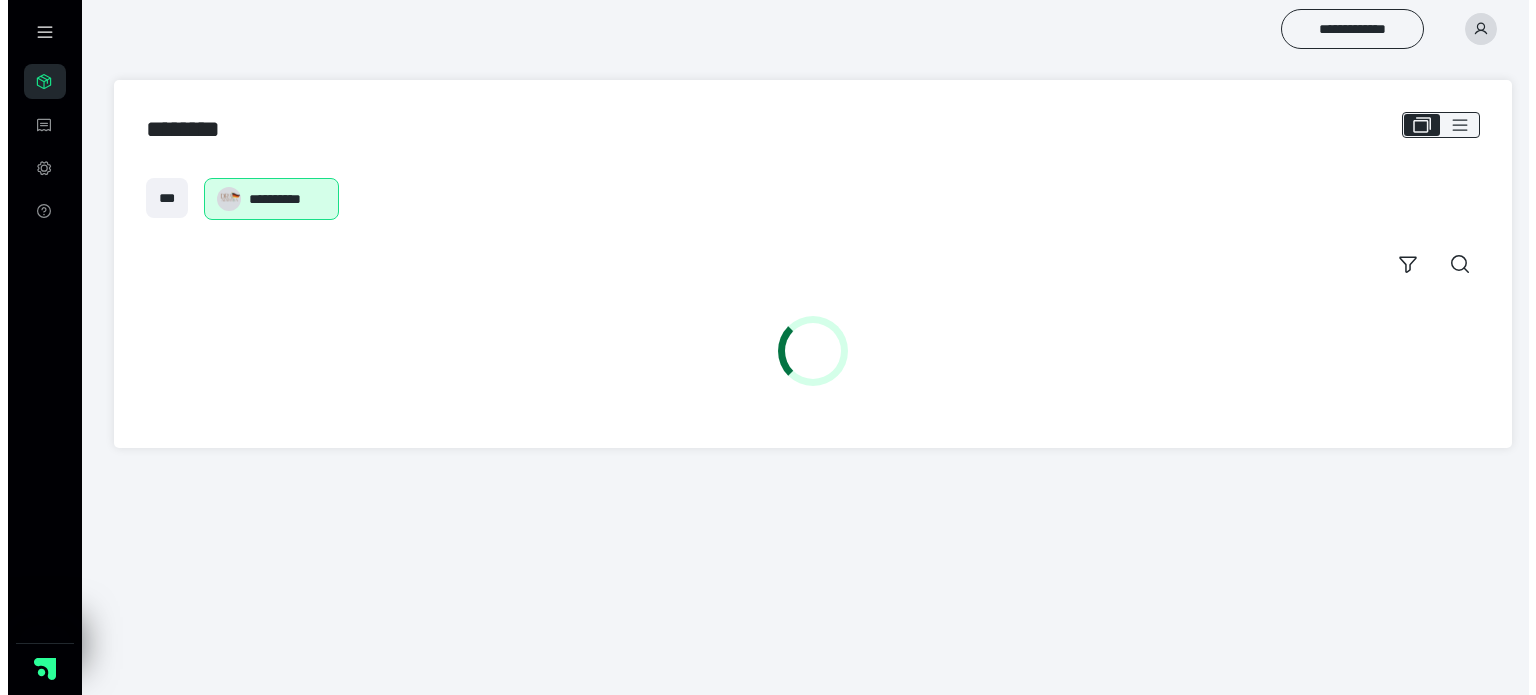 scroll, scrollTop: 0, scrollLeft: 0, axis: both 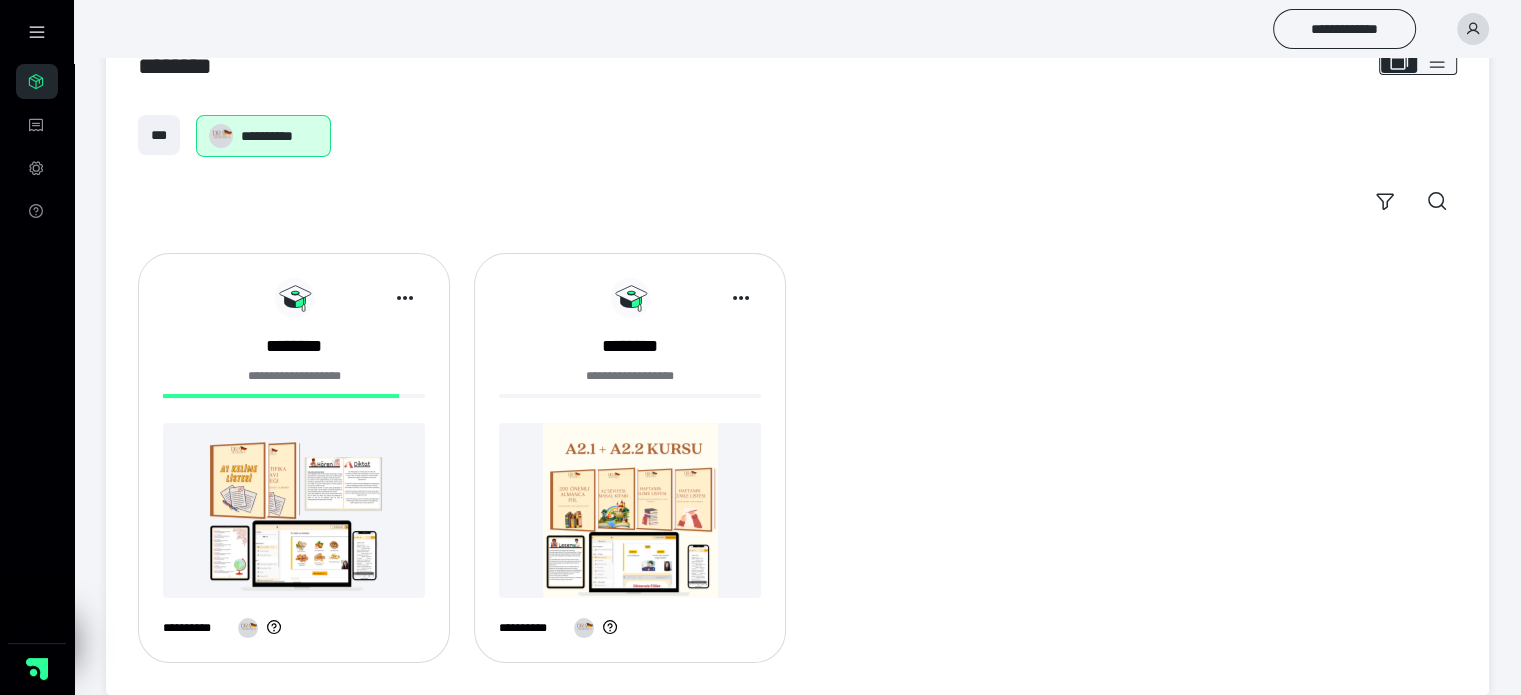 click at bounding box center [294, 510] 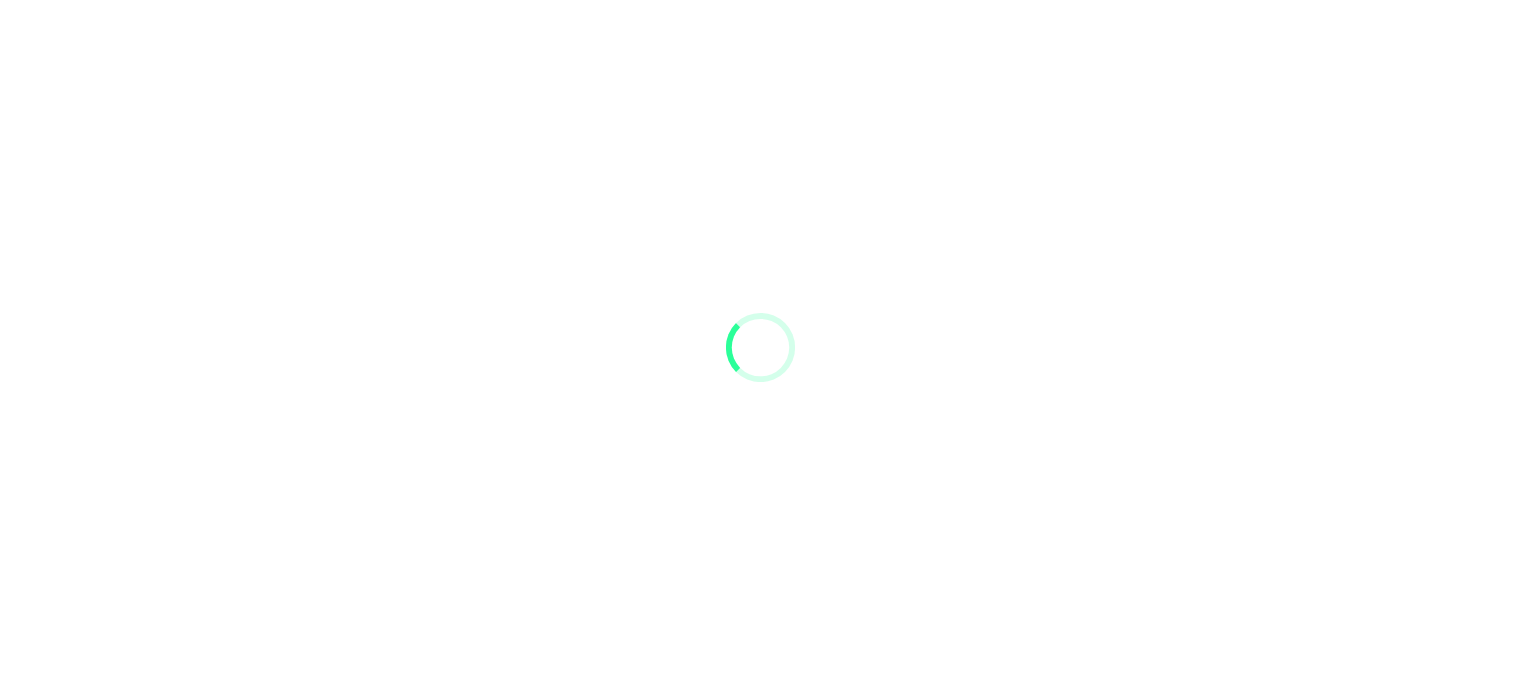scroll, scrollTop: 0, scrollLeft: 0, axis: both 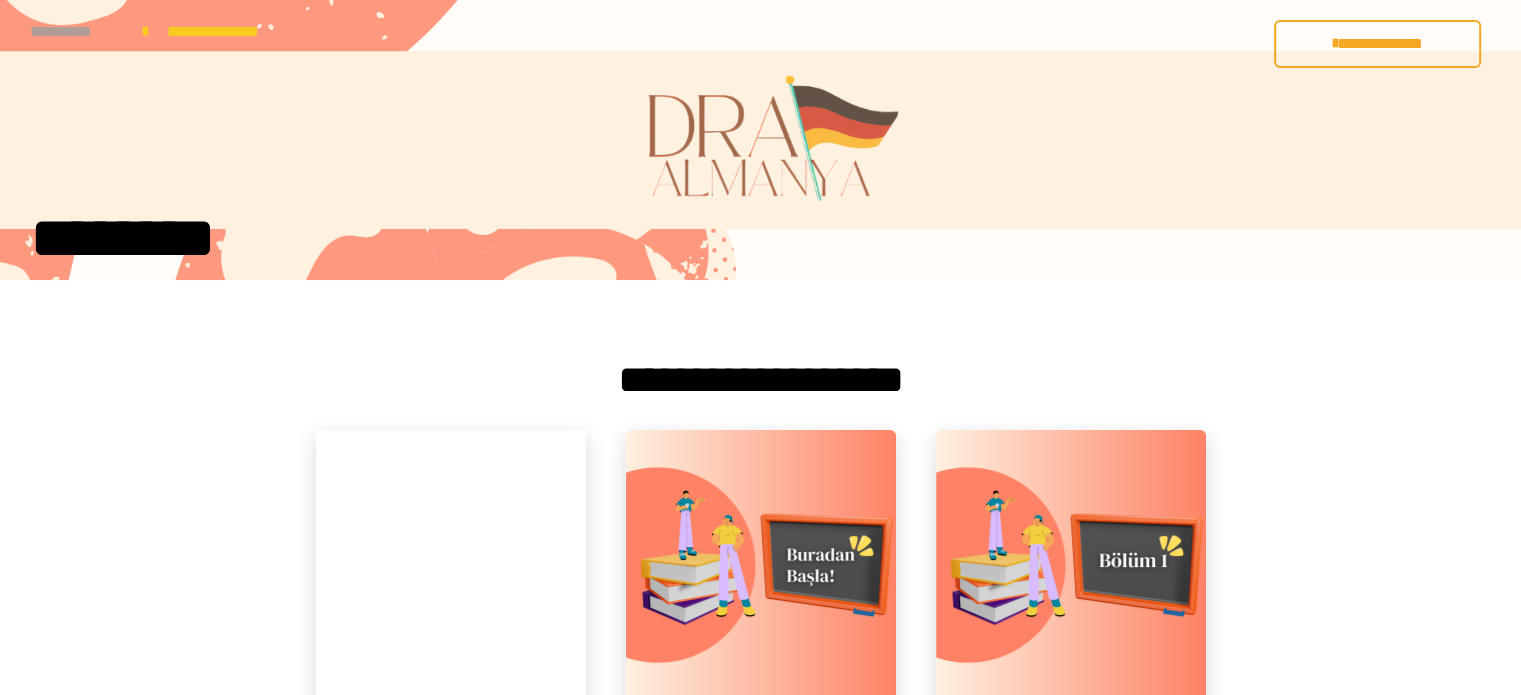 click on "**********" at bounding box center (76, 32) 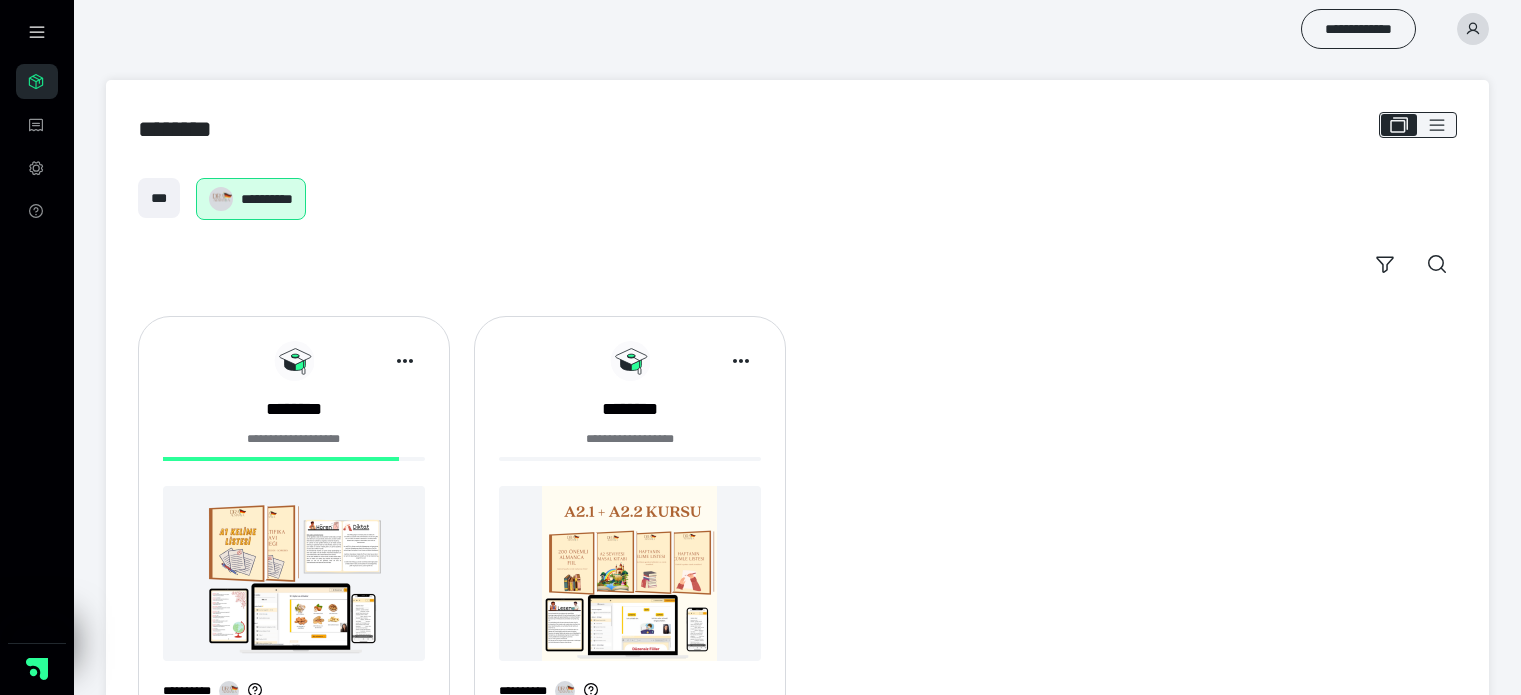 scroll, scrollTop: 0, scrollLeft: 0, axis: both 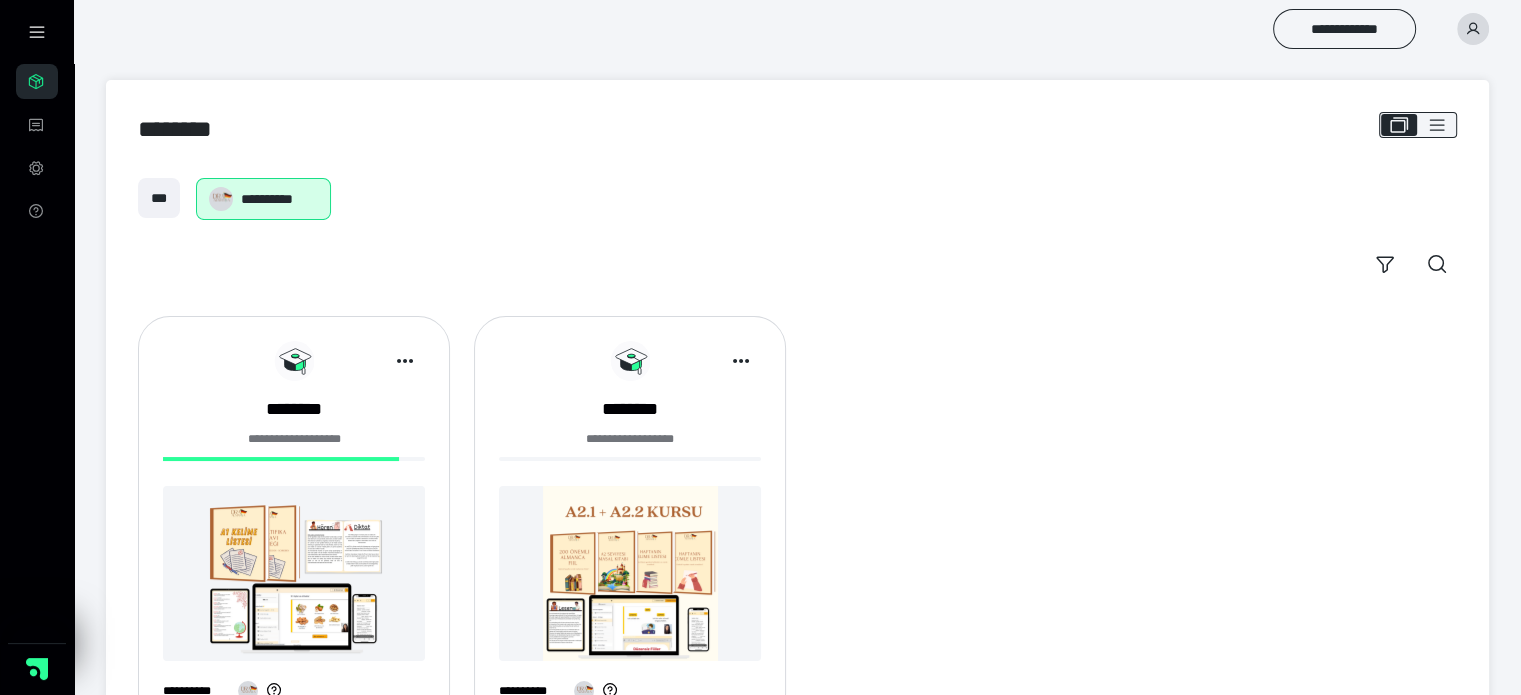 click on "**********" at bounding box center [630, 521] 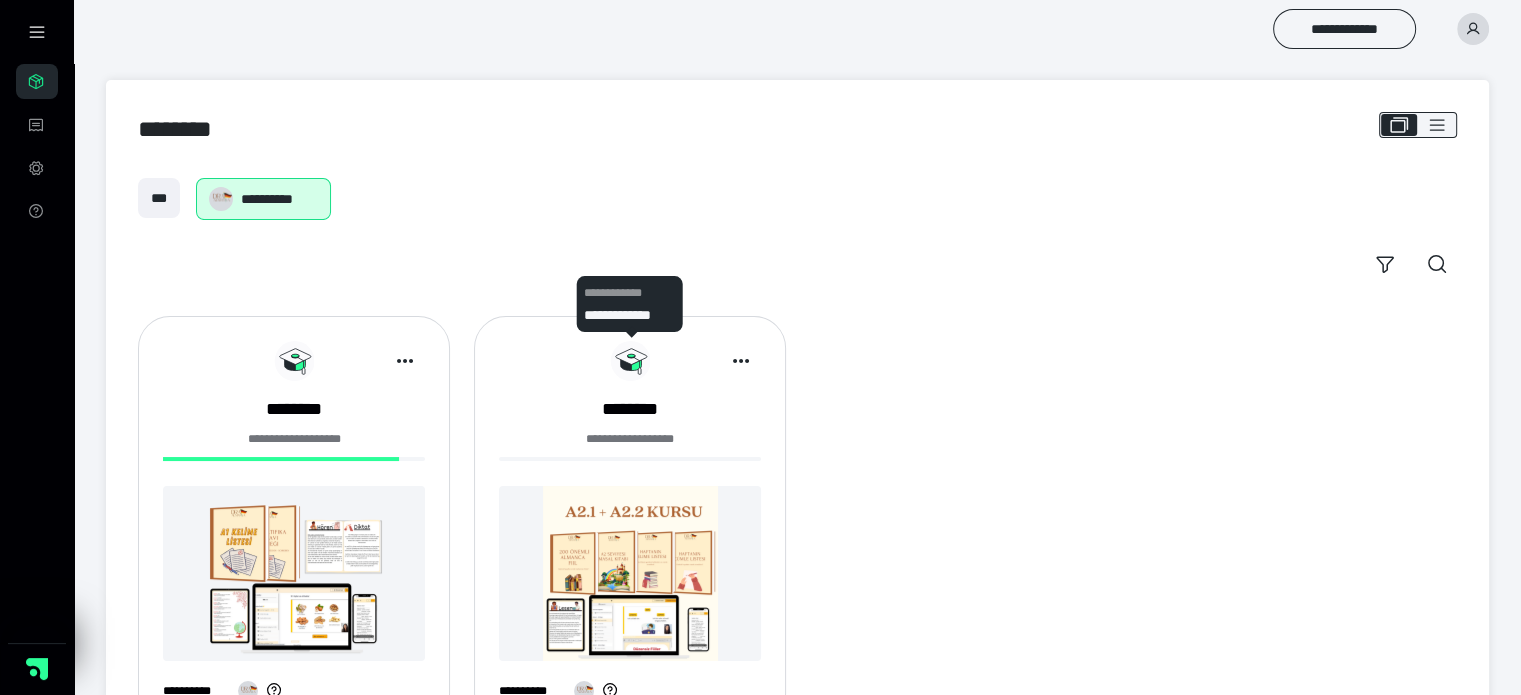 click 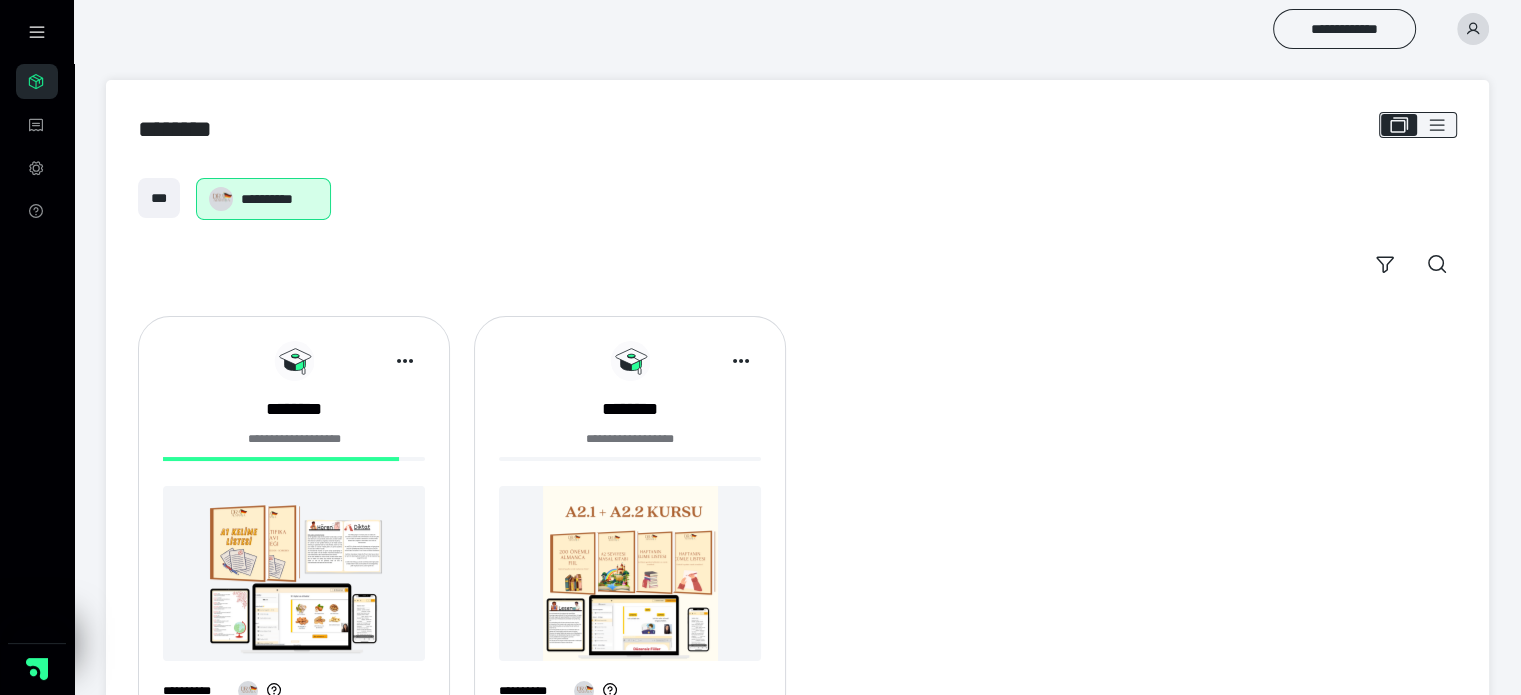 scroll, scrollTop: 85, scrollLeft: 0, axis: vertical 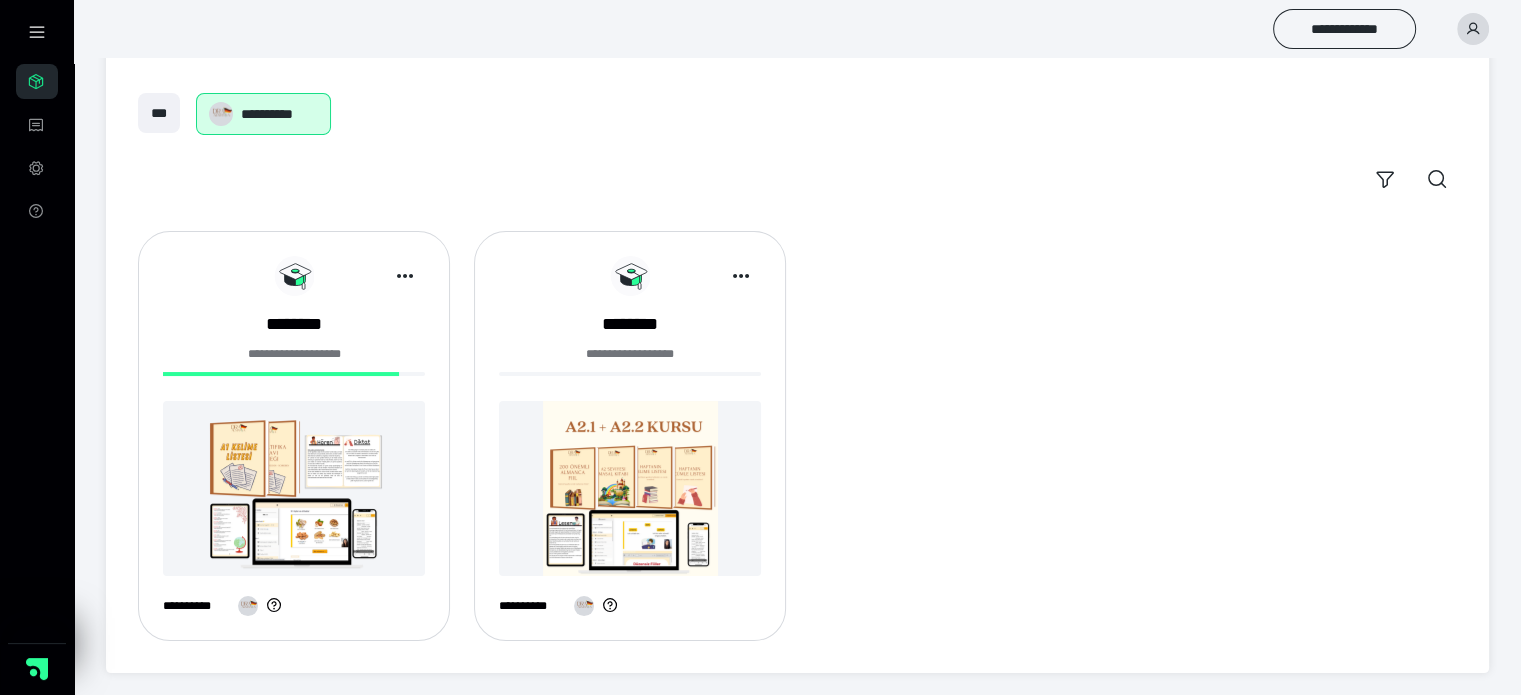 click at bounding box center [630, 488] 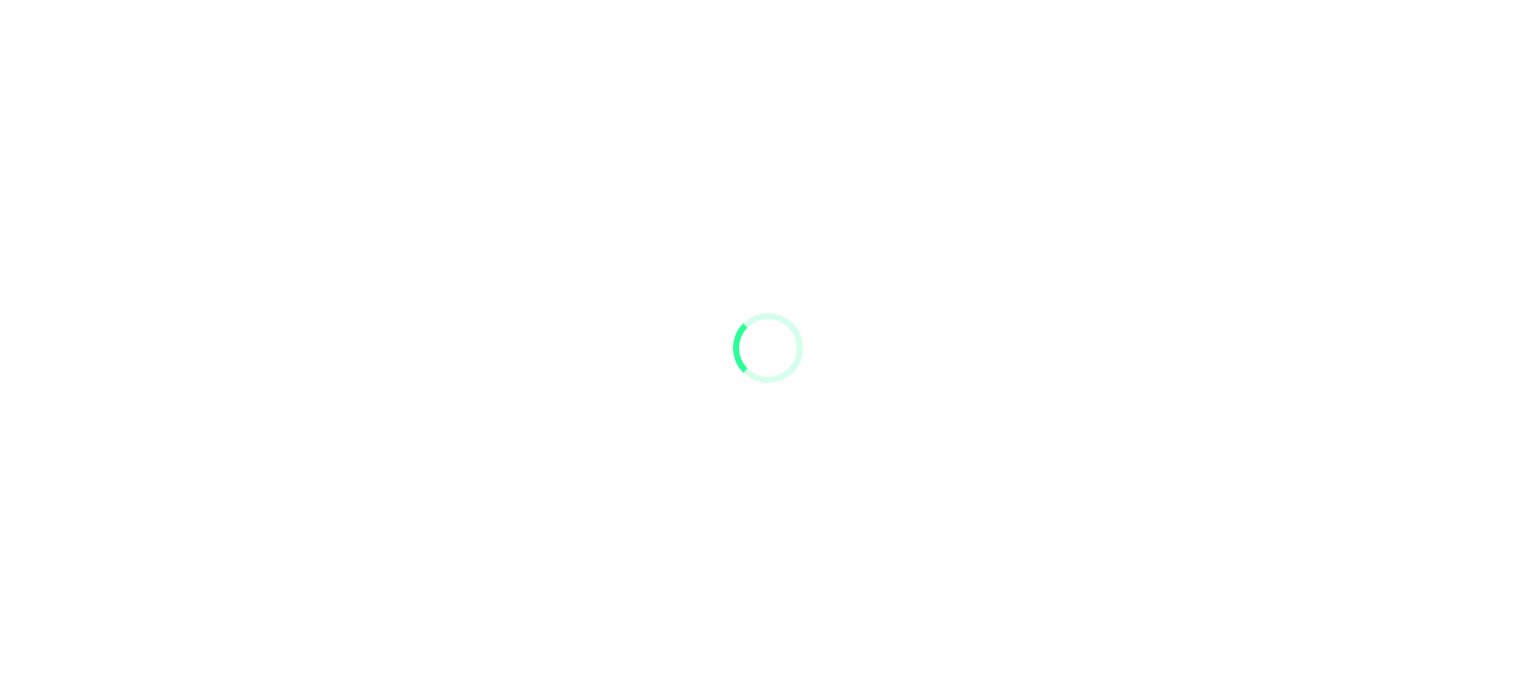 scroll, scrollTop: 0, scrollLeft: 0, axis: both 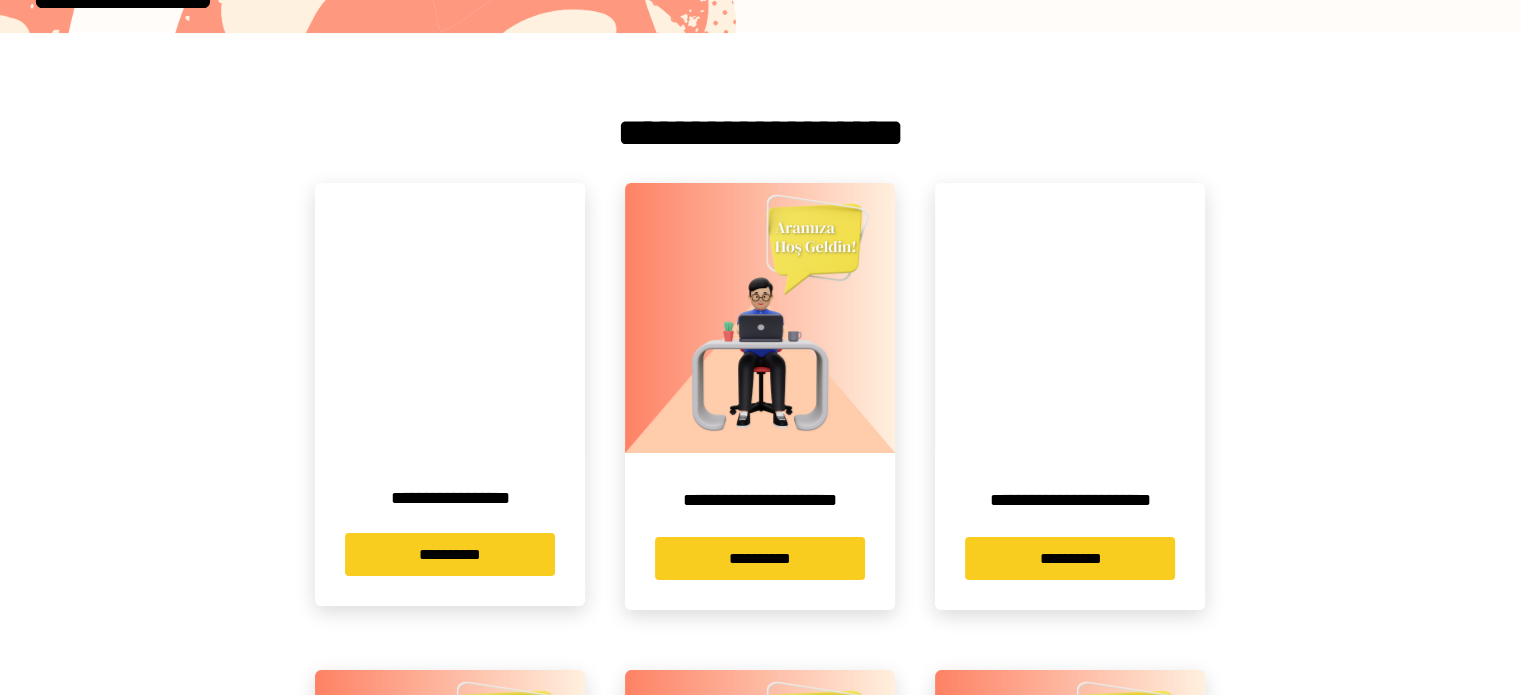 click at bounding box center [450, 318] 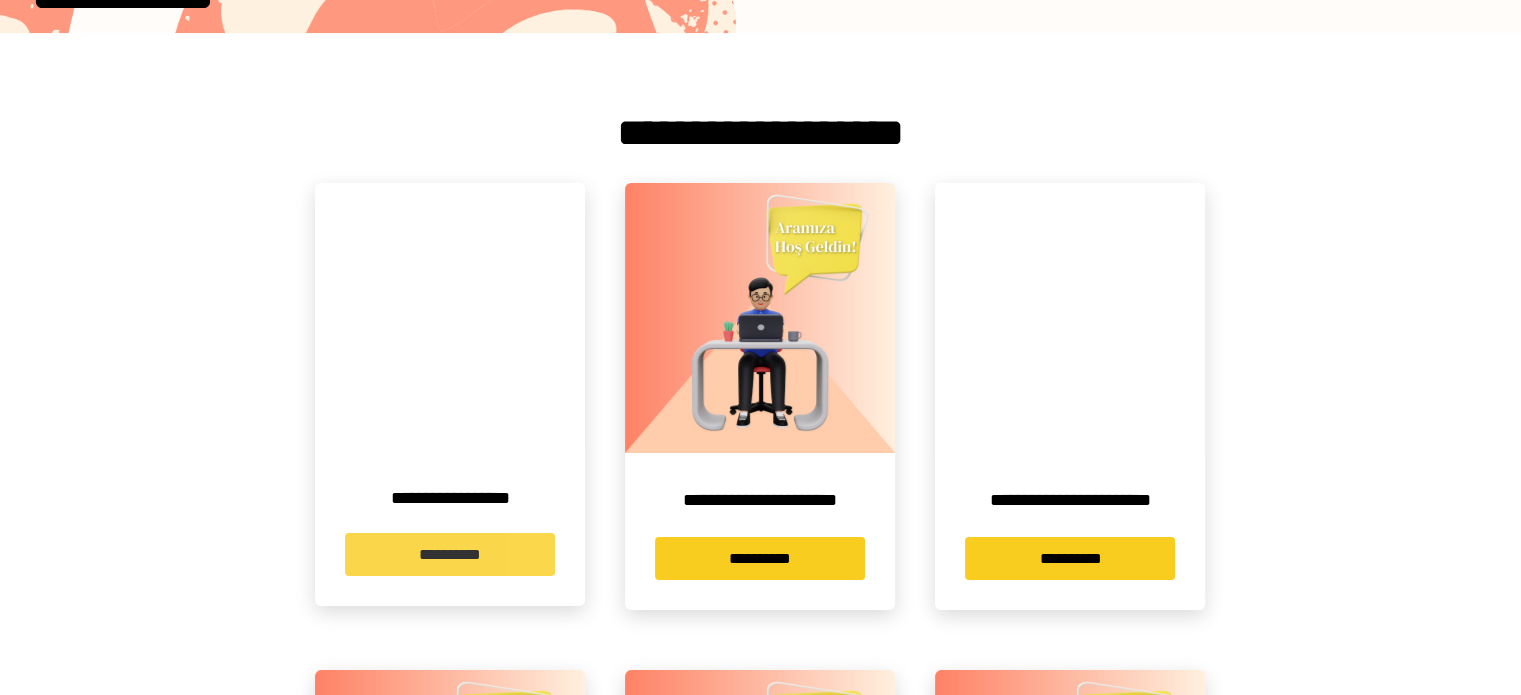 click on "**********" at bounding box center (450, 554) 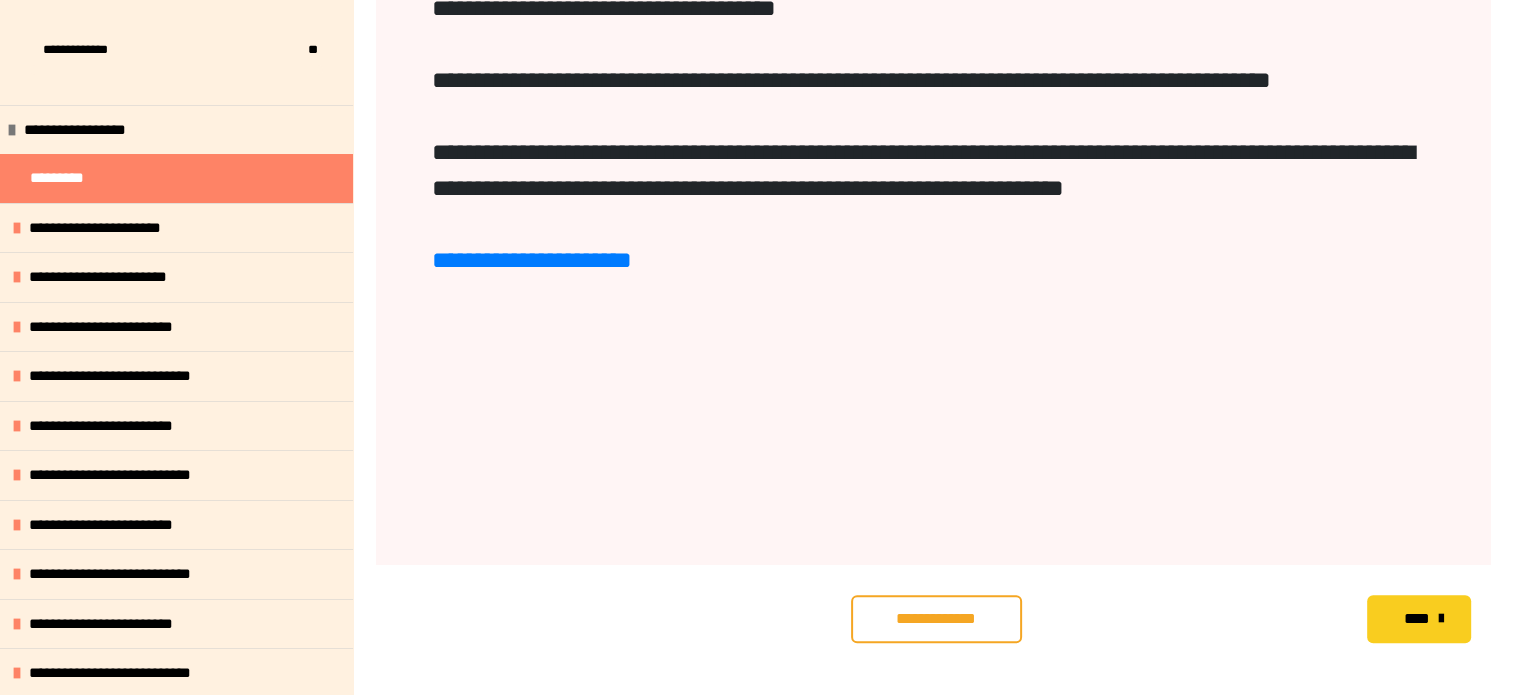 scroll, scrollTop: 833, scrollLeft: 0, axis: vertical 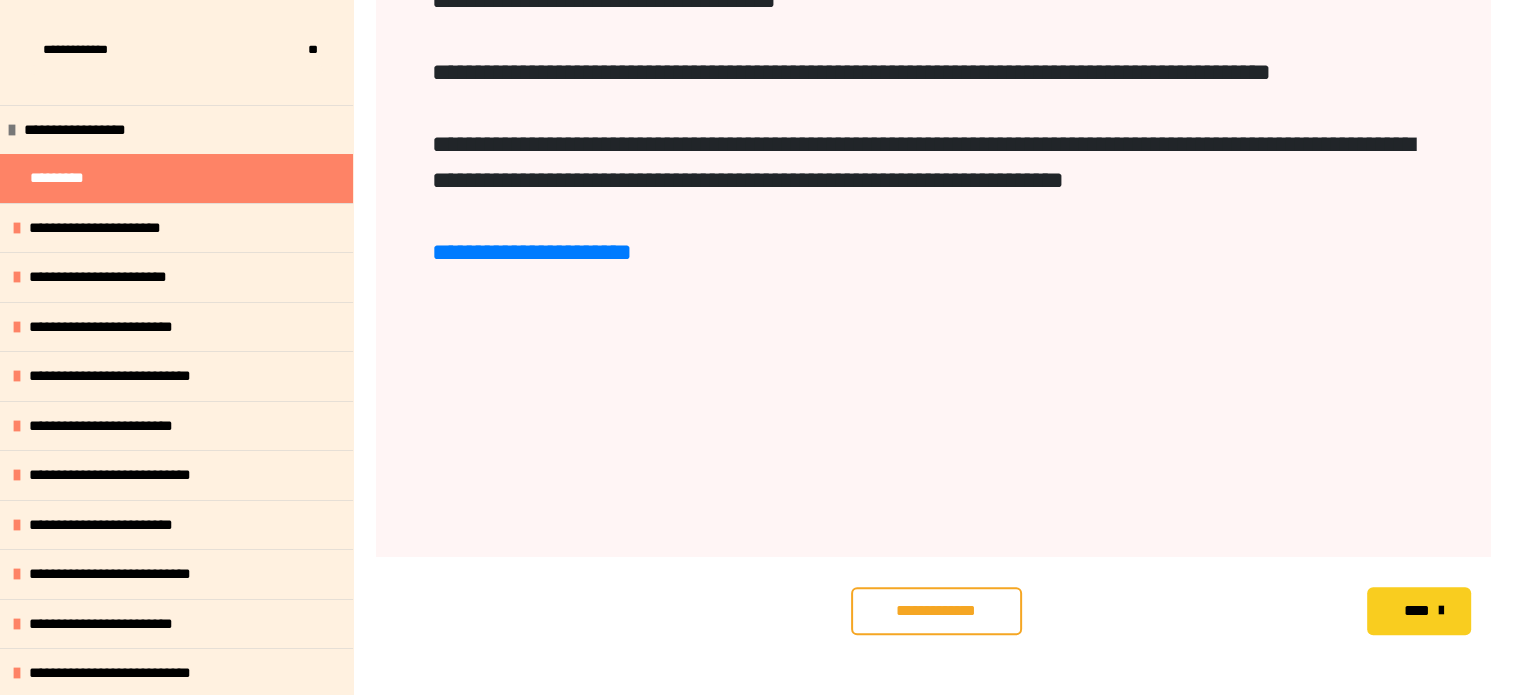 click on "**********" at bounding box center [936, 611] 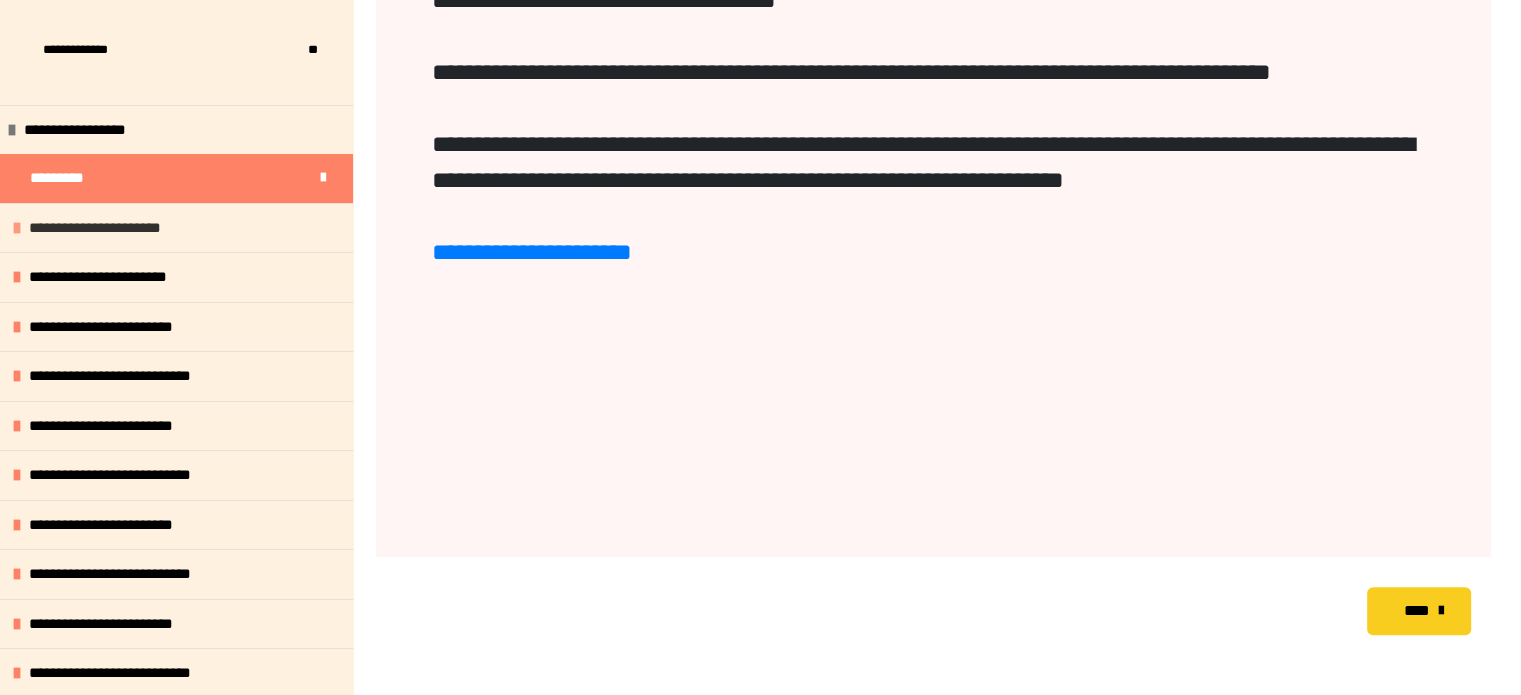 click on "**********" at bounding box center (116, 228) 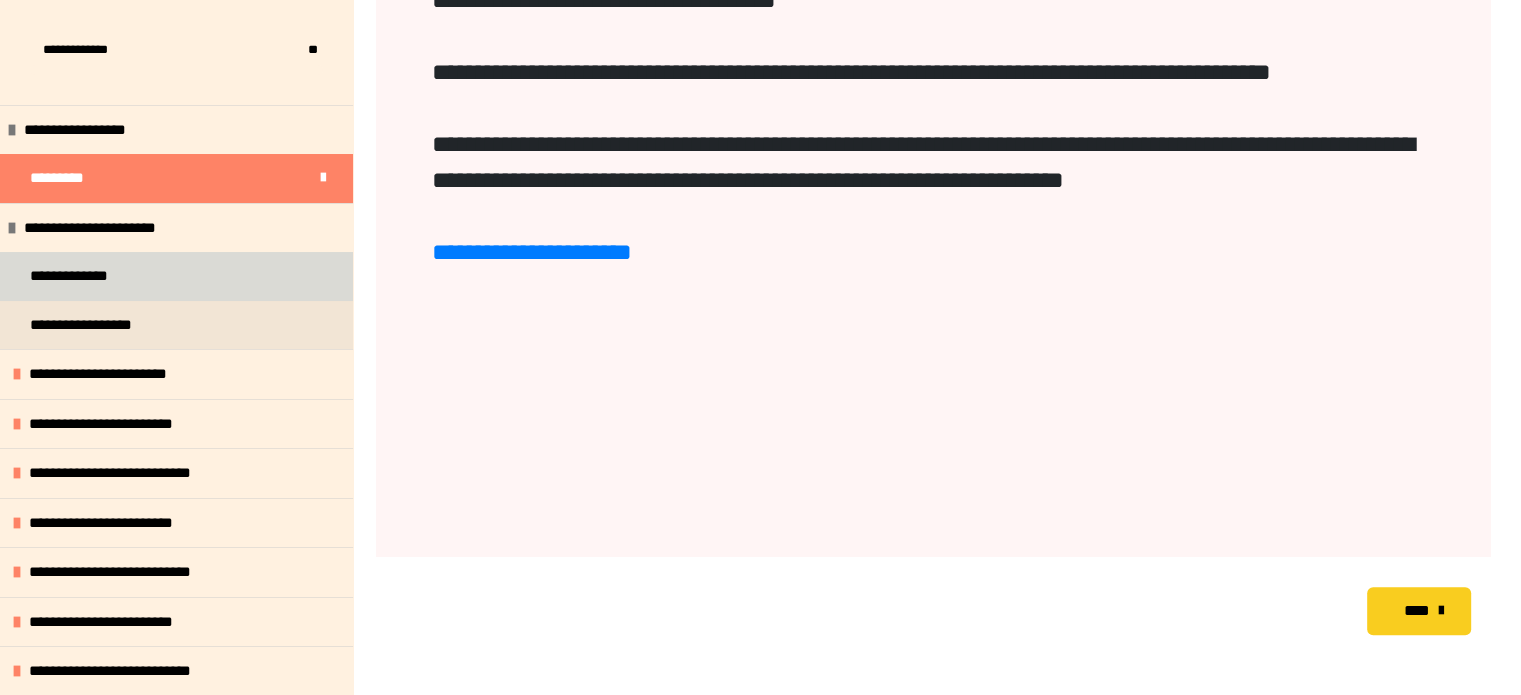 click on "**********" at bounding box center [176, 276] 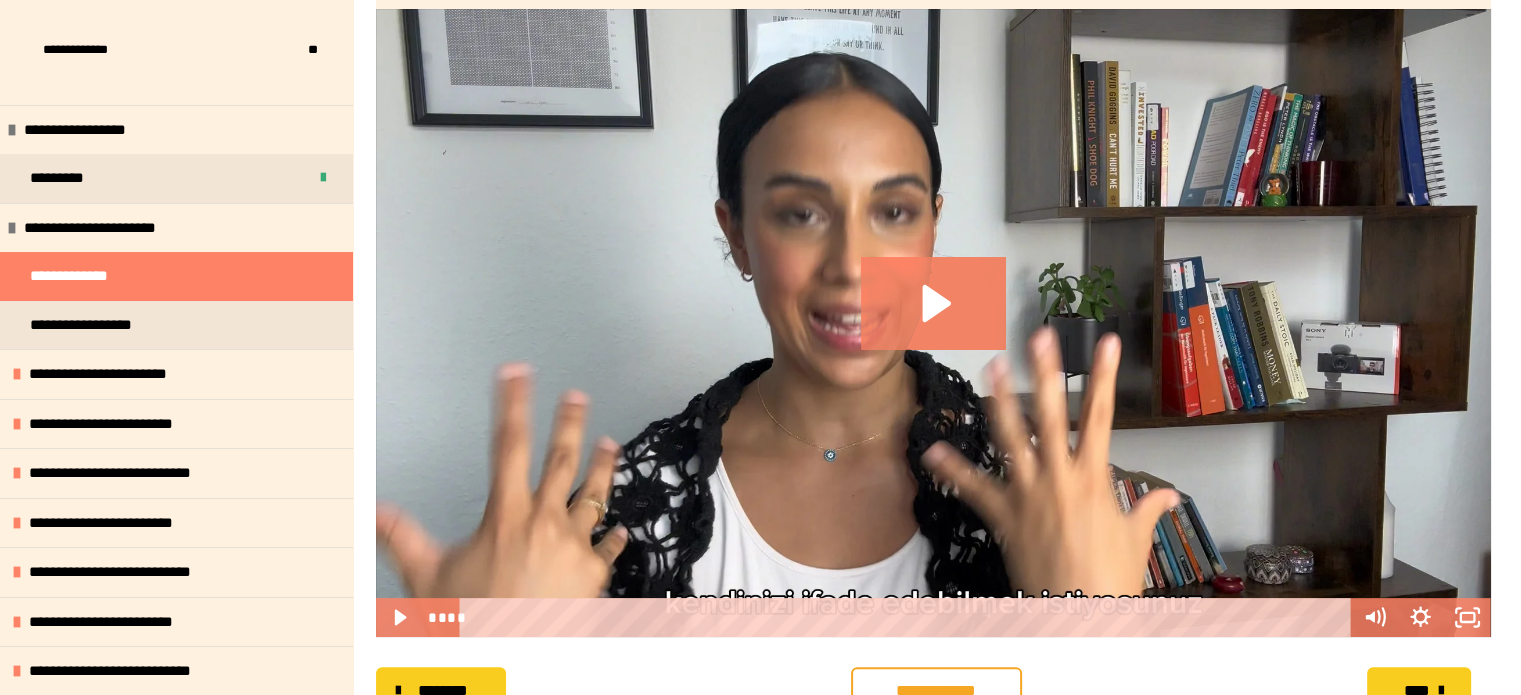 scroll, scrollTop: 535, scrollLeft: 0, axis: vertical 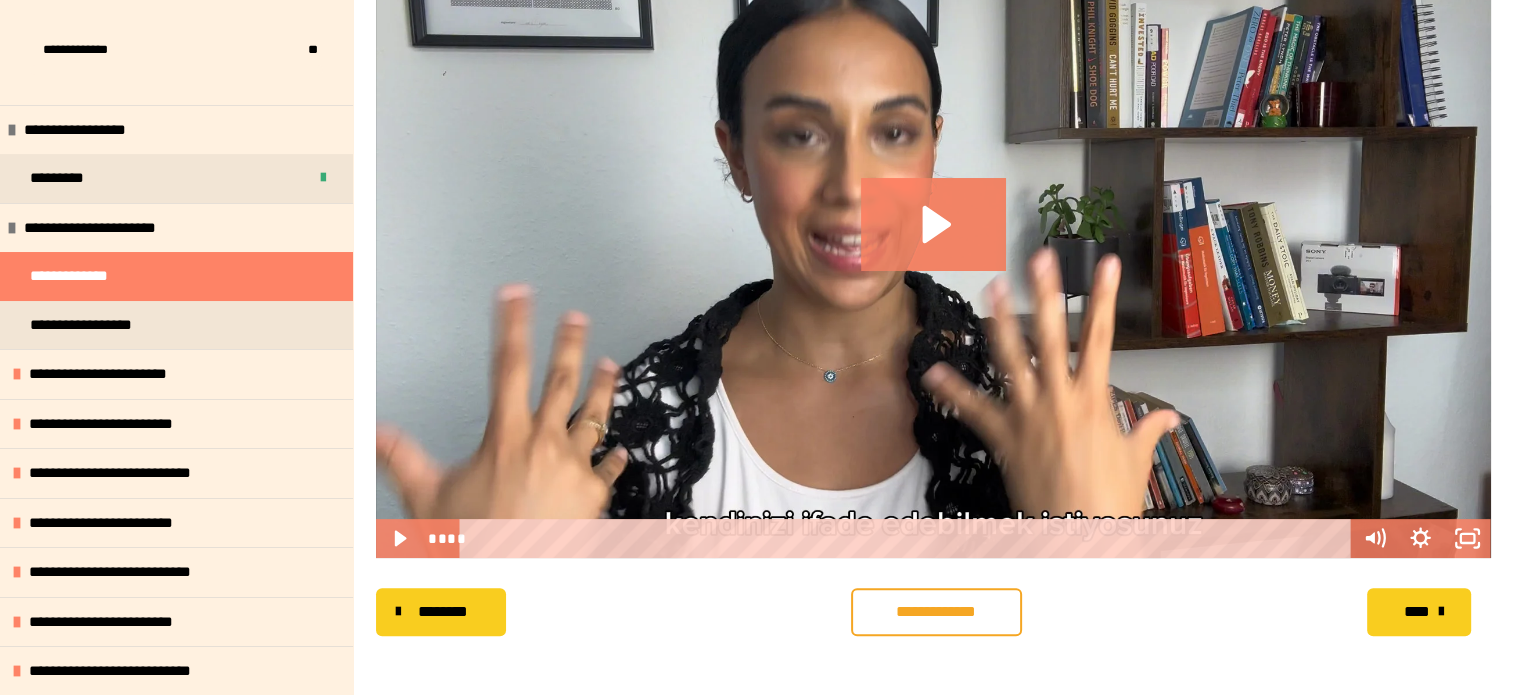 click on "**********" at bounding box center [936, 612] 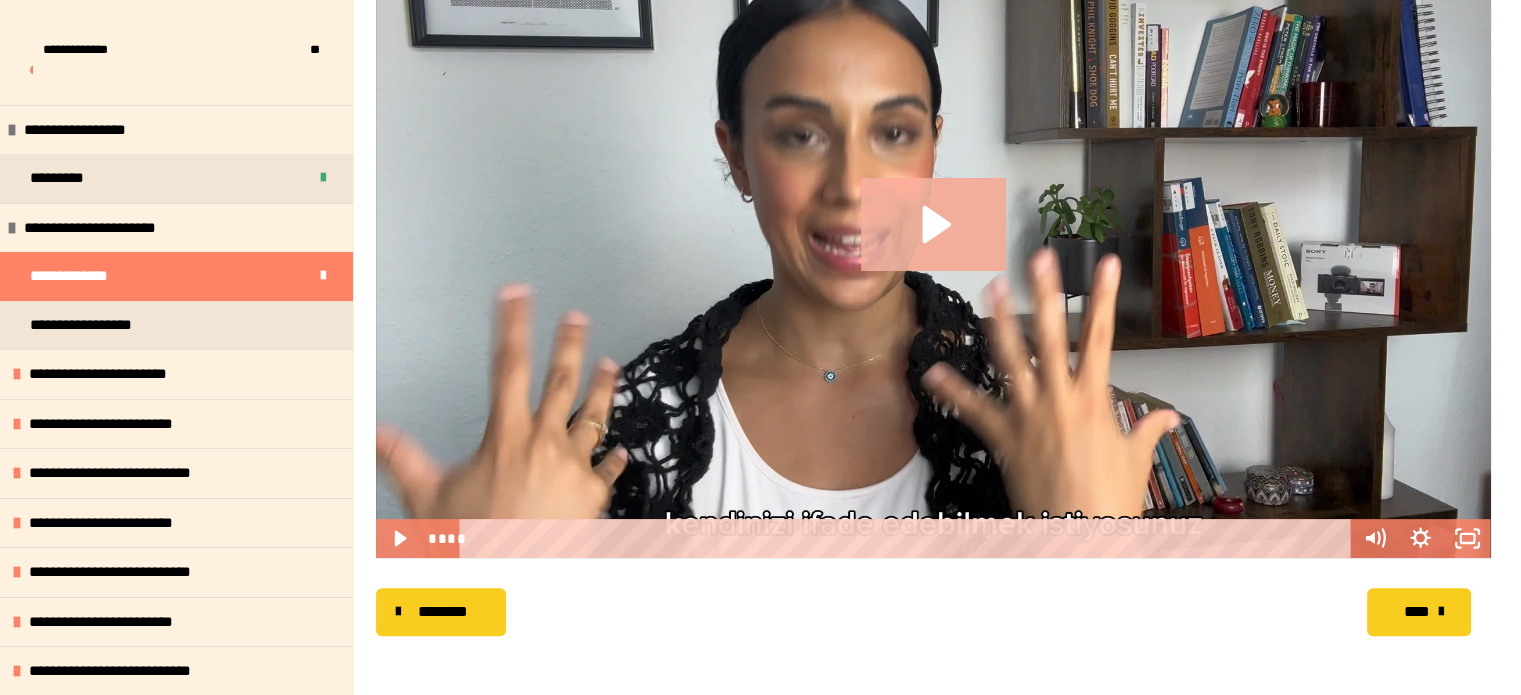 click 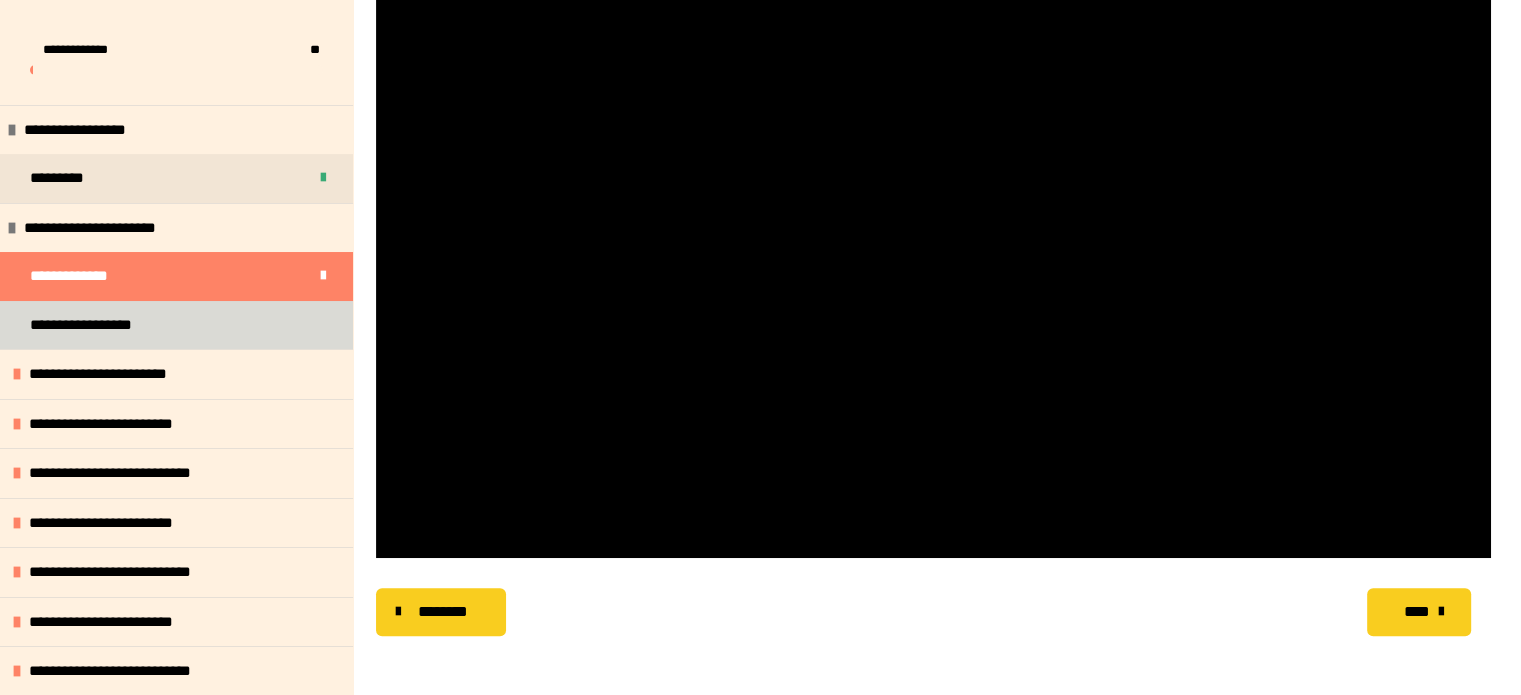 click on "**********" at bounding box center [176, 325] 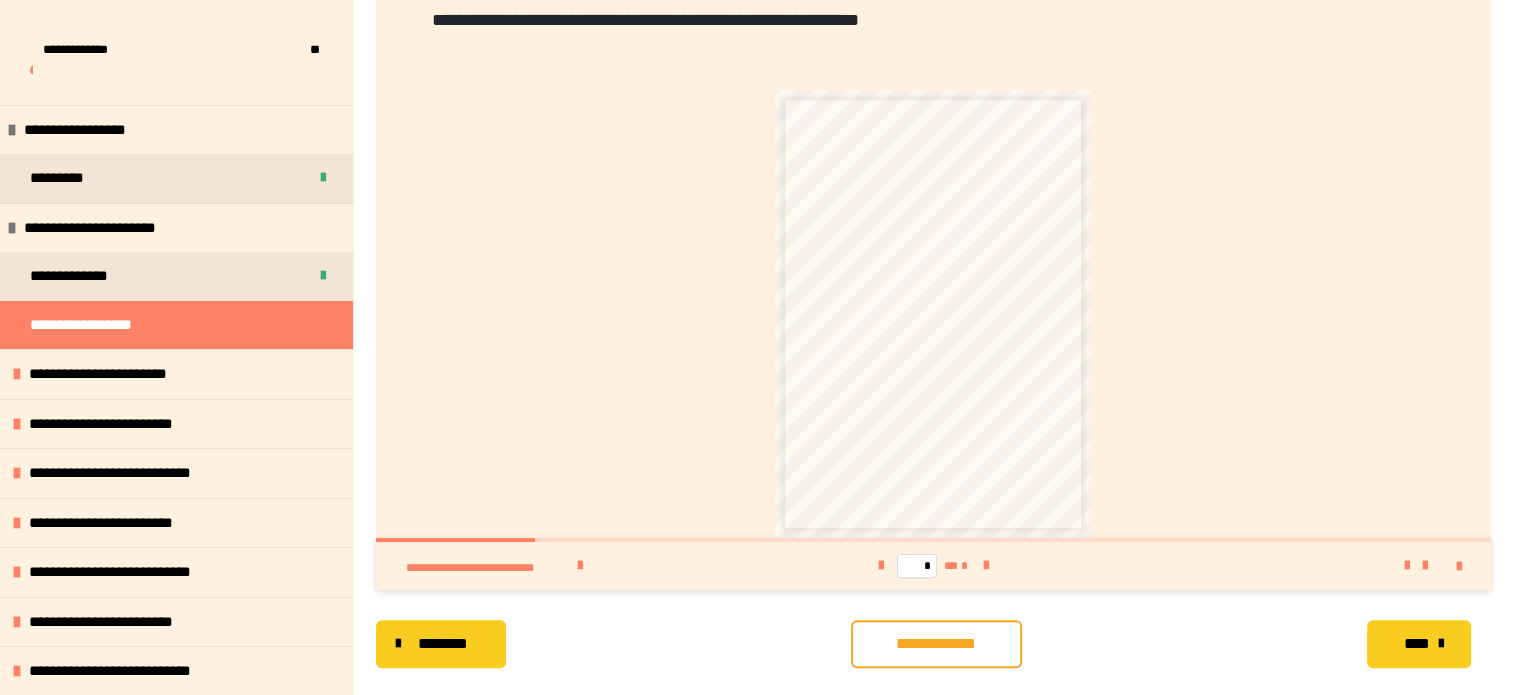 scroll, scrollTop: 380, scrollLeft: 0, axis: vertical 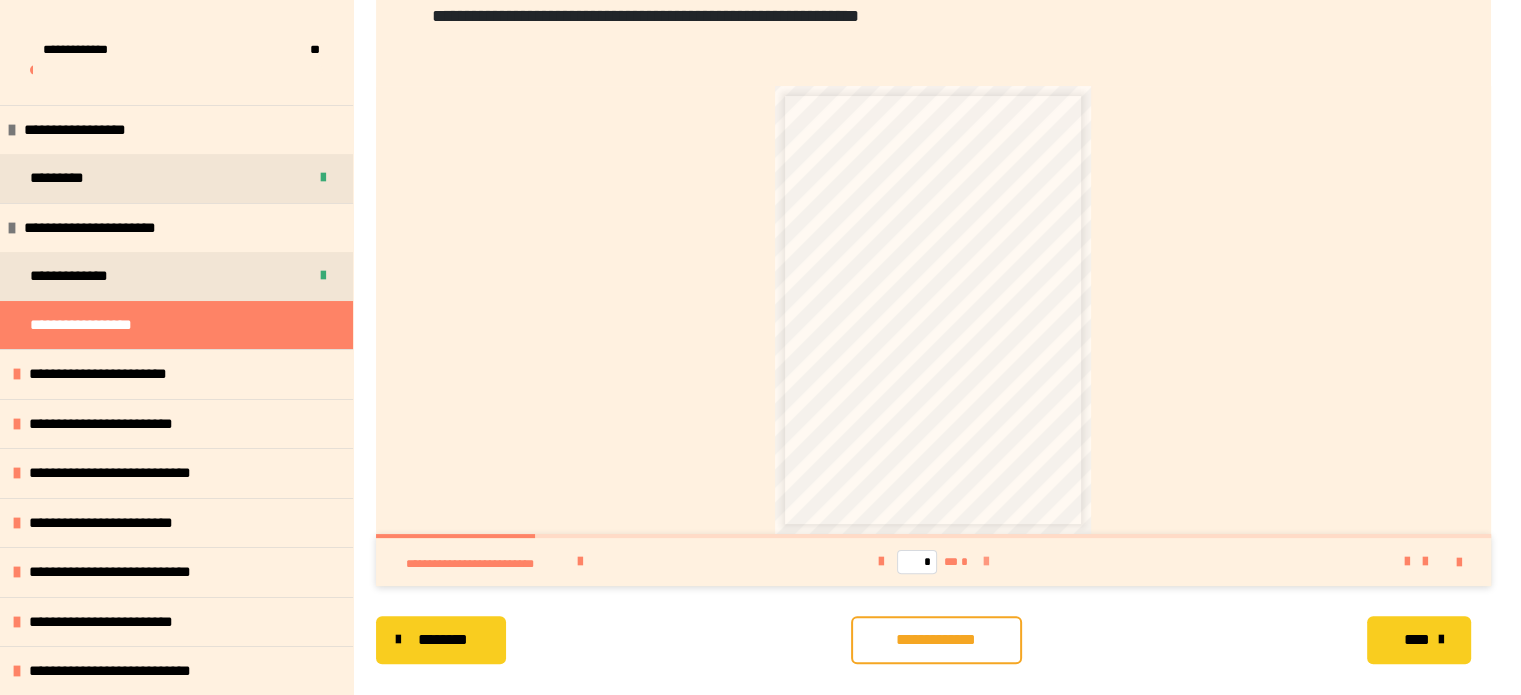 click at bounding box center [985, 562] 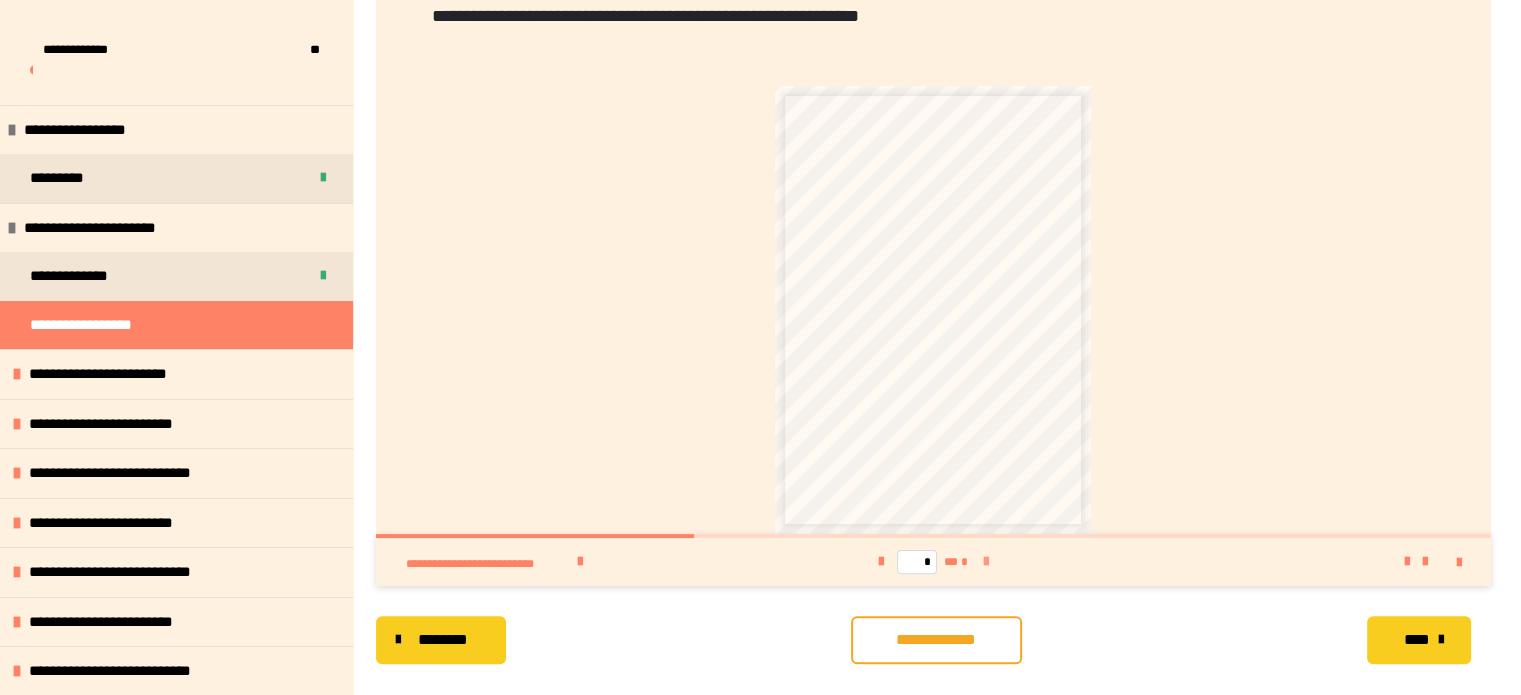 click at bounding box center [985, 562] 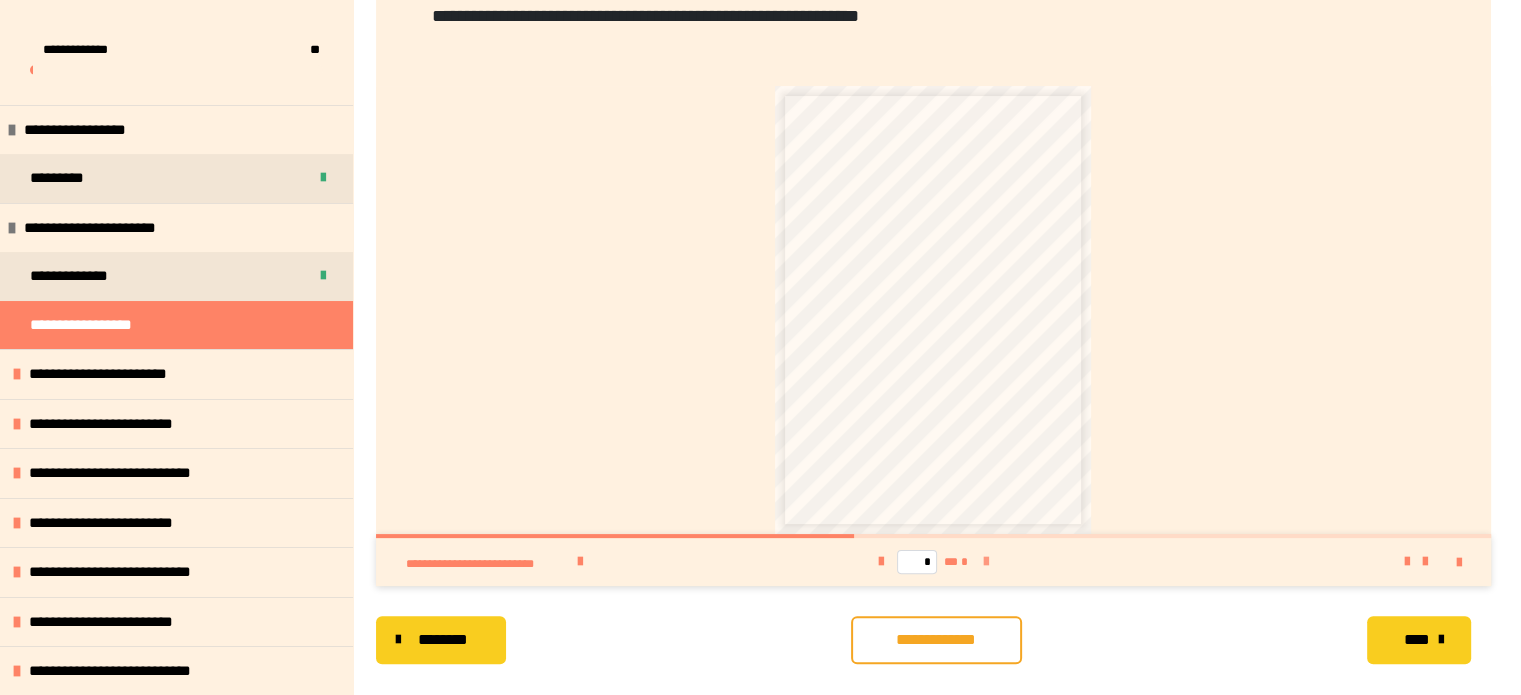 click at bounding box center [985, 562] 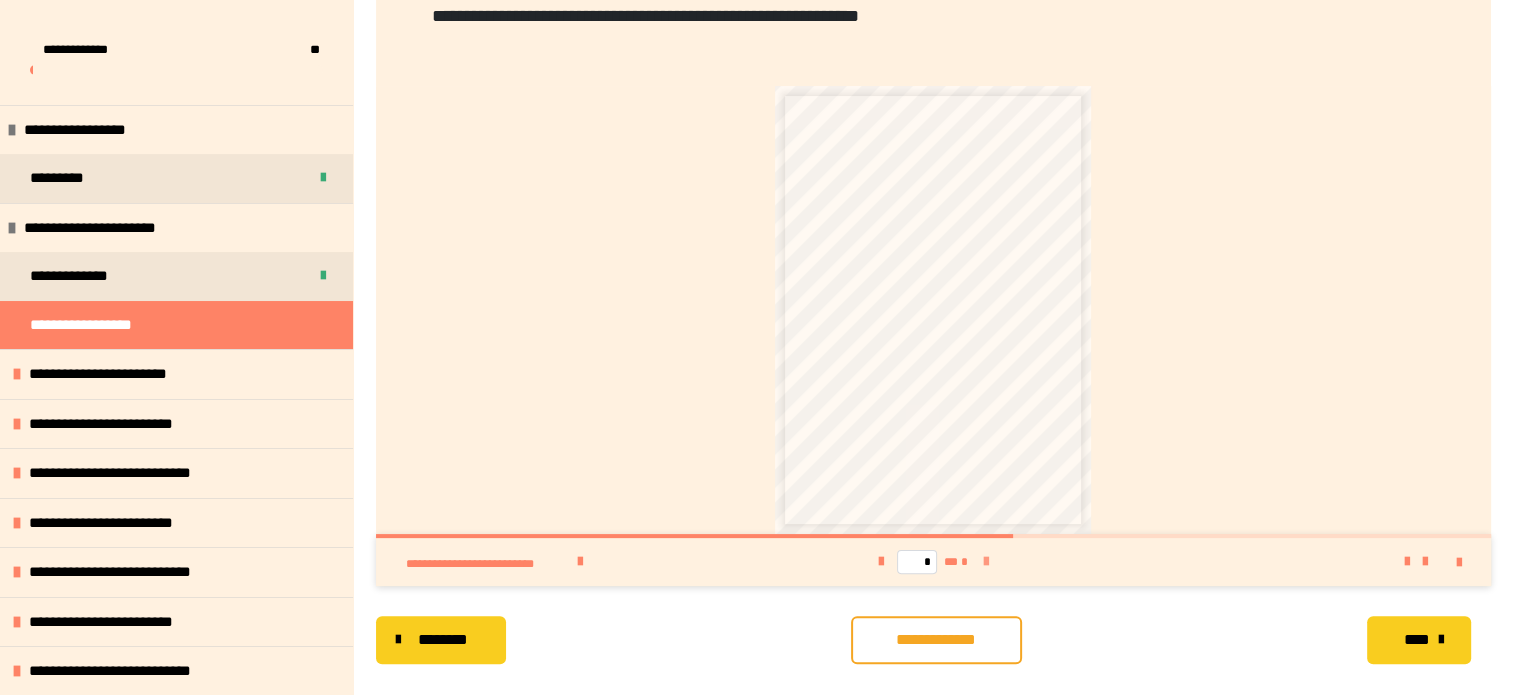 click at bounding box center [985, 562] 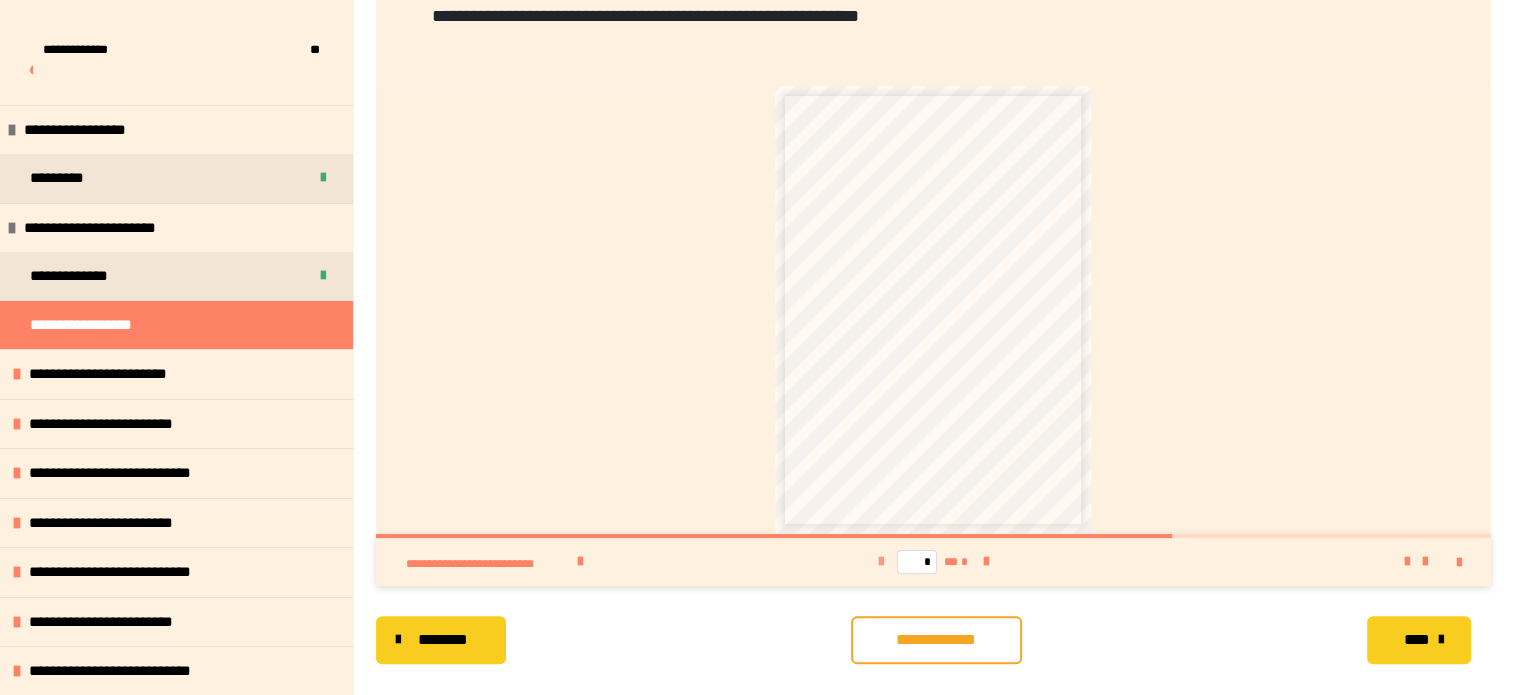 click at bounding box center [881, 562] 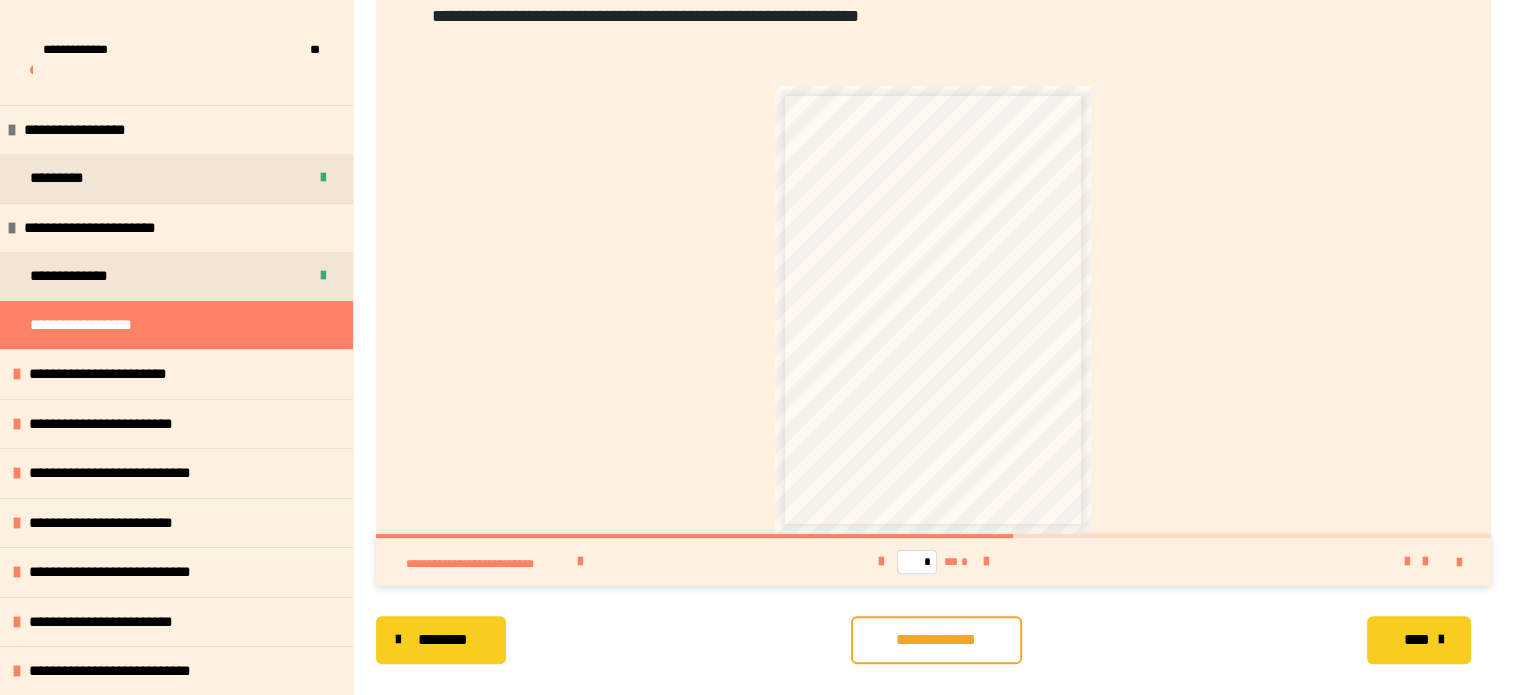 click on "**********" at bounding box center [936, 640] 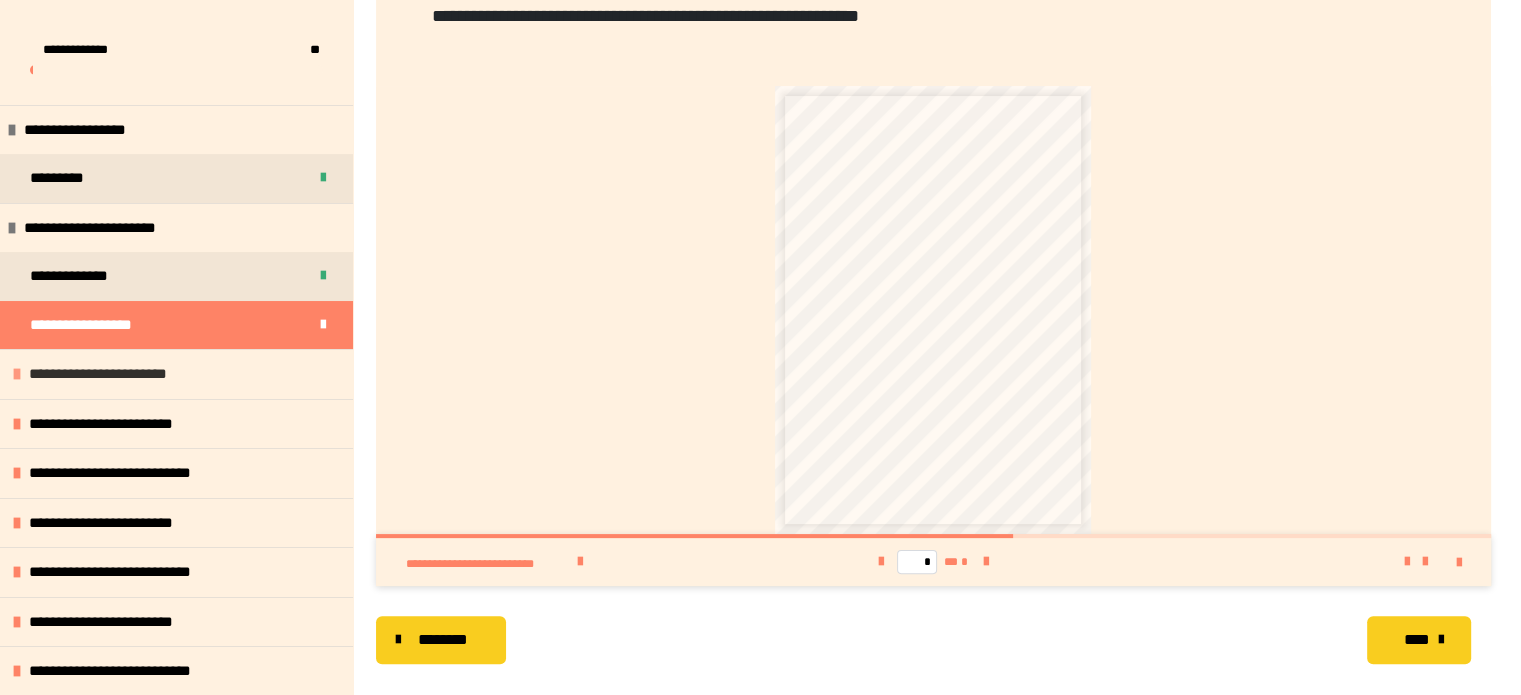 click on "**********" at bounding box center (135, 374) 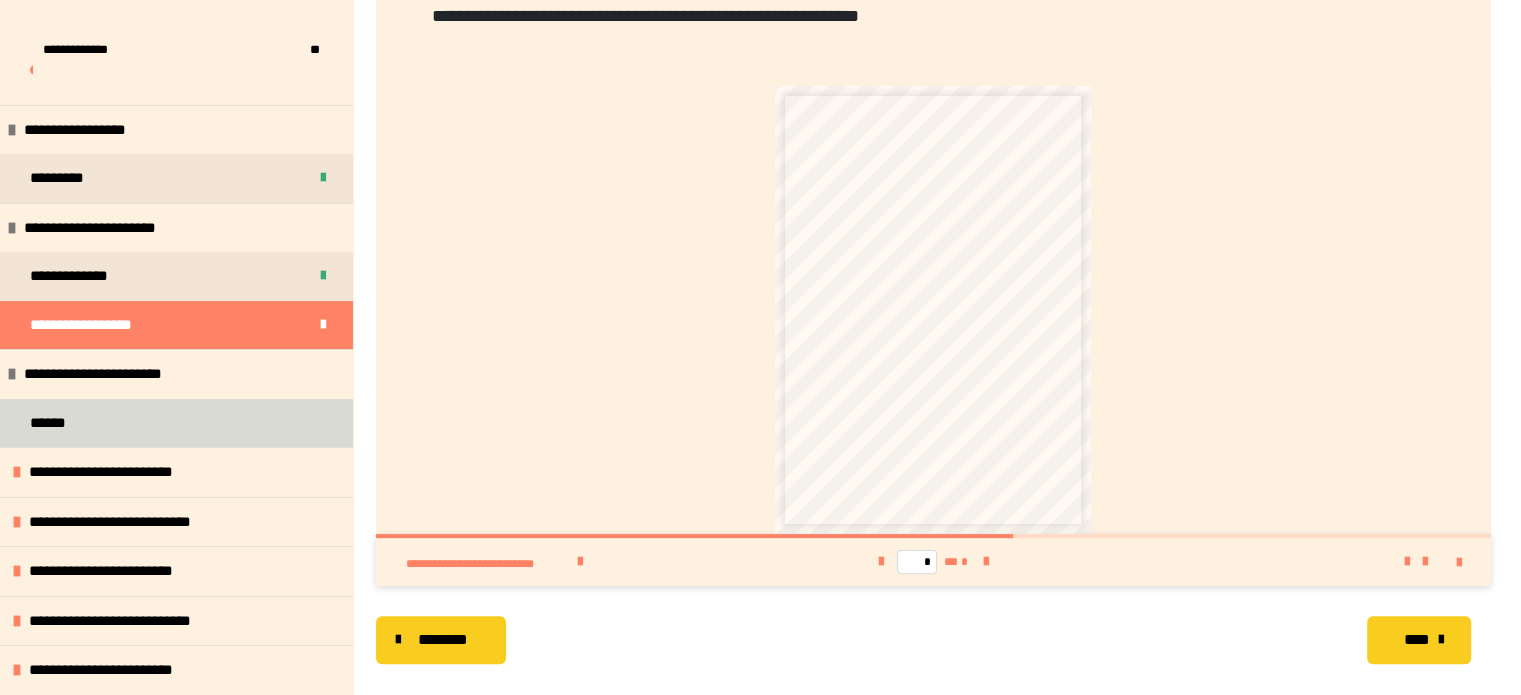 click on "******" at bounding box center [176, 423] 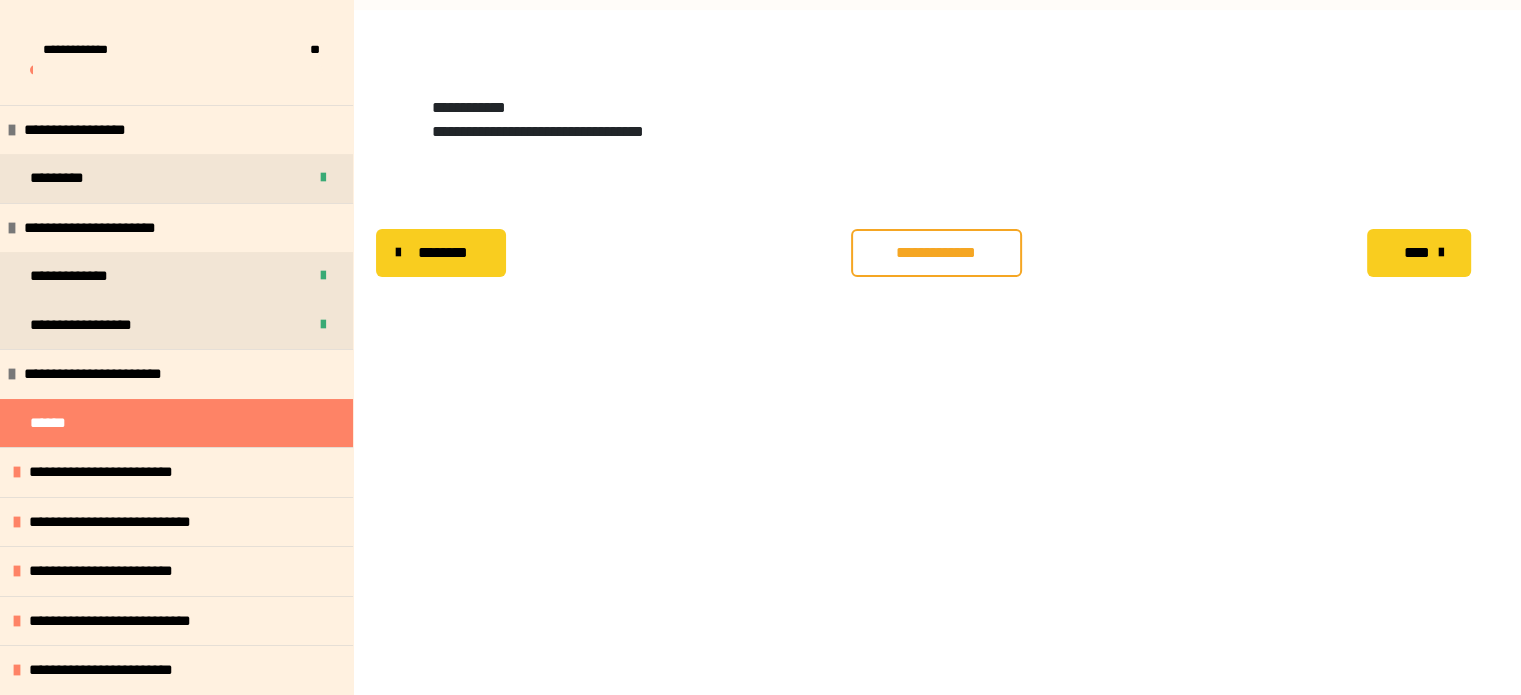 click on "**********" at bounding box center (538, 131) 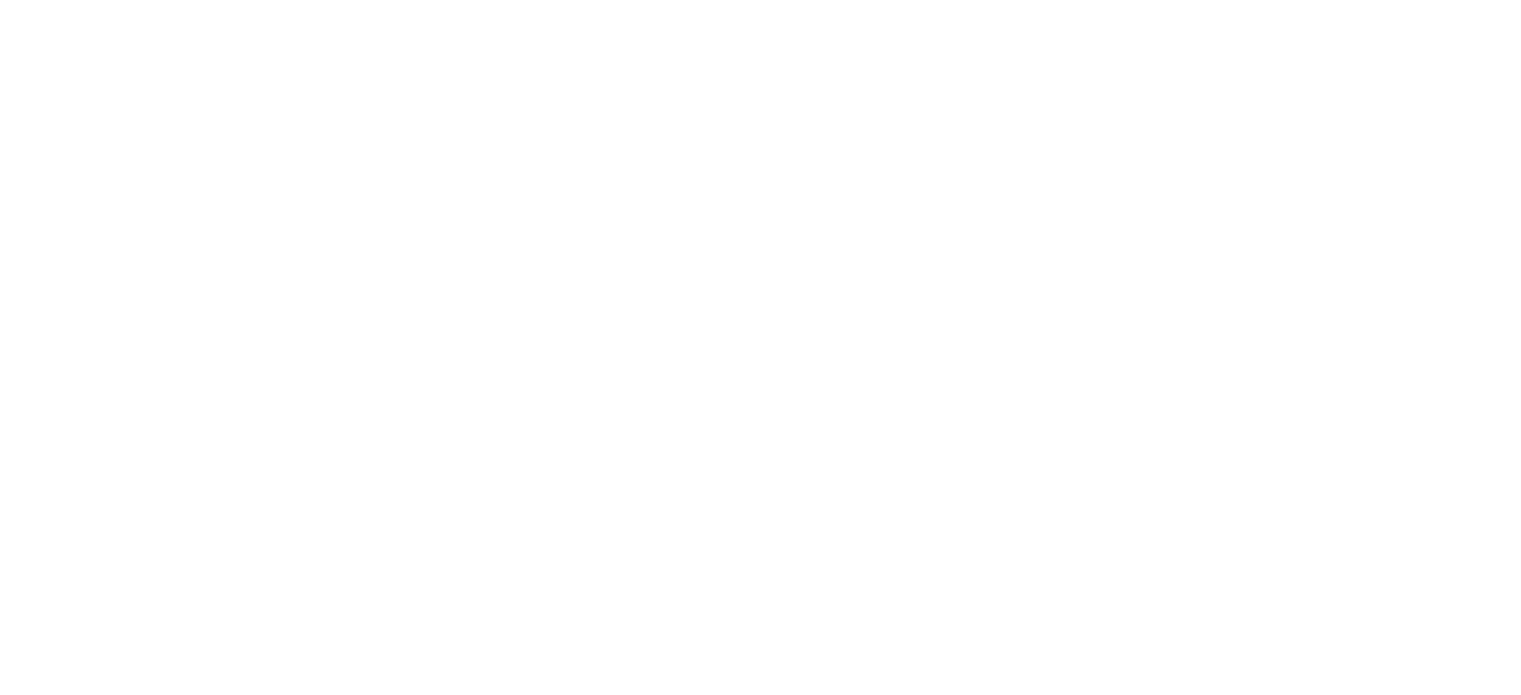 scroll, scrollTop: 0, scrollLeft: 0, axis: both 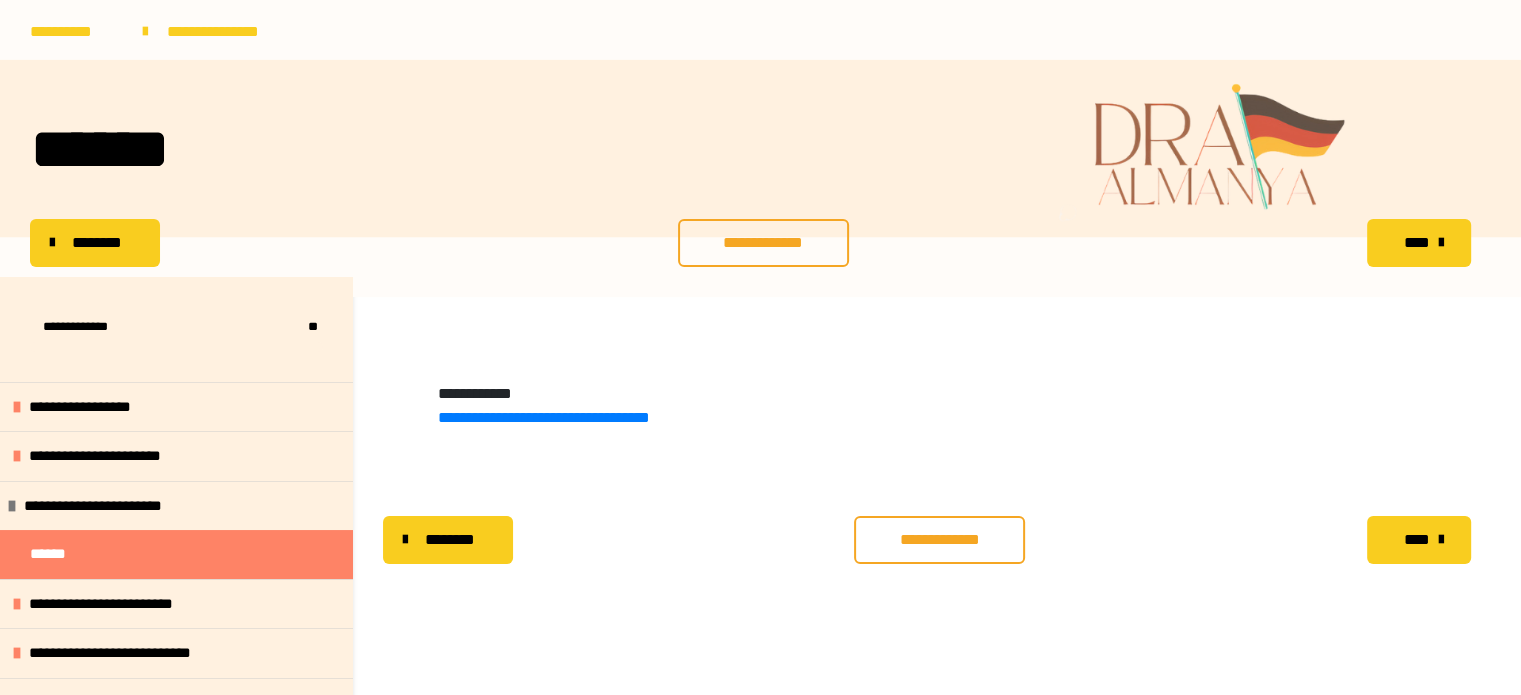 click on "**********" at bounding box center (939, 540) 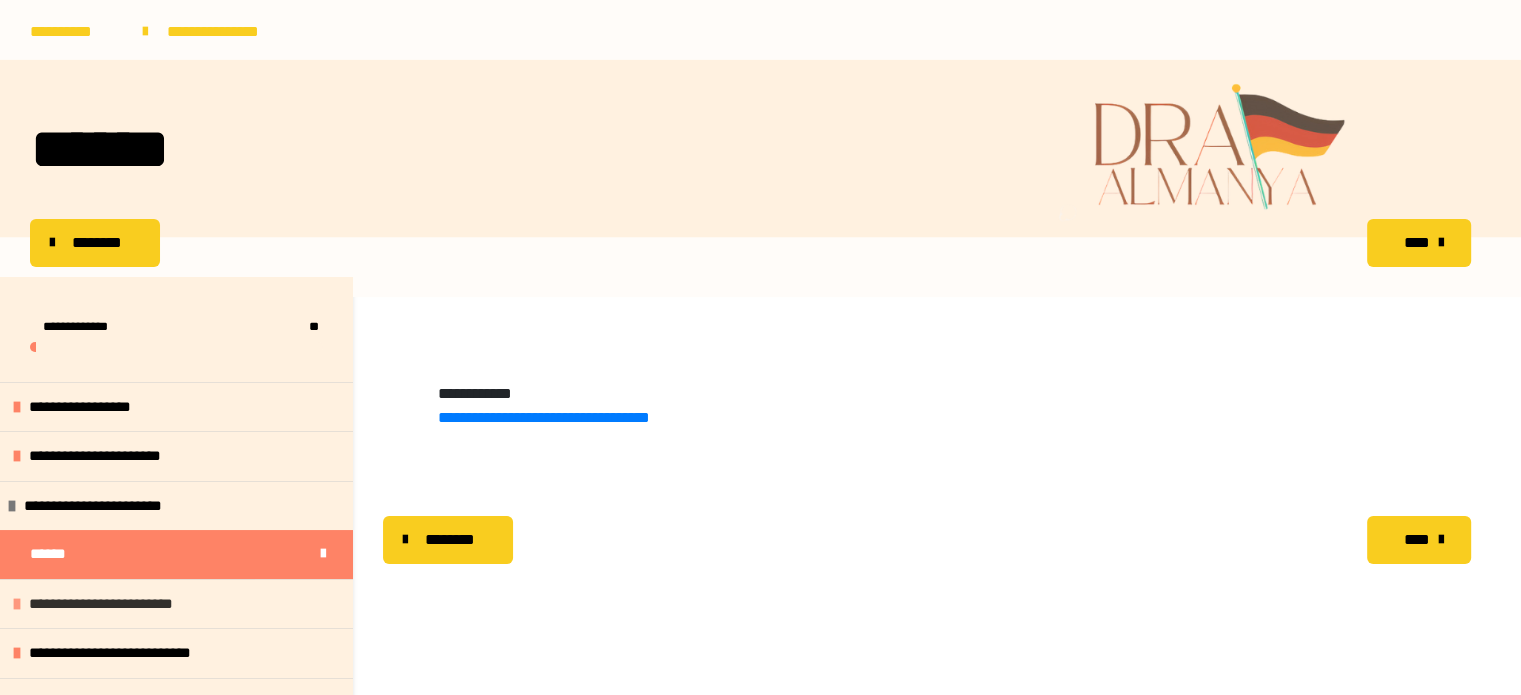 click on "**********" at bounding box center (113, 604) 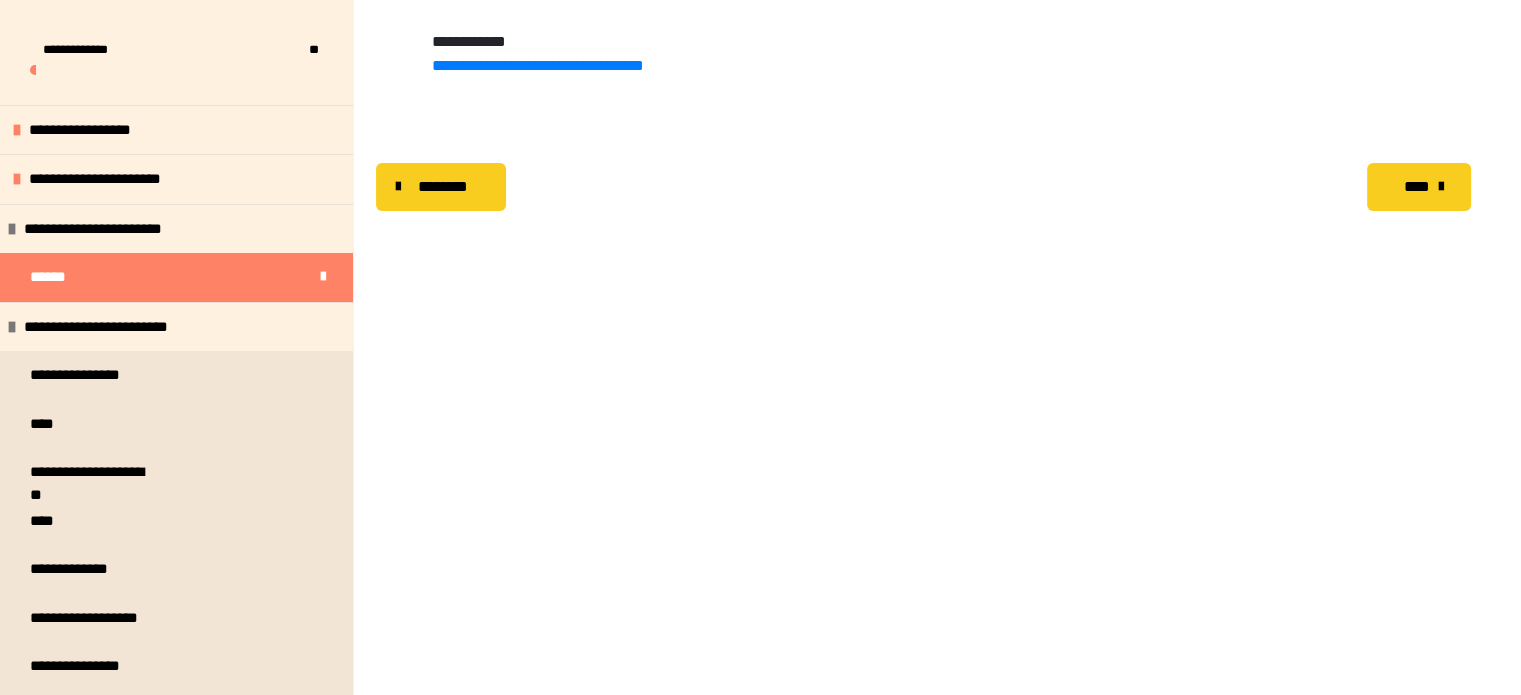 scroll, scrollTop: 356, scrollLeft: 0, axis: vertical 